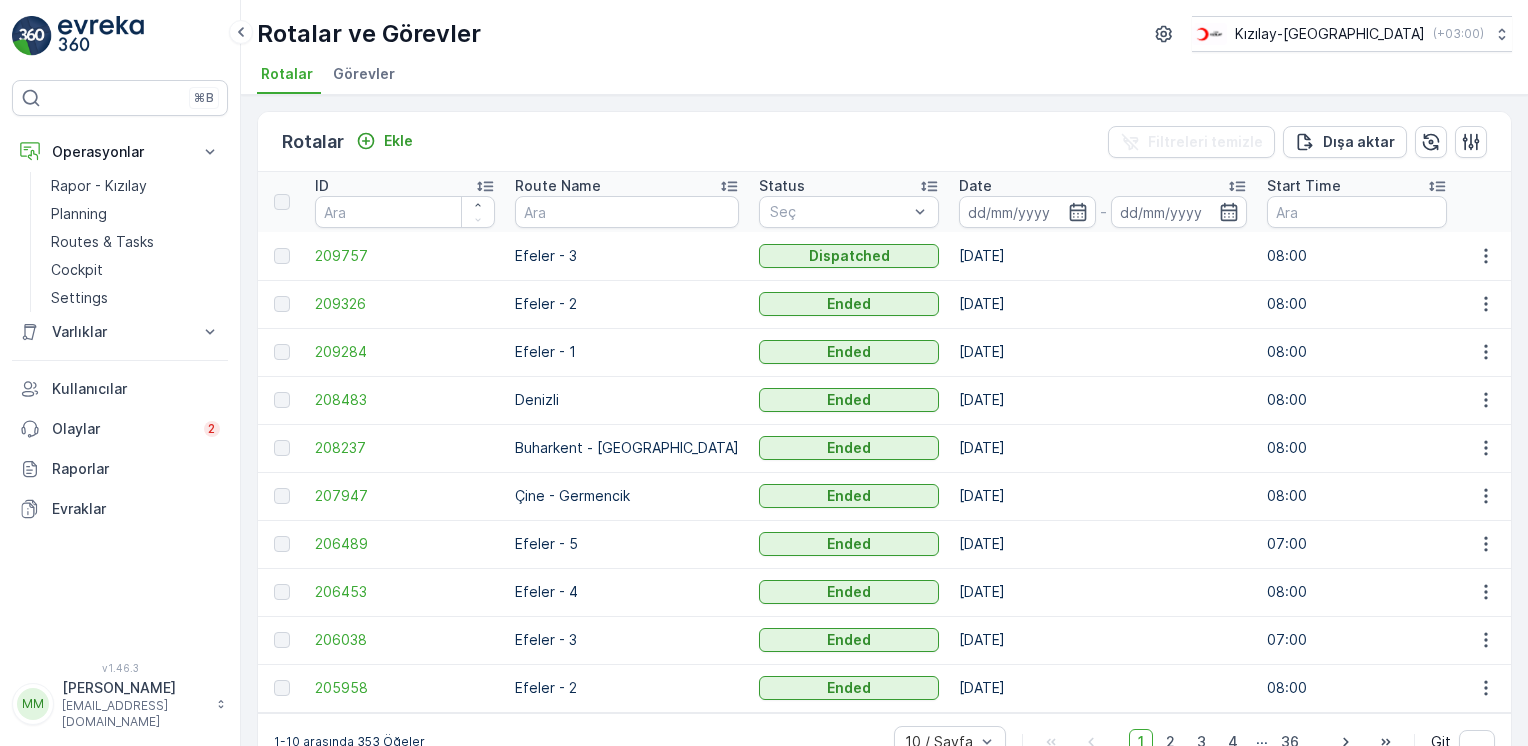 scroll, scrollTop: 0, scrollLeft: 0, axis: both 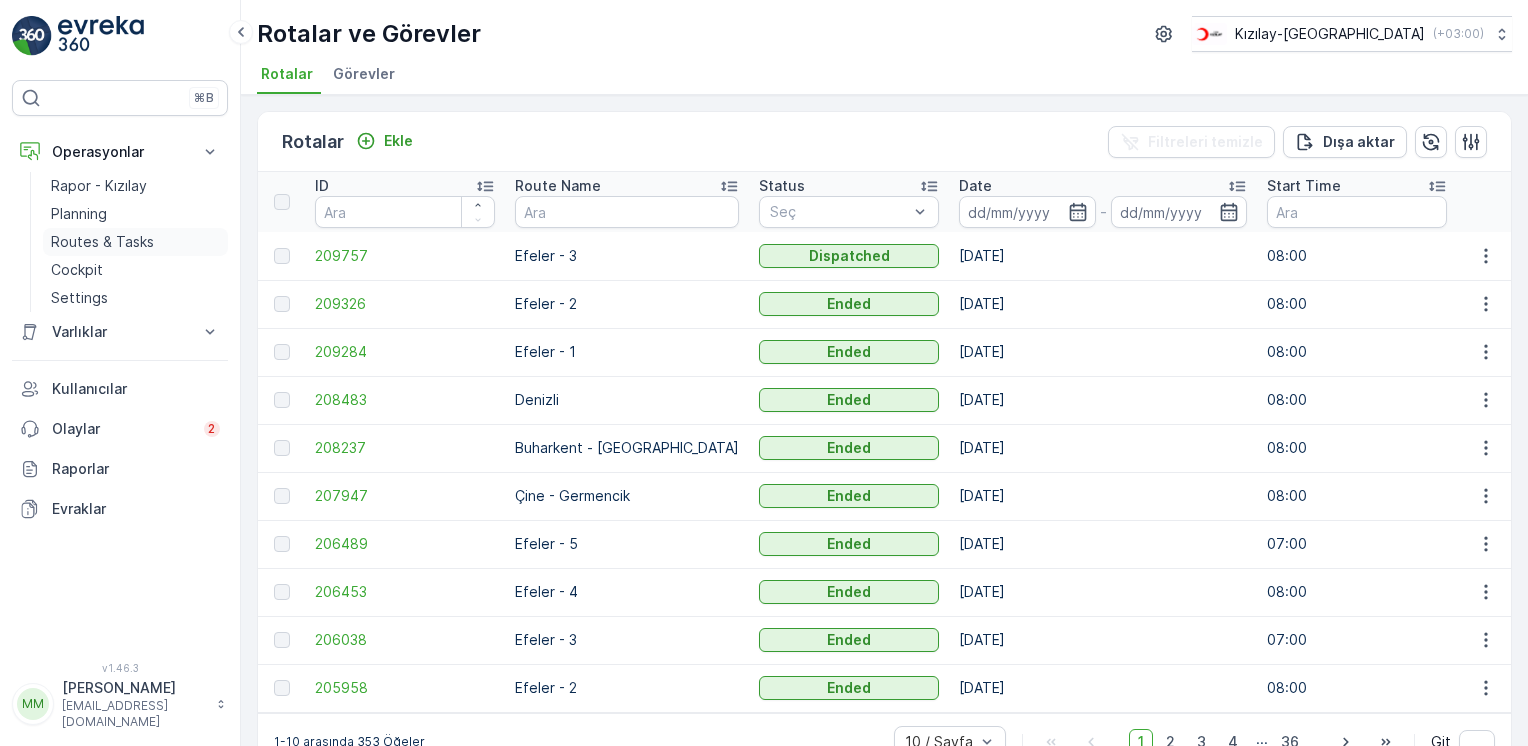 click on "Routes & Tasks" at bounding box center (102, 242) 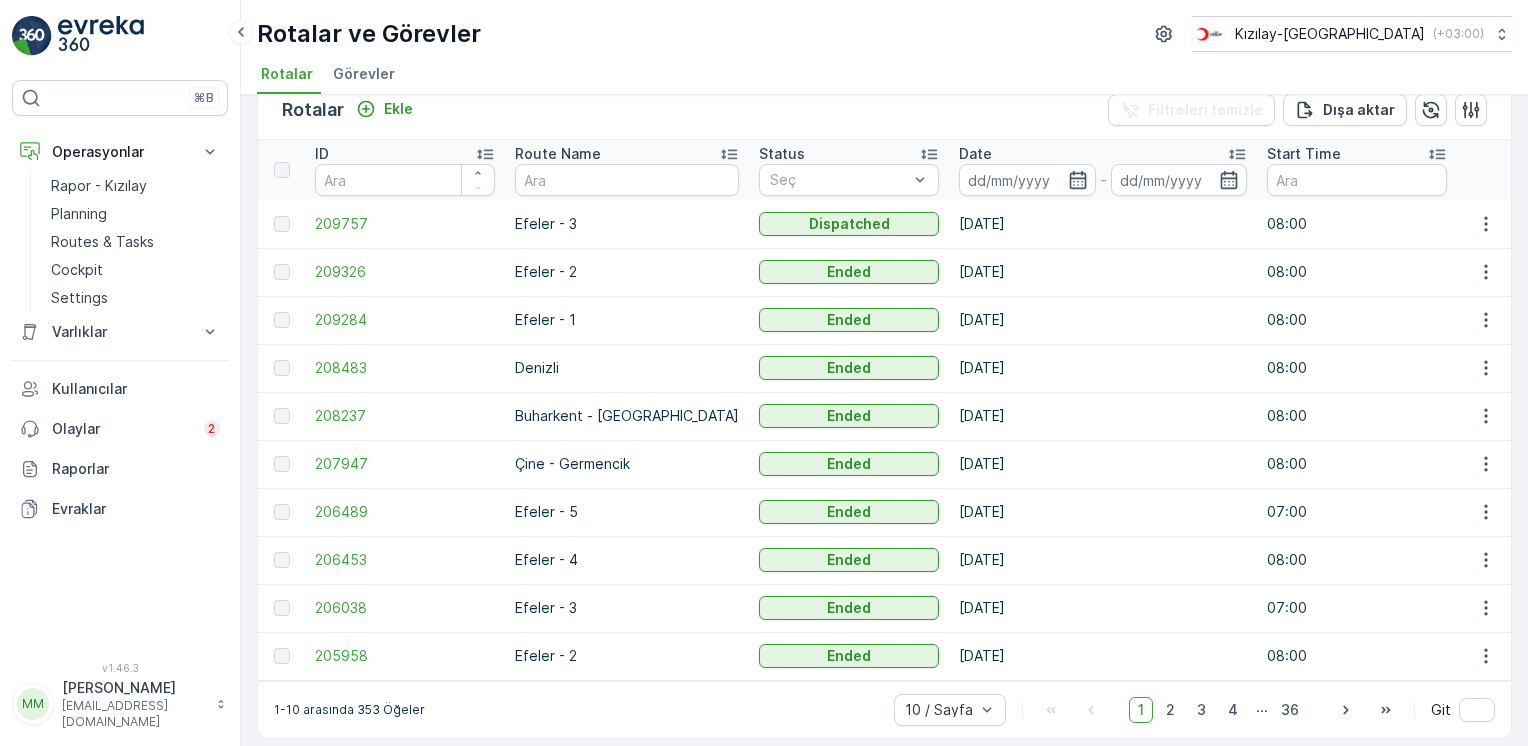 scroll, scrollTop: 48, scrollLeft: 0, axis: vertical 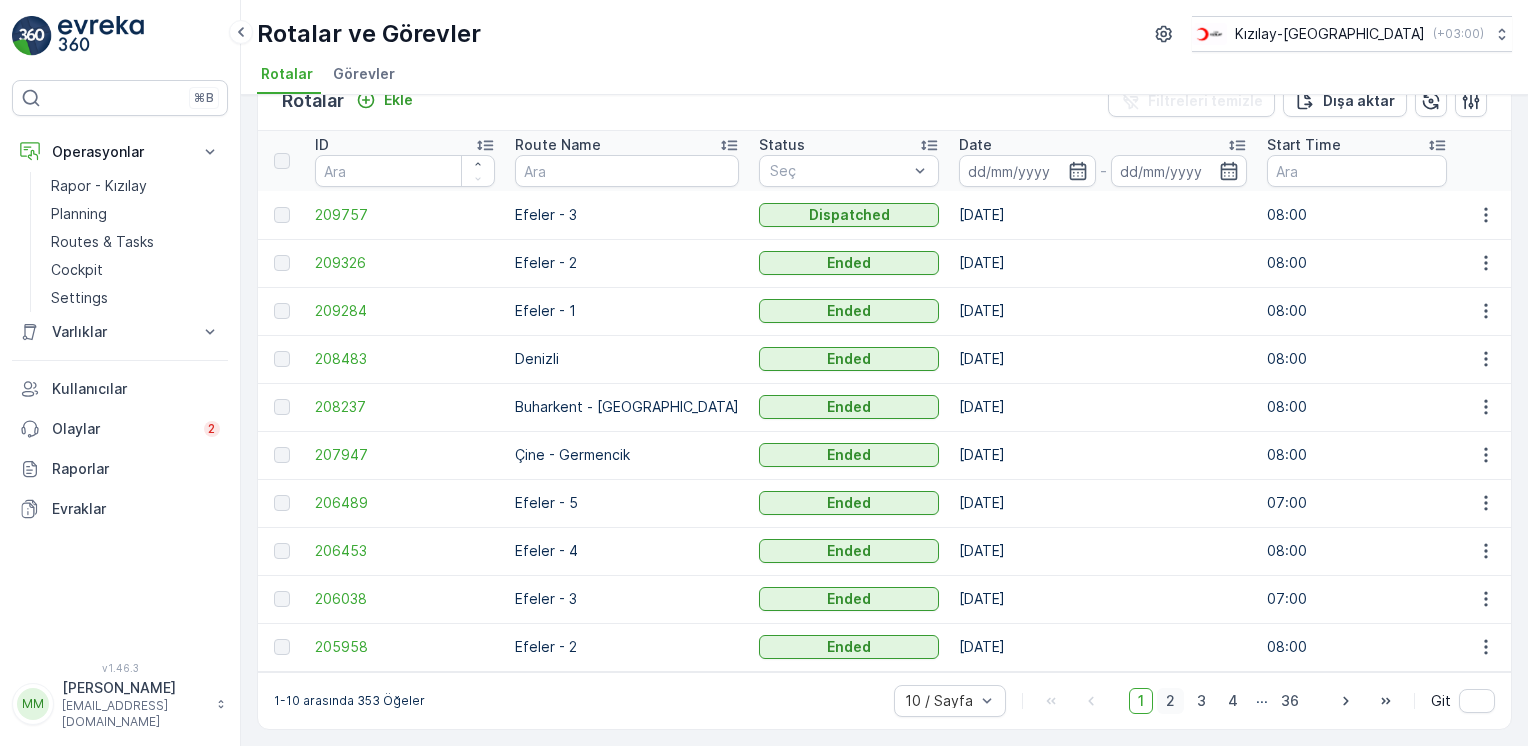 click on "2" at bounding box center (1170, 701) 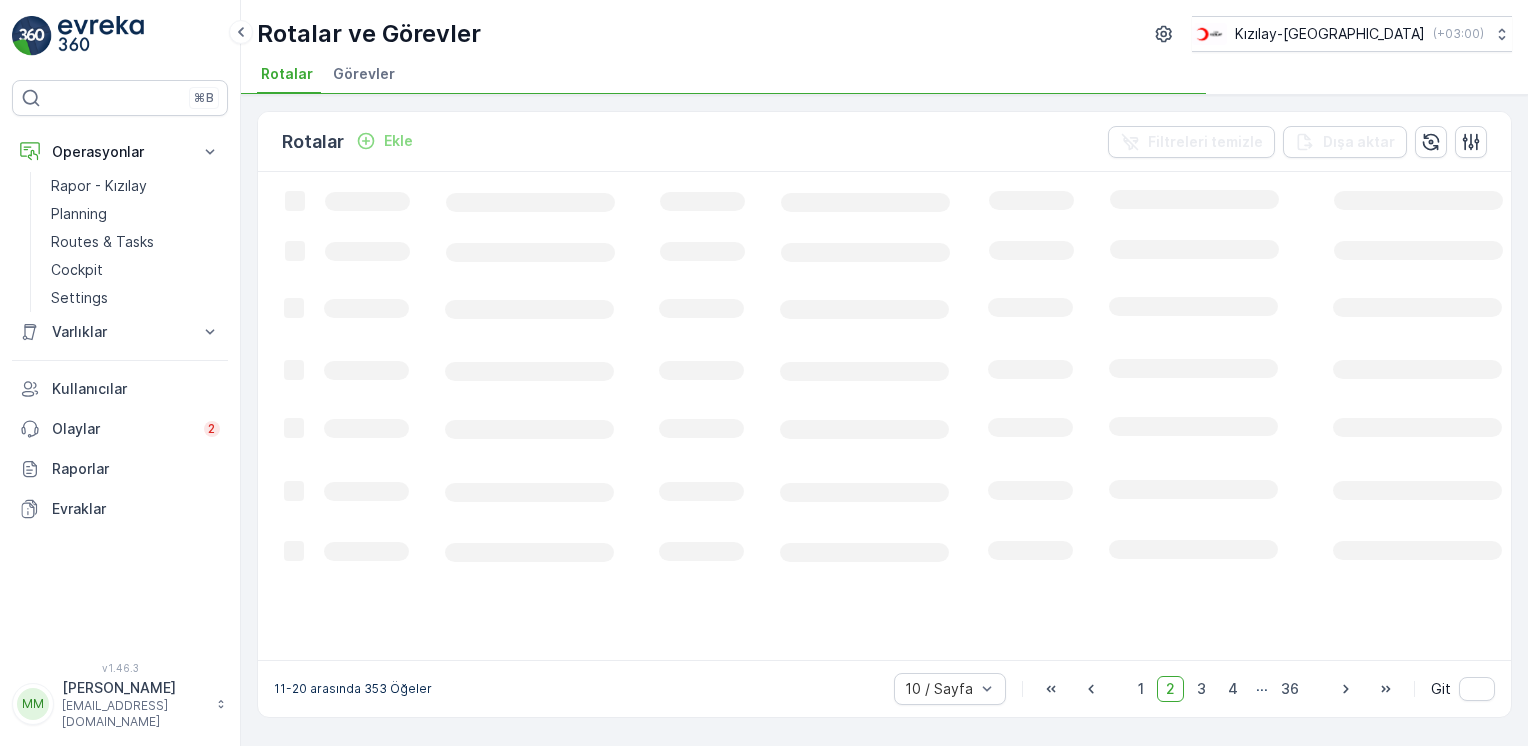scroll, scrollTop: 0, scrollLeft: 0, axis: both 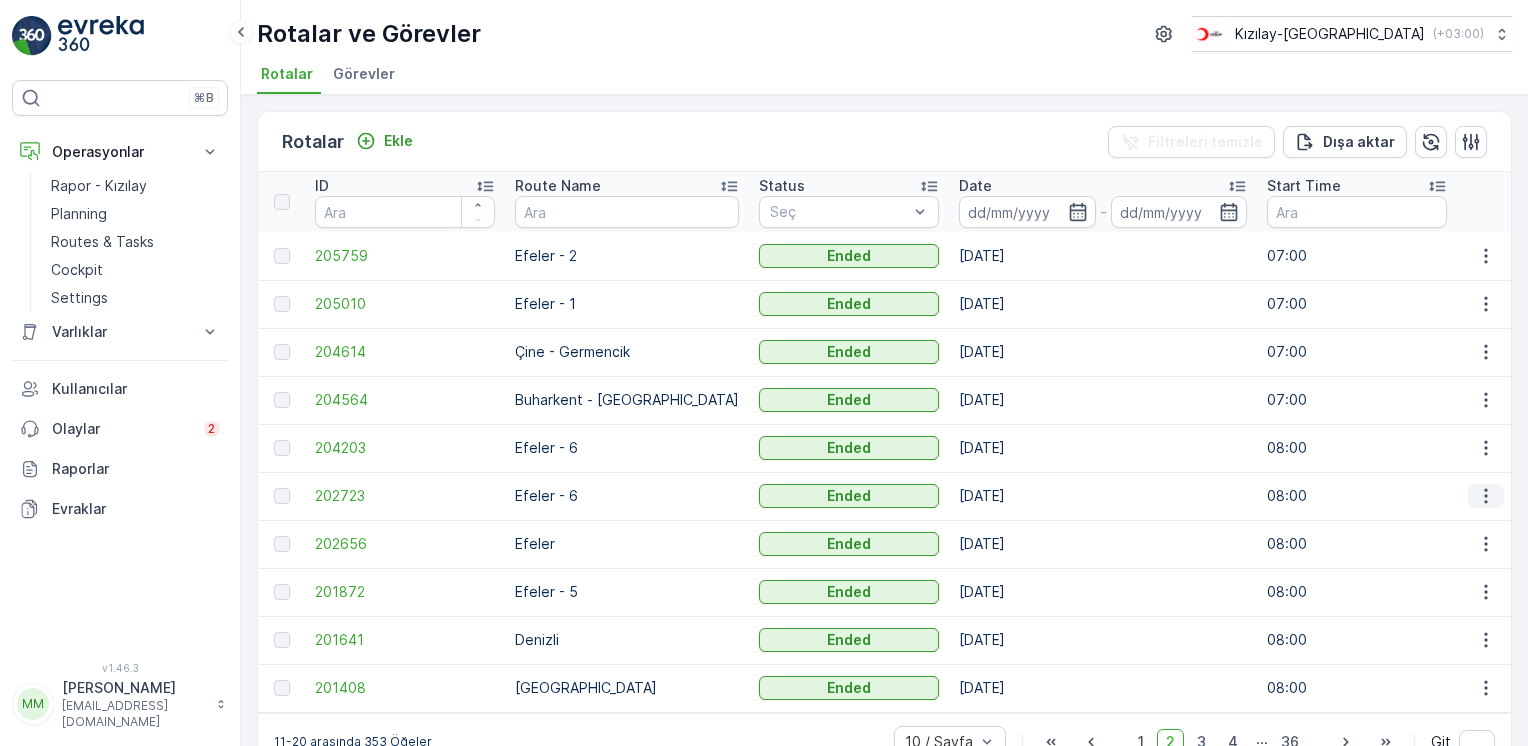 click at bounding box center [1486, 496] 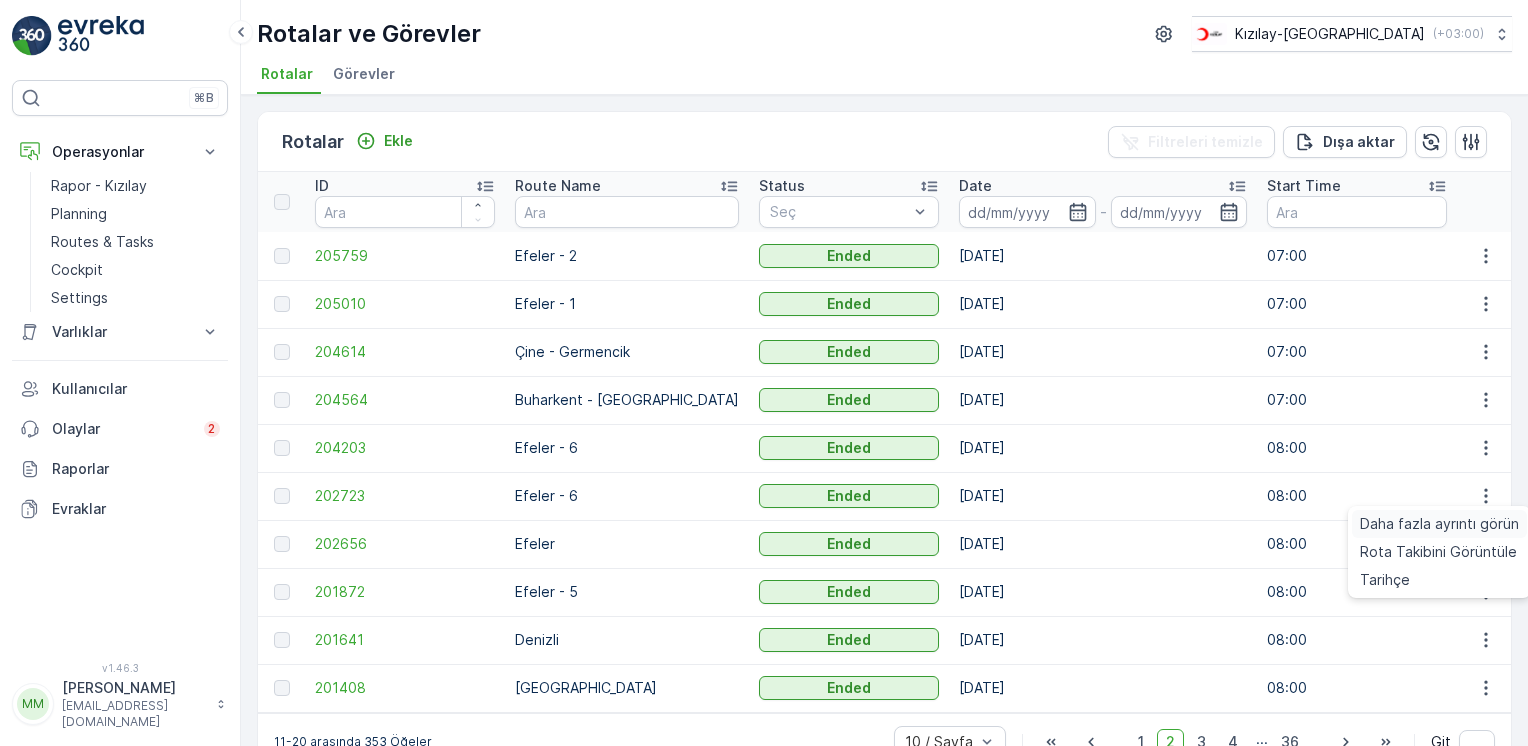 click on "Daha fazla ayrıntı görün" at bounding box center (1439, 524) 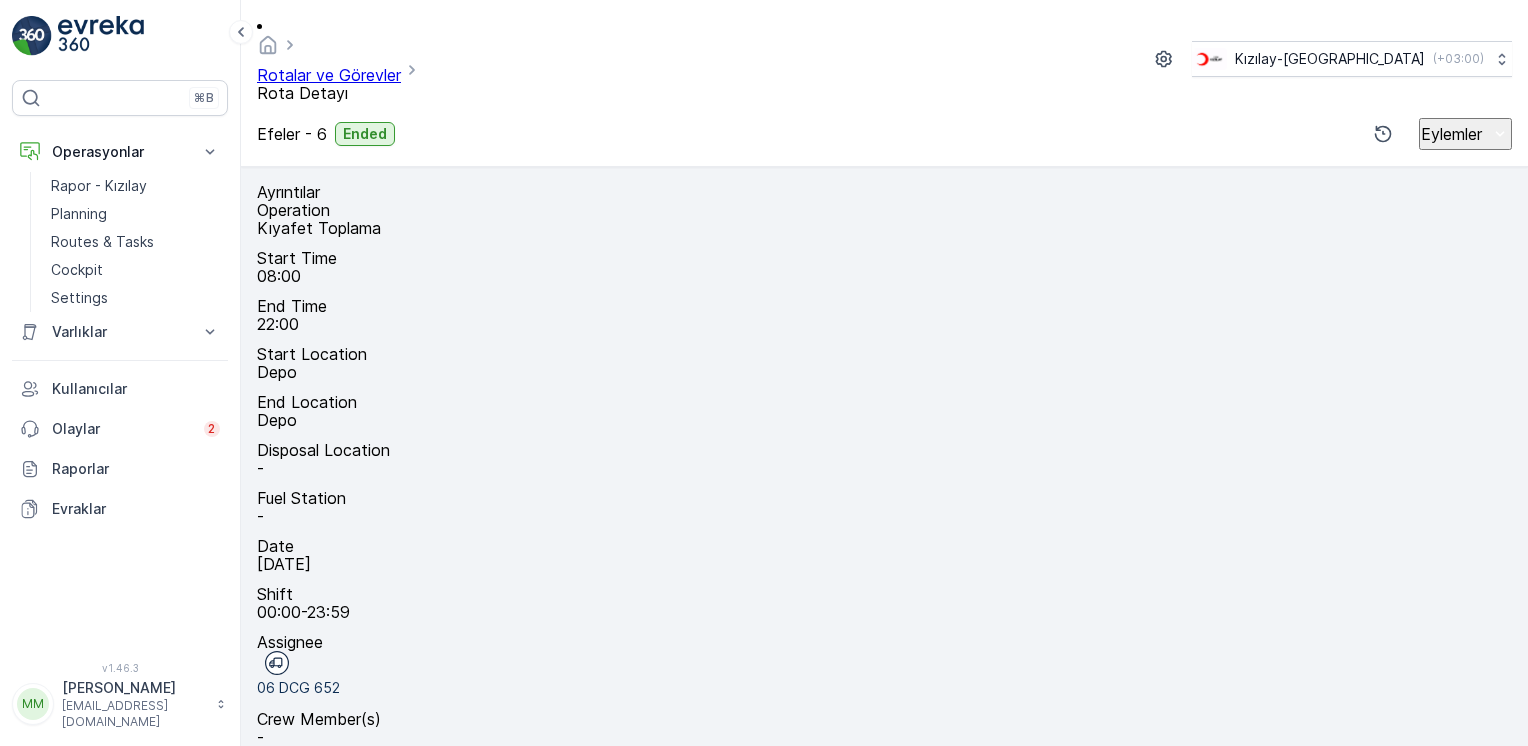 scroll, scrollTop: 62, scrollLeft: 0, axis: vertical 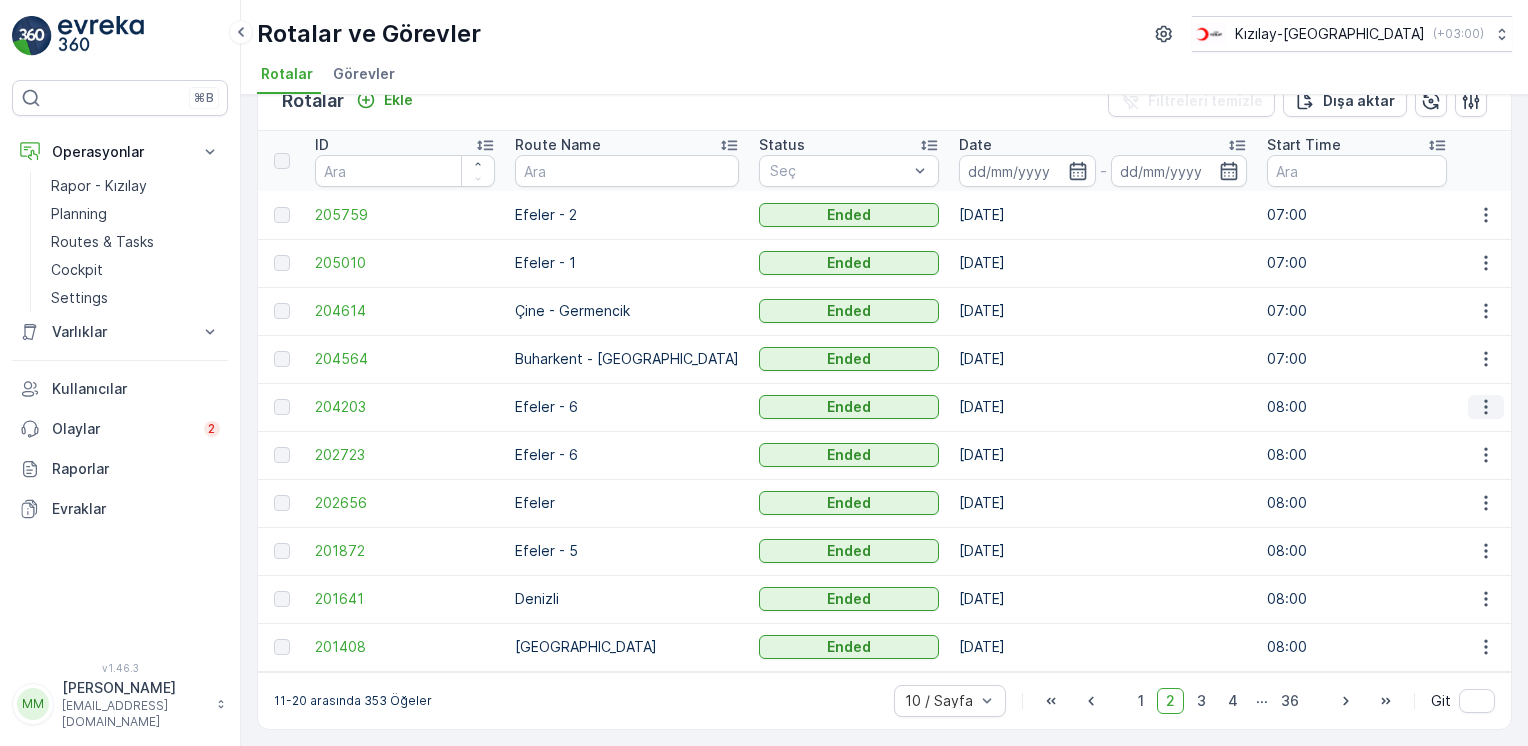 click at bounding box center [1486, 407] 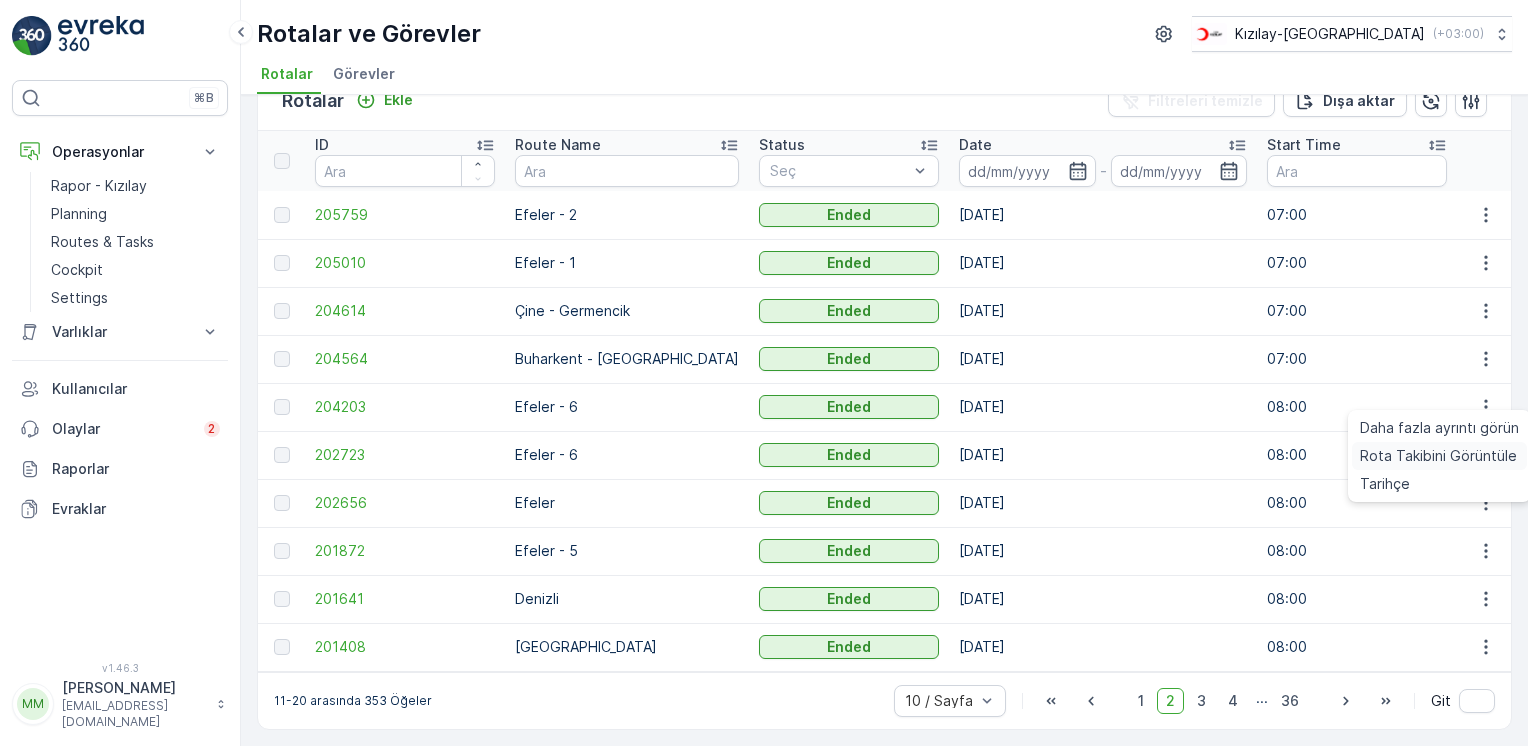 click on "Rota Takibini Görüntüle" at bounding box center (1438, 456) 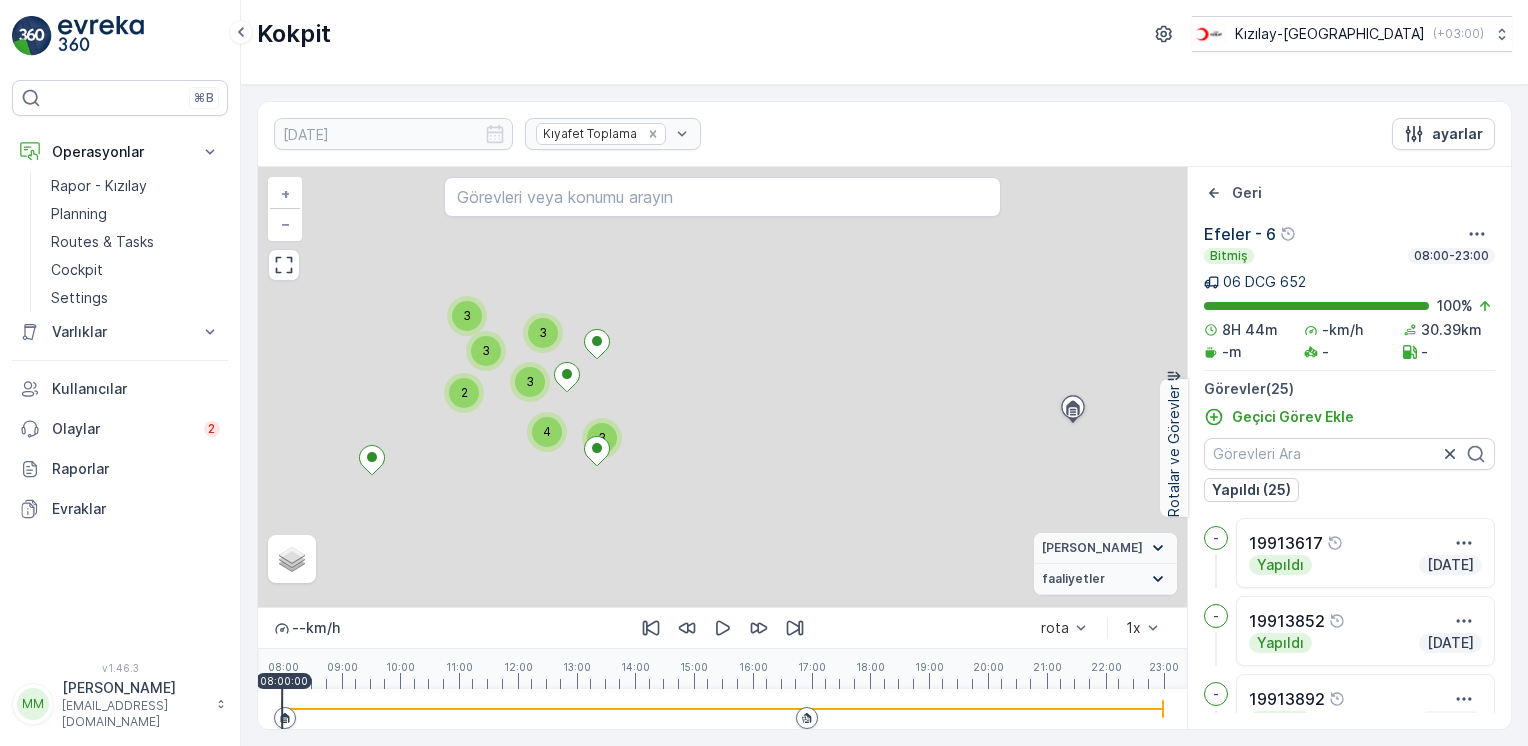 click on "⌘B Operasyonlar Rapor - Kızılay Planning Routes & Tasks Cockpit Settings Varlıklar Assets Kullanıcılar Olaylar 2 Raporlar Evraklar v 1.46.3 MM mert.kabay mert.kabay@kizilay.com.tr" at bounding box center (120, 373) 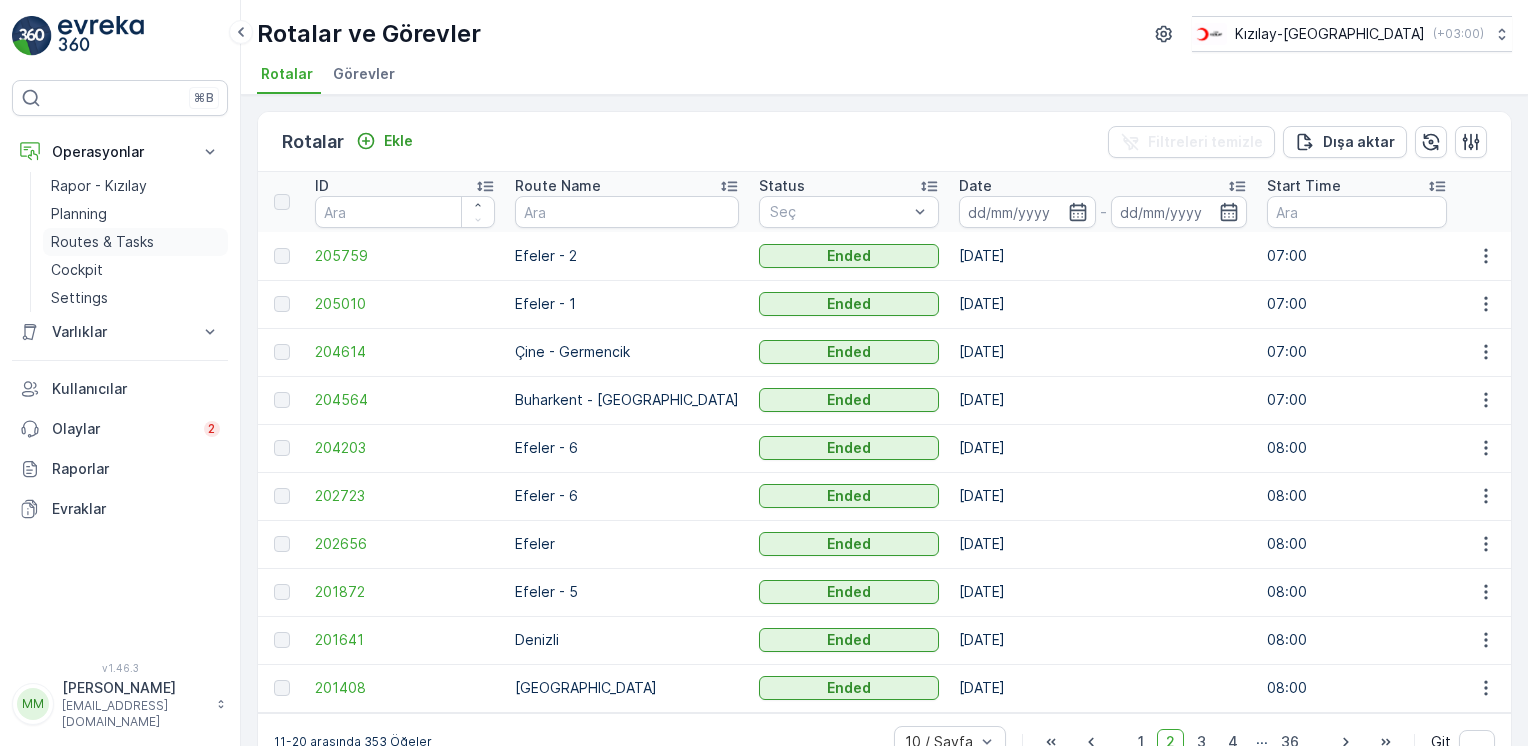 click on "Routes & Tasks" at bounding box center (102, 242) 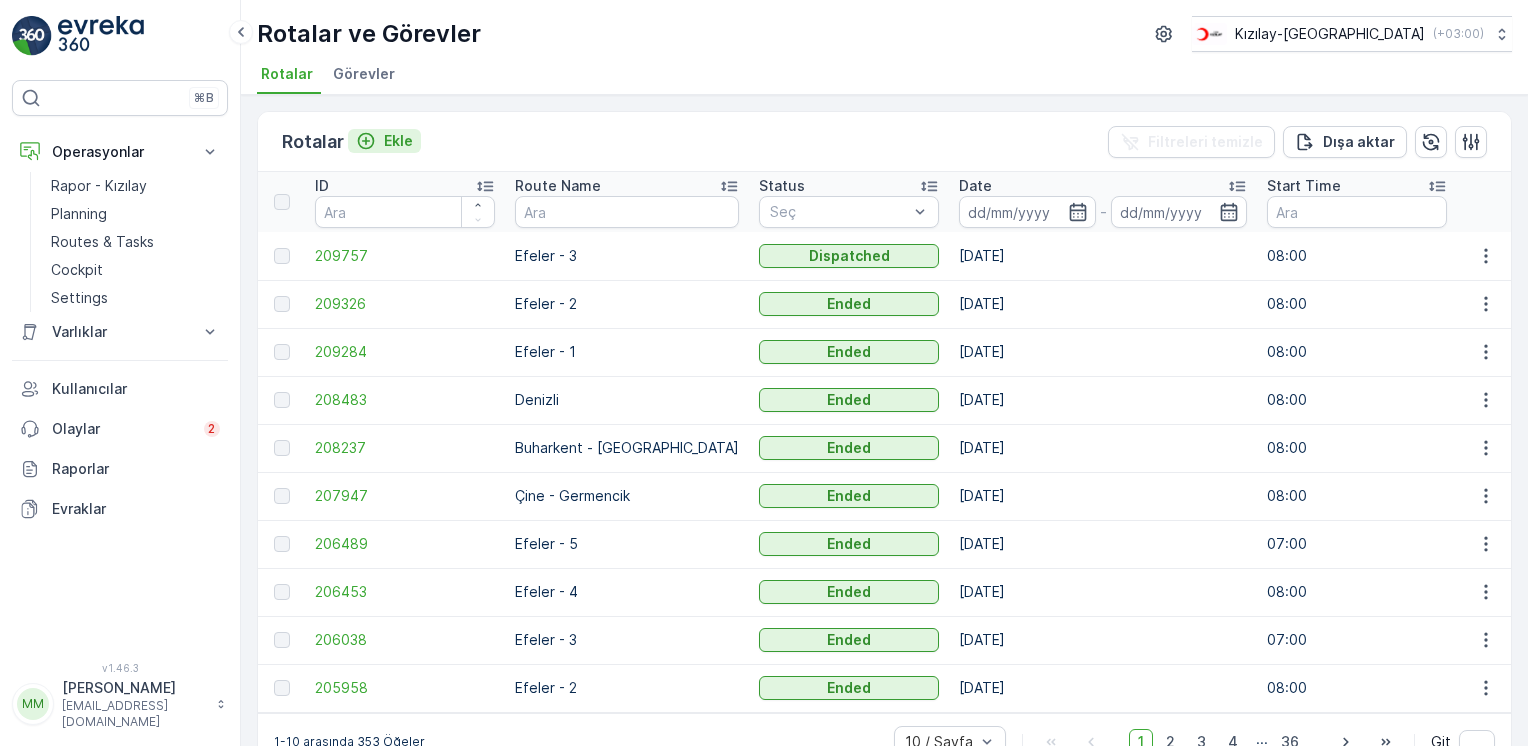 click on "Ekle" at bounding box center [398, 141] 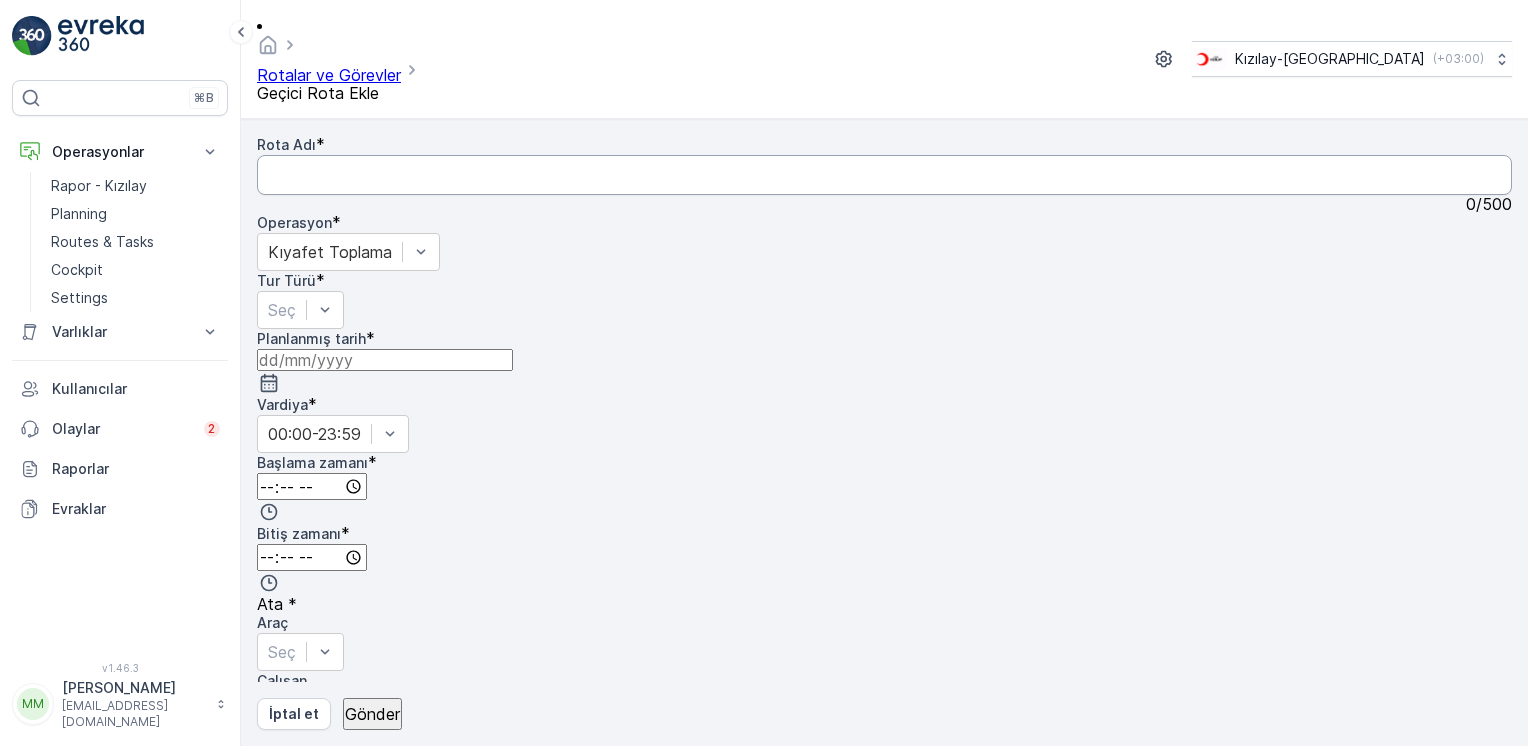click on "Rota Adı" at bounding box center [884, 175] 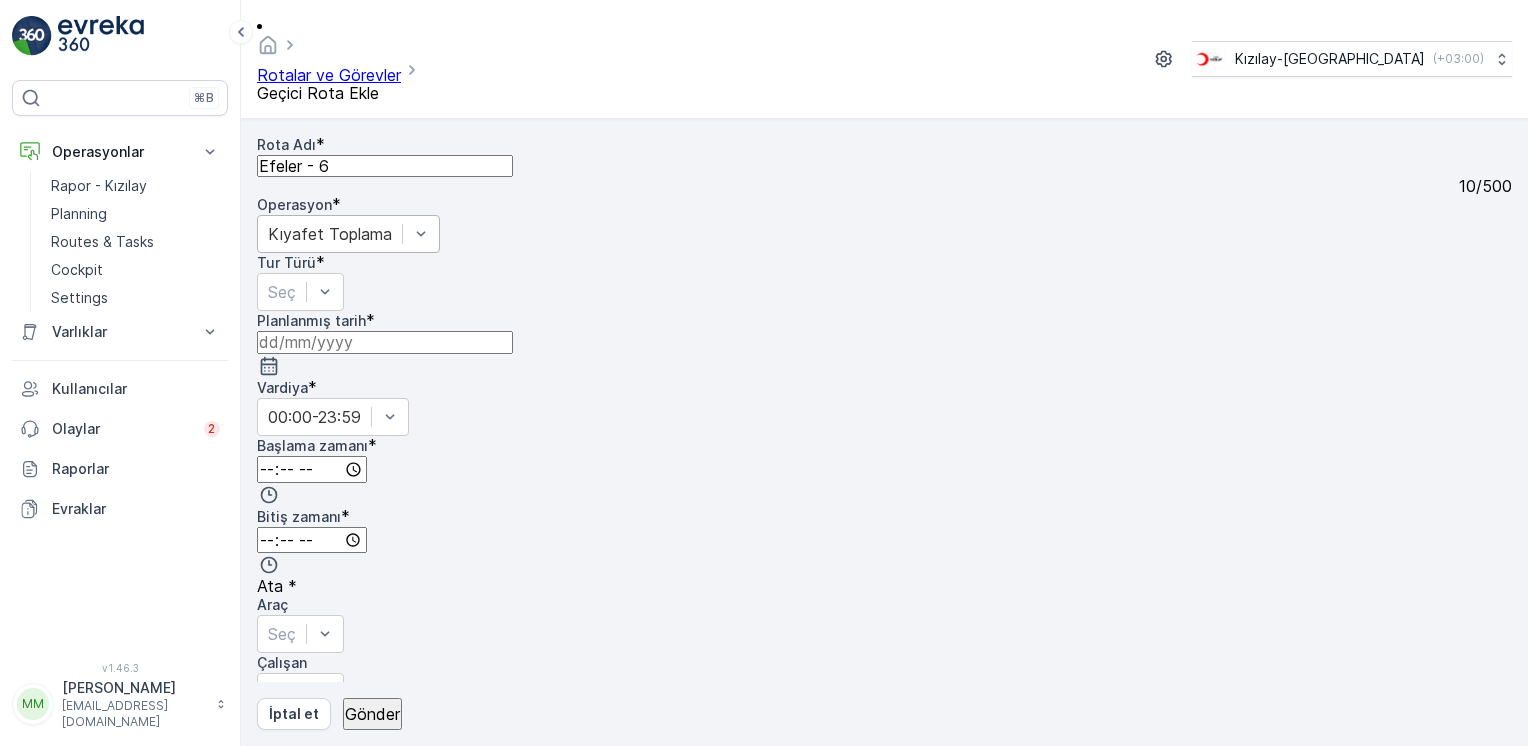 type on "Efeler - 6" 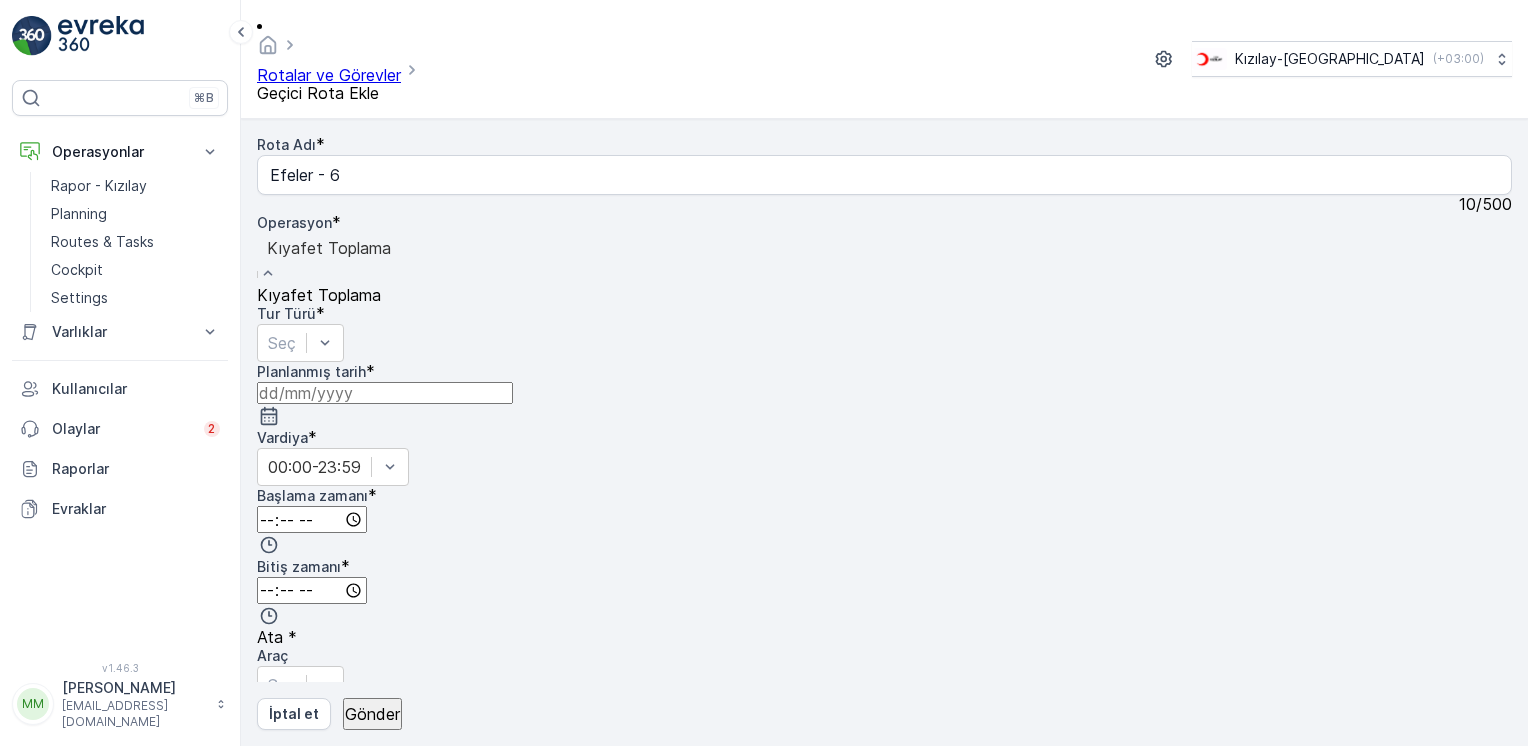 click on "Kıyafet Toplama" at bounding box center [319, 295] 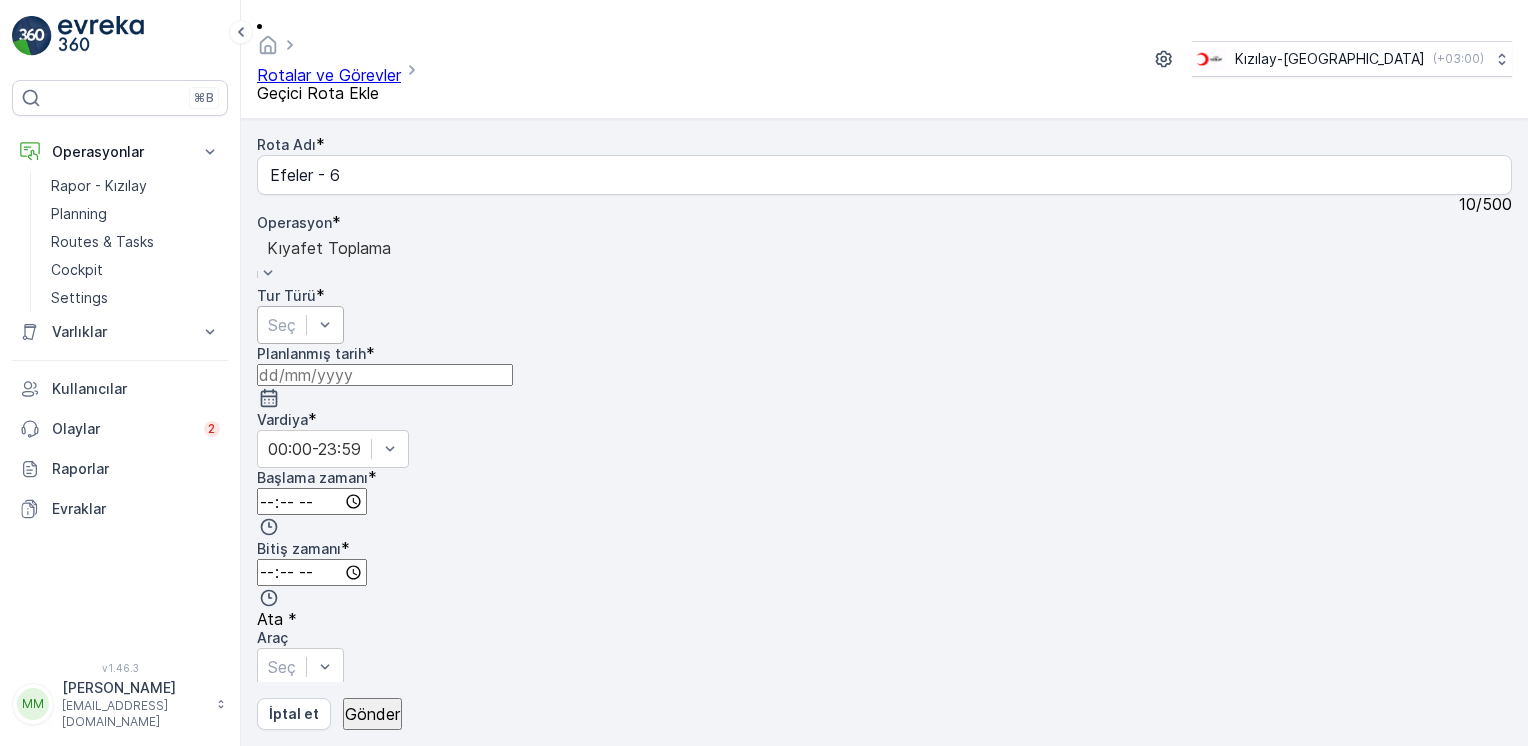 click at bounding box center [282, 325] 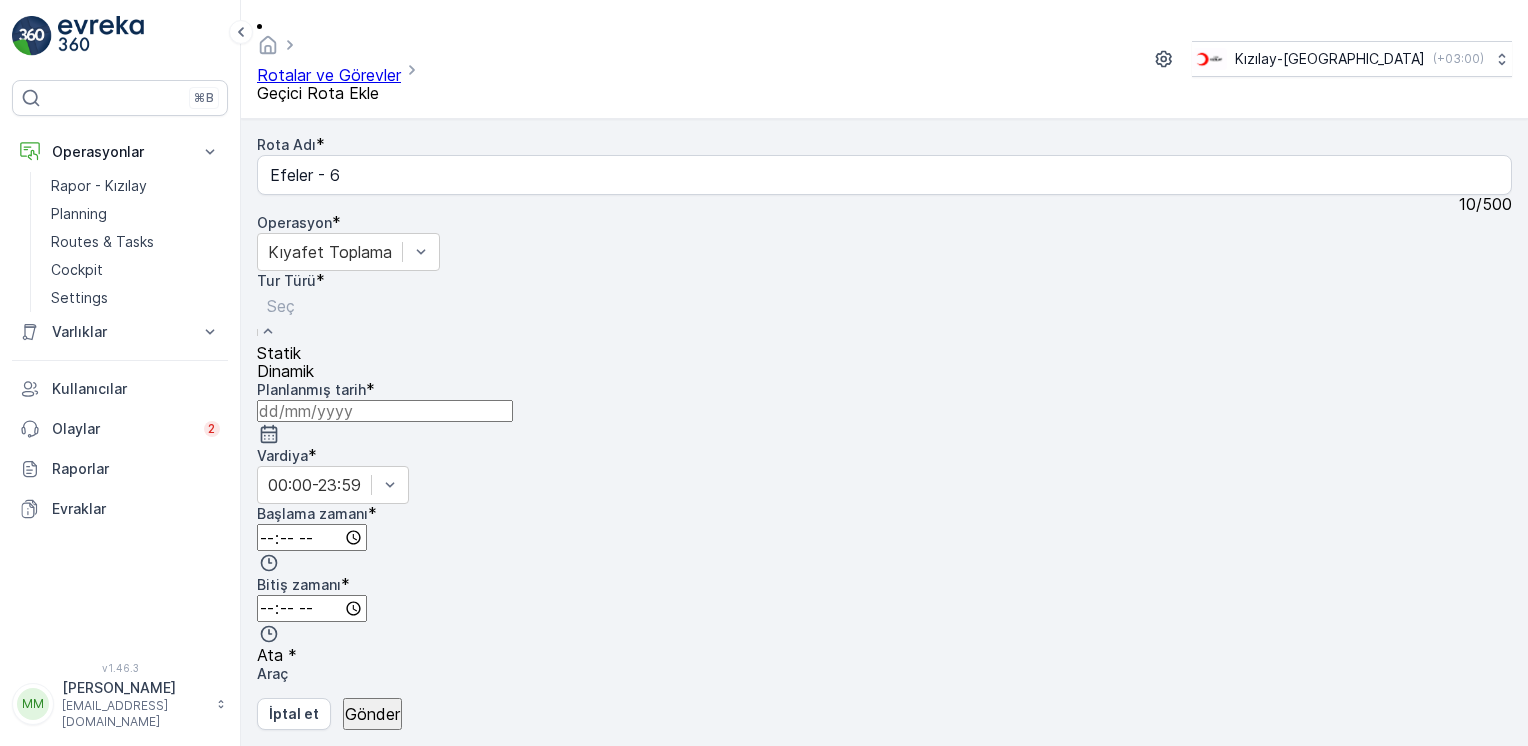 click on "Statik" at bounding box center [285, 353] 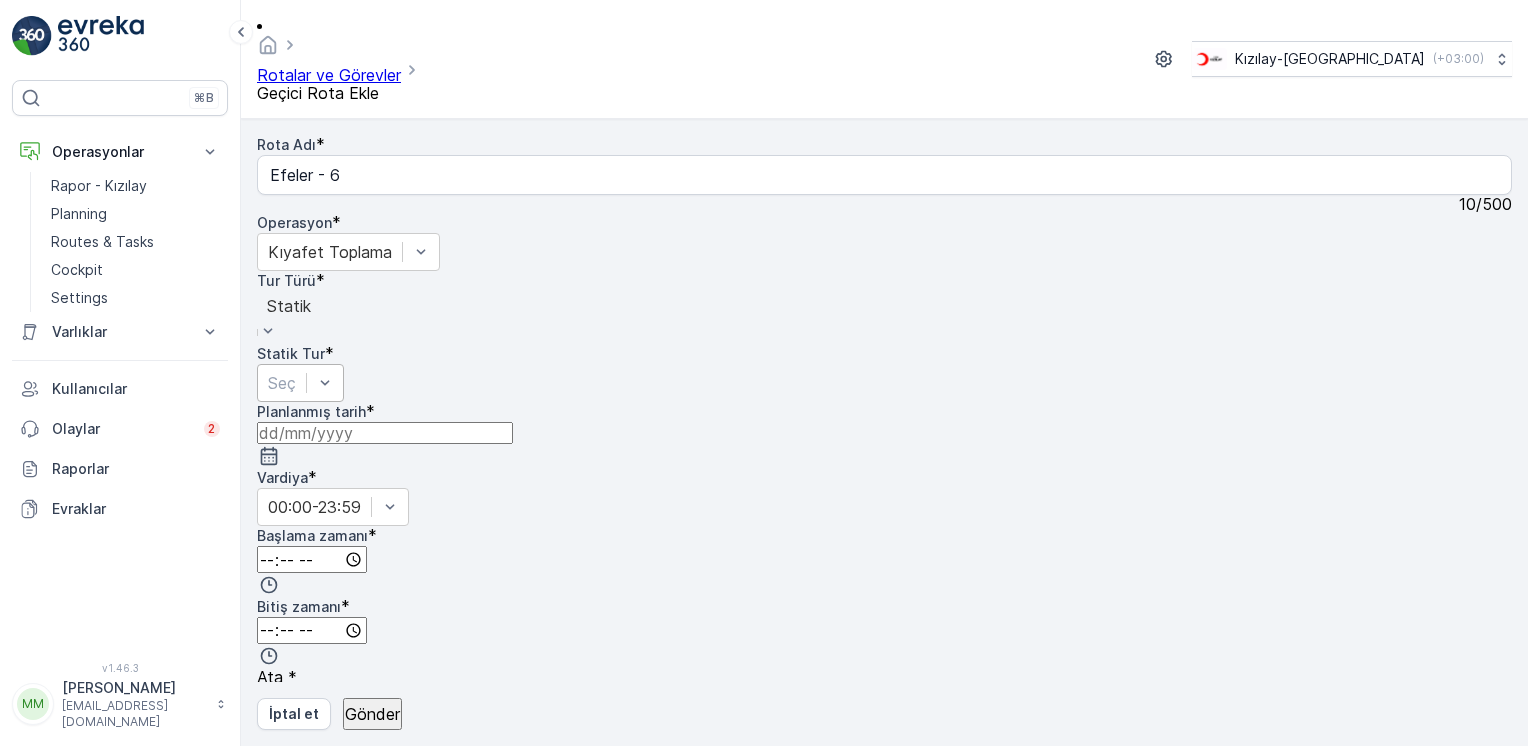 click at bounding box center [282, 383] 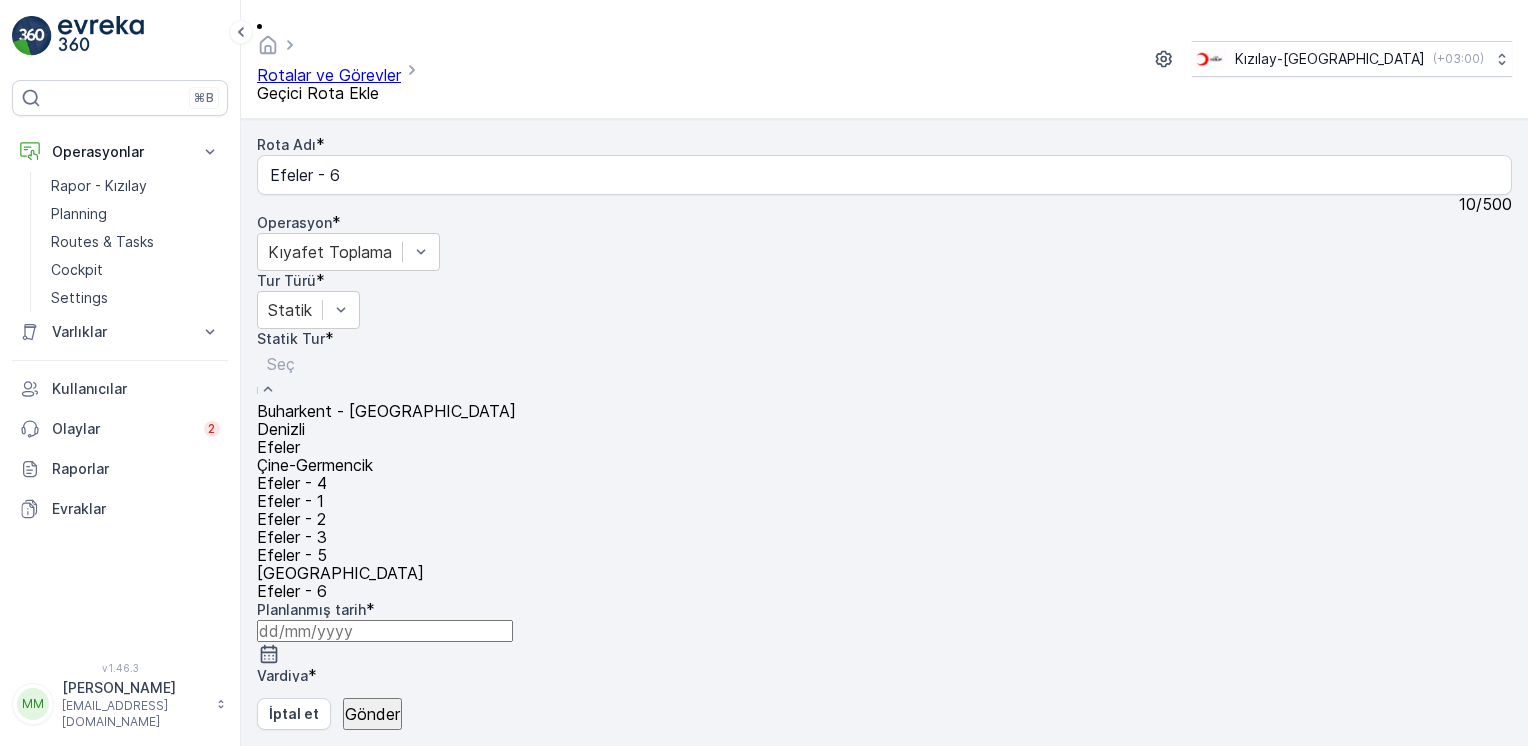 scroll, scrollTop: 82, scrollLeft: 0, axis: vertical 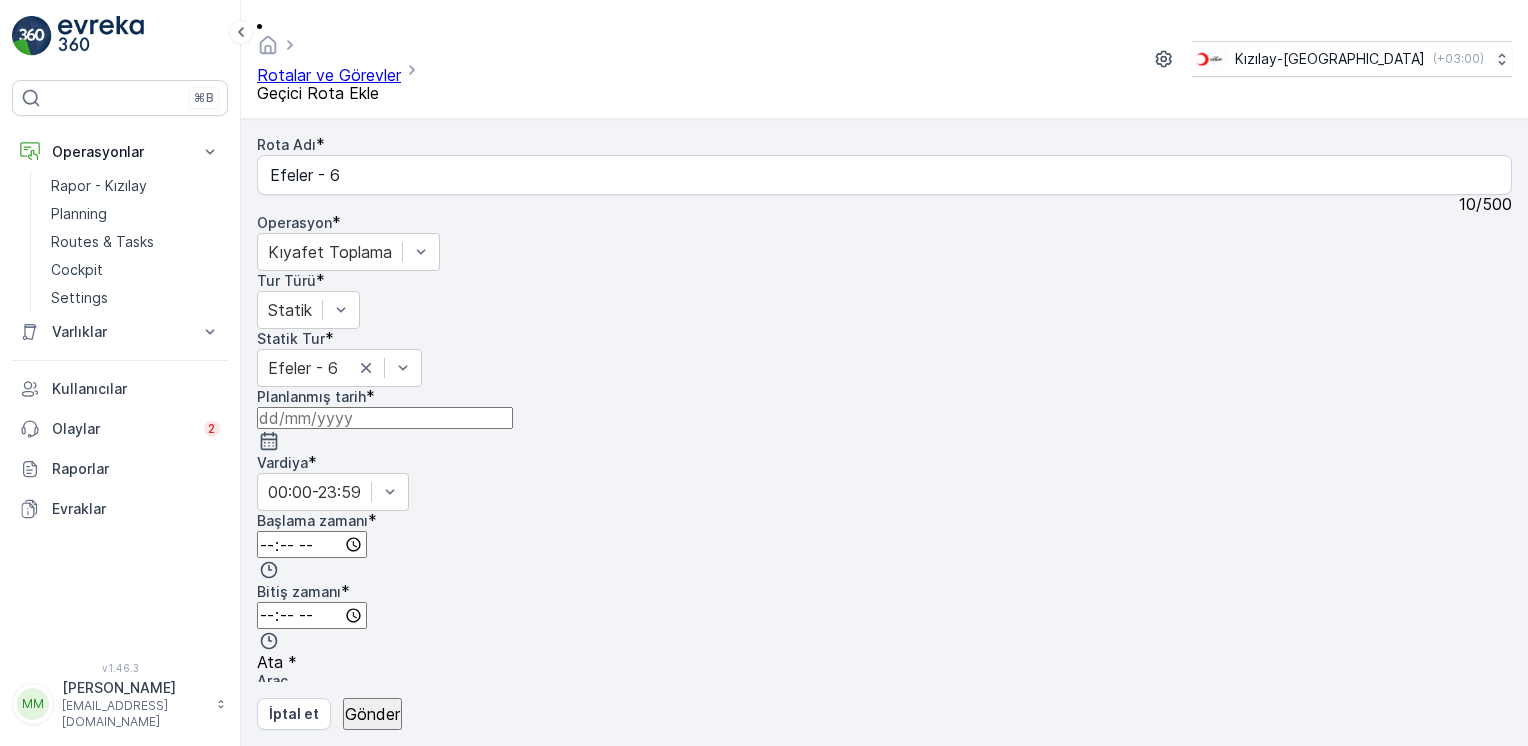 click at bounding box center (385, 418) 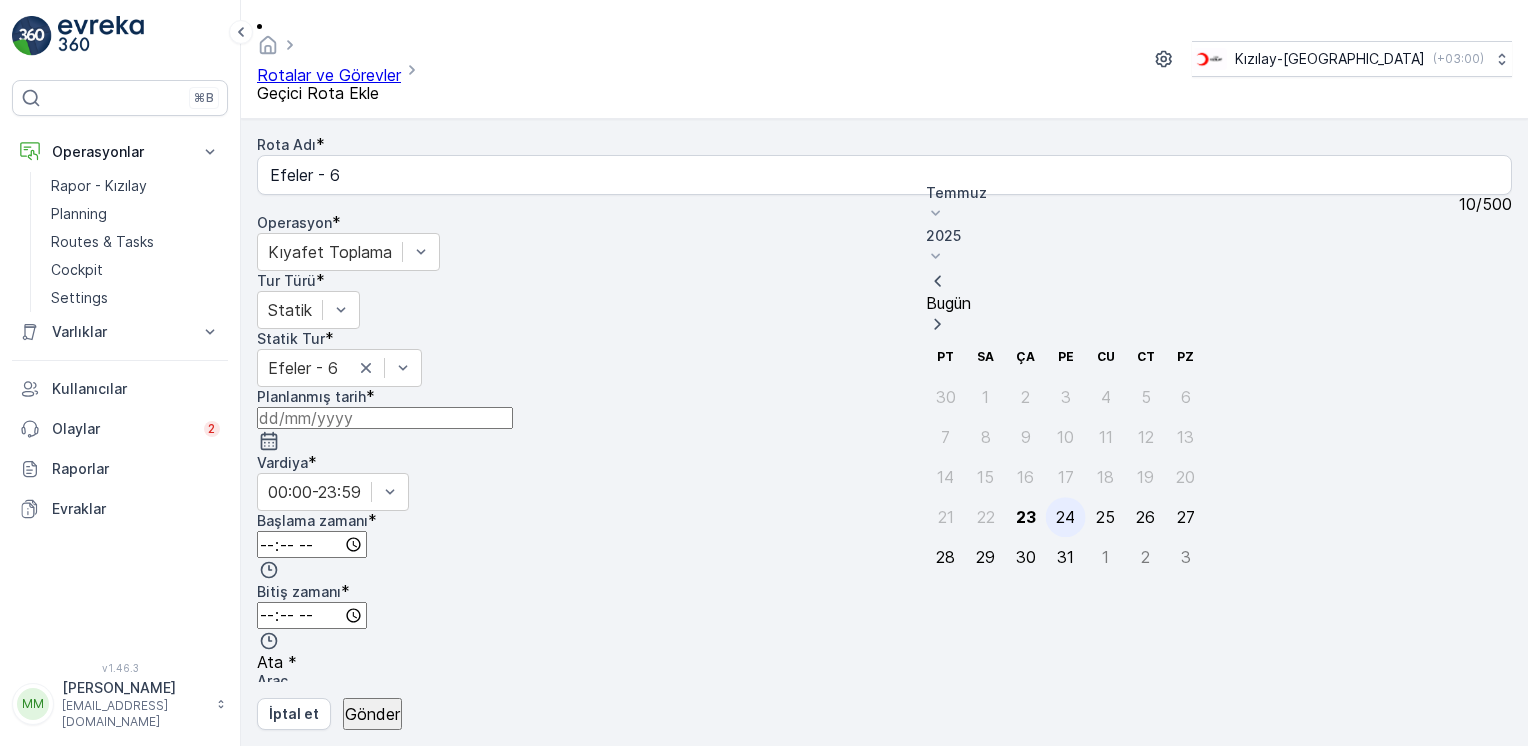 click on "24" at bounding box center [1065, 517] 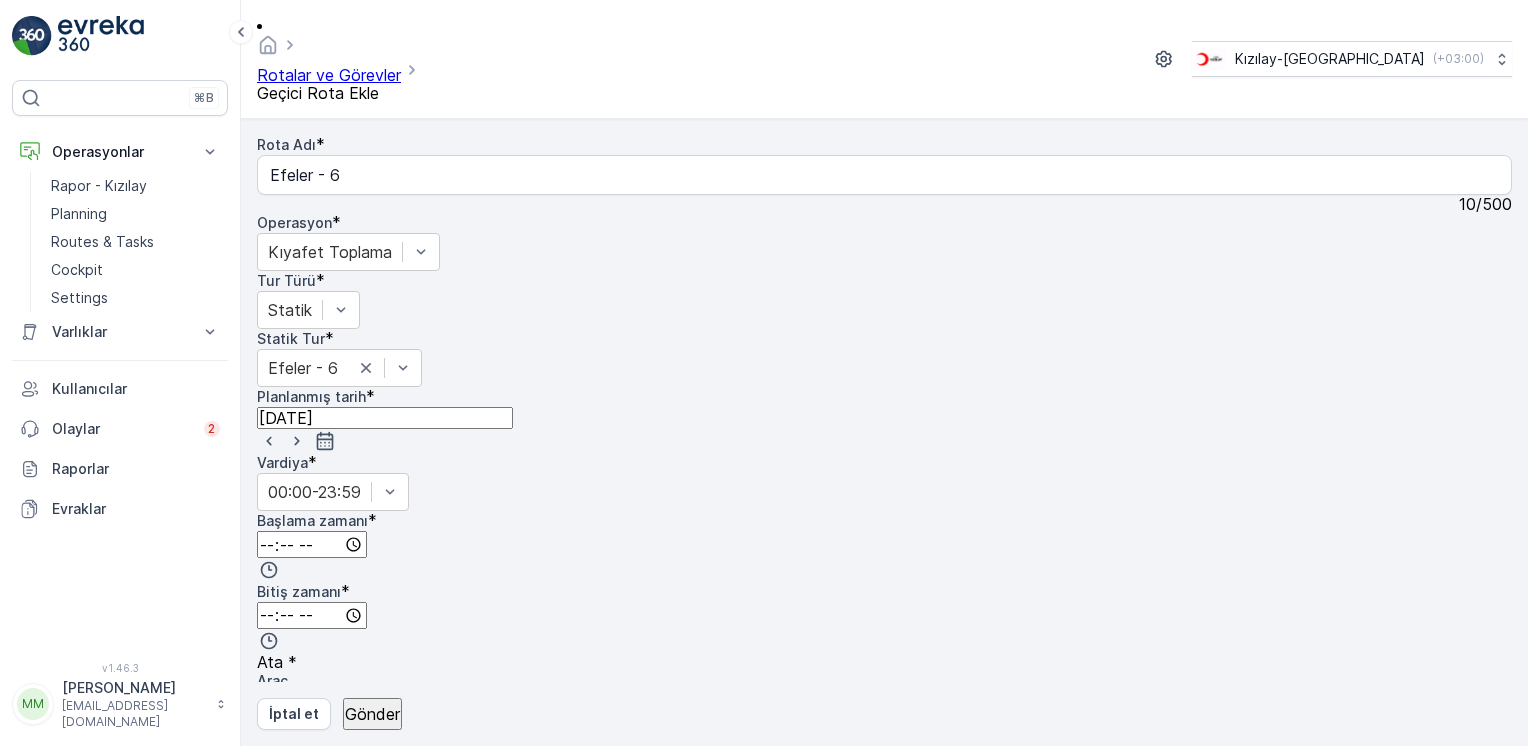 click 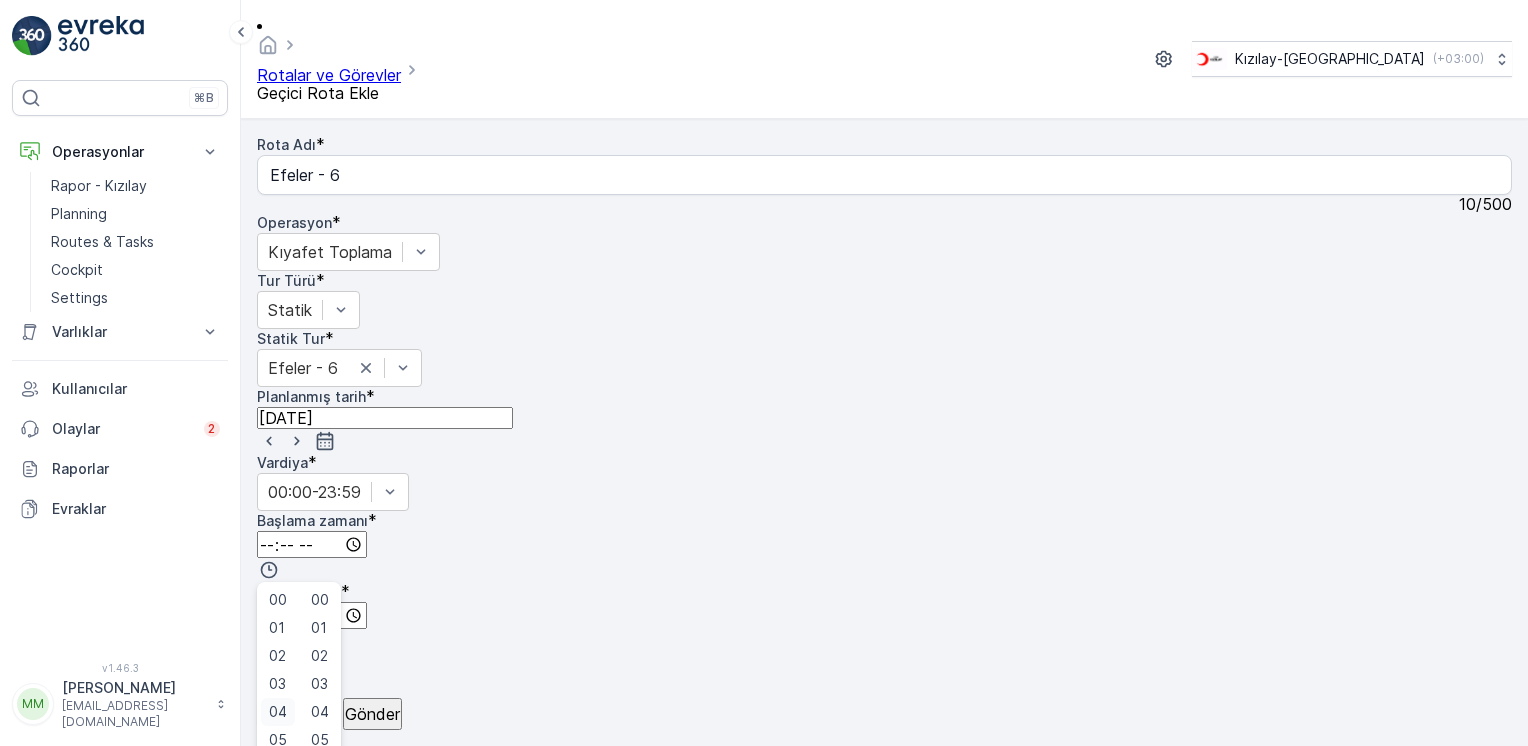 scroll, scrollTop: 480, scrollLeft: 0, axis: vertical 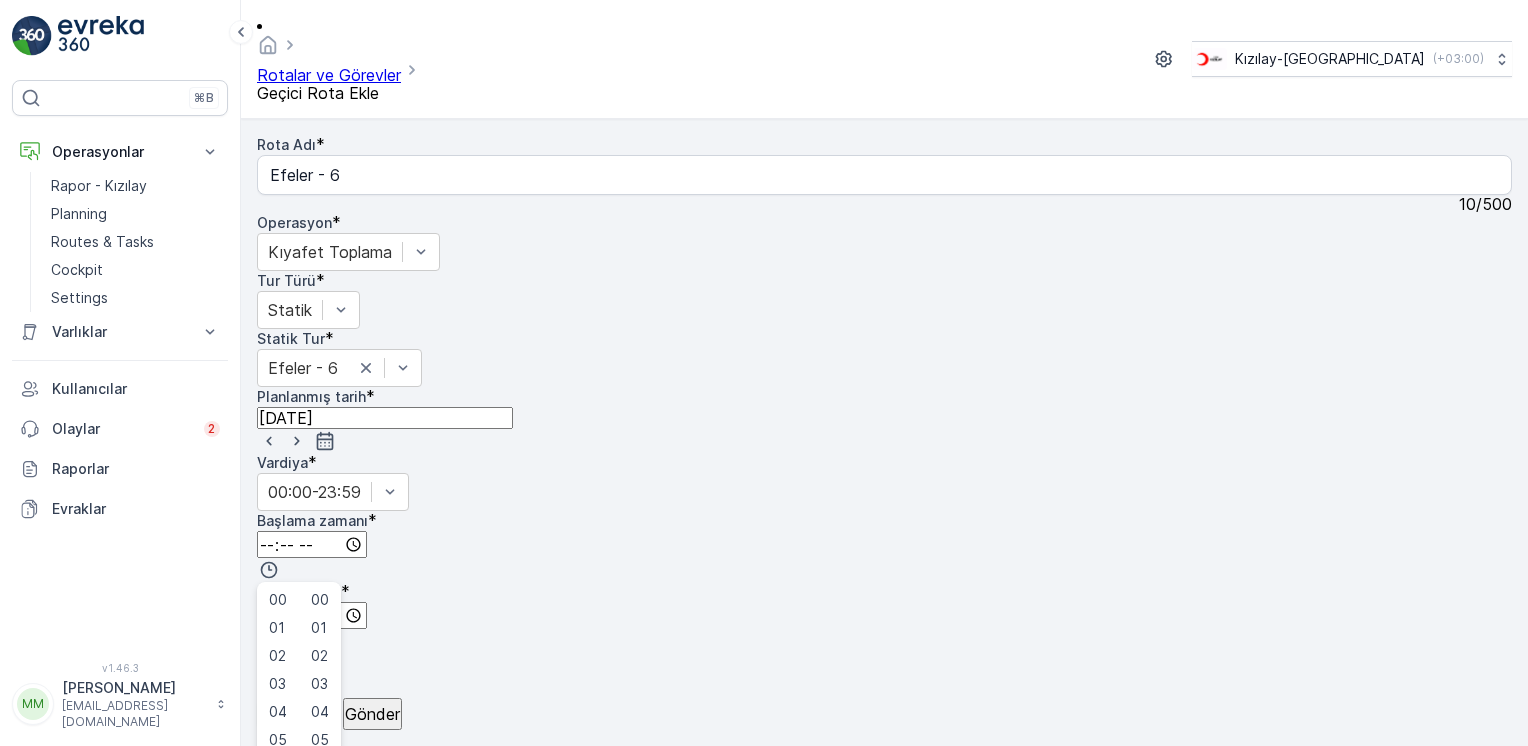 click on "22" at bounding box center [277, 1216] 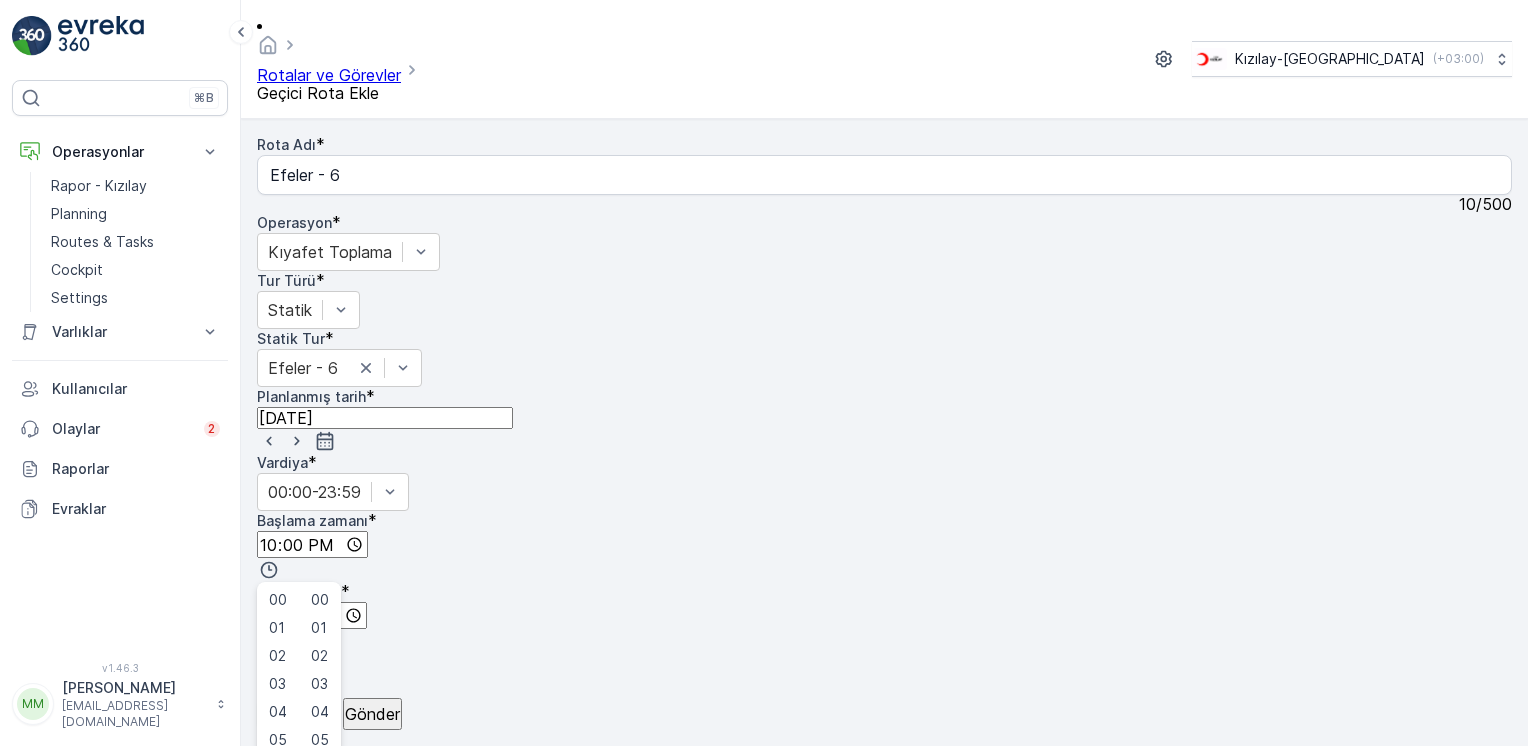 click 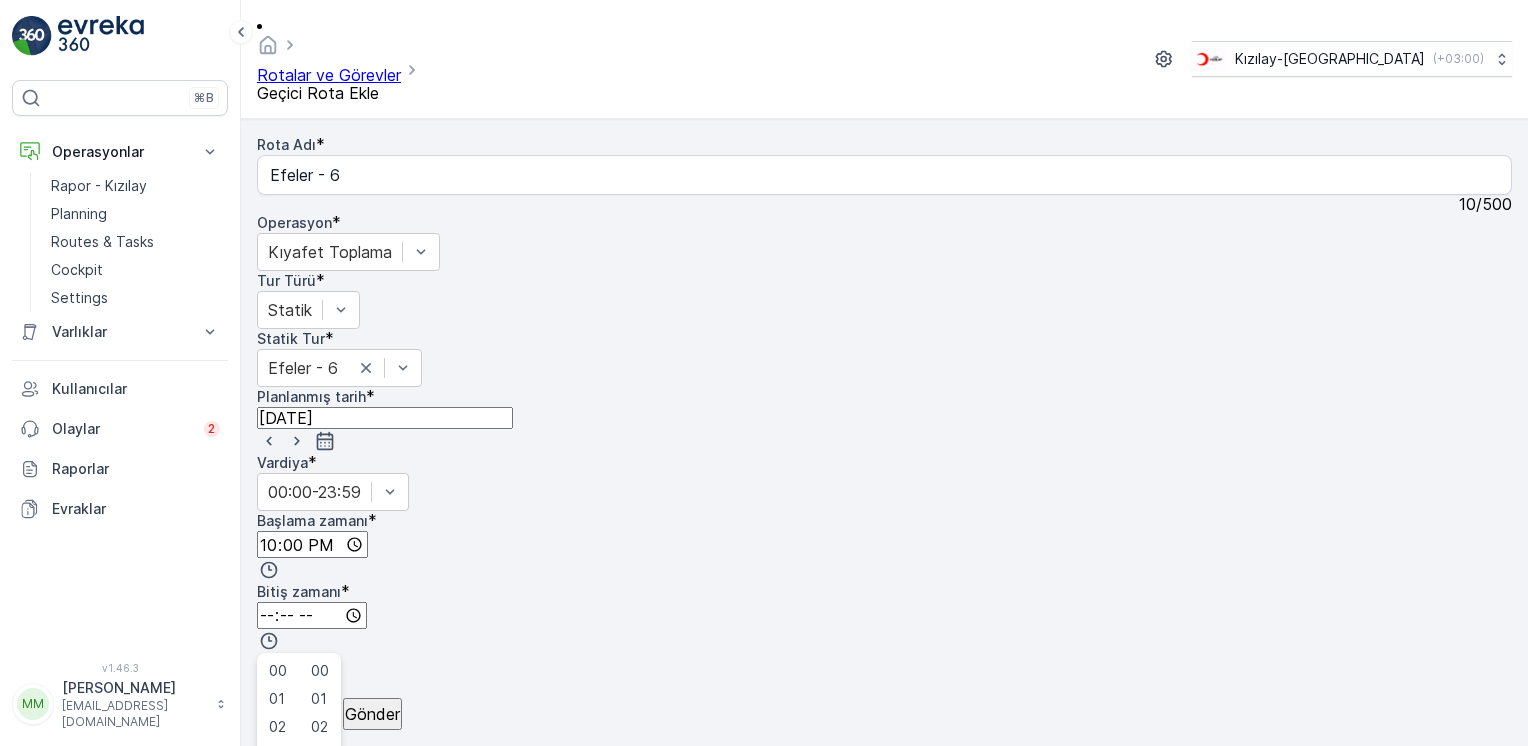 scroll, scrollTop: 424, scrollLeft: 0, axis: vertical 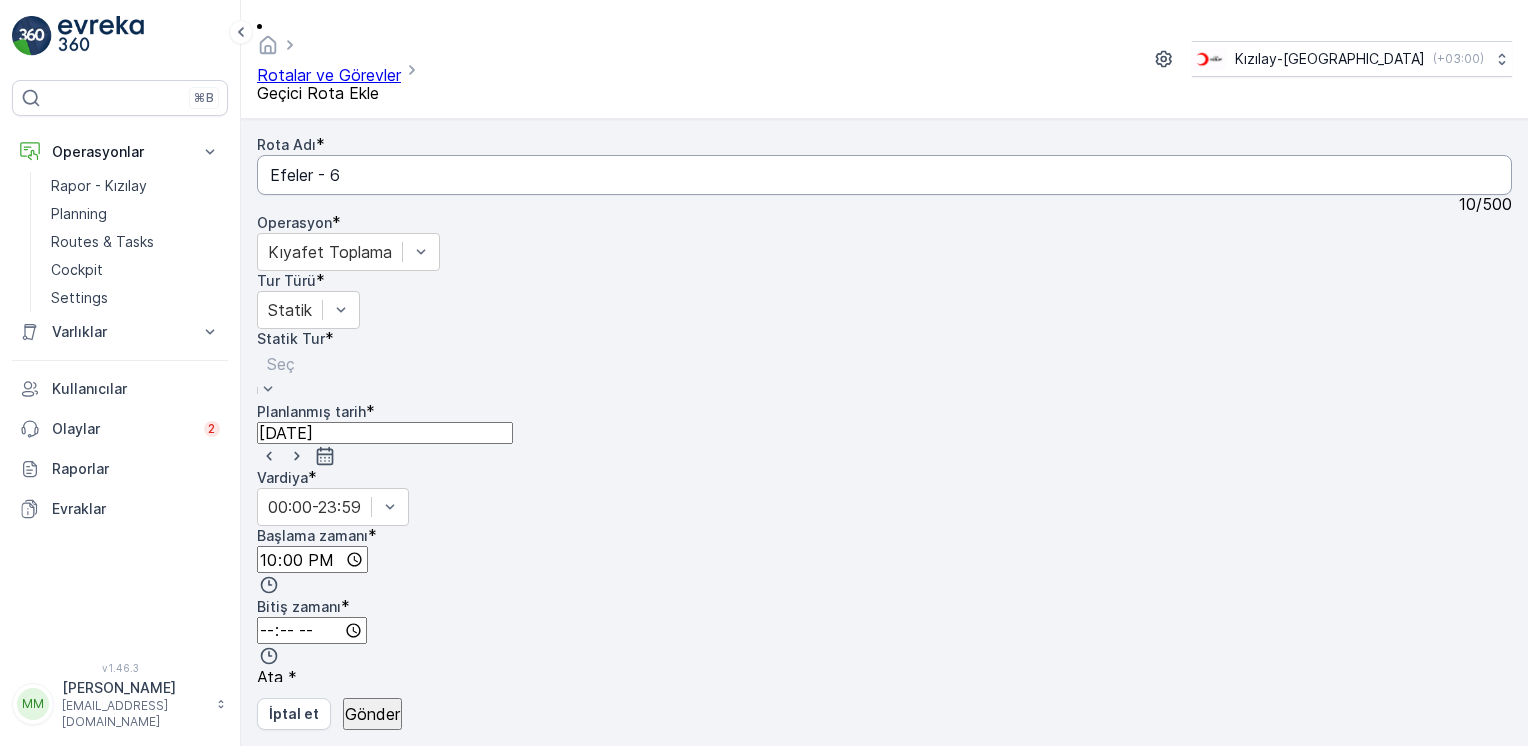 click on "Efeler - 6" at bounding box center (884, 175) 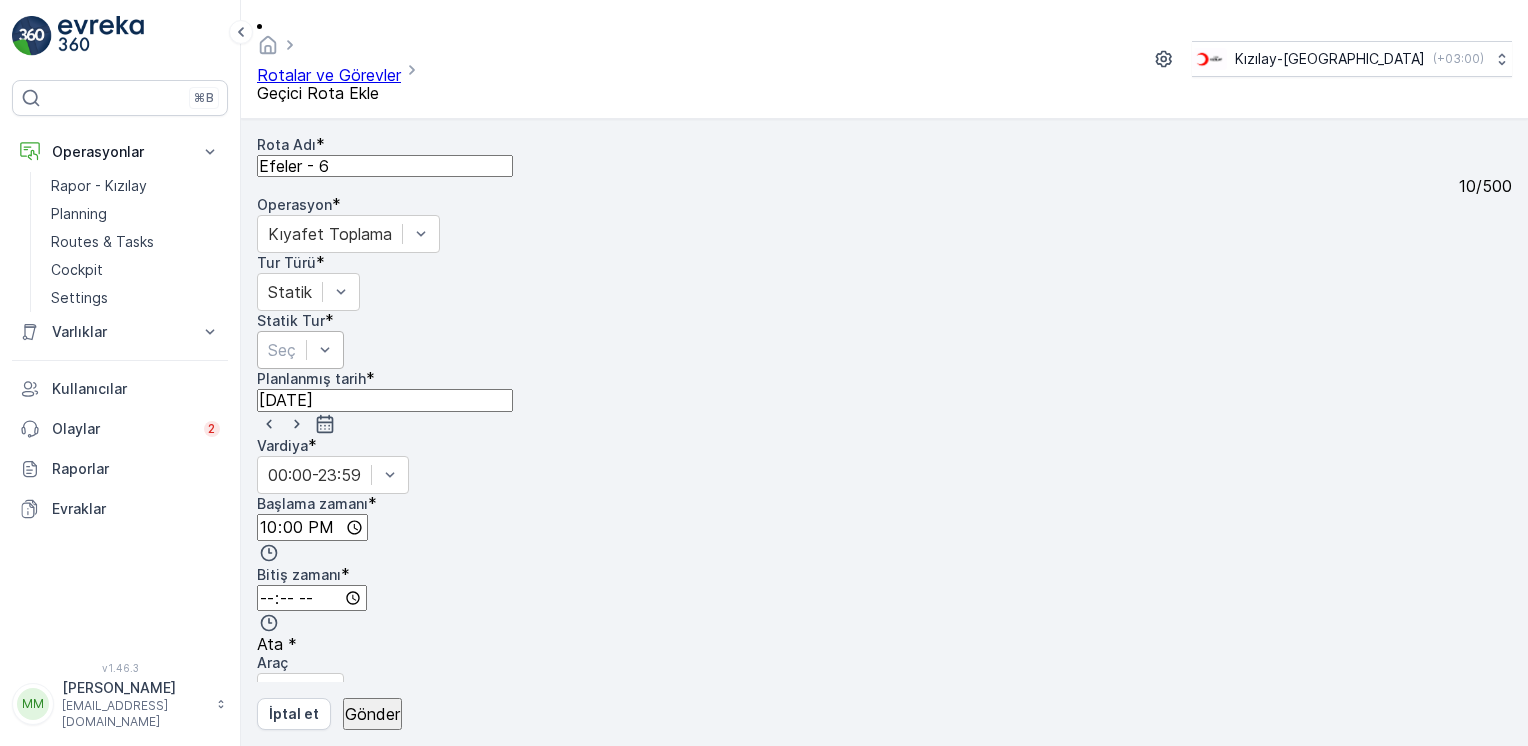 click on "Rotalar ve Görevler" at bounding box center [329, 75] 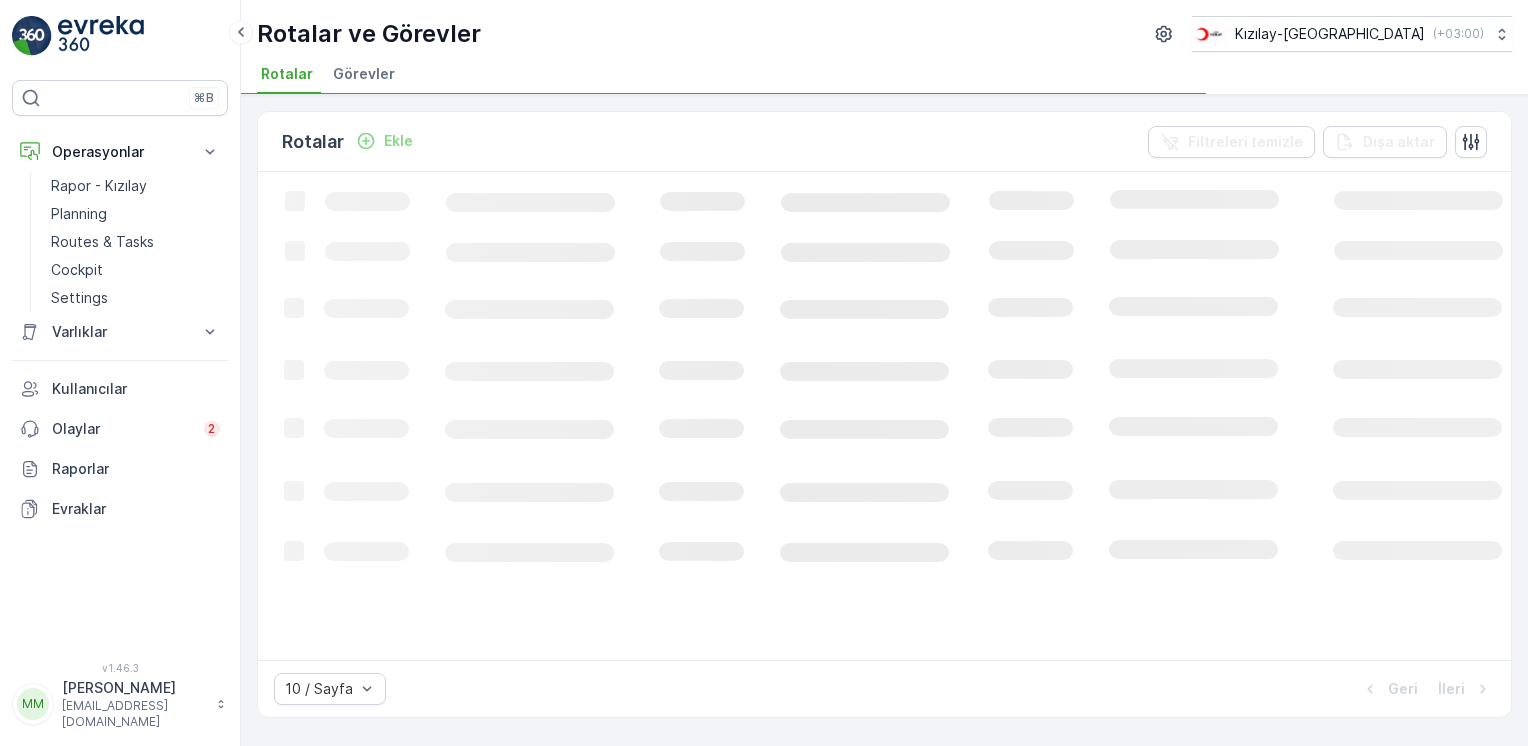 click on "Rotalar Ekle Filtreleri temizle Dışa aktar Loading... 10 / Sayfa Geri İleri" at bounding box center (884, 420) 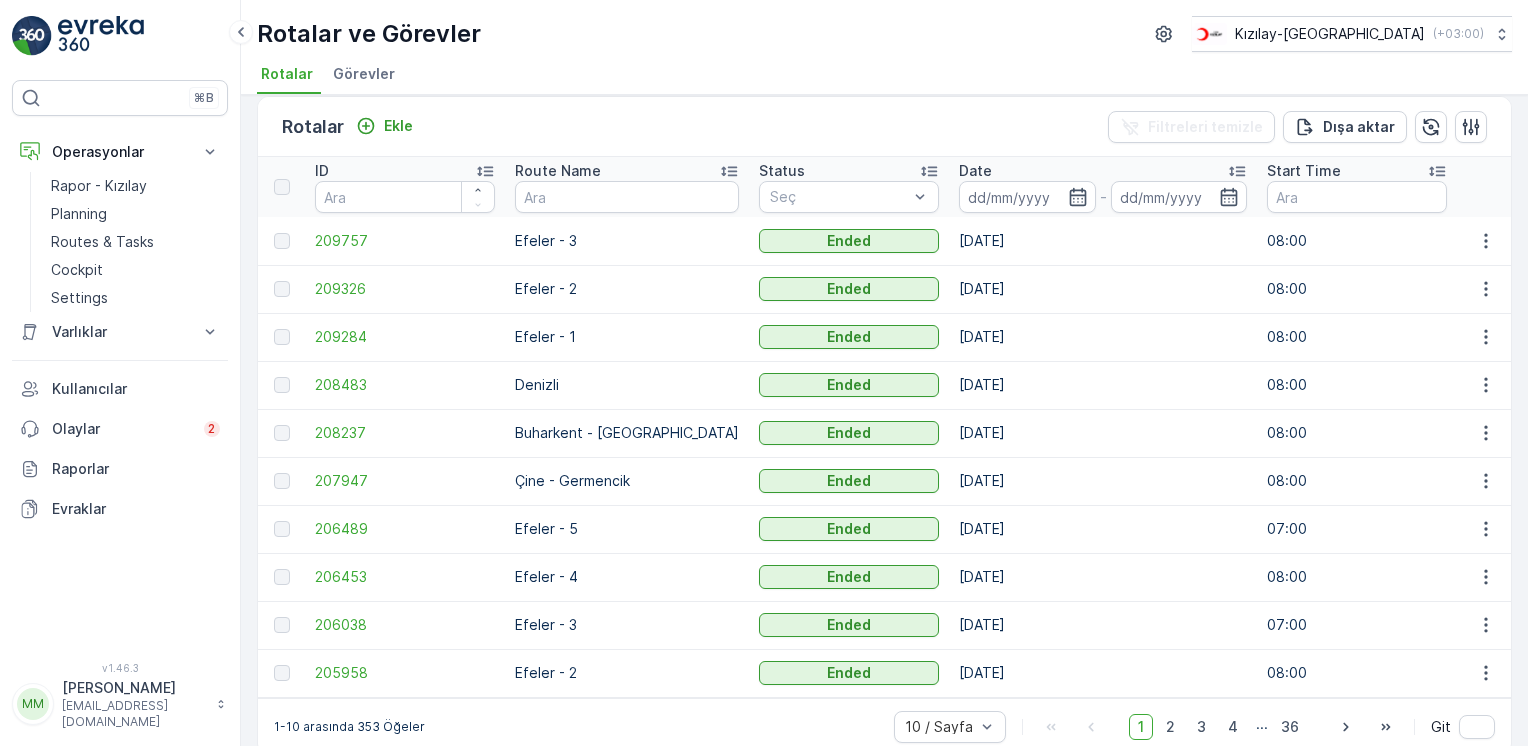 scroll, scrollTop: 0, scrollLeft: 0, axis: both 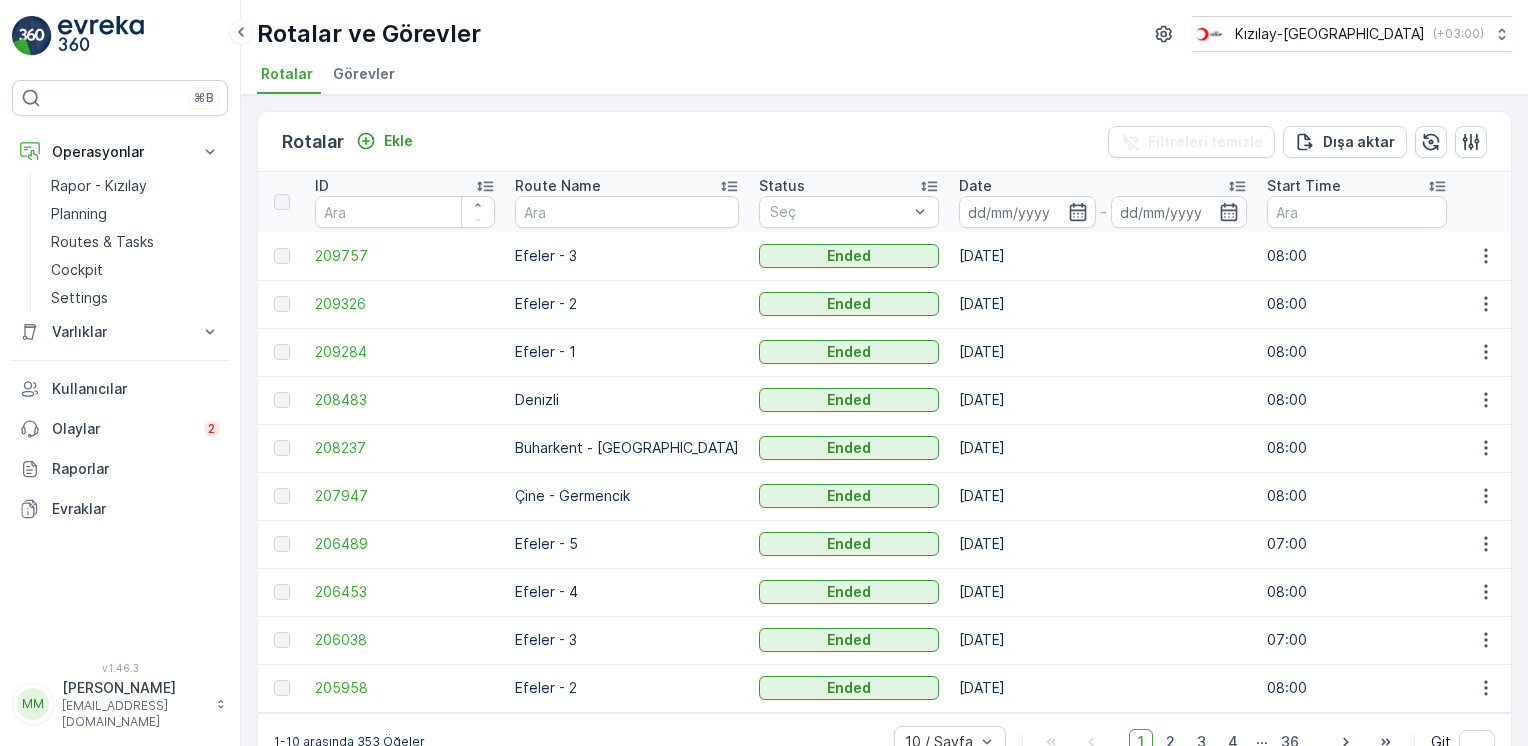 click on "Görevler" at bounding box center (364, 74) 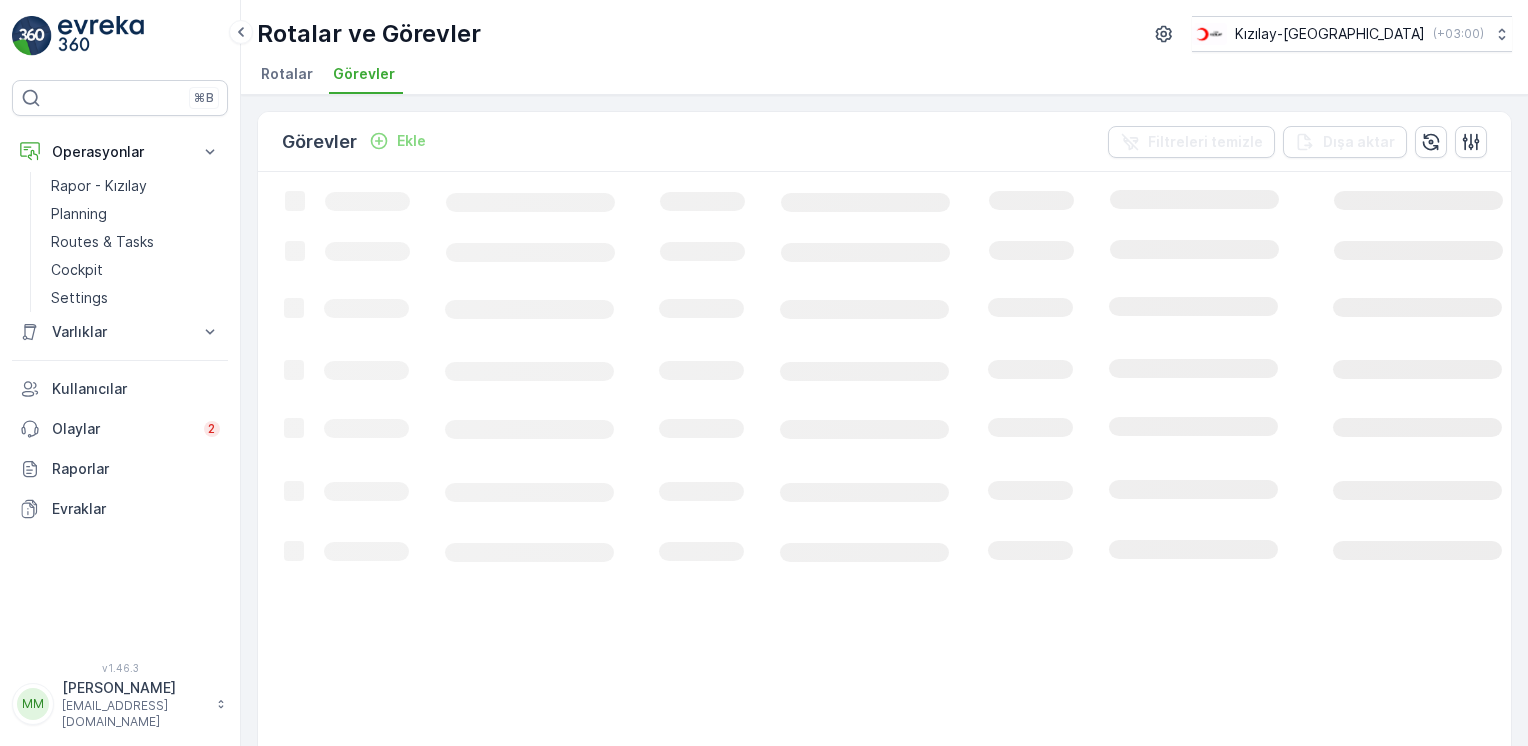 click on "Rotalar" at bounding box center (287, 74) 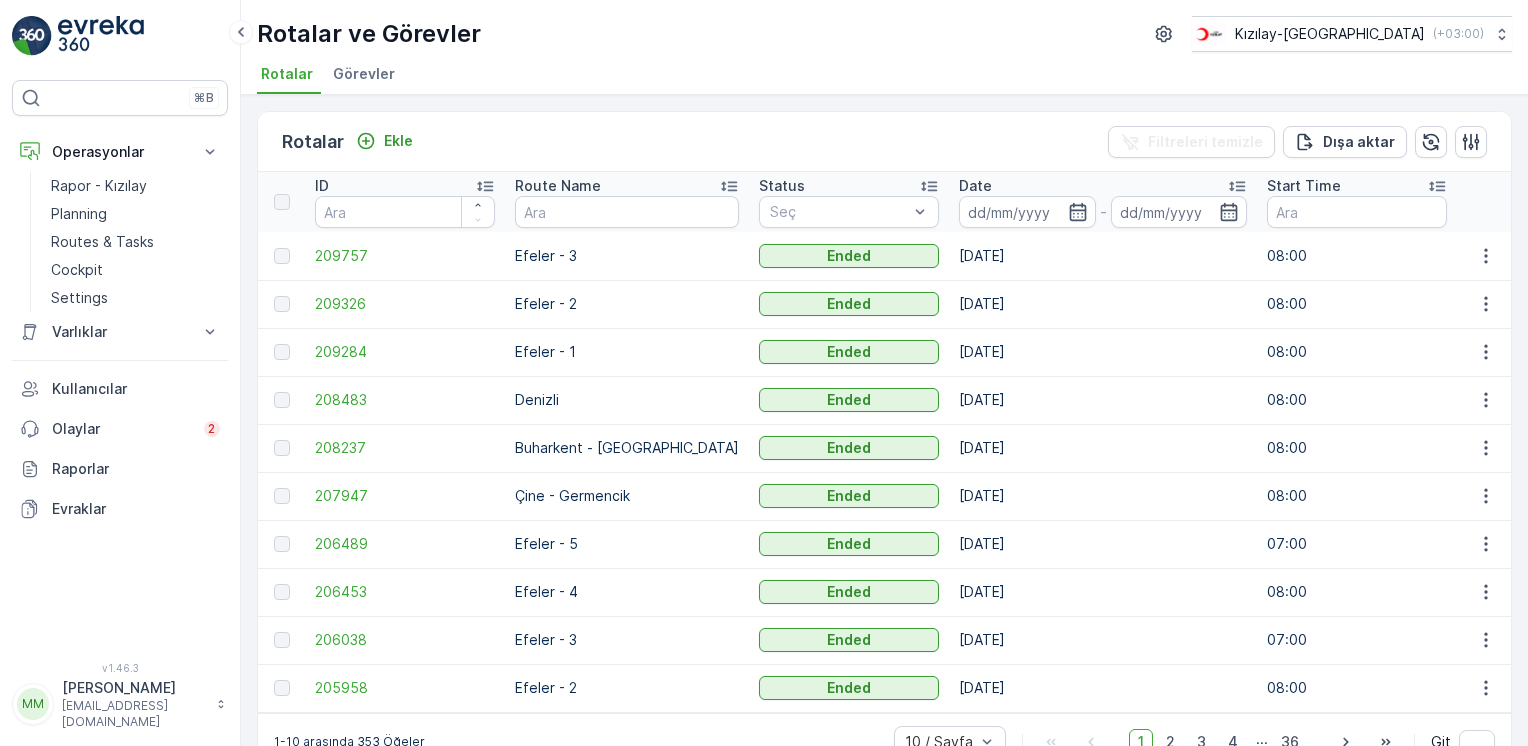 drag, startPoint x: 341, startPoint y: 82, endPoint x: 551, endPoint y: 128, distance: 214.97906 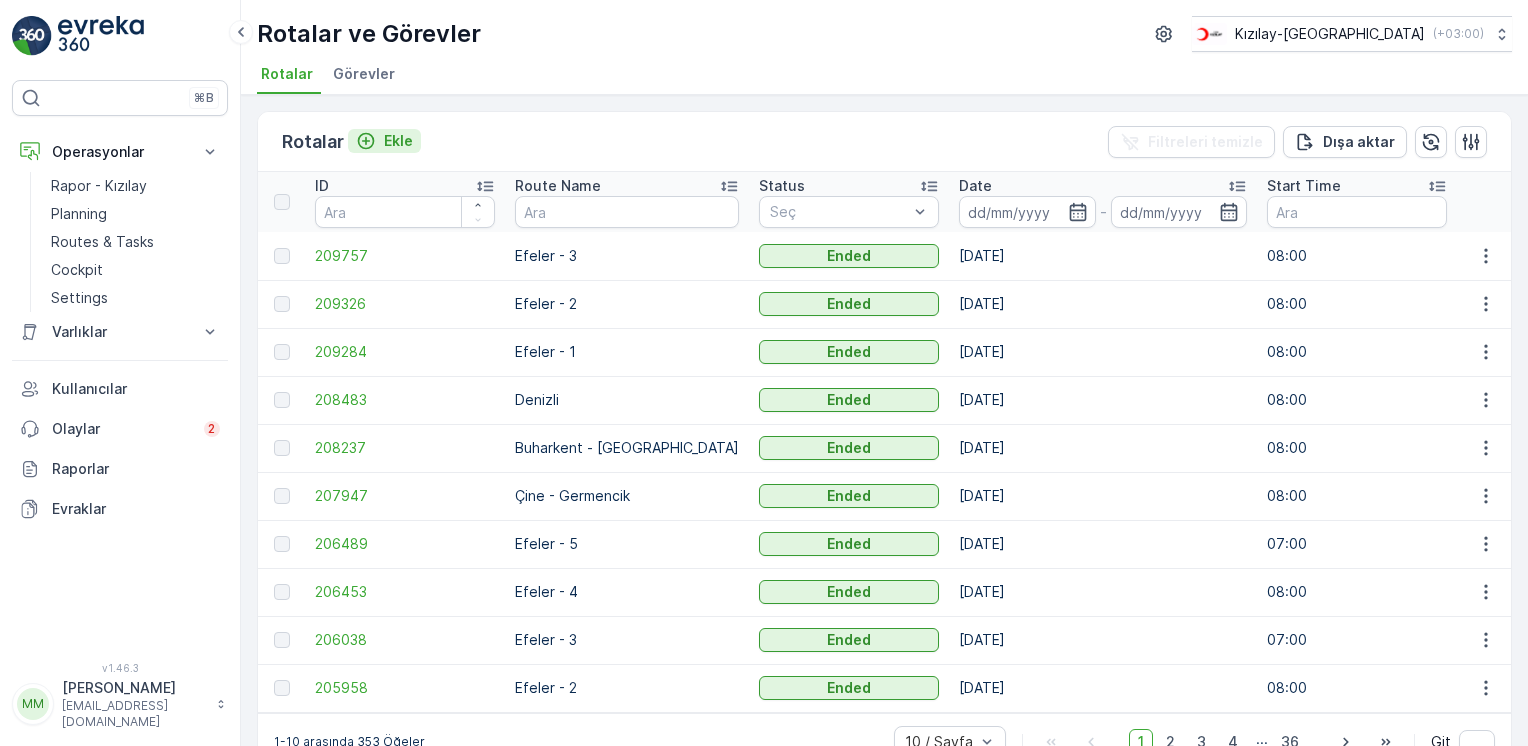click on "Ekle" at bounding box center (398, 141) 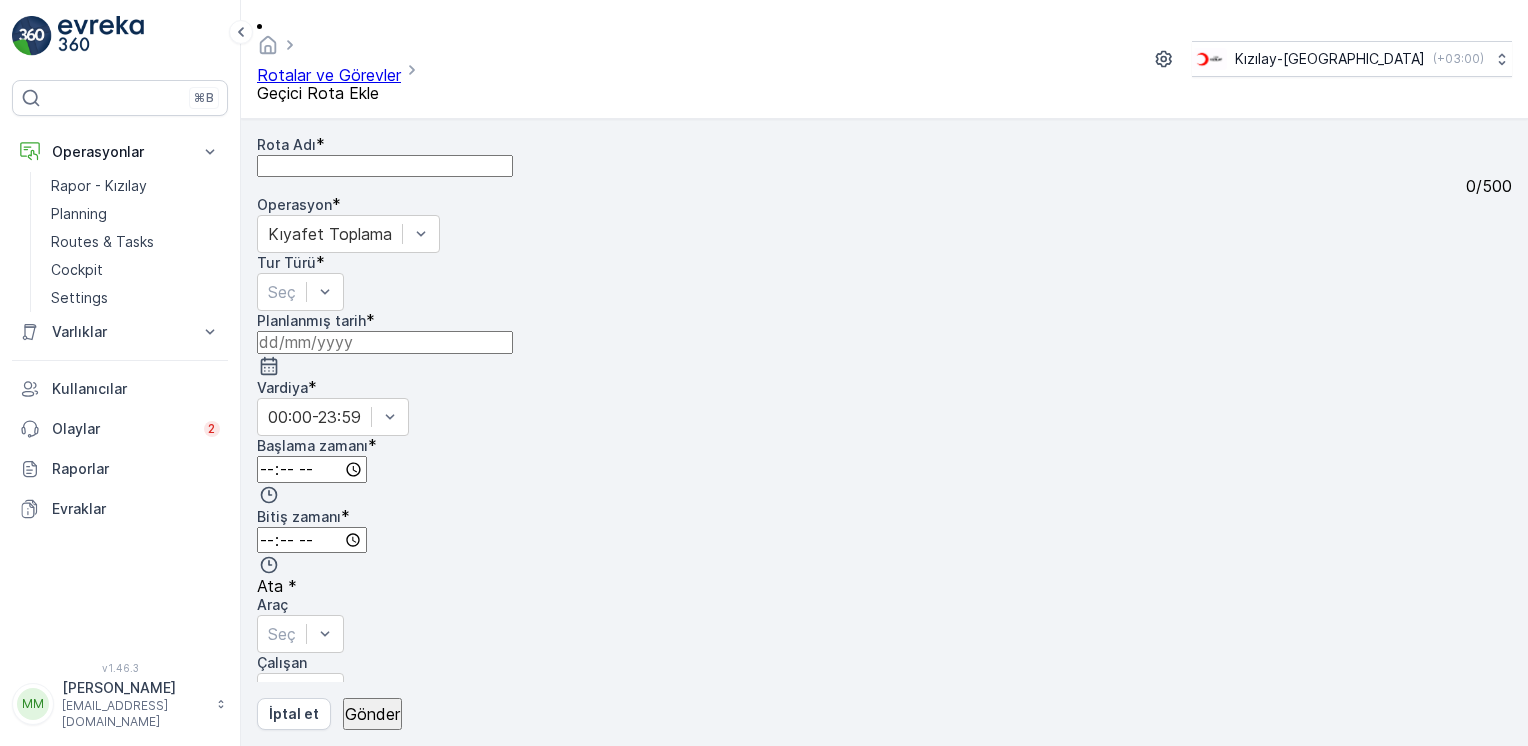 click on "Rota Adı" at bounding box center (385, 166) 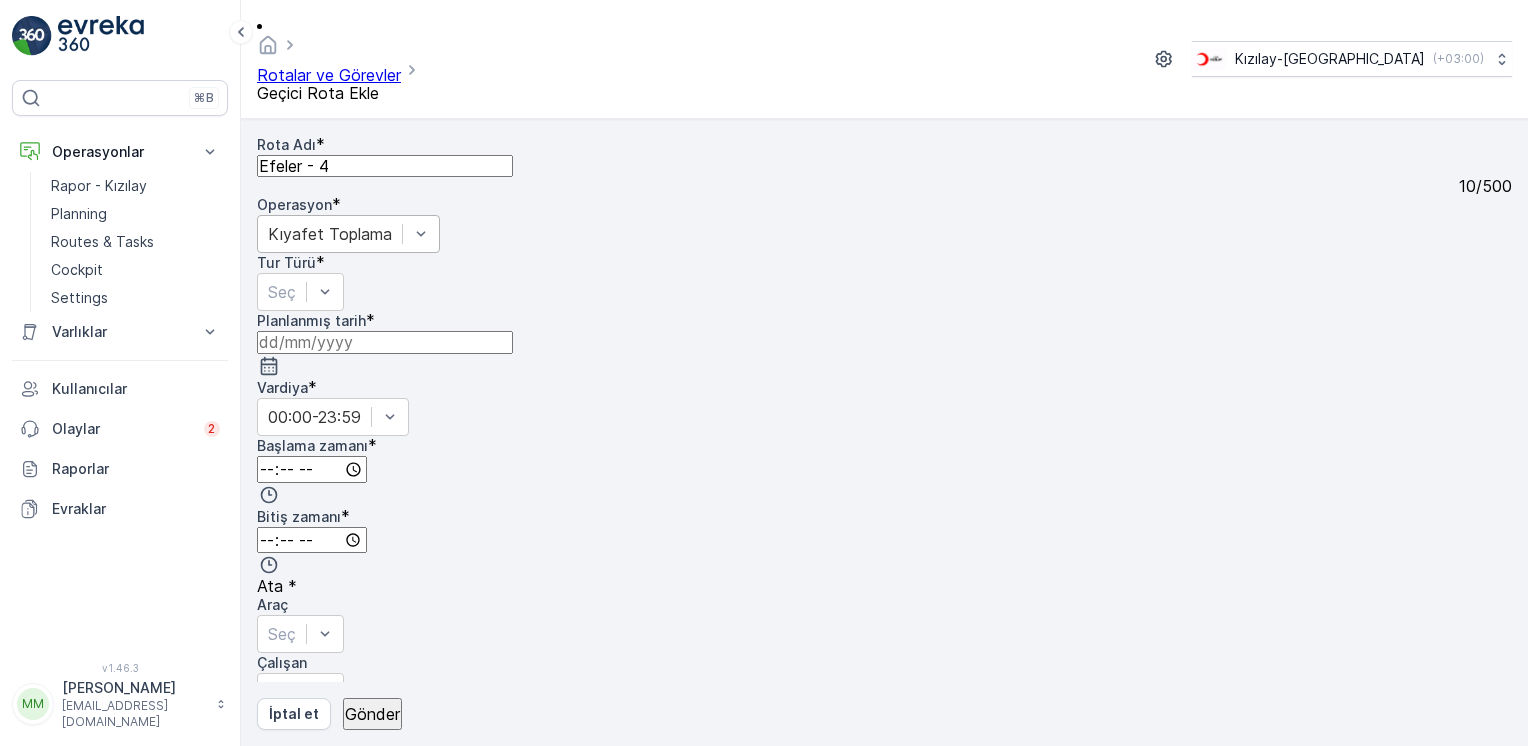 type on "Efeler - 4" 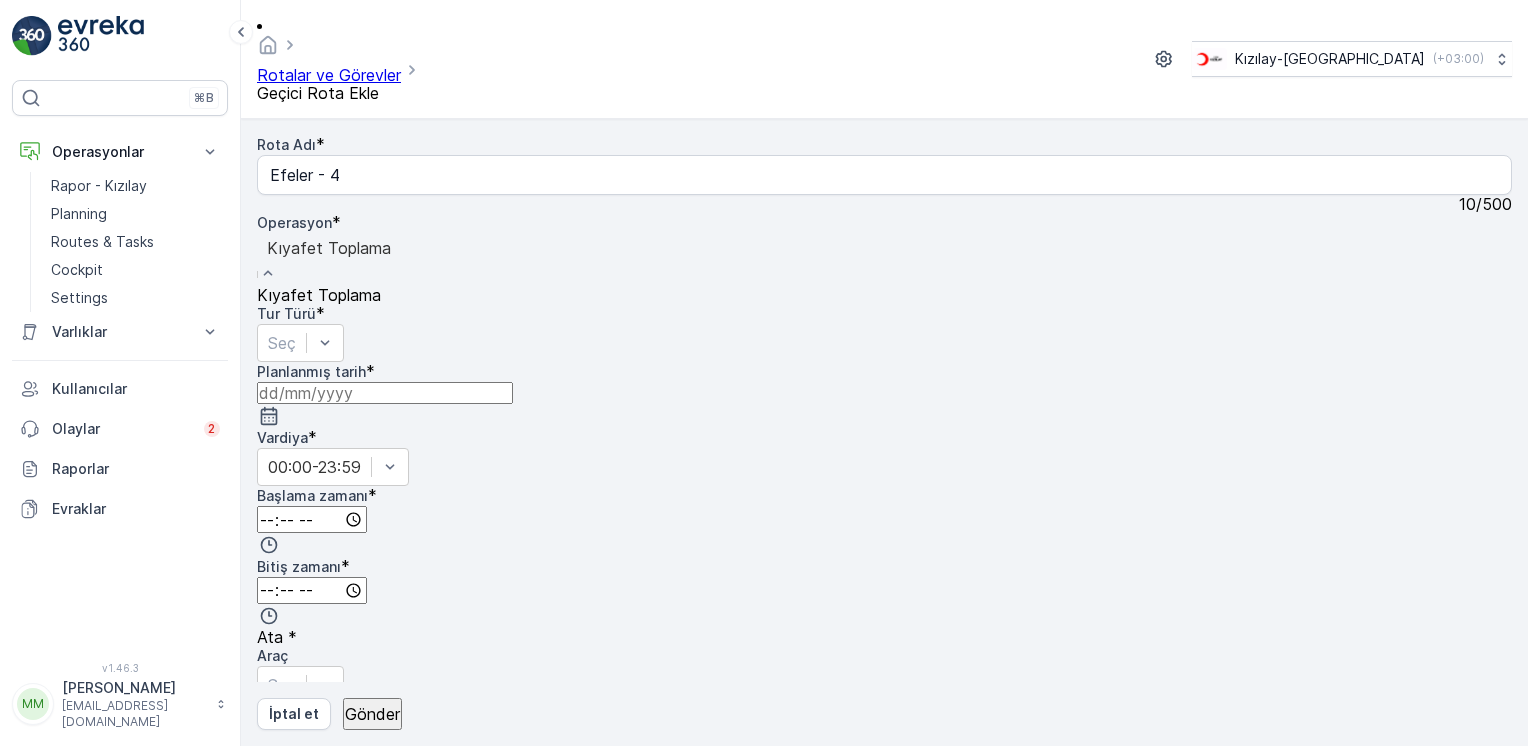 drag, startPoint x: 632, startPoint y: 162, endPoint x: 619, endPoint y: 165, distance: 13.341664 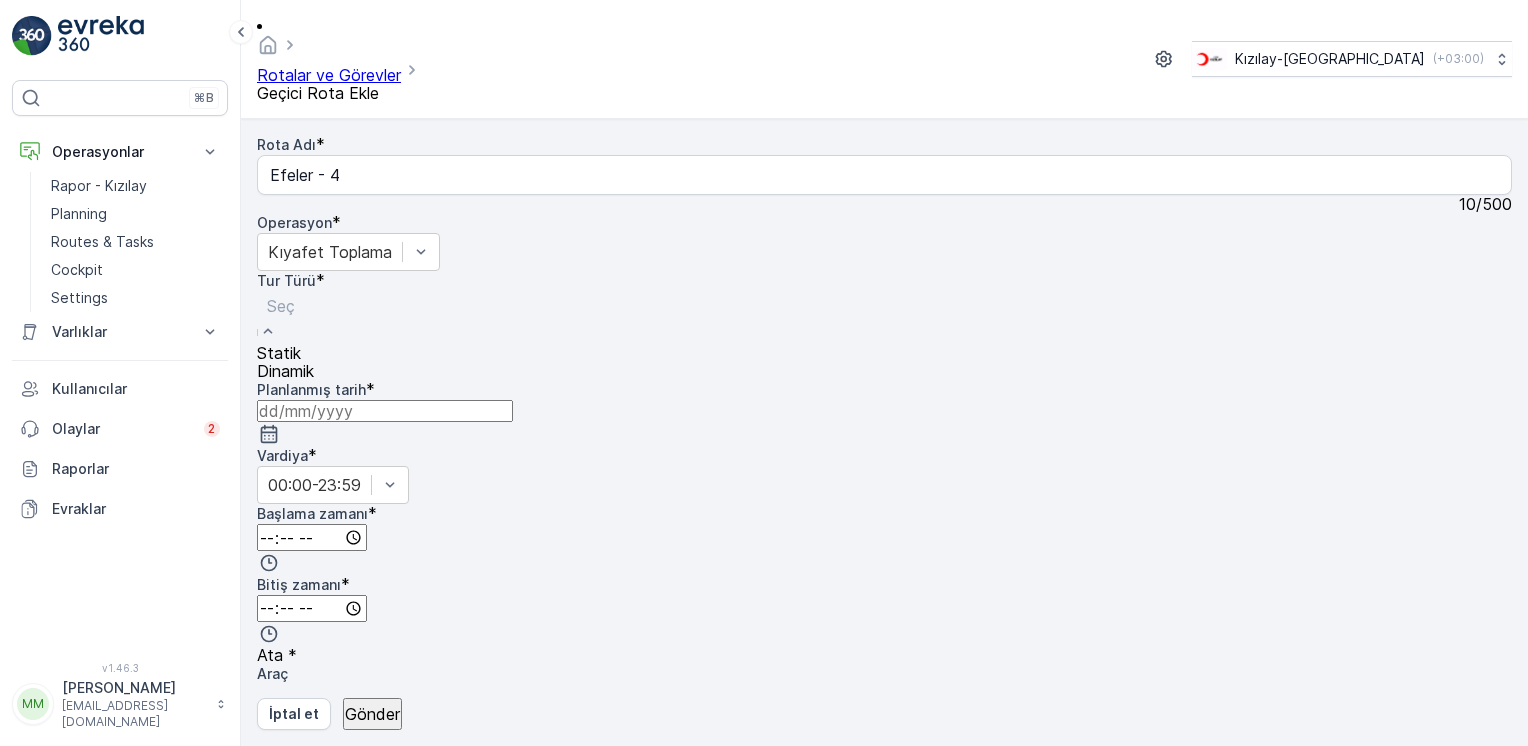drag, startPoint x: 440, startPoint y: 244, endPoint x: 297, endPoint y: 293, distance: 151.16217 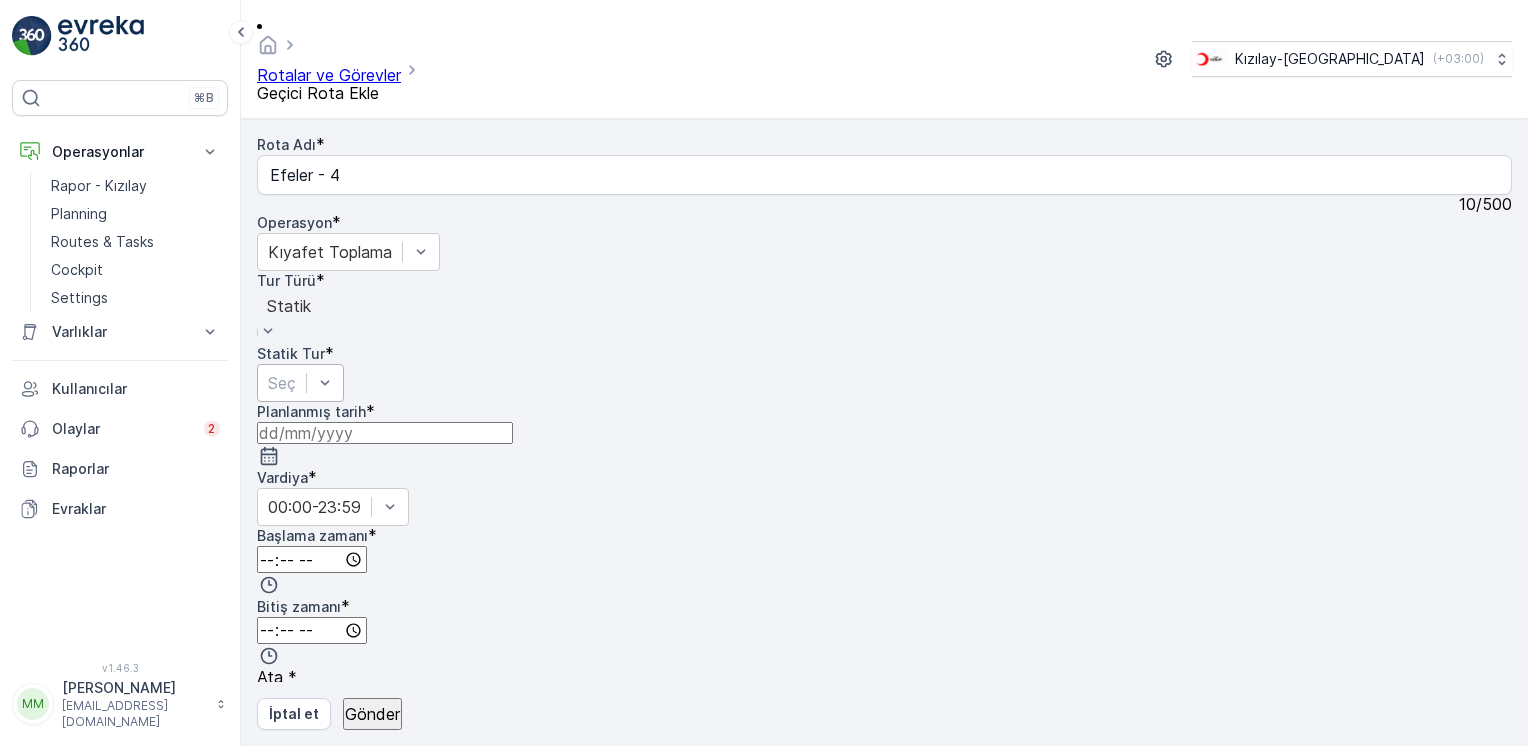 click at bounding box center (282, 383) 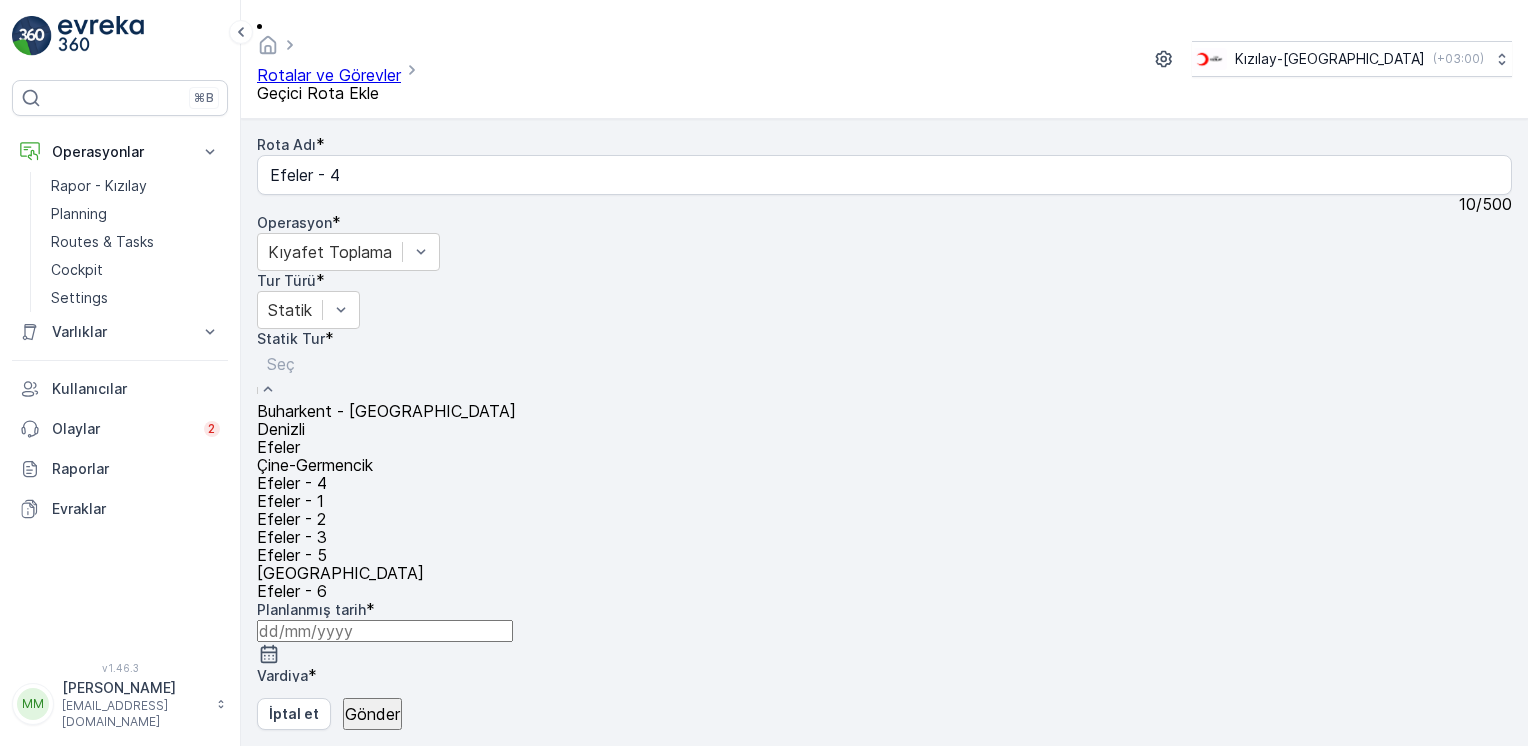 click on "Efeler - 4" at bounding box center (292, 483) 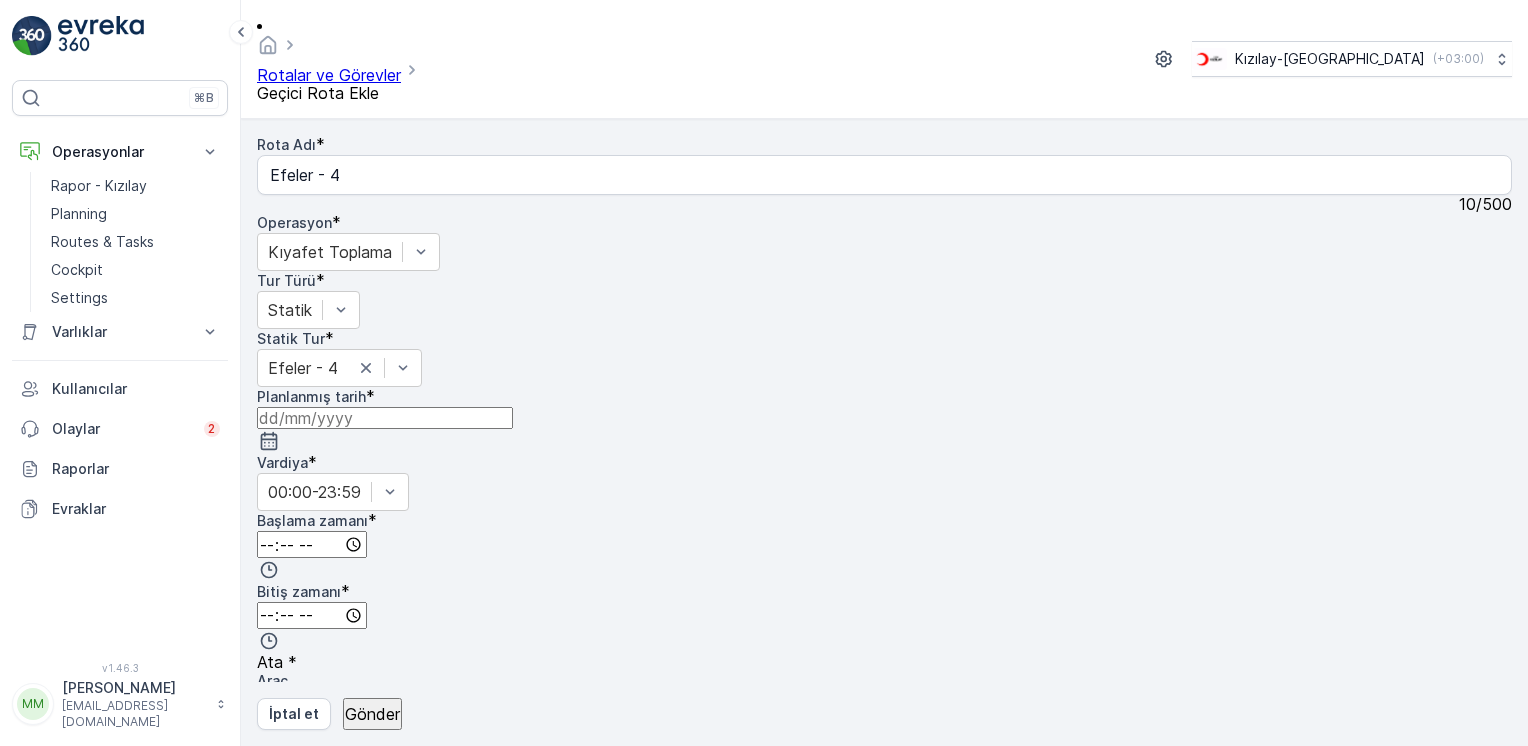click at bounding box center (385, 418) 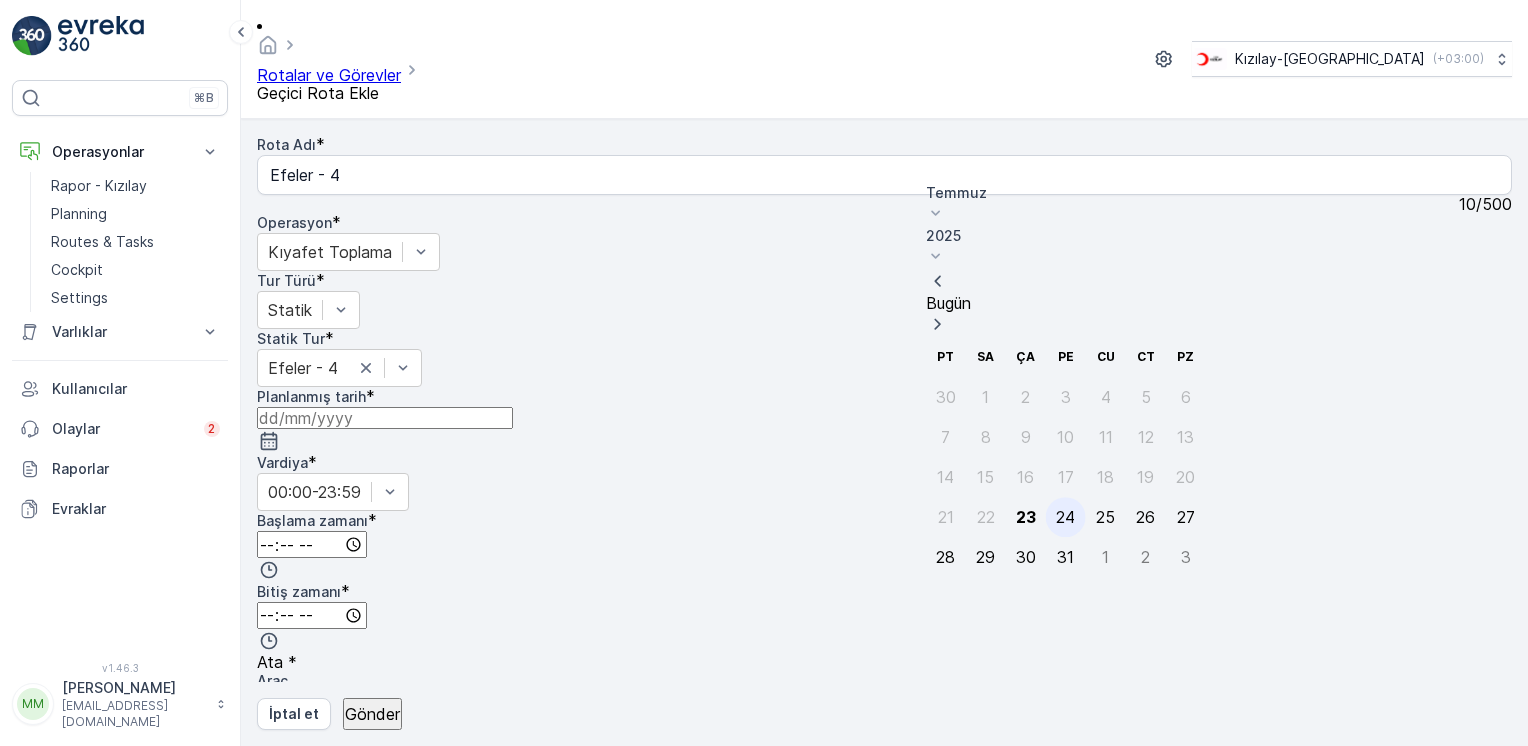 click on "24" at bounding box center (1065, 517) 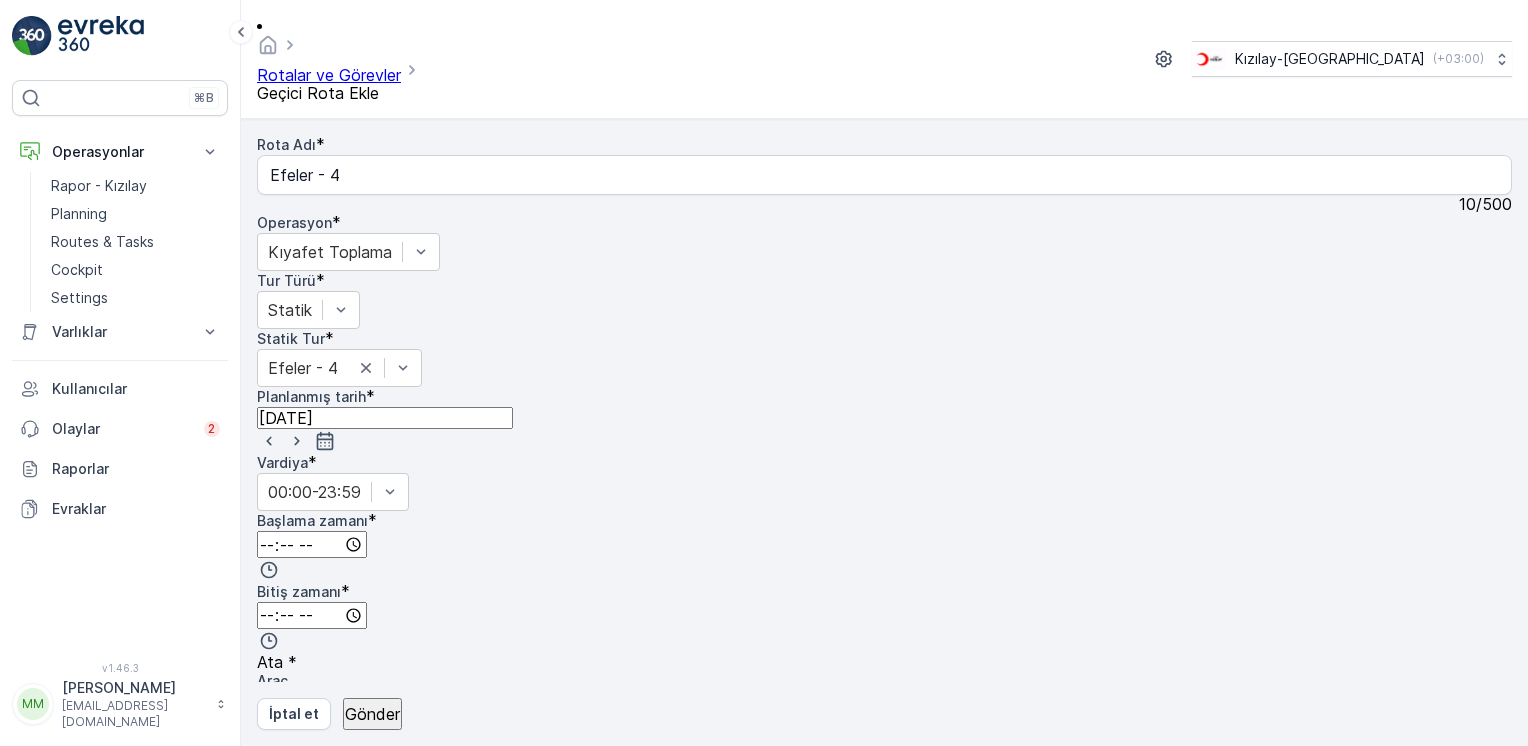 click 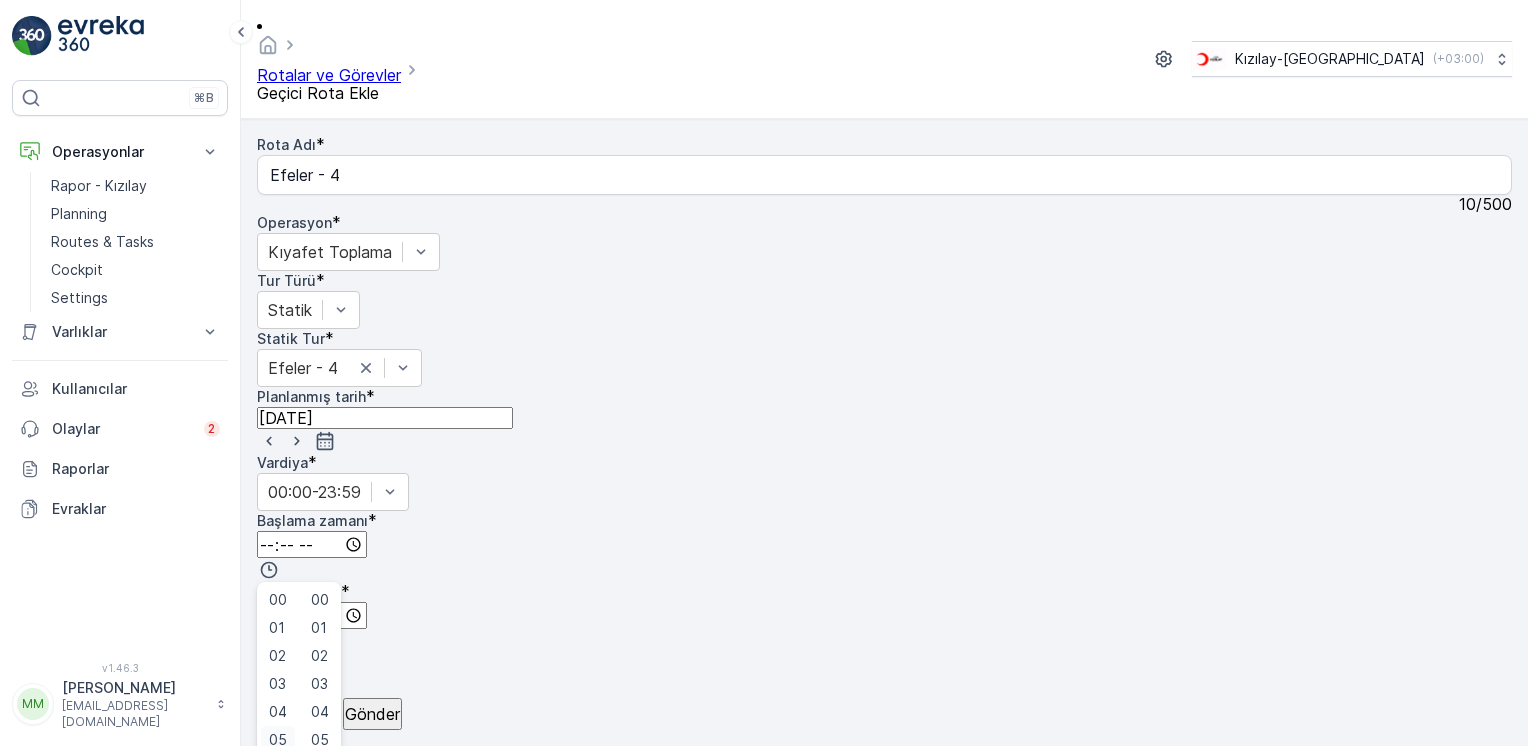 scroll, scrollTop: 100, scrollLeft: 0, axis: vertical 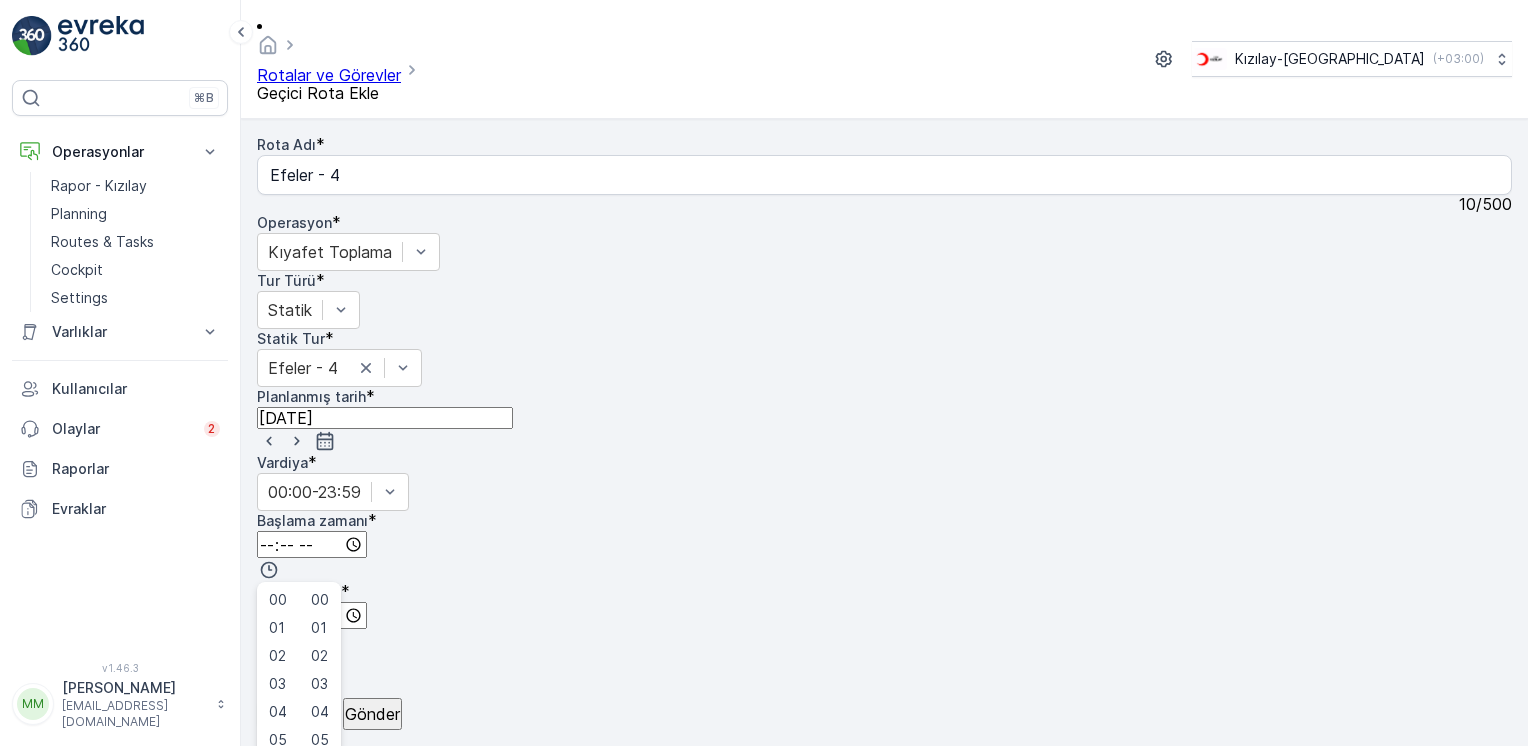 click on "06" at bounding box center (278, 768) 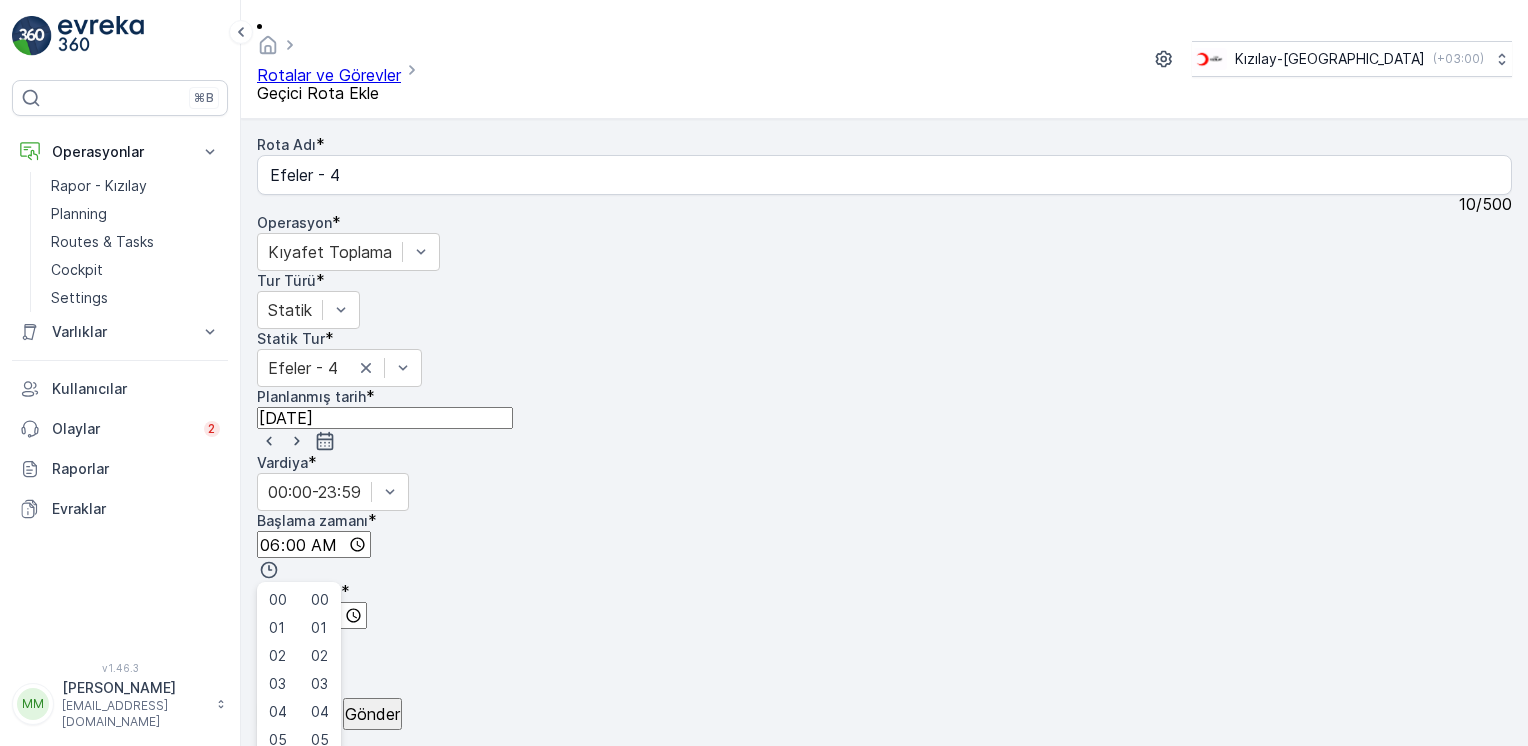 click on "Planlanmış tarih * 24.07.2025 Vardiya * 00:00-23:59 Başlama zamanı * 06:00 00 01 02 03 04 05 06 07 08 09 10 11 12 13 14 15 16 17 18 19 20 21 22 23 00 01 02 03 04 05 06 07 08 09 10 11 12 13 14 15 16 17 18 19 20 21 22 23 24 25 26 27 28 29 30 31 32 33 34 35 36 37 38 39 40 41 42 43 44 45 46 47 48 49 50 51 52 53 54 55 56 57 58 59 Bitiş zamanı * Ata   * Araç Seç Çalışan Seç Ekipler Seç Önemli Konumlar Başlangıç konumu Depo Bitiş Konumu Depo İmha Yeri Seç Benzin istasyonu Seç" at bounding box center [884, 741] 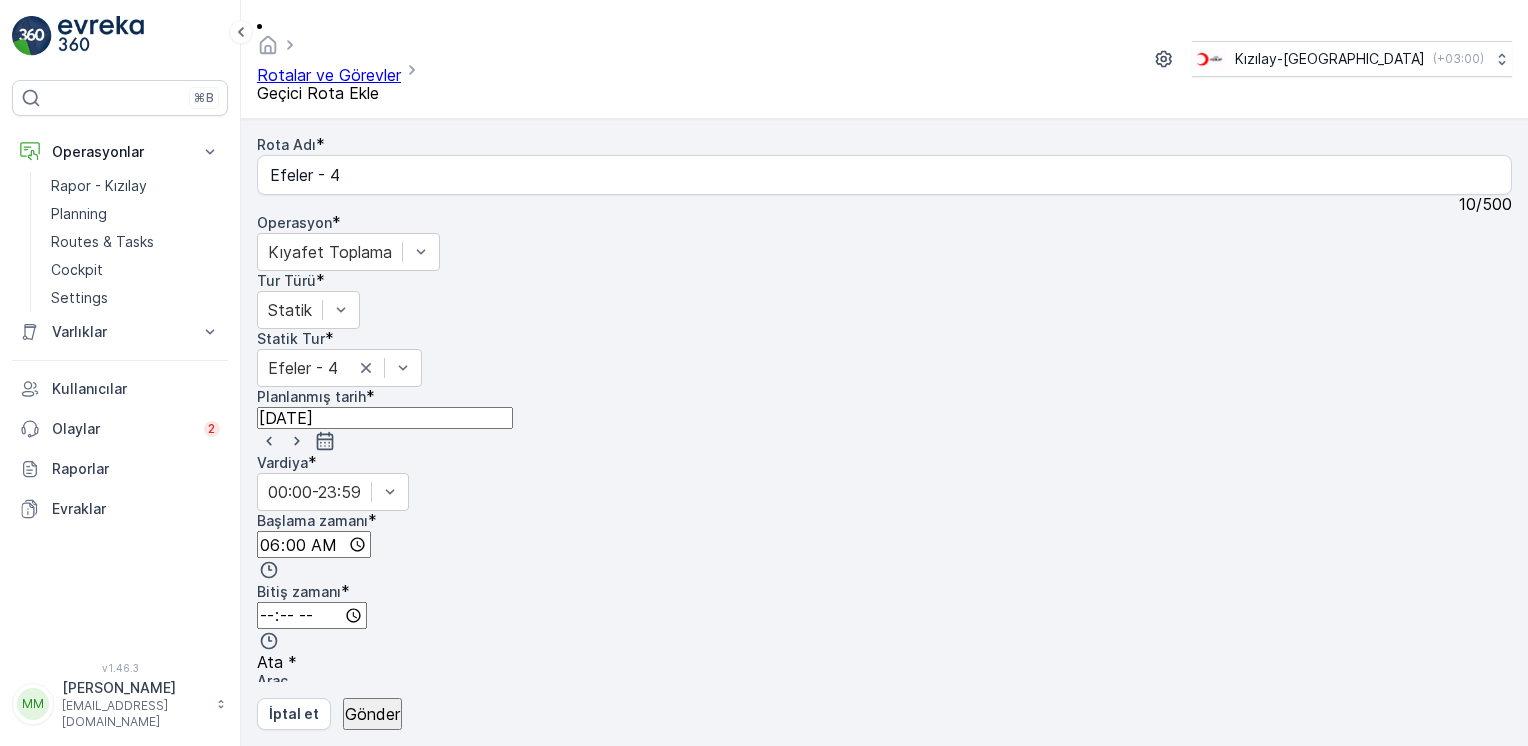 click at bounding box center (312, 615) 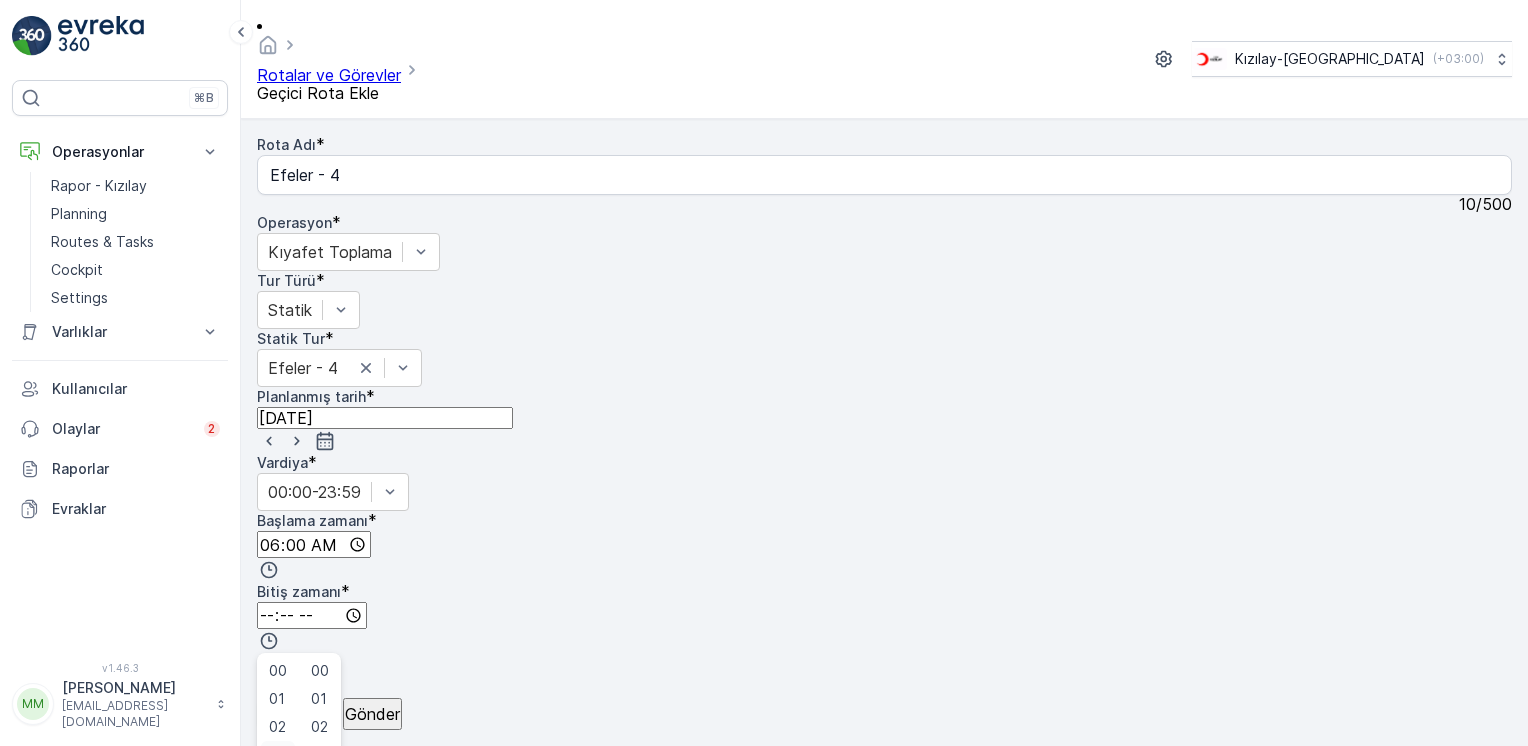 scroll, scrollTop: 400, scrollLeft: 0, axis: vertical 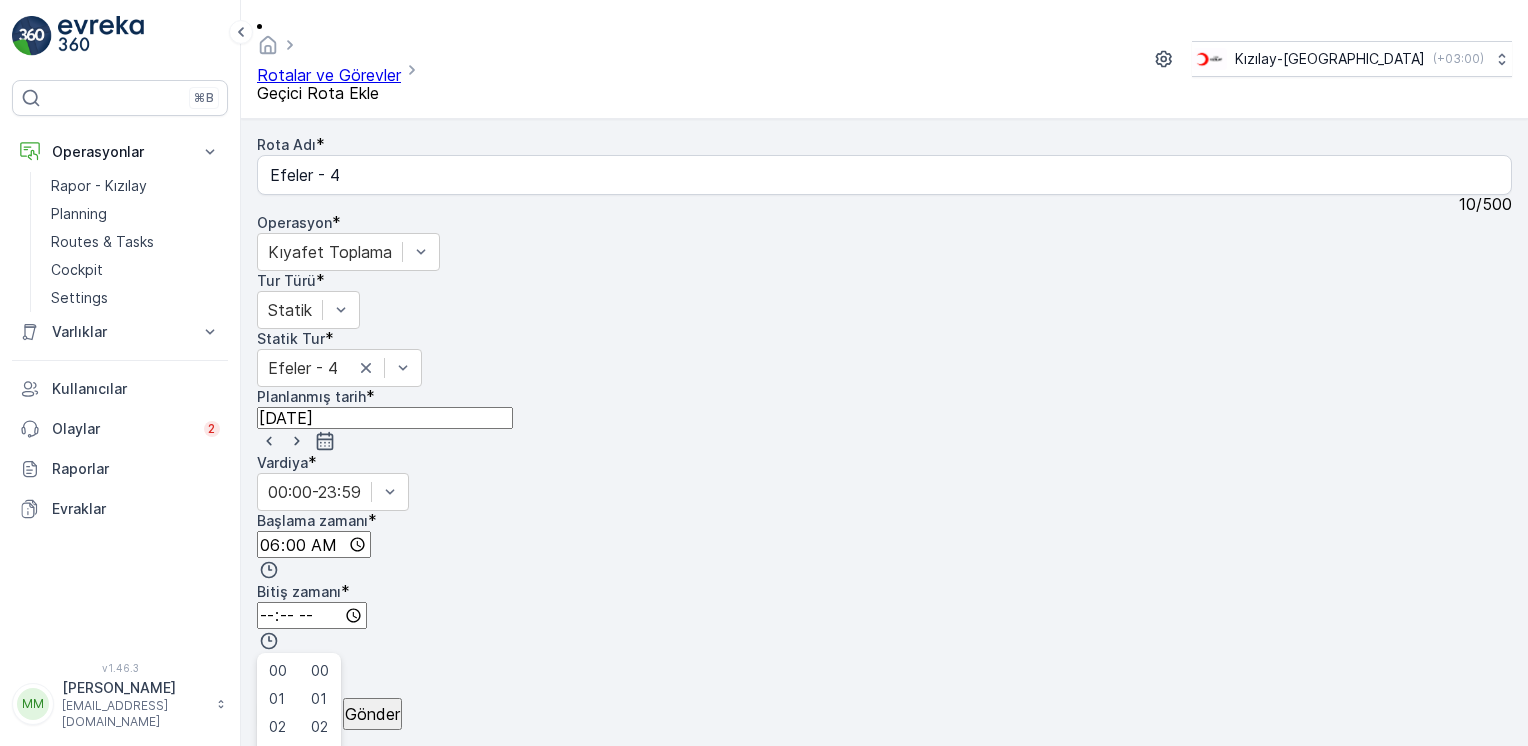 click on "23" at bounding box center [277, 1315] 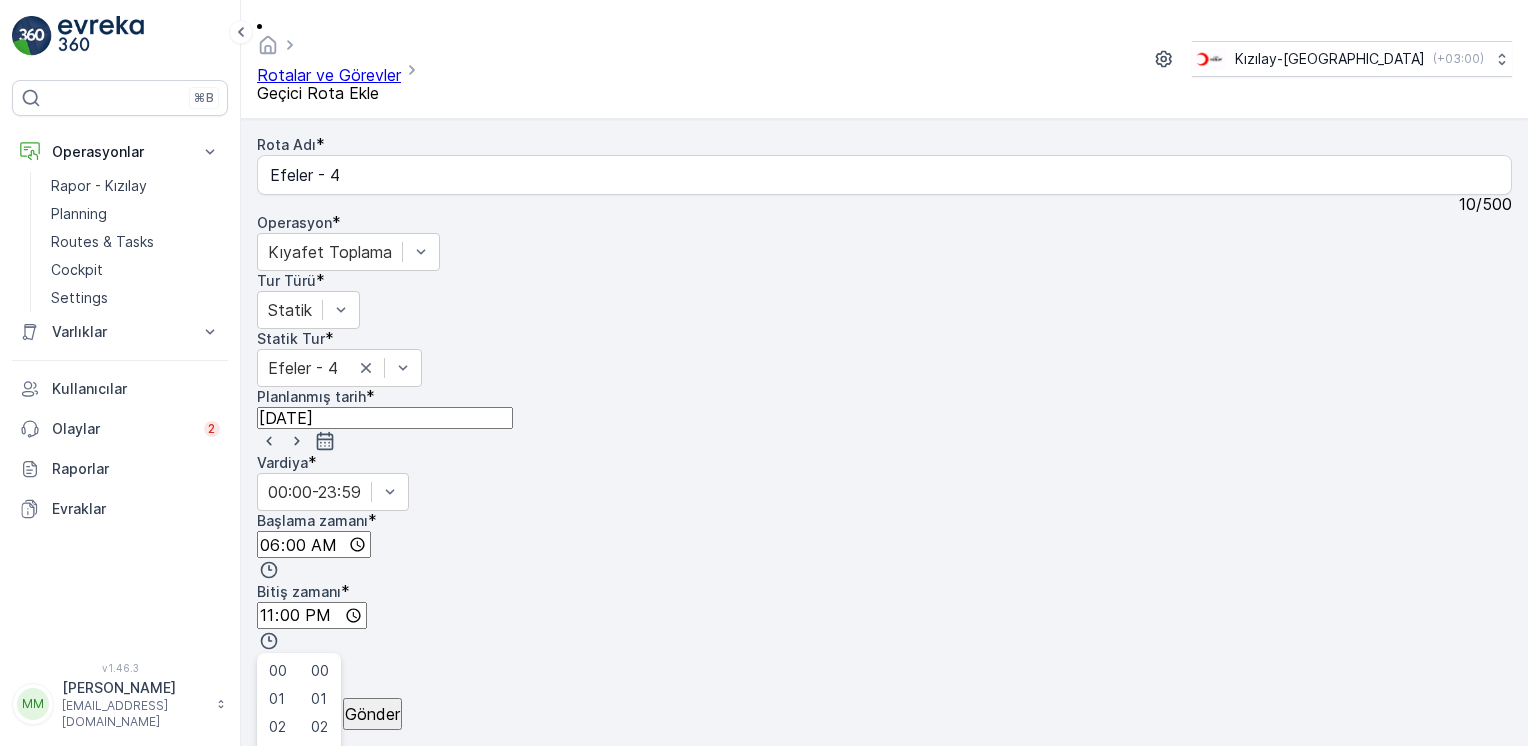 click on "Planlanmış tarih * 24.07.2025 Vardiya * 00:00-23:59 Başlama zamanı * 06:00 Bitiş zamanı * 23:00 00 01 02 03 04 05 06 07 08 09 10 11 12 13 14 15 16 17 18 19 20 21 22 23 00 01 02 03 04 05 06 07 08 09 10 11 12 13 14 15 16 17 18 19 20 21 22 23 24 25 26 27 28 29 30 31 32 33 34 35 36 37 38 39 40 41 42 43 44 45 46 47 48 49 50 51 52 53 54 55 56 57 58 59 Ata   * Araç Seç Çalışan Seç Ekipler Seç Önemli Konumlar Başlangıç konumu Depo Bitiş Konumu Depo İmha Yeri Seç Benzin istasyonu Seç" at bounding box center [884, 741] 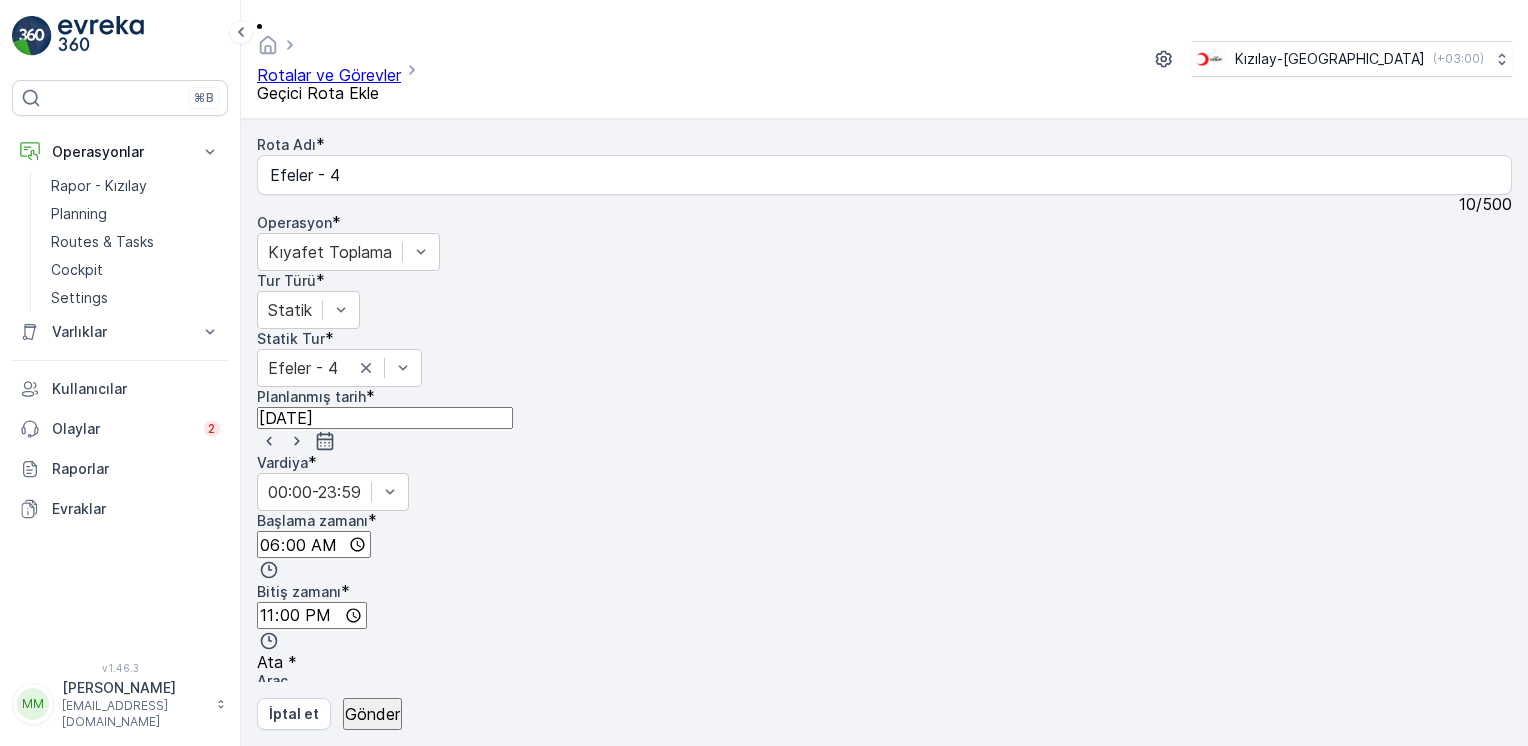 click on "23:00" at bounding box center [312, 615] 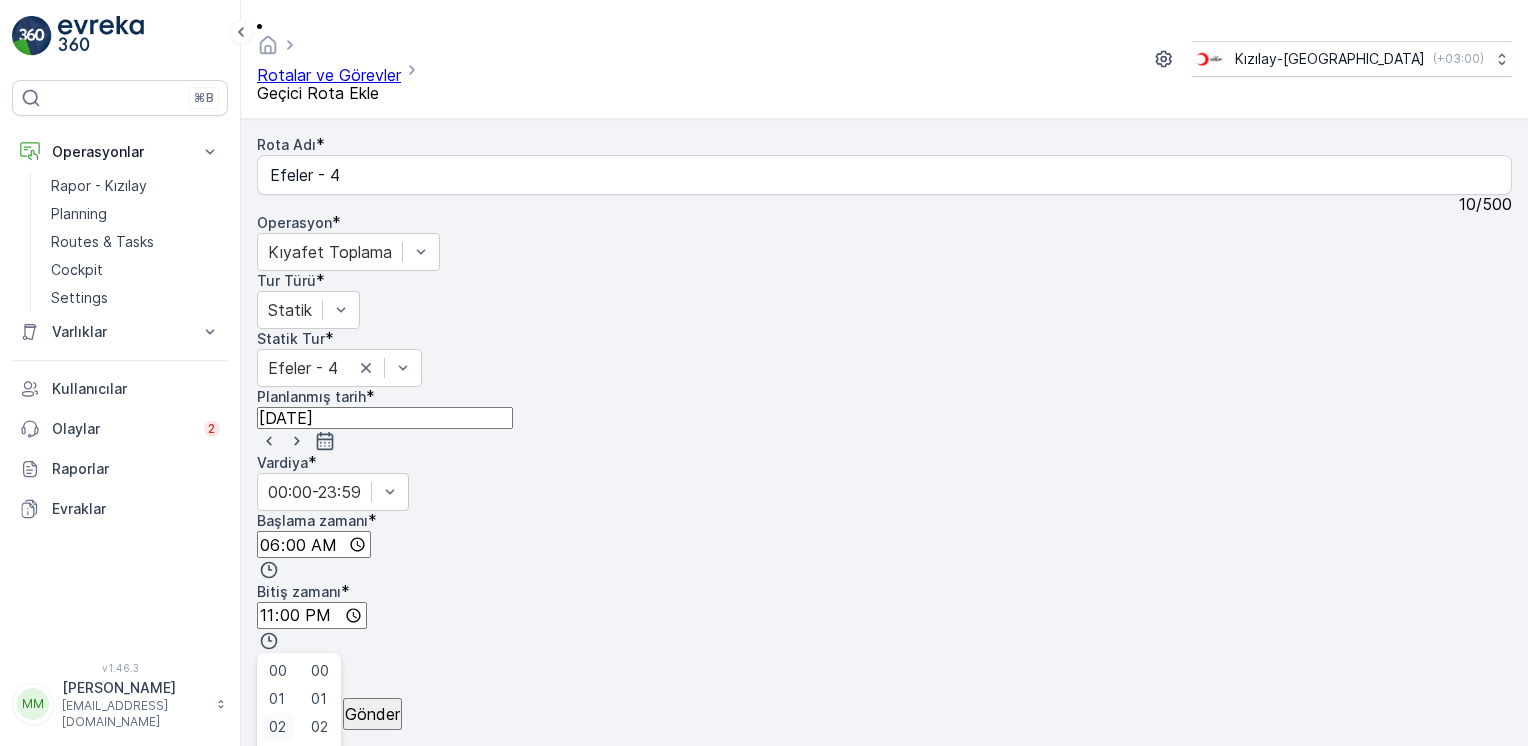 scroll, scrollTop: 480, scrollLeft: 0, axis: vertical 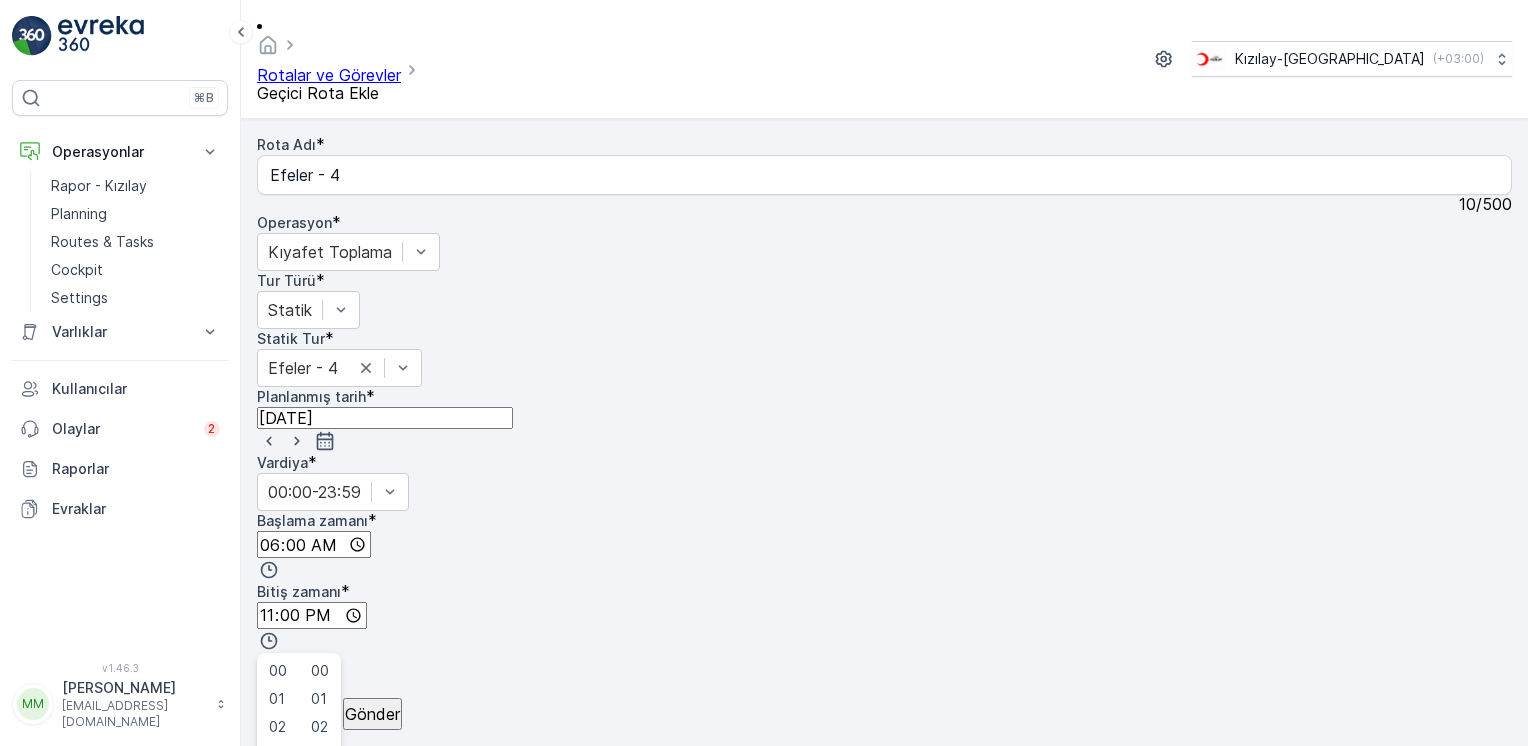 click on "22" at bounding box center [277, 1287] 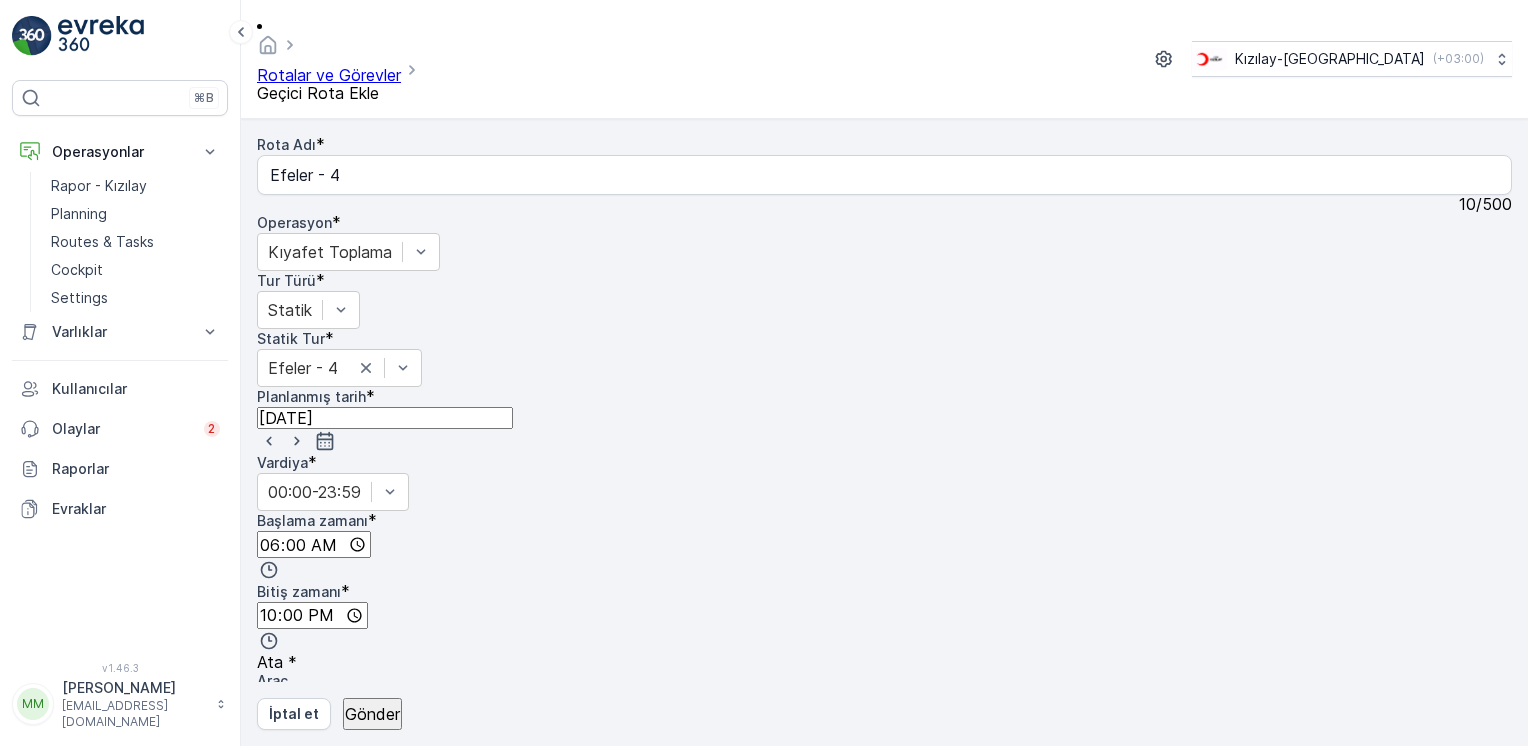click at bounding box center (304, 706) 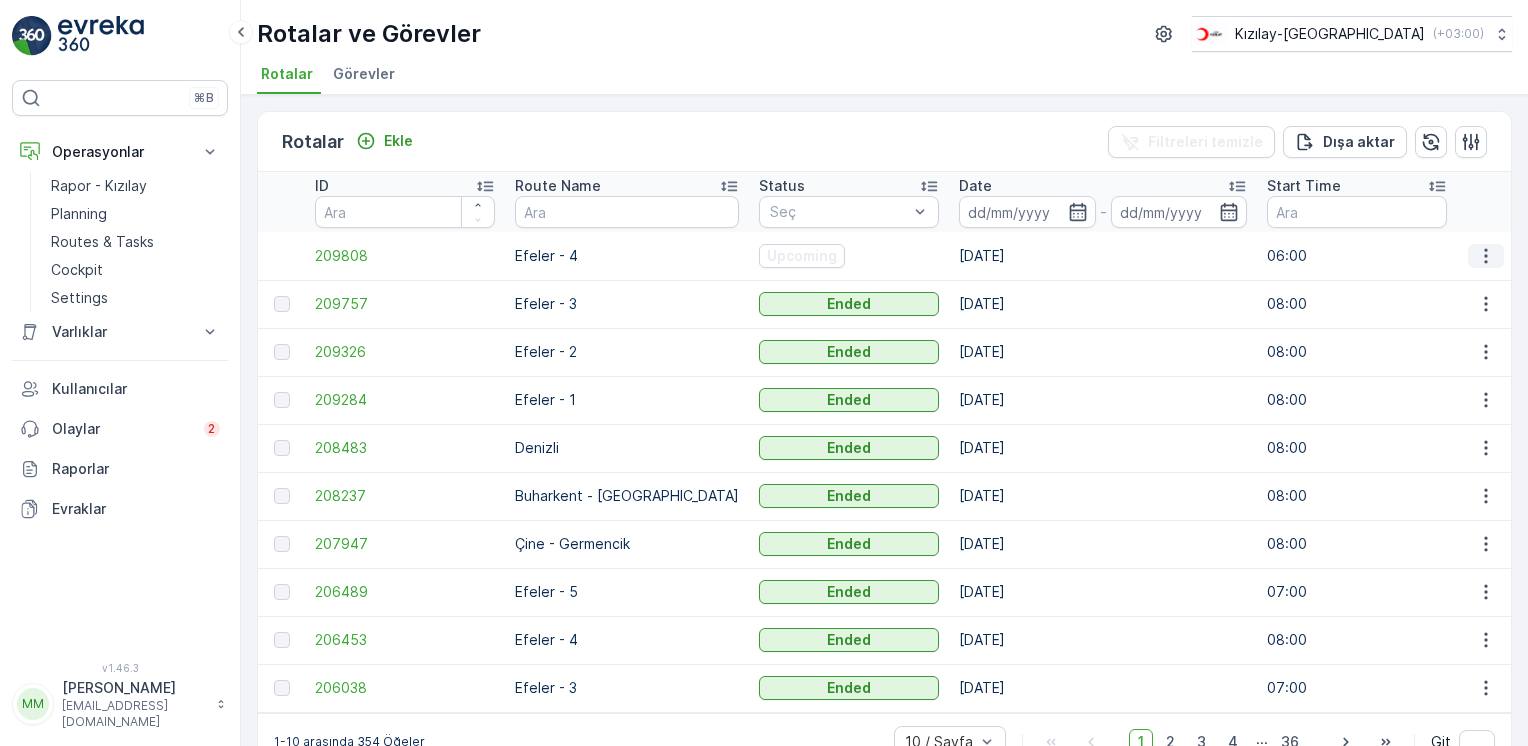 click 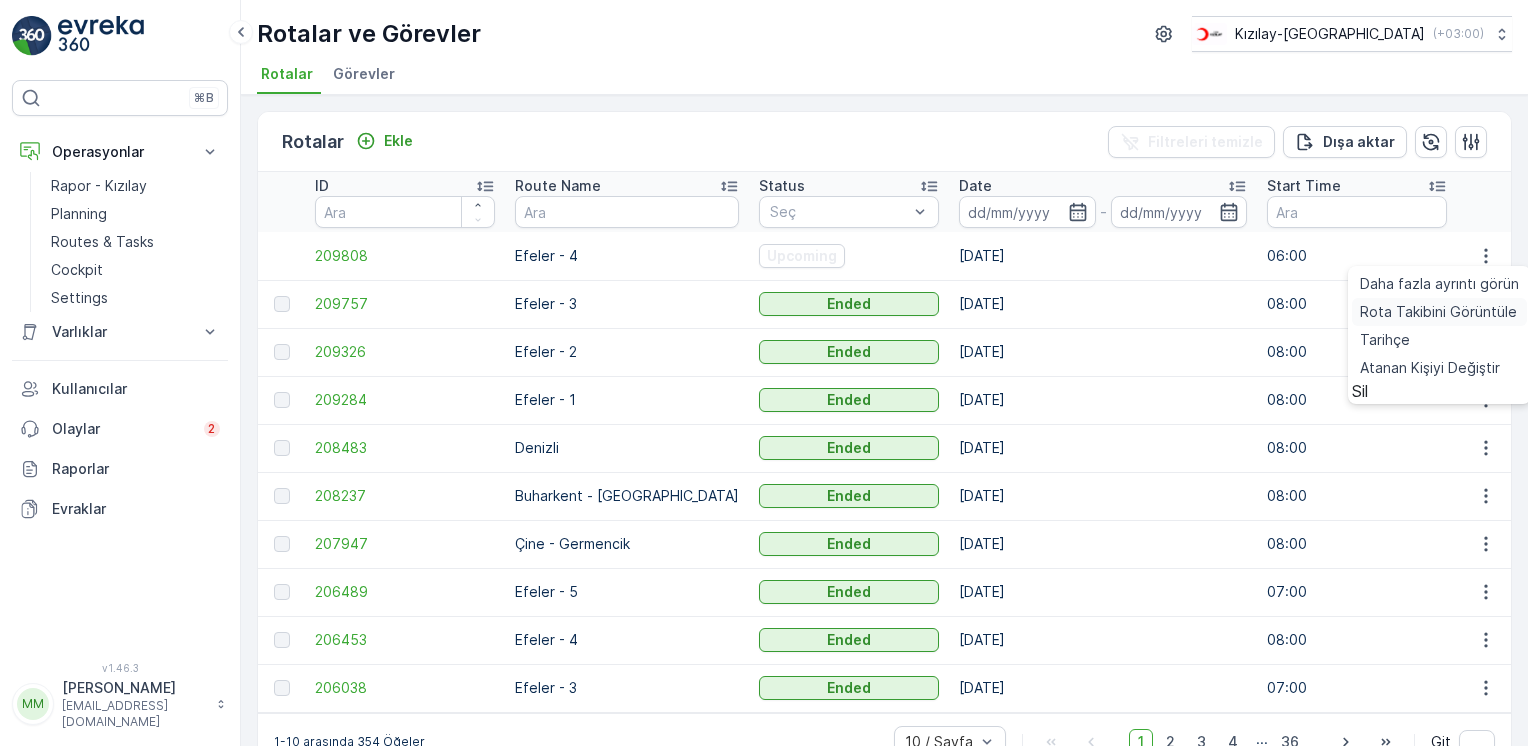 click on "Rota Takibini Görüntüle" at bounding box center [1438, 312] 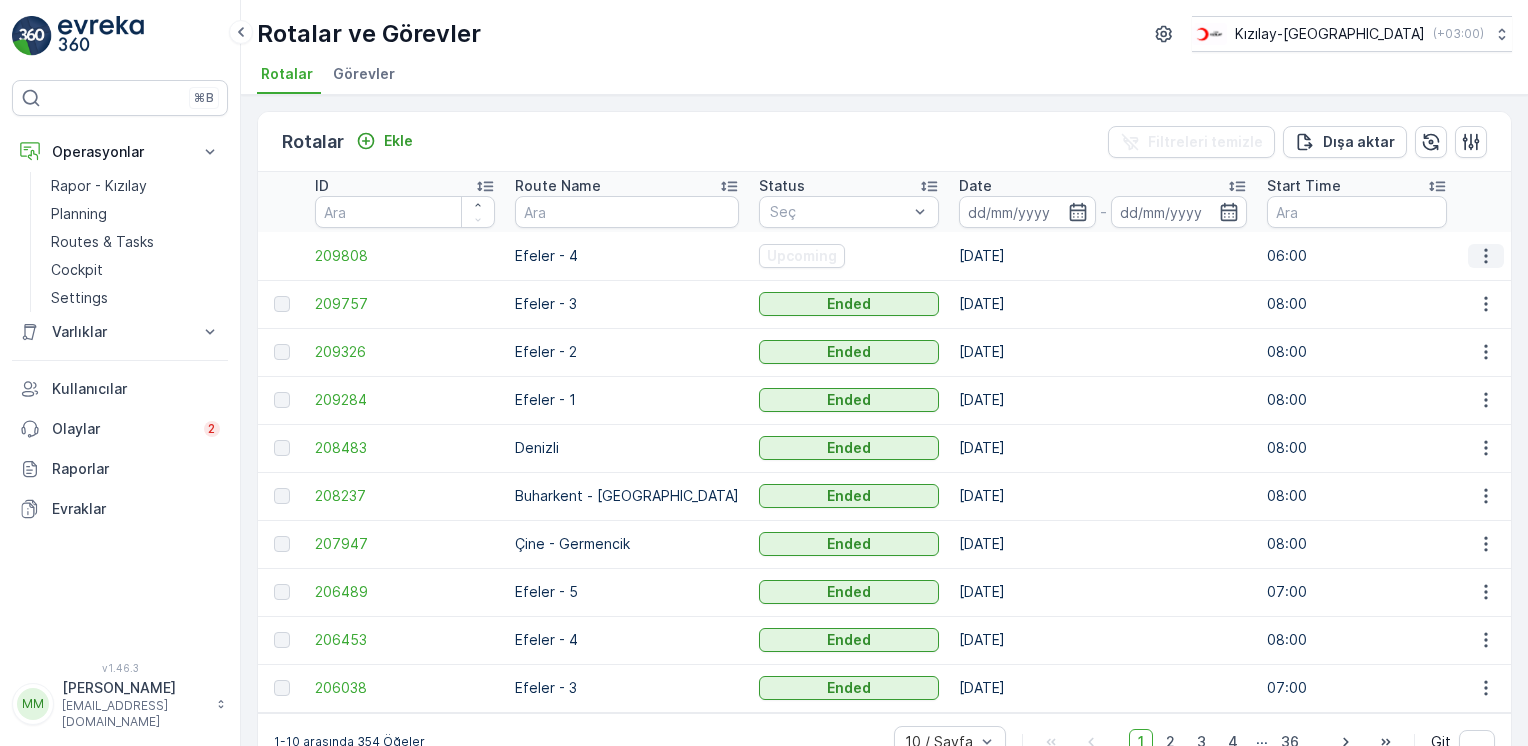 click 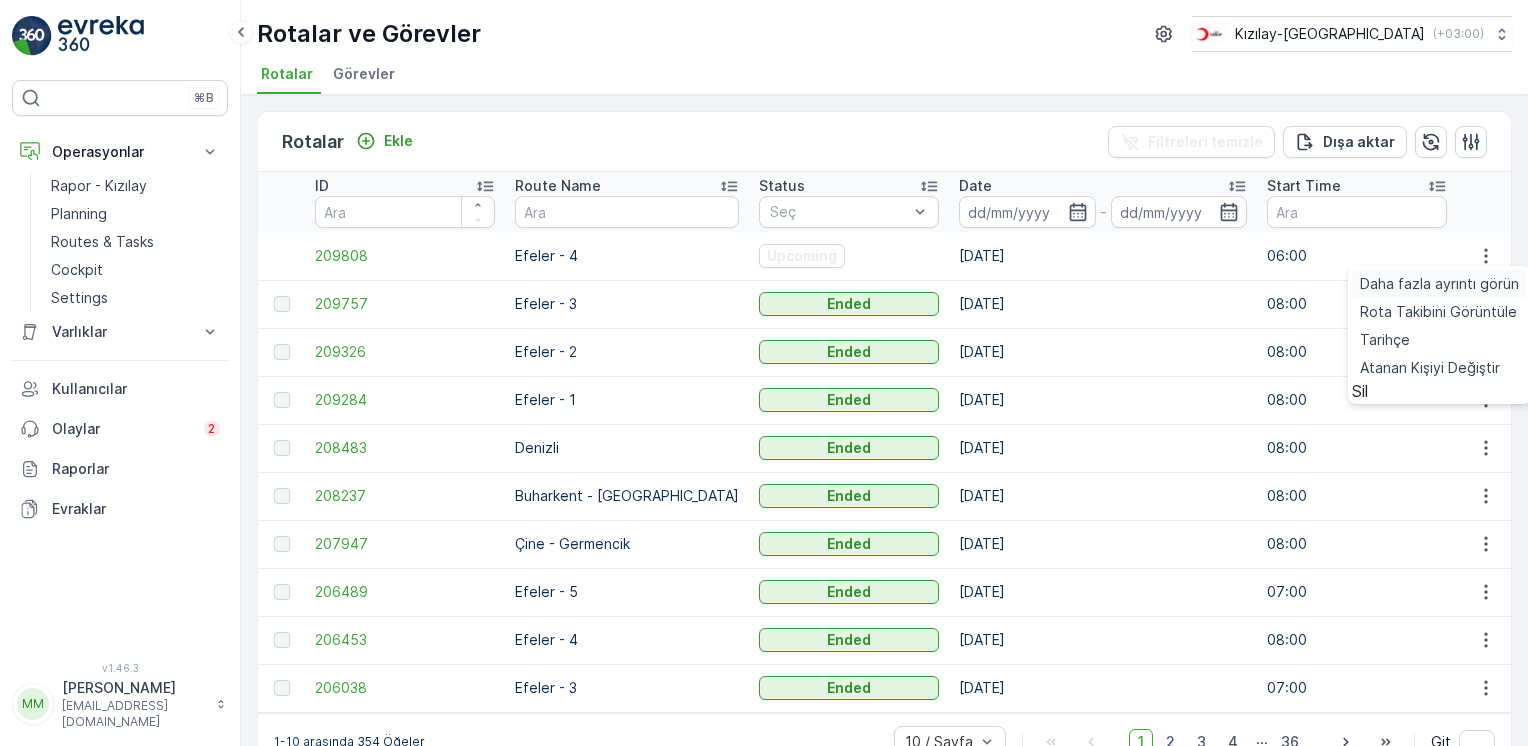 click on "Daha fazla ayrıntı görün" at bounding box center [1439, 284] 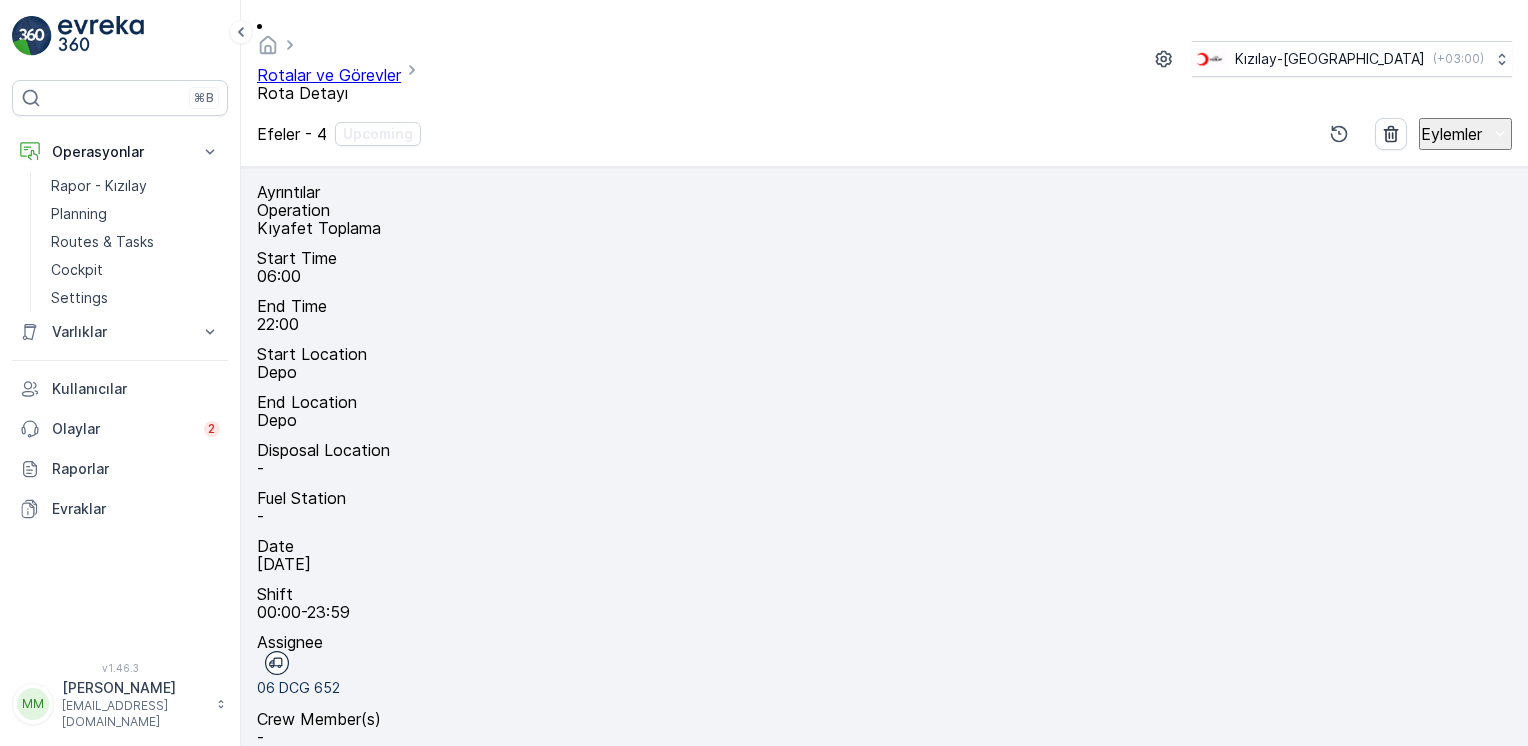 scroll, scrollTop: 62, scrollLeft: 0, axis: vertical 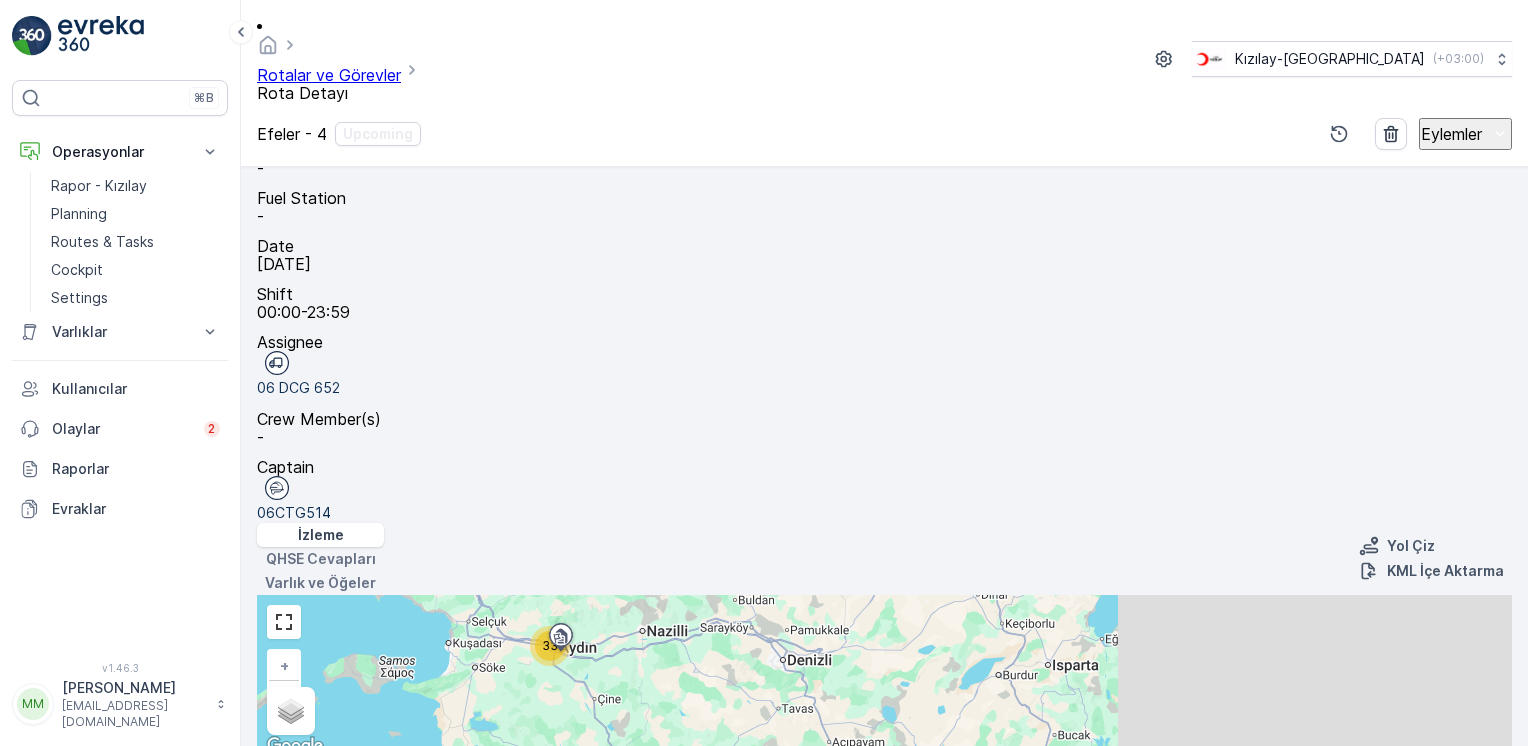 click at bounding box center (836, 894) 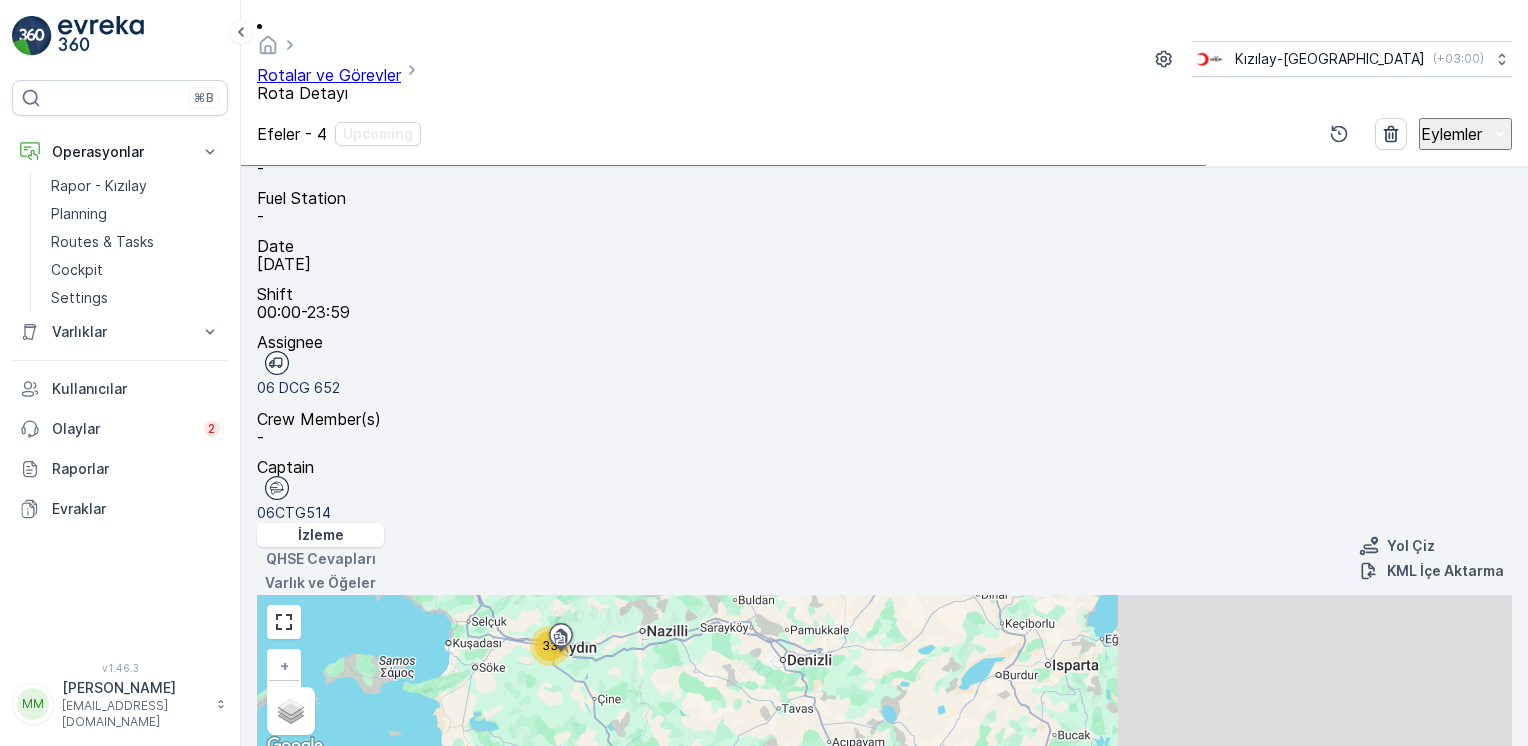 scroll, scrollTop: 284, scrollLeft: 0, axis: vertical 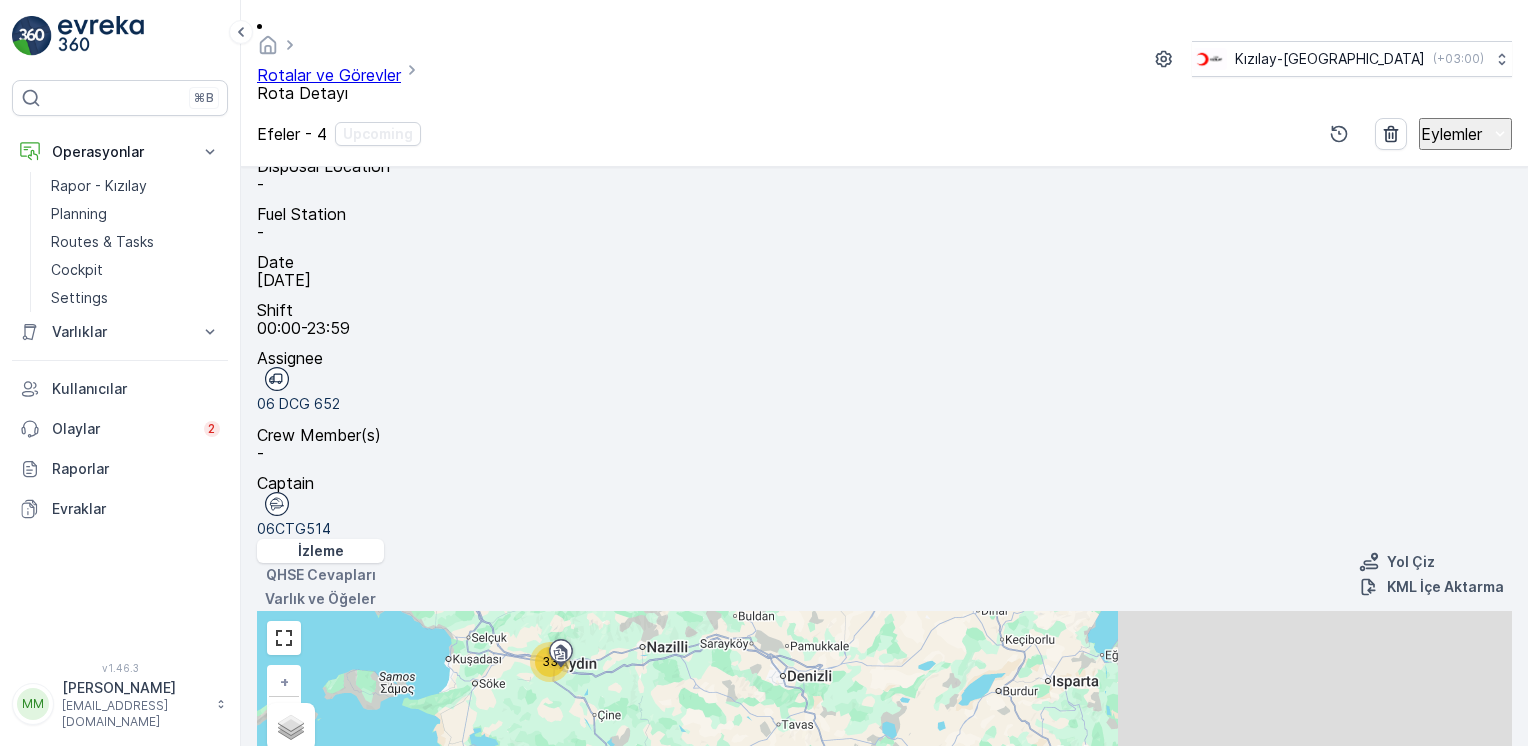 click at bounding box center [276, 954] 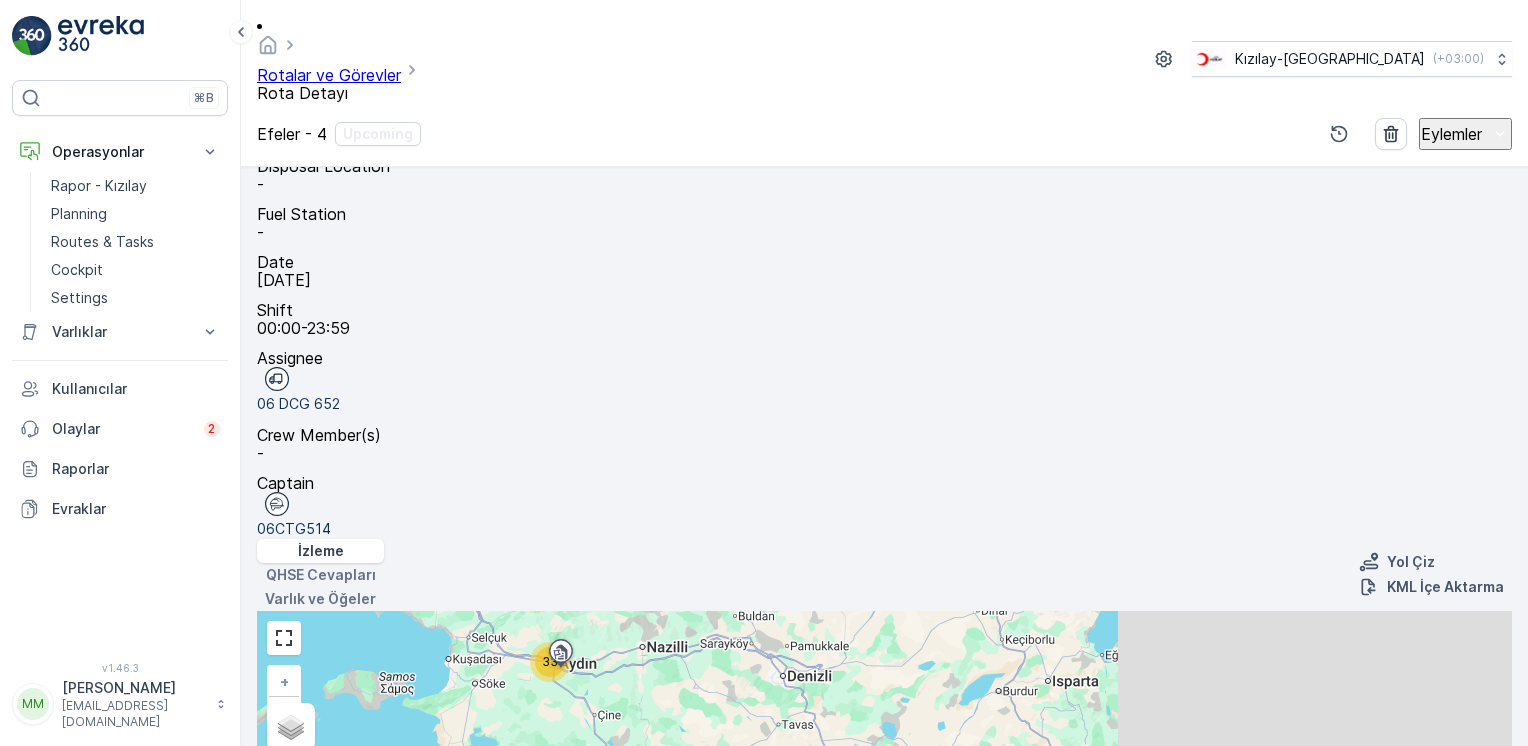 drag, startPoint x: 772, startPoint y: 409, endPoint x: 564, endPoint y: 415, distance: 208.08652 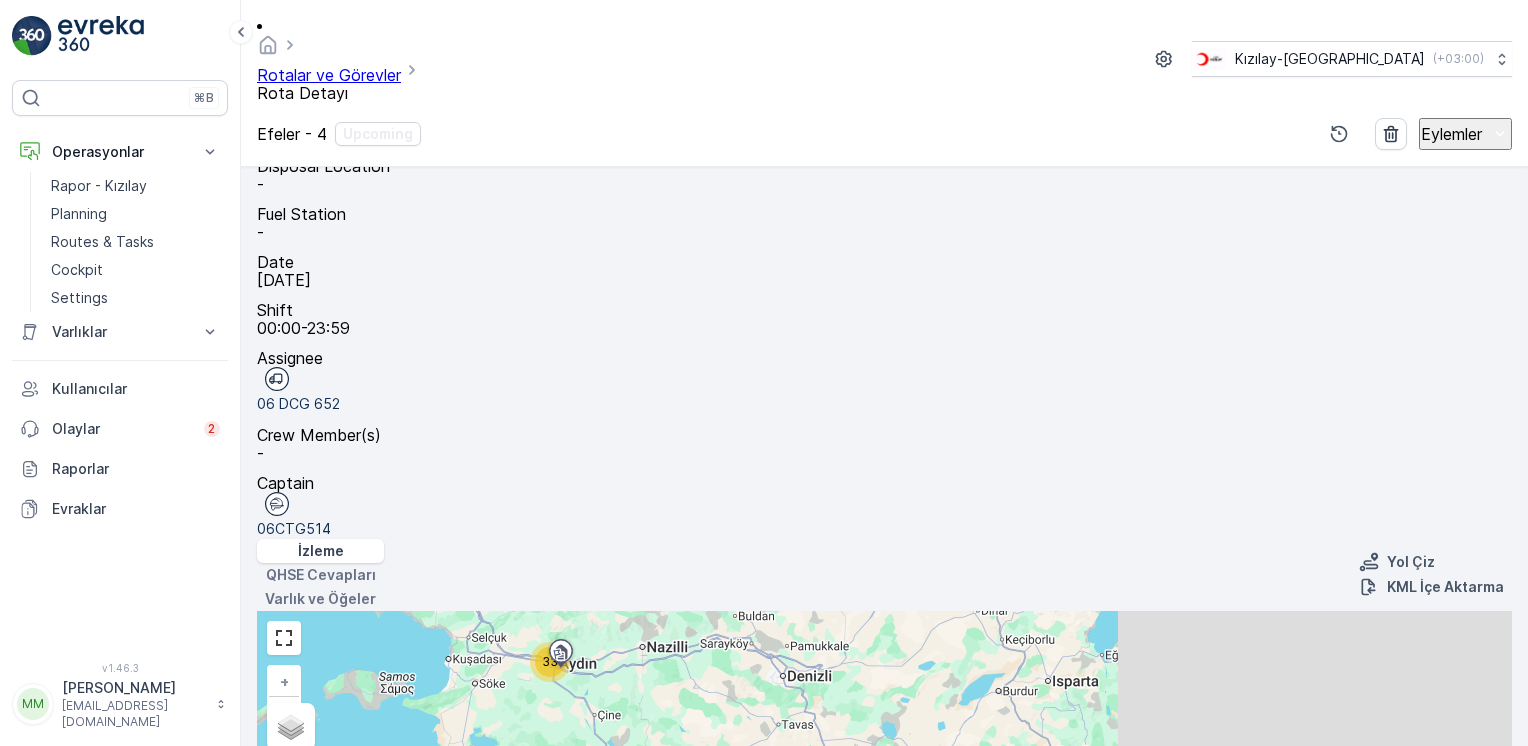 click at bounding box center [274, 951] 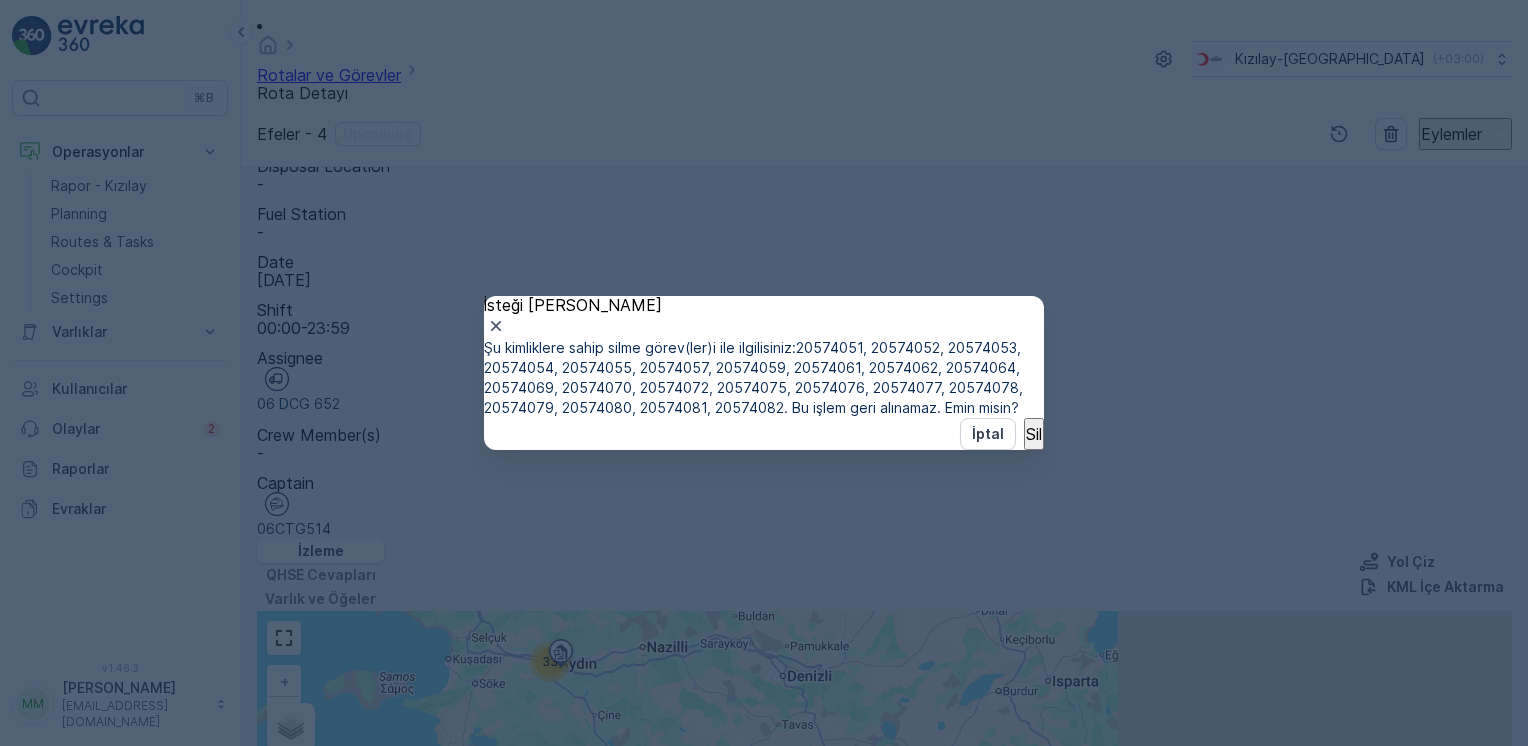 click on "Sil" at bounding box center [1034, 434] 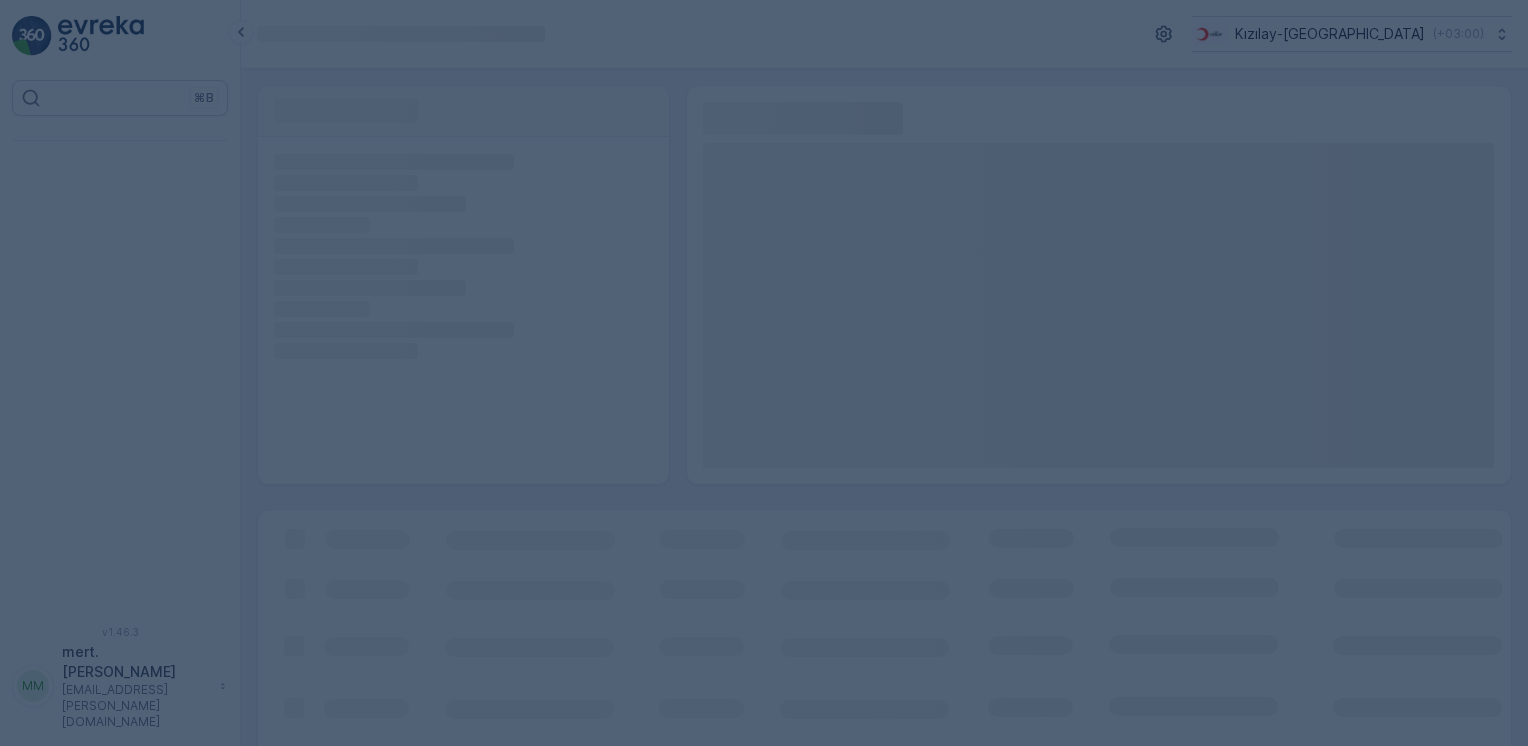 scroll, scrollTop: 0, scrollLeft: 0, axis: both 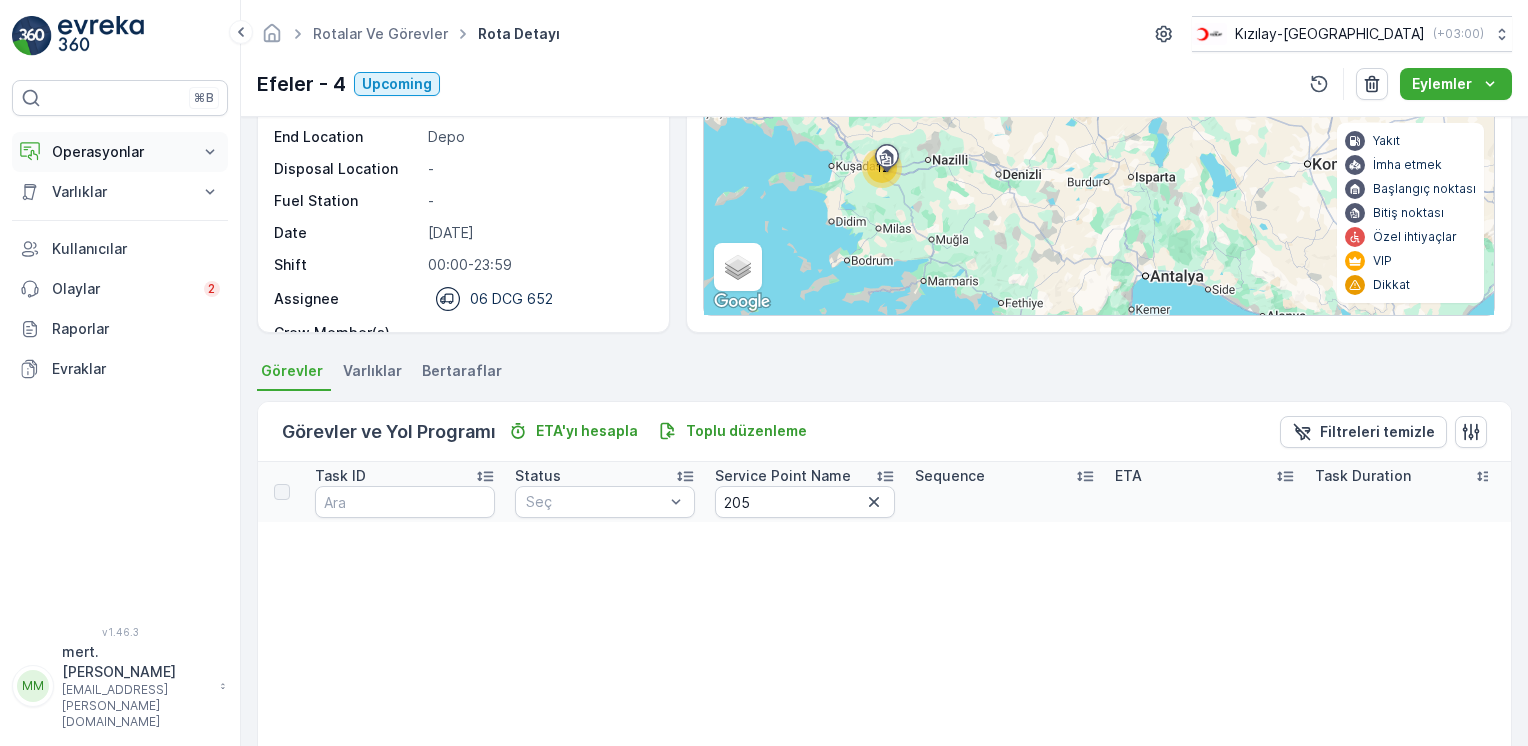 click on "Operasyonlar" at bounding box center [120, 152] 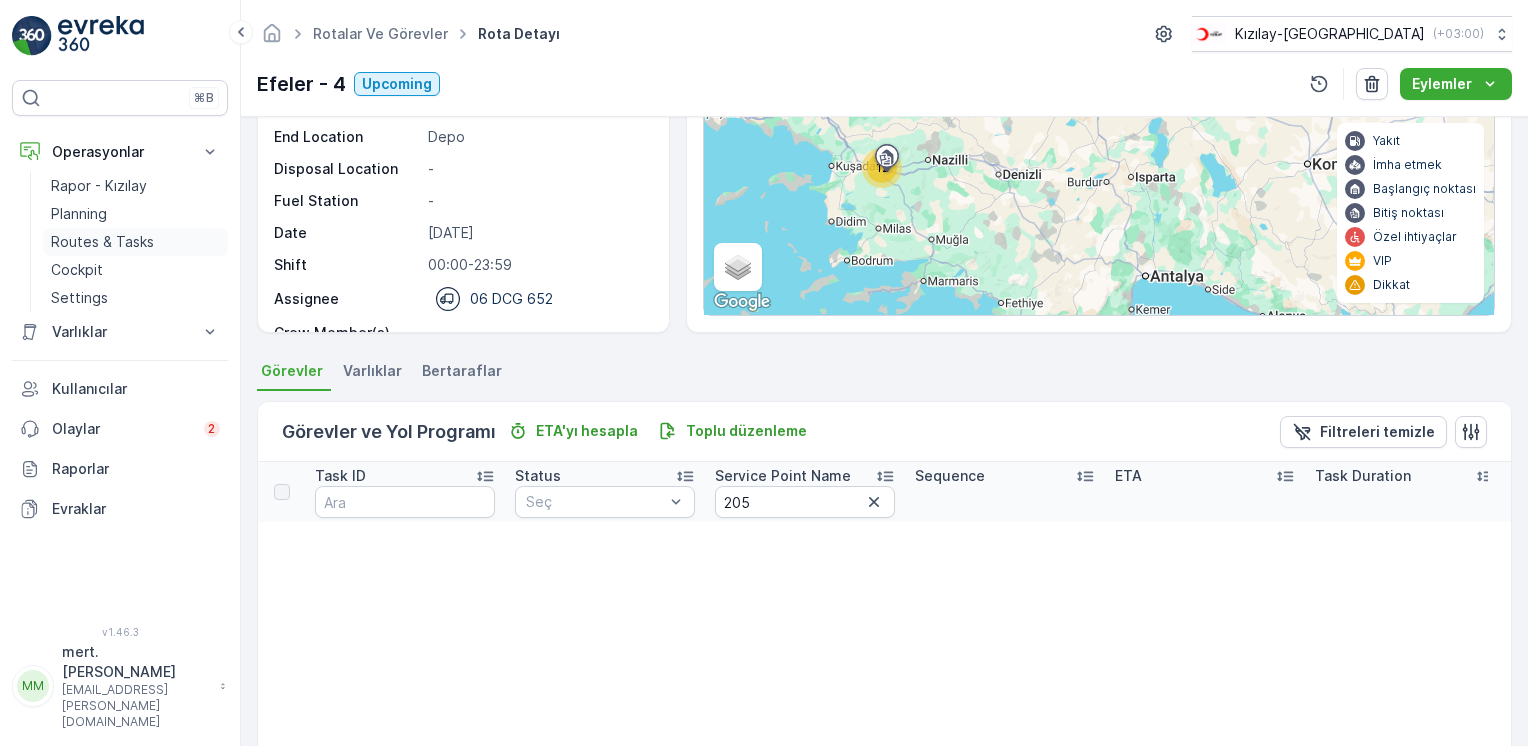 click on "Routes & Tasks" at bounding box center (102, 242) 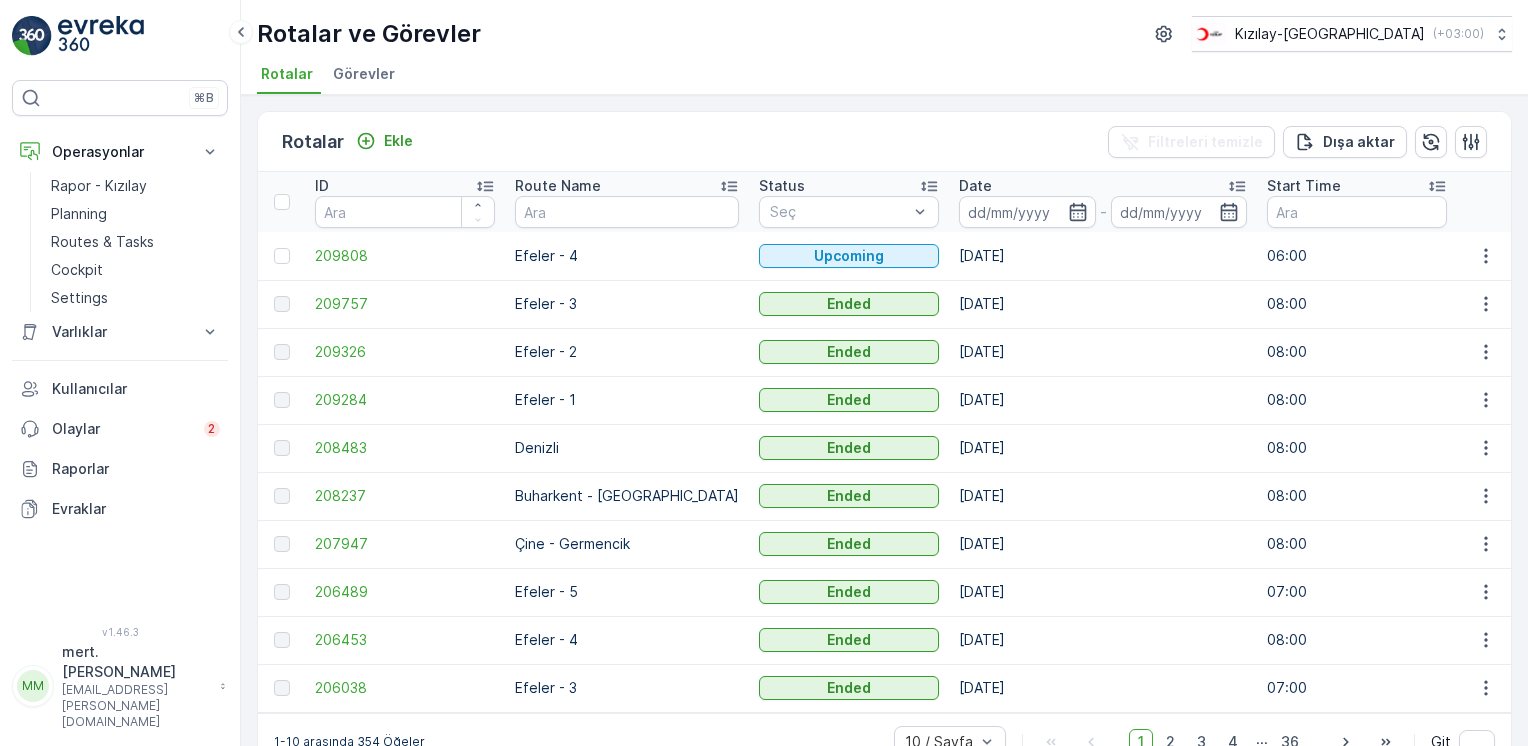 click on "Görevler" at bounding box center [364, 74] 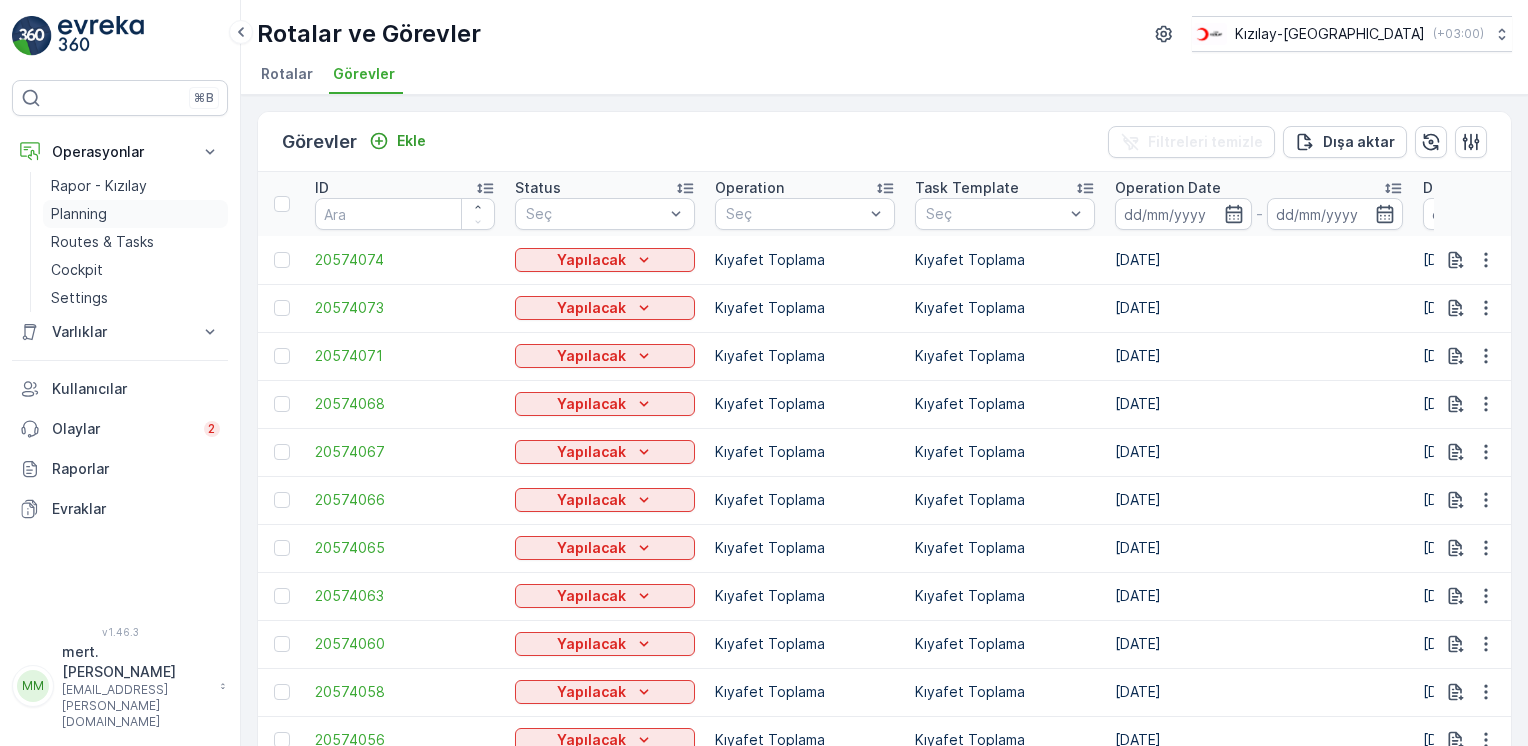 click on "Planning" at bounding box center (79, 214) 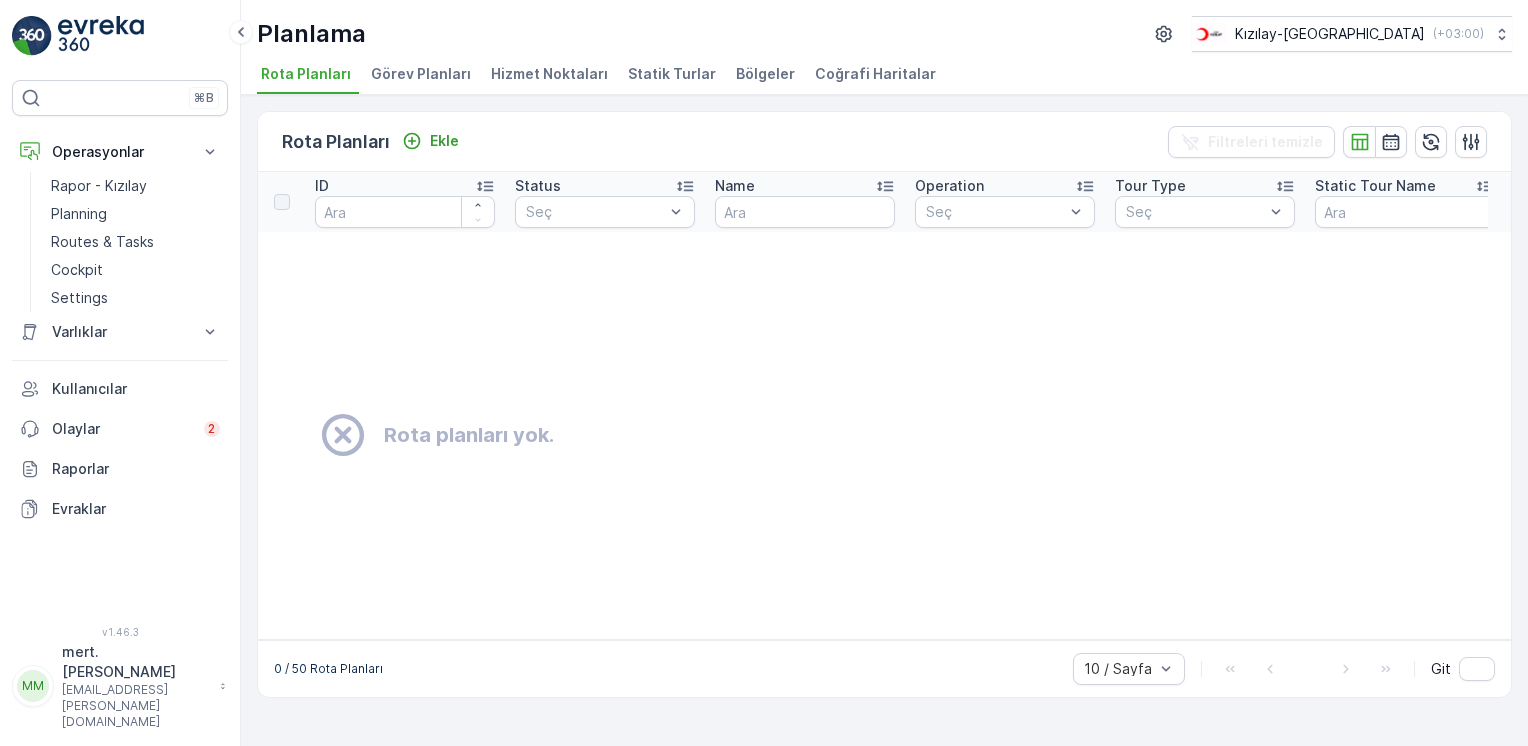 click on "Hizmet Noktaları" at bounding box center [549, 74] 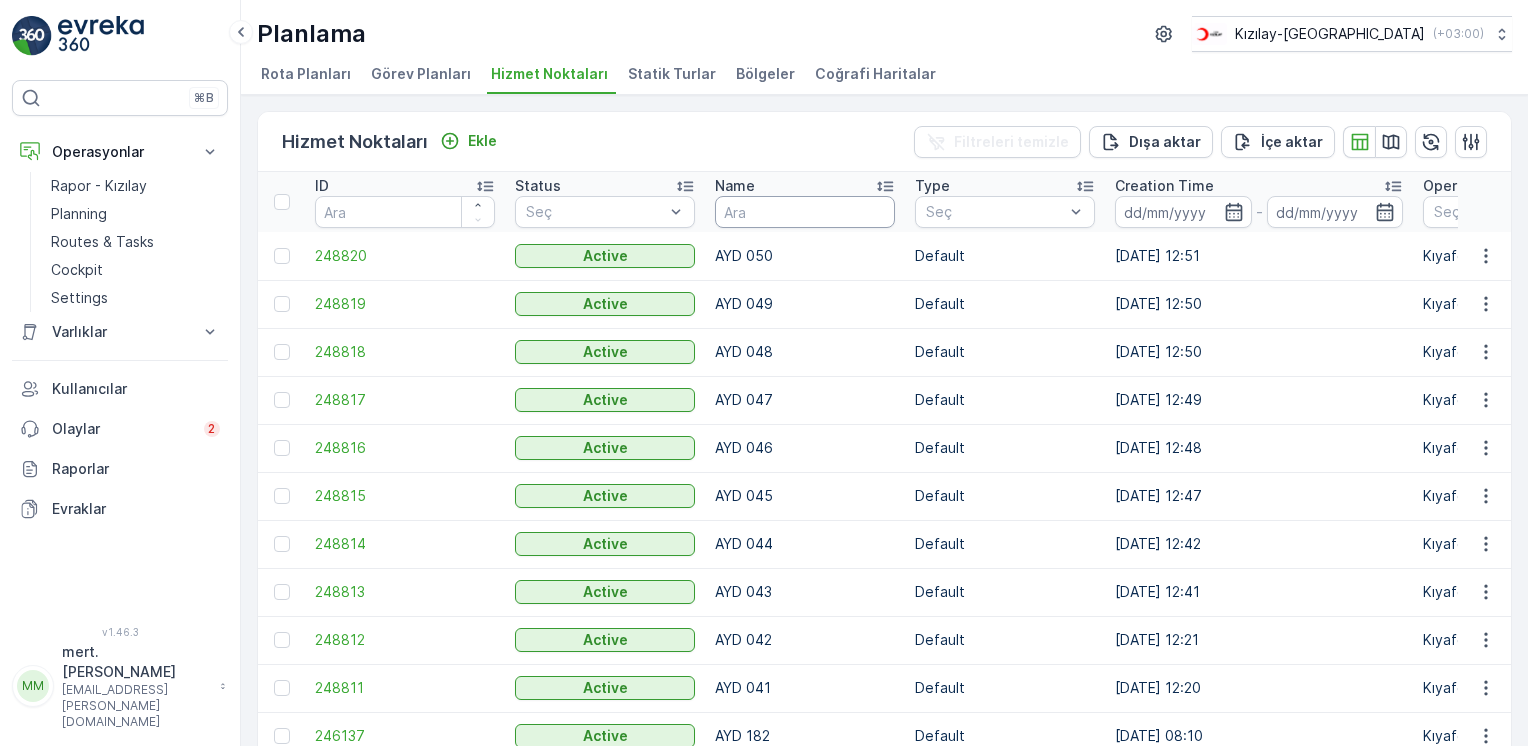 click at bounding box center [805, 212] 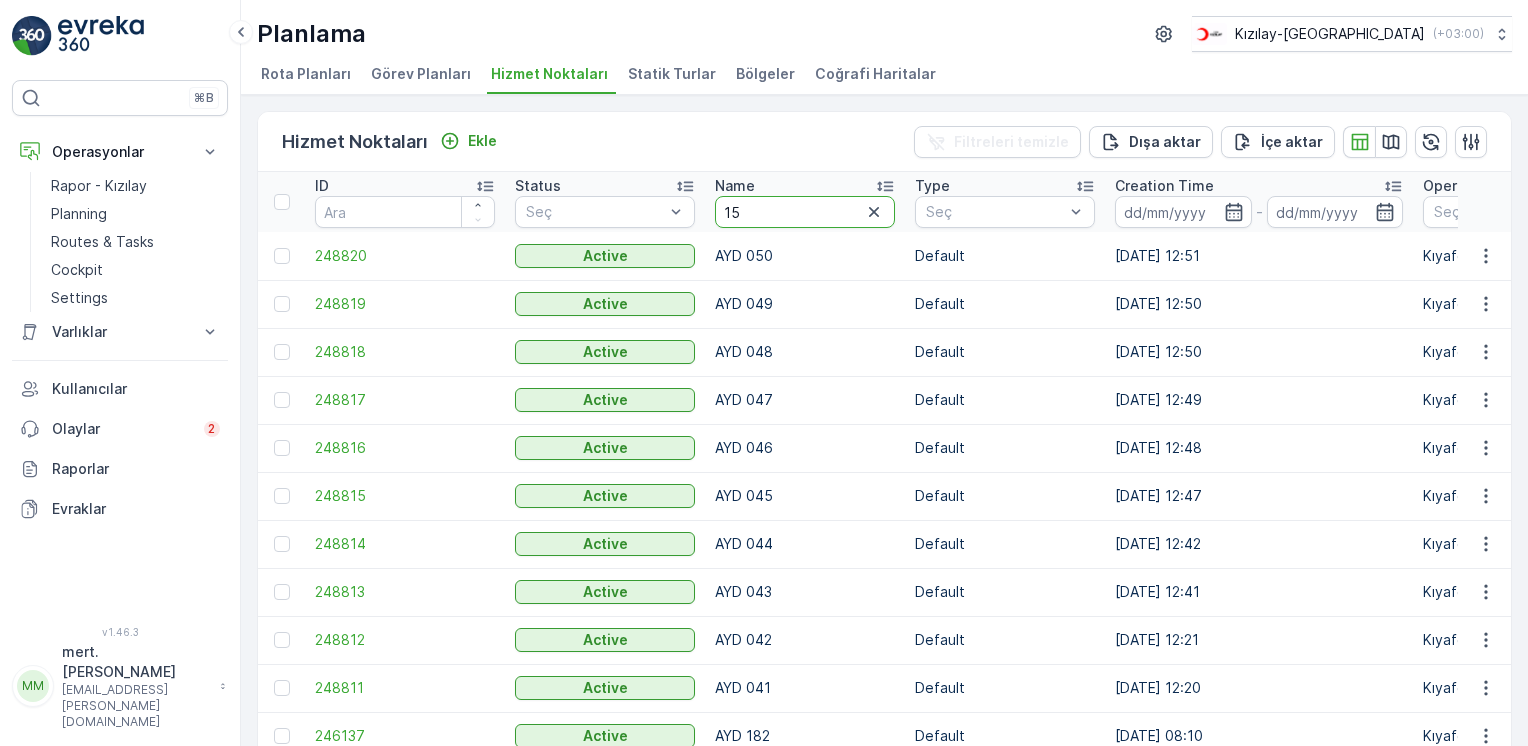 type on "156" 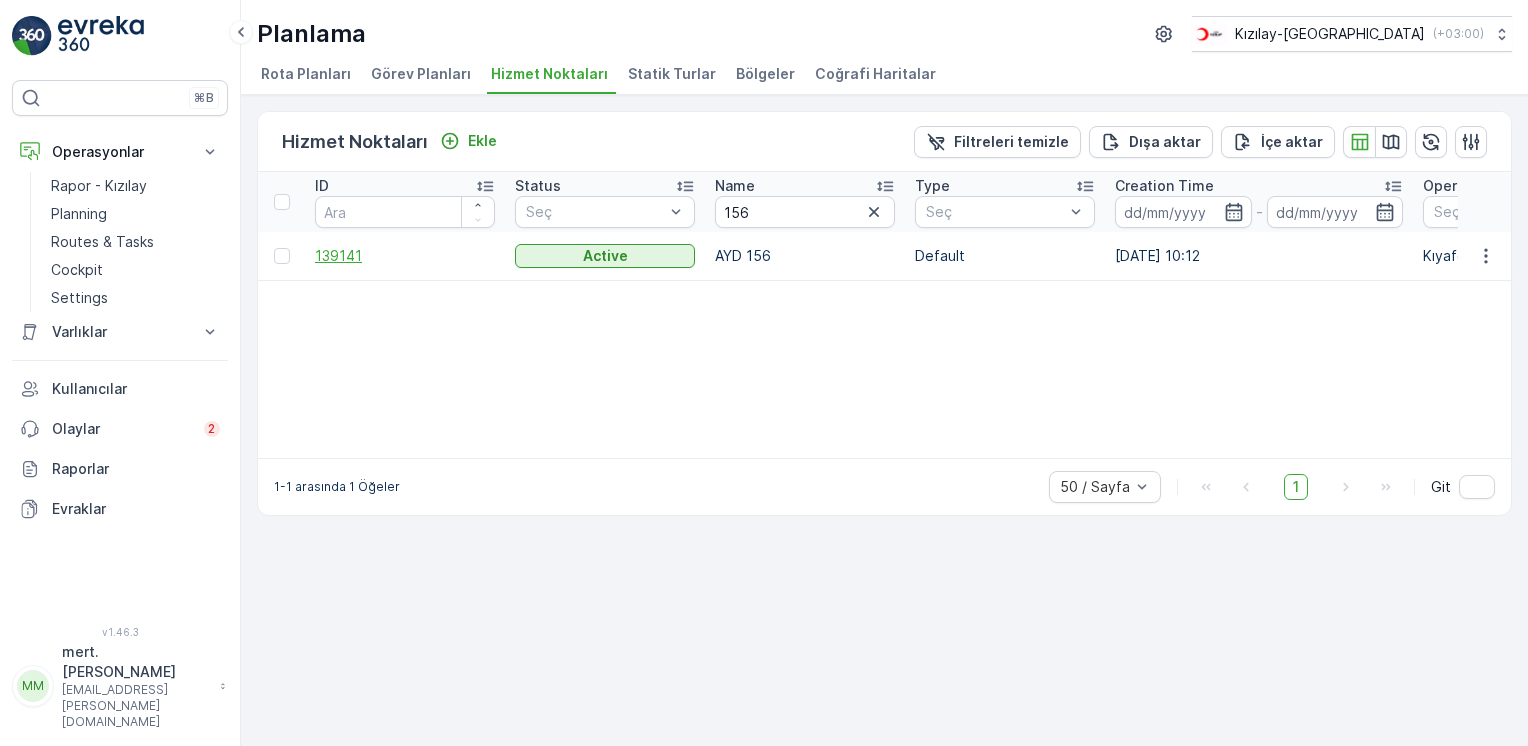 click at bounding box center (282, 256) 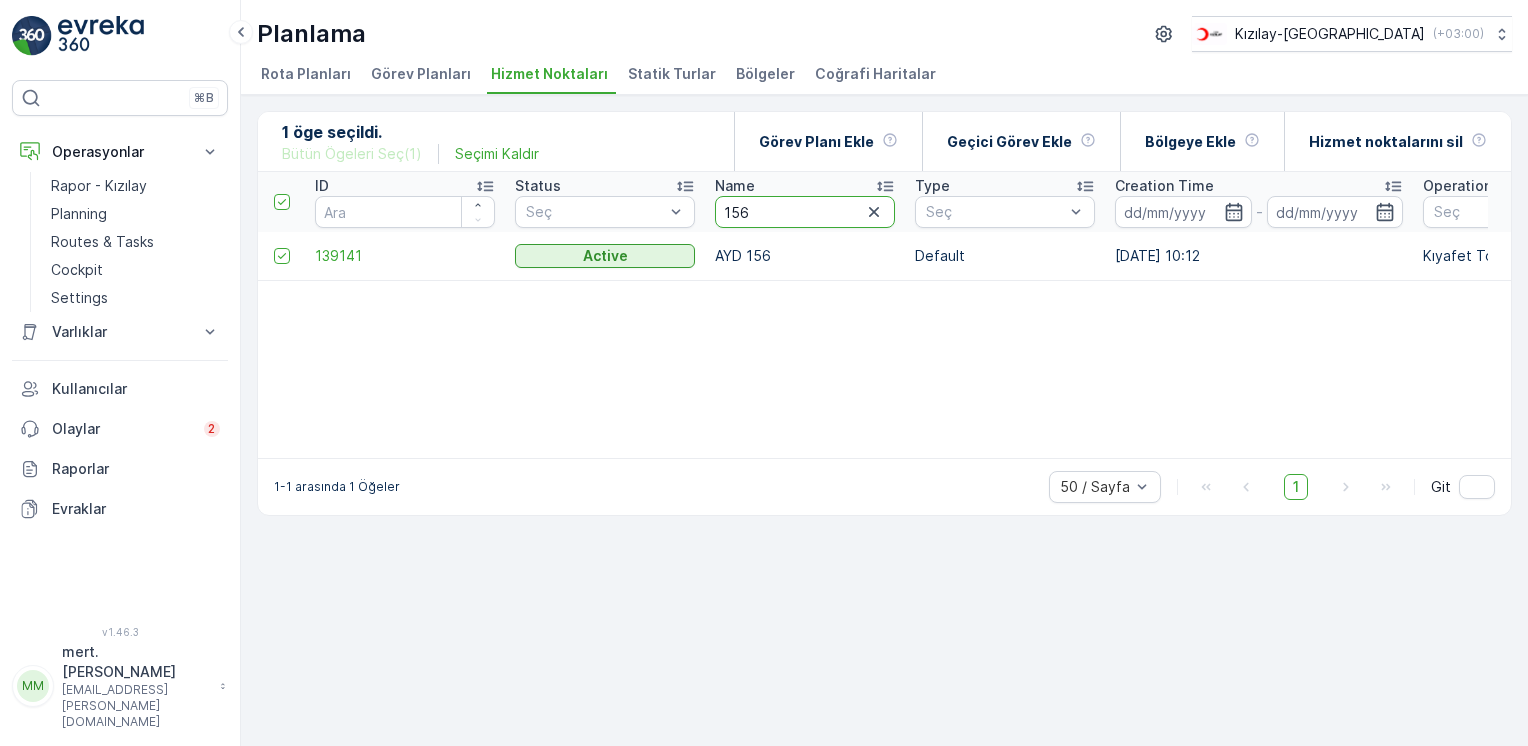drag, startPoint x: 821, startPoint y: 214, endPoint x: 533, endPoint y: 180, distance: 290 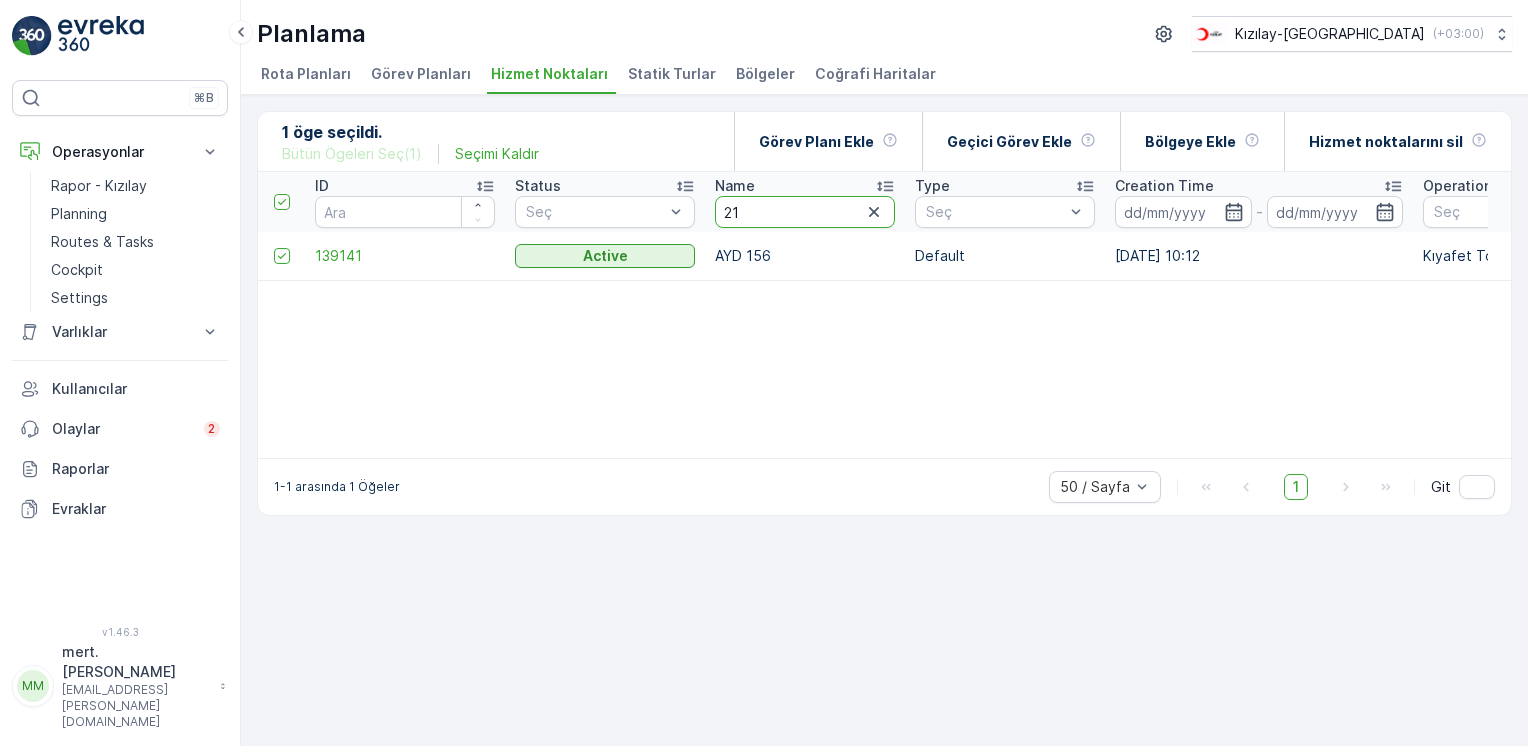 type on "212" 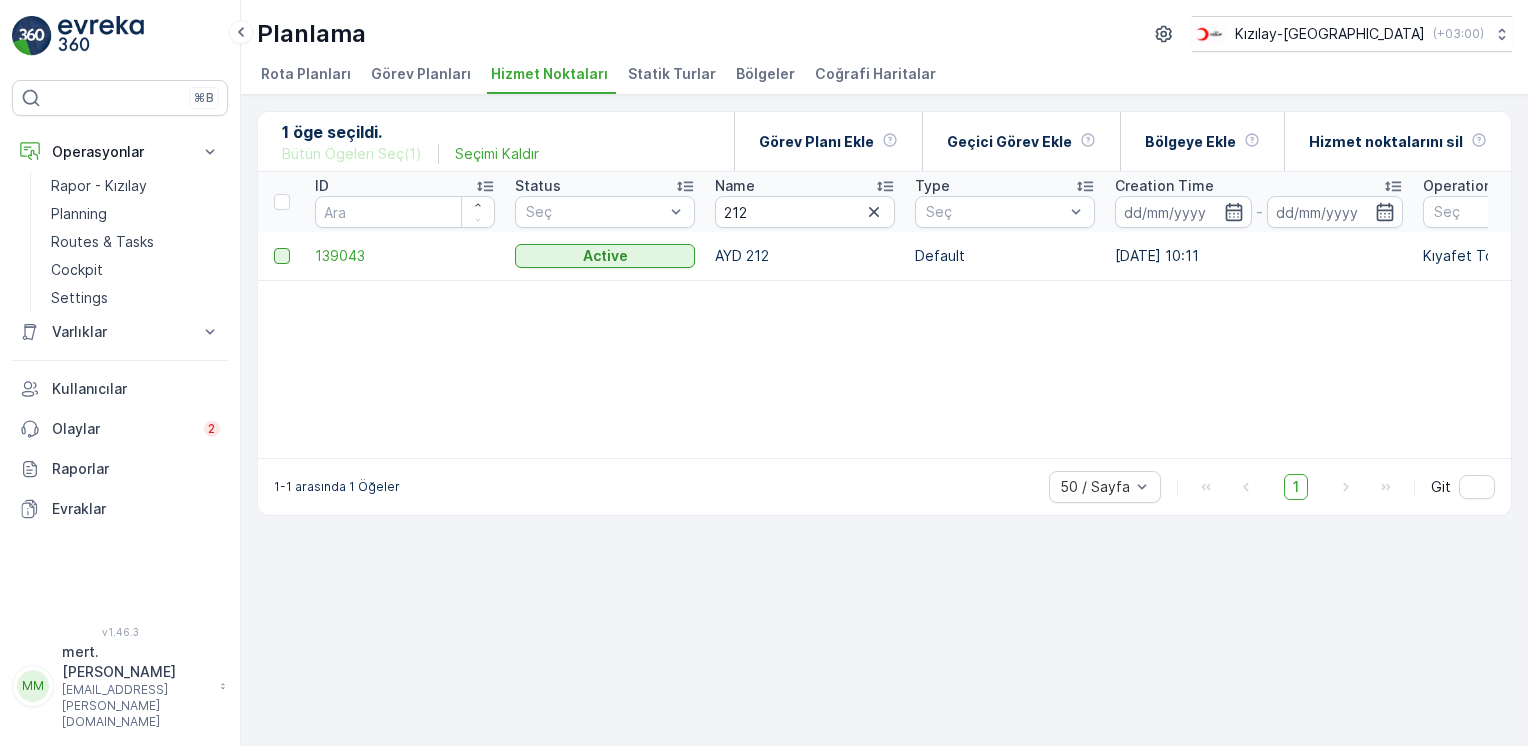 click at bounding box center [282, 256] 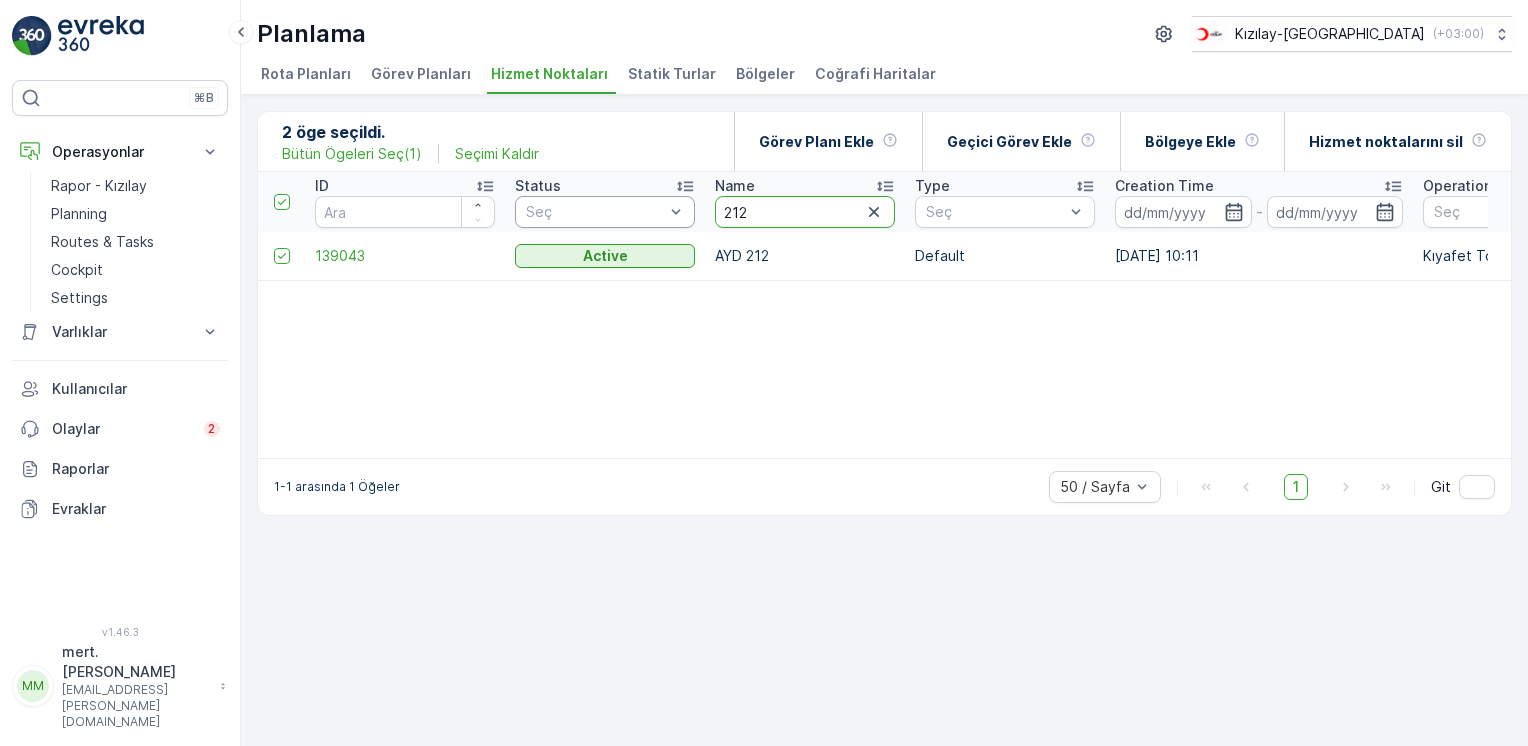 drag, startPoint x: 752, startPoint y: 211, endPoint x: 588, endPoint y: 202, distance: 164.24677 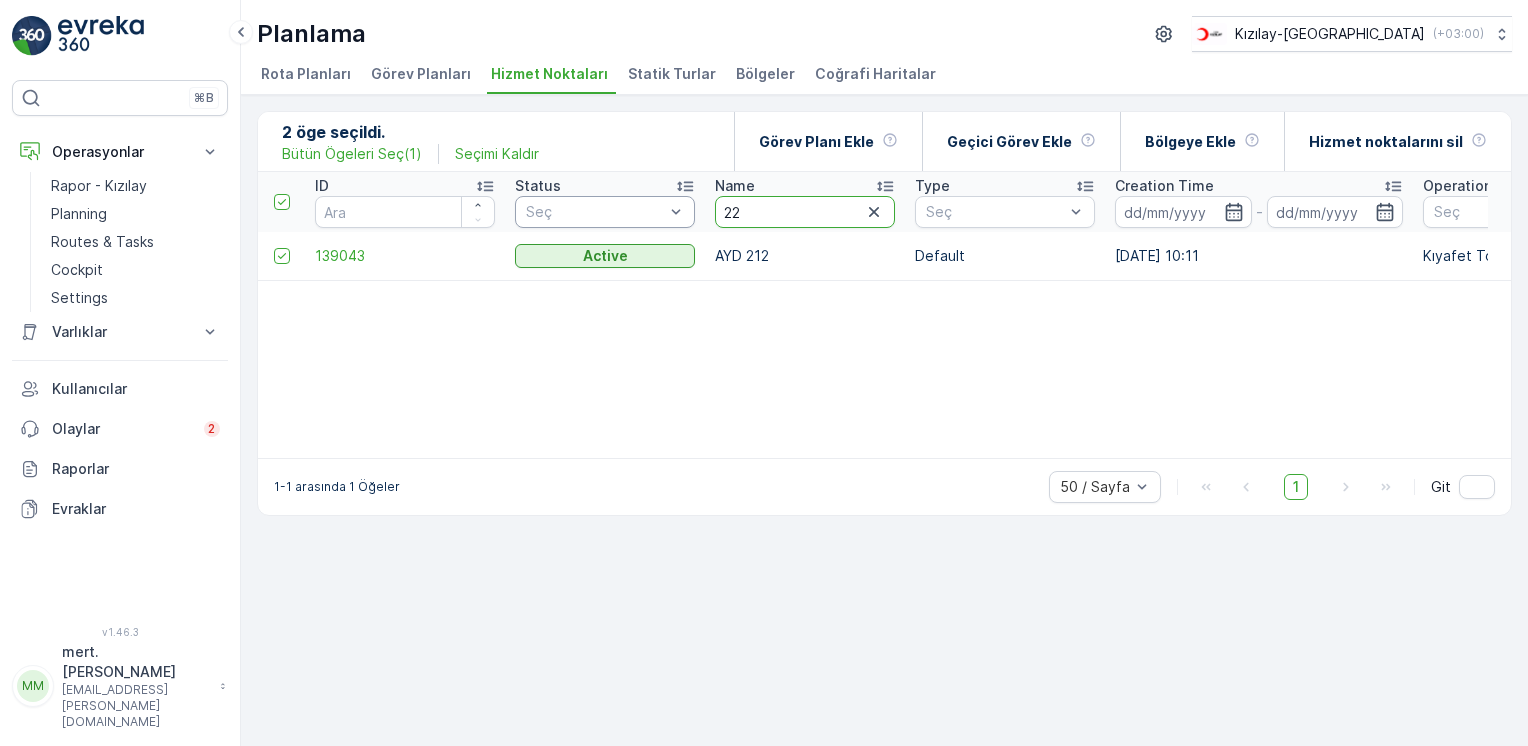 type on "222" 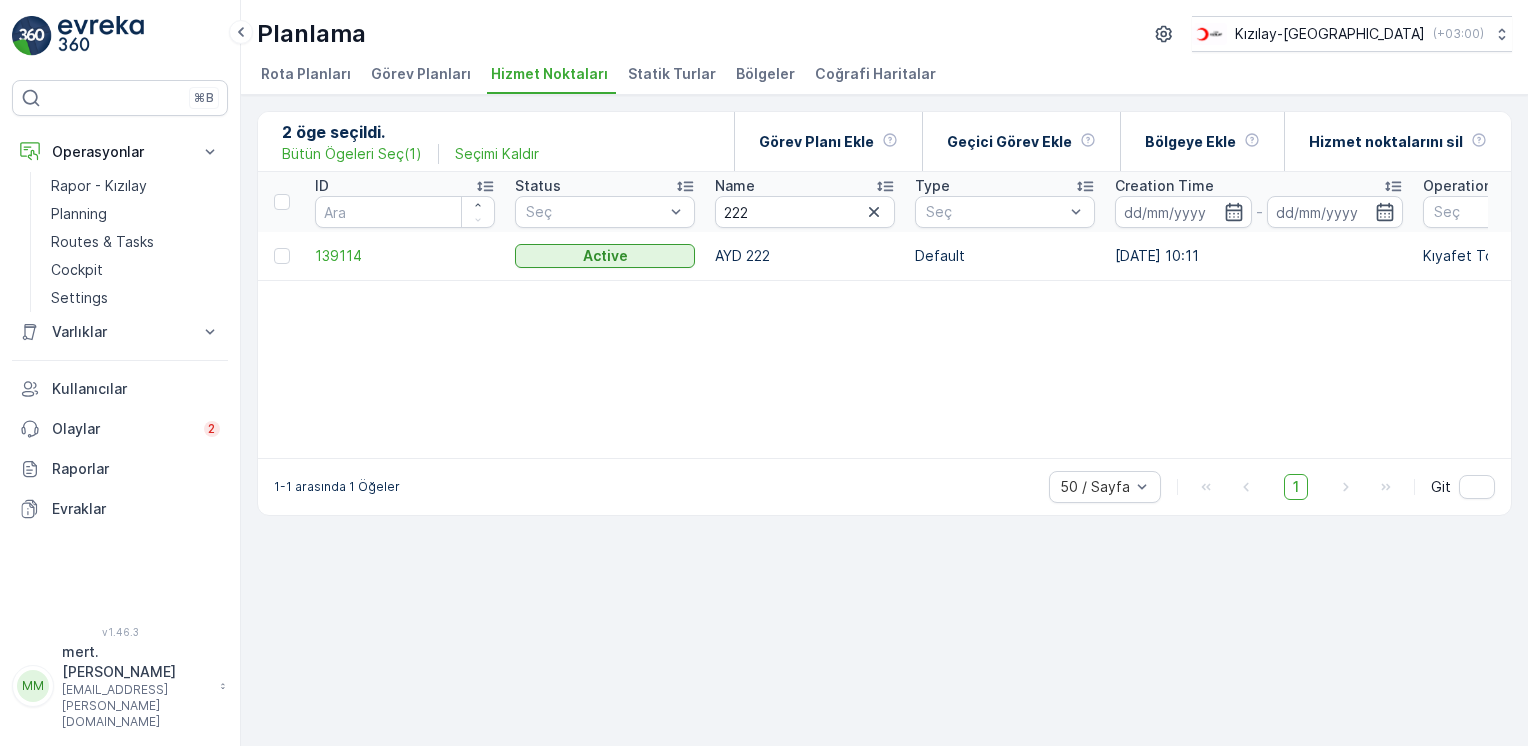 click at bounding box center [284, 256] 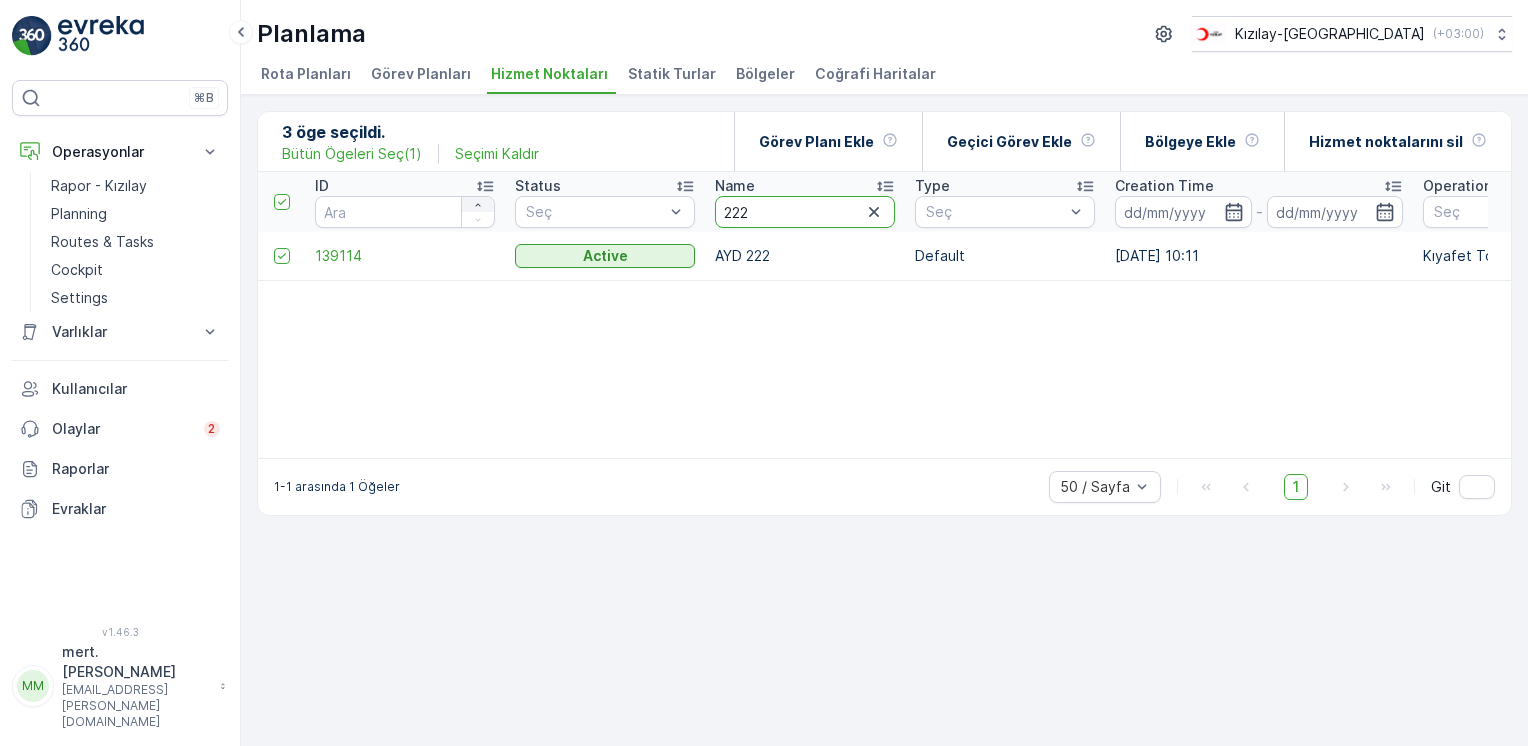 click on "ID Status Seç Name 222 Type Seç Creation Time - Operations Seç Coordinates Address Regions Seç Last Update Time - Location History Time Window Default Items" at bounding box center (2113, 202) 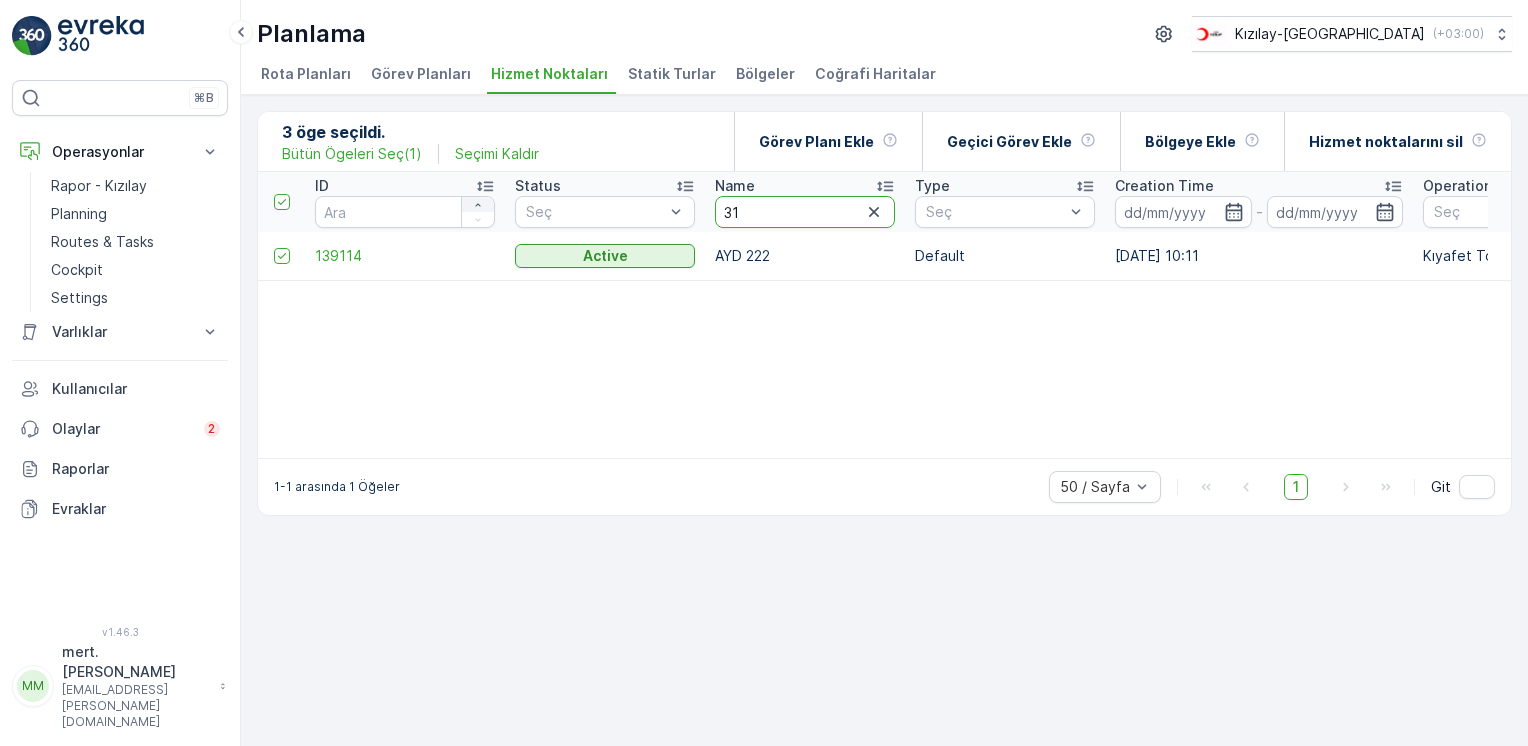type on "315" 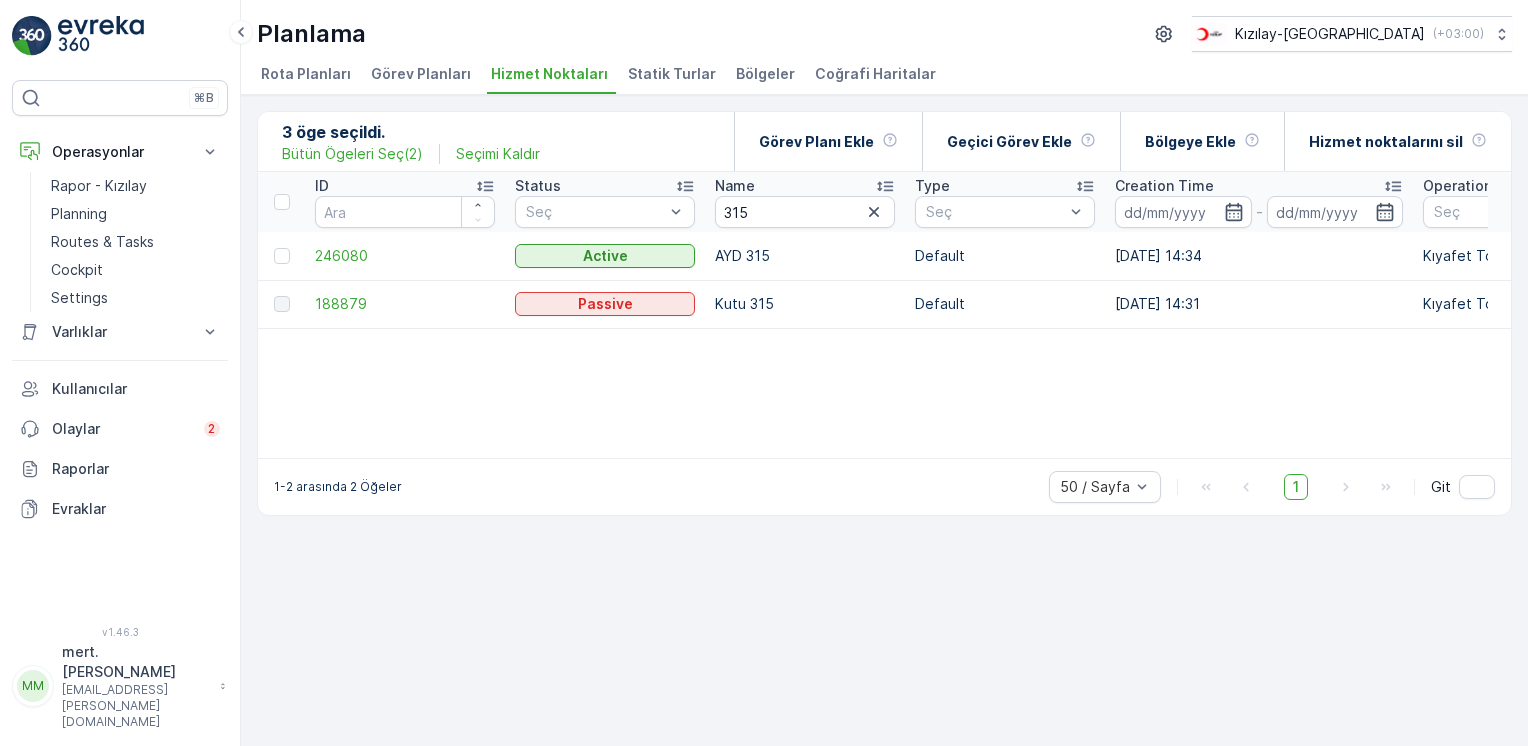 click at bounding box center [281, 256] 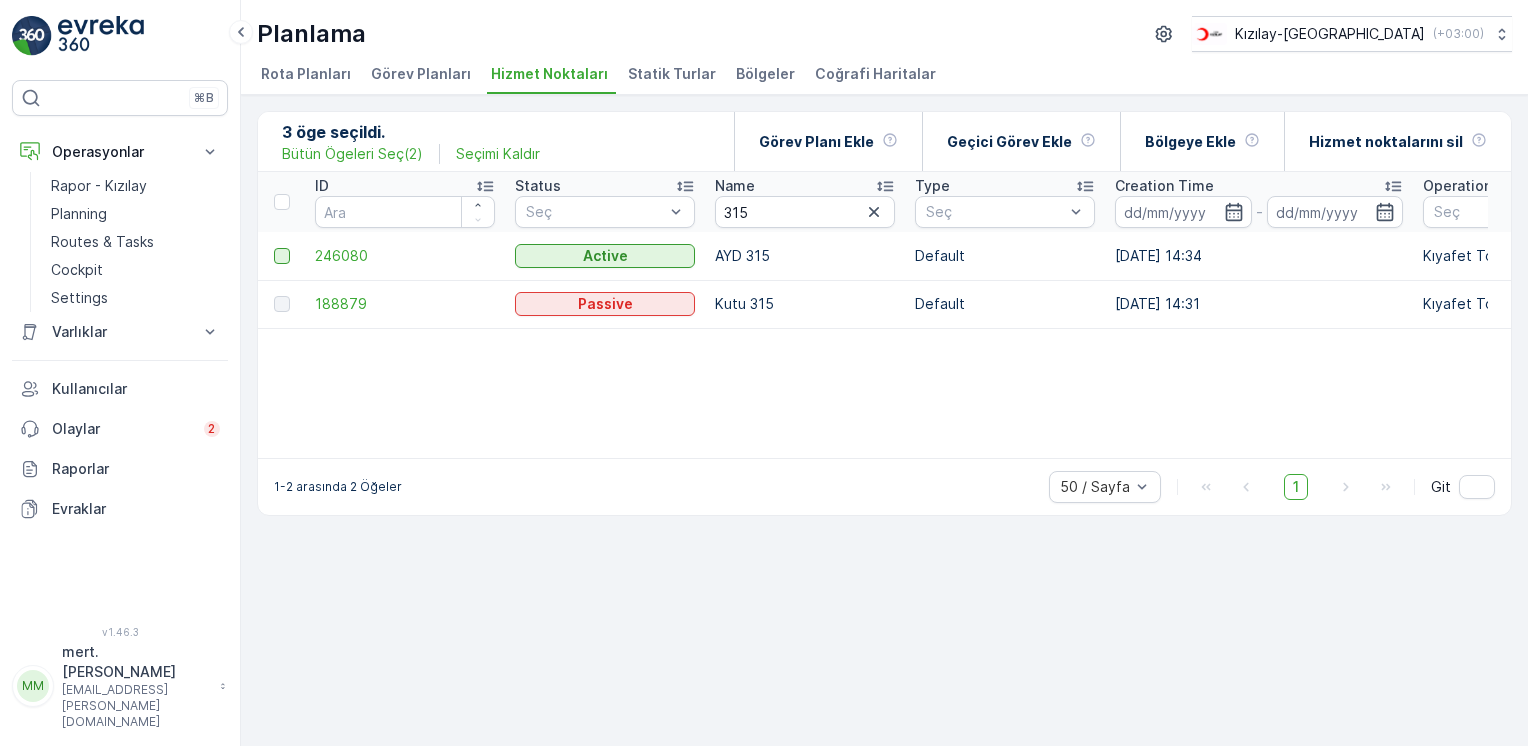 click at bounding box center (282, 256) 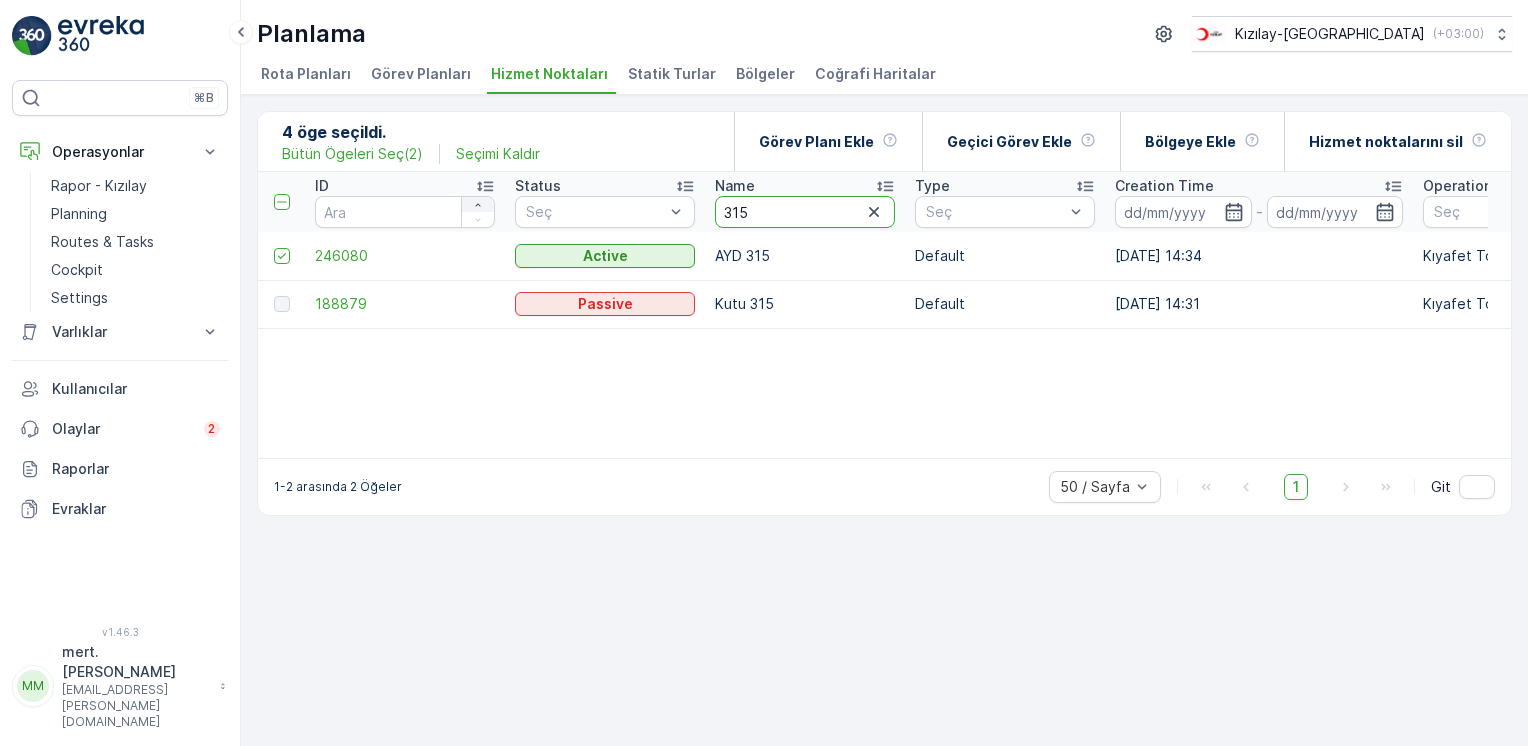 drag, startPoint x: 786, startPoint y: 214, endPoint x: 477, endPoint y: 197, distance: 309.4673 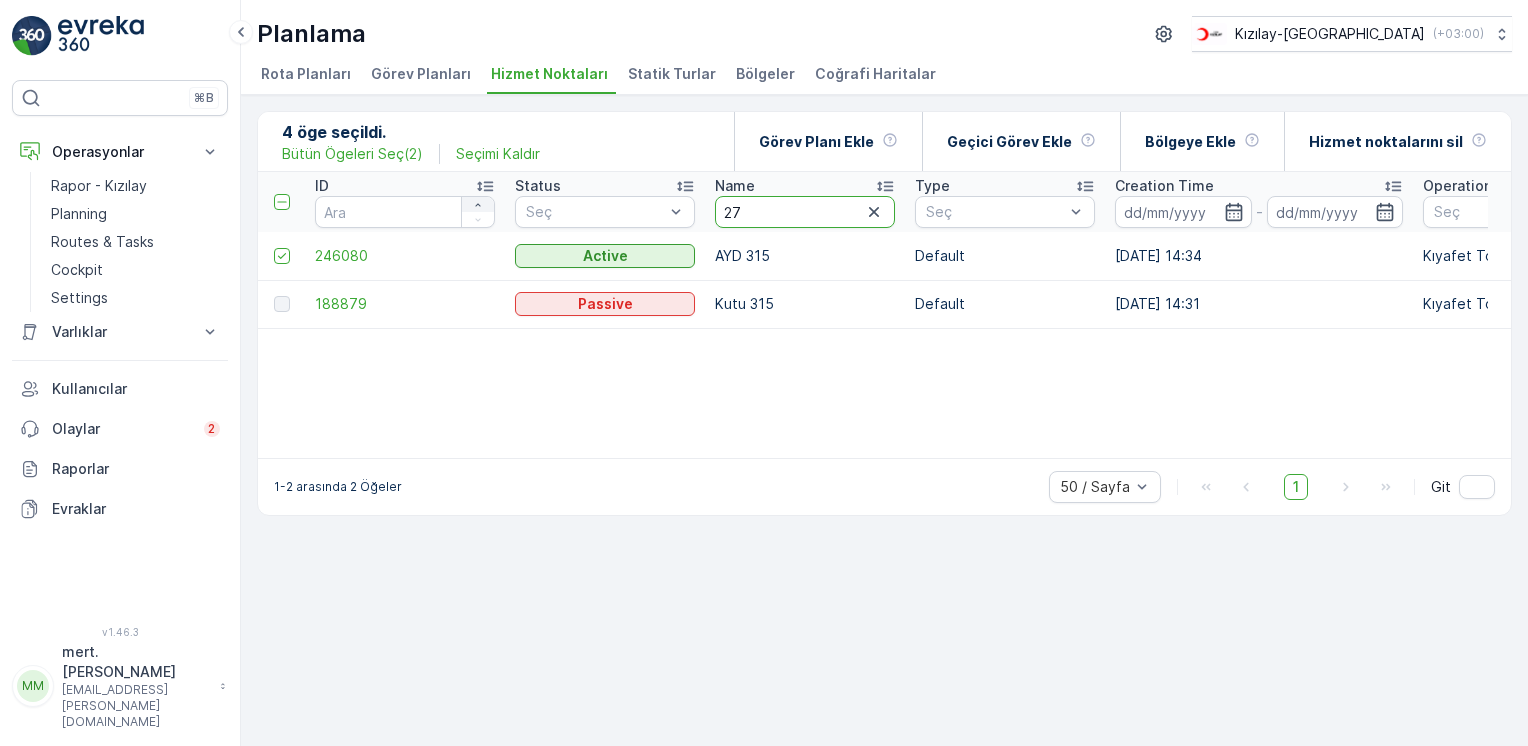 type on "278" 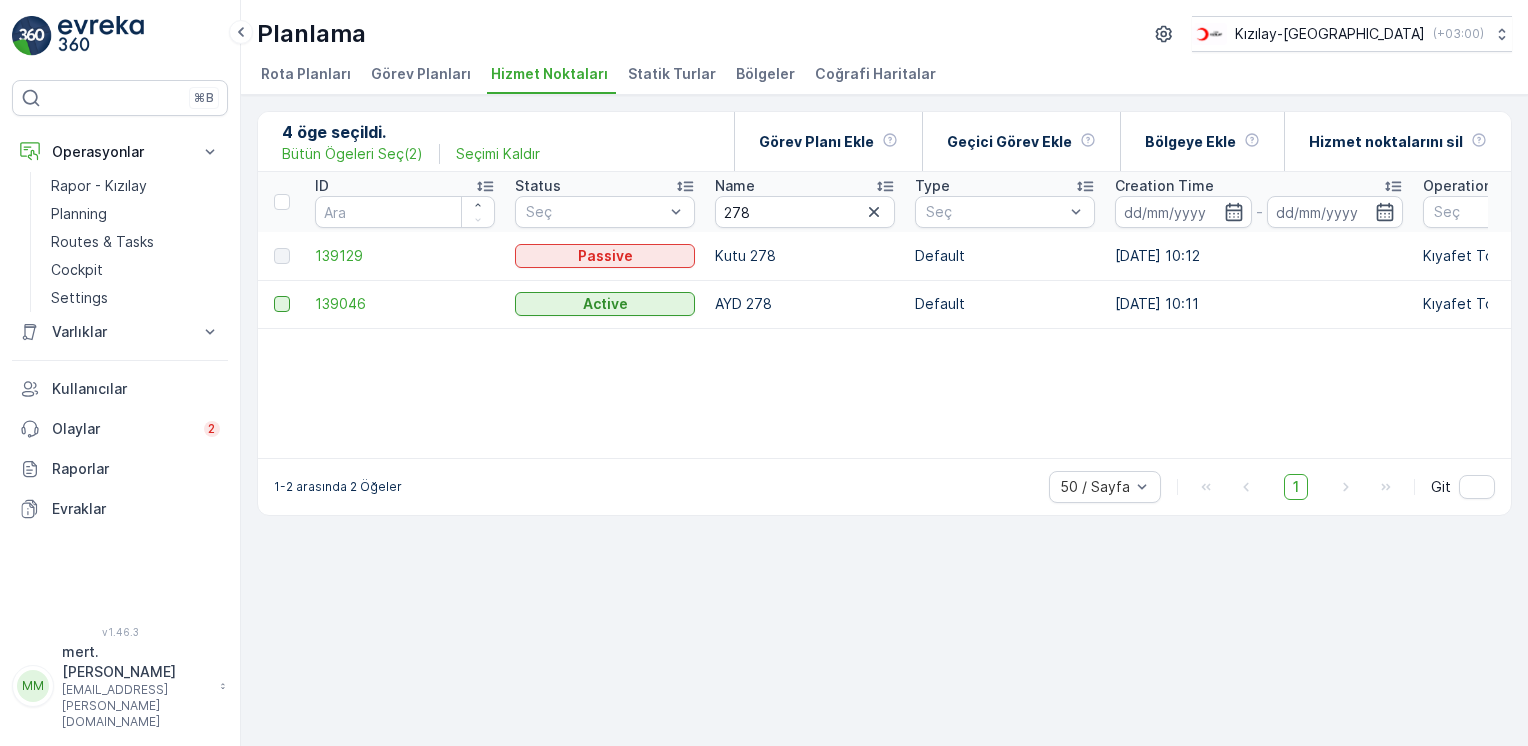 click at bounding box center [282, 304] 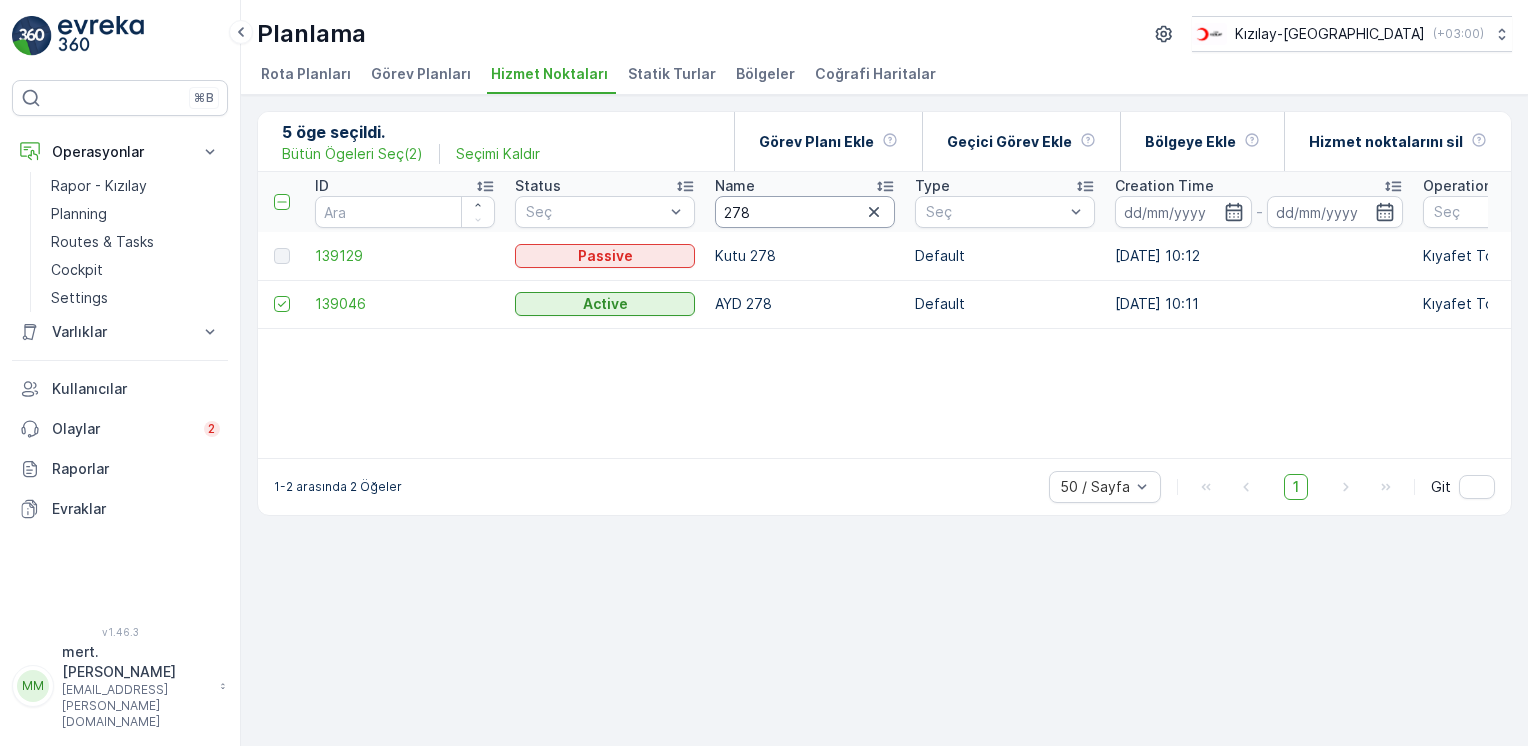 drag, startPoint x: 771, startPoint y: 219, endPoint x: 543, endPoint y: 185, distance: 230.52115 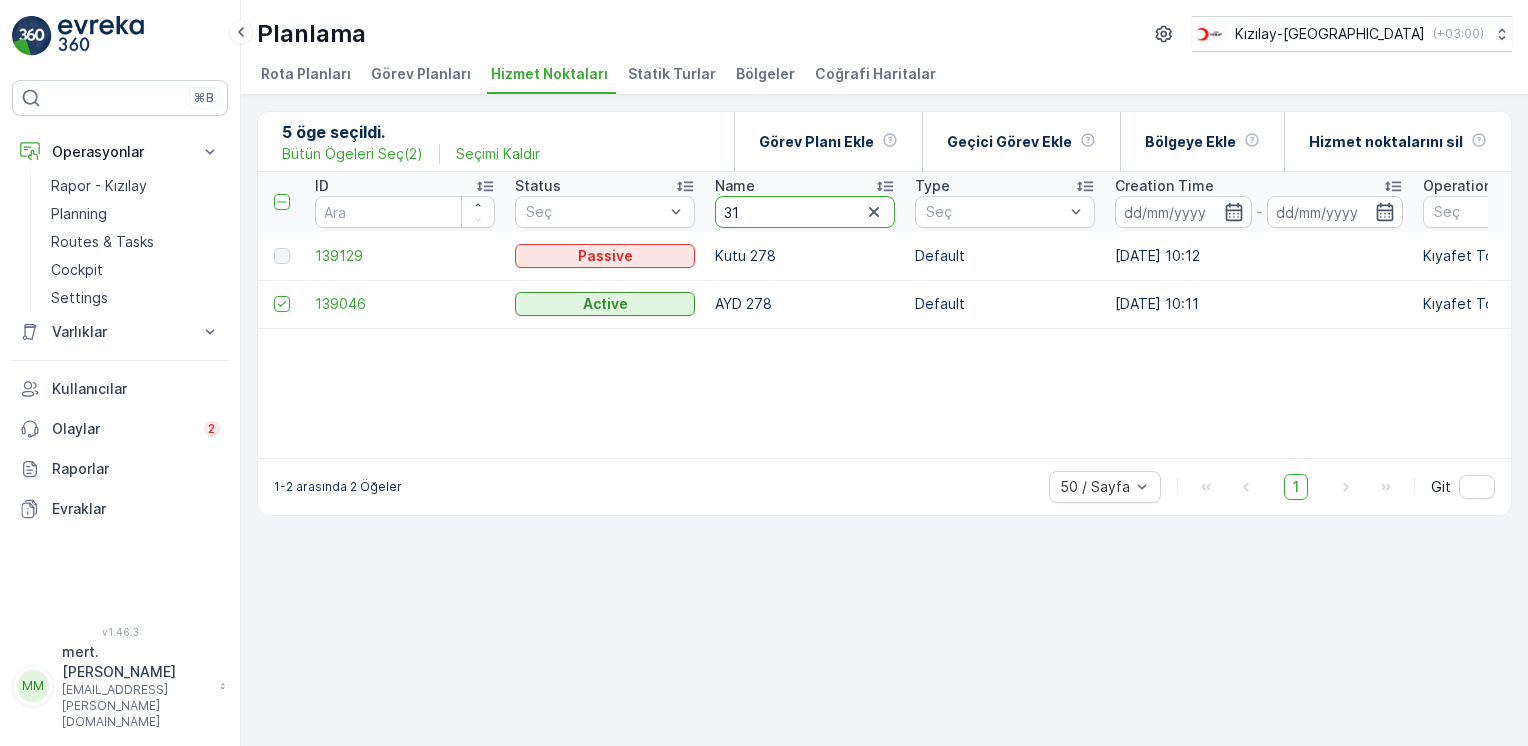 type on "314" 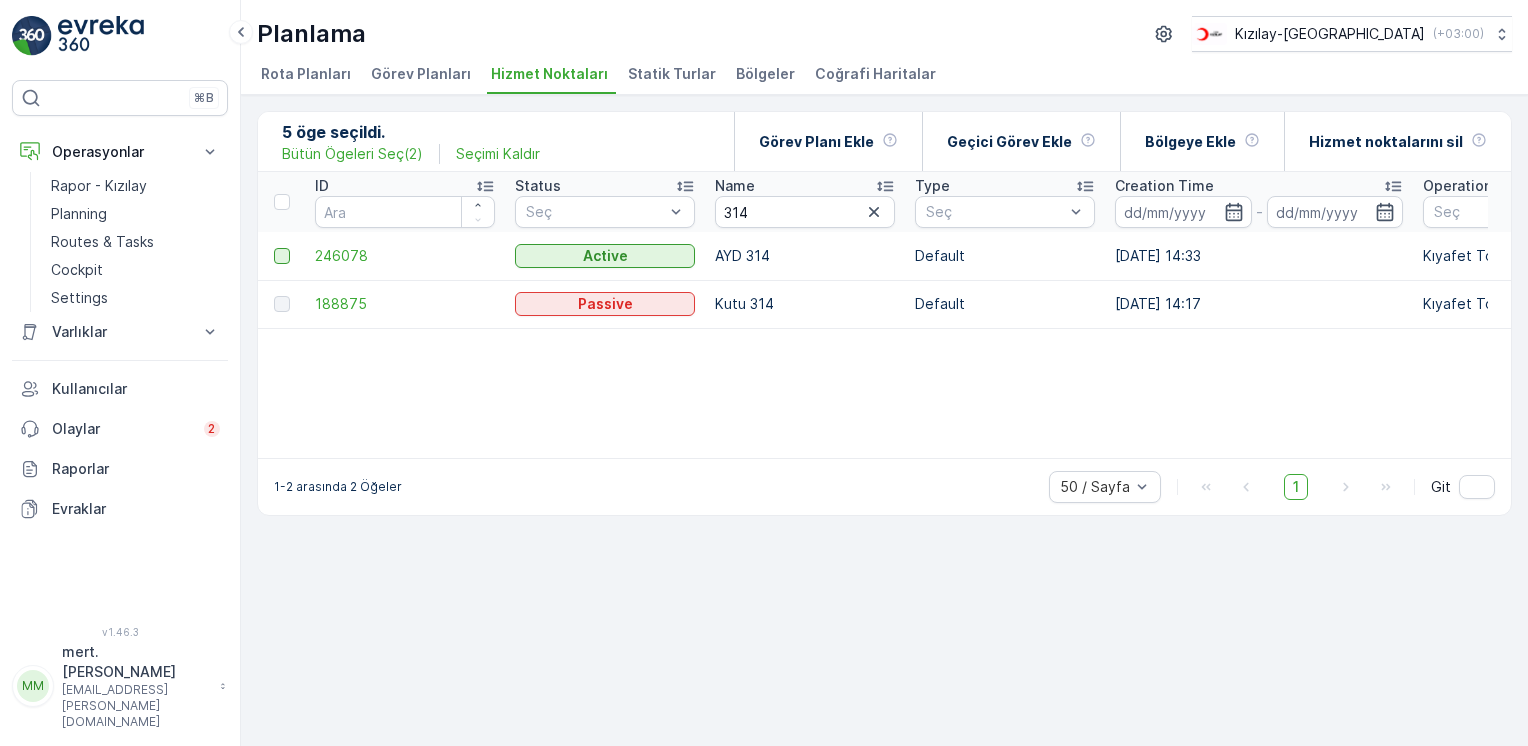 click at bounding box center (282, 256) 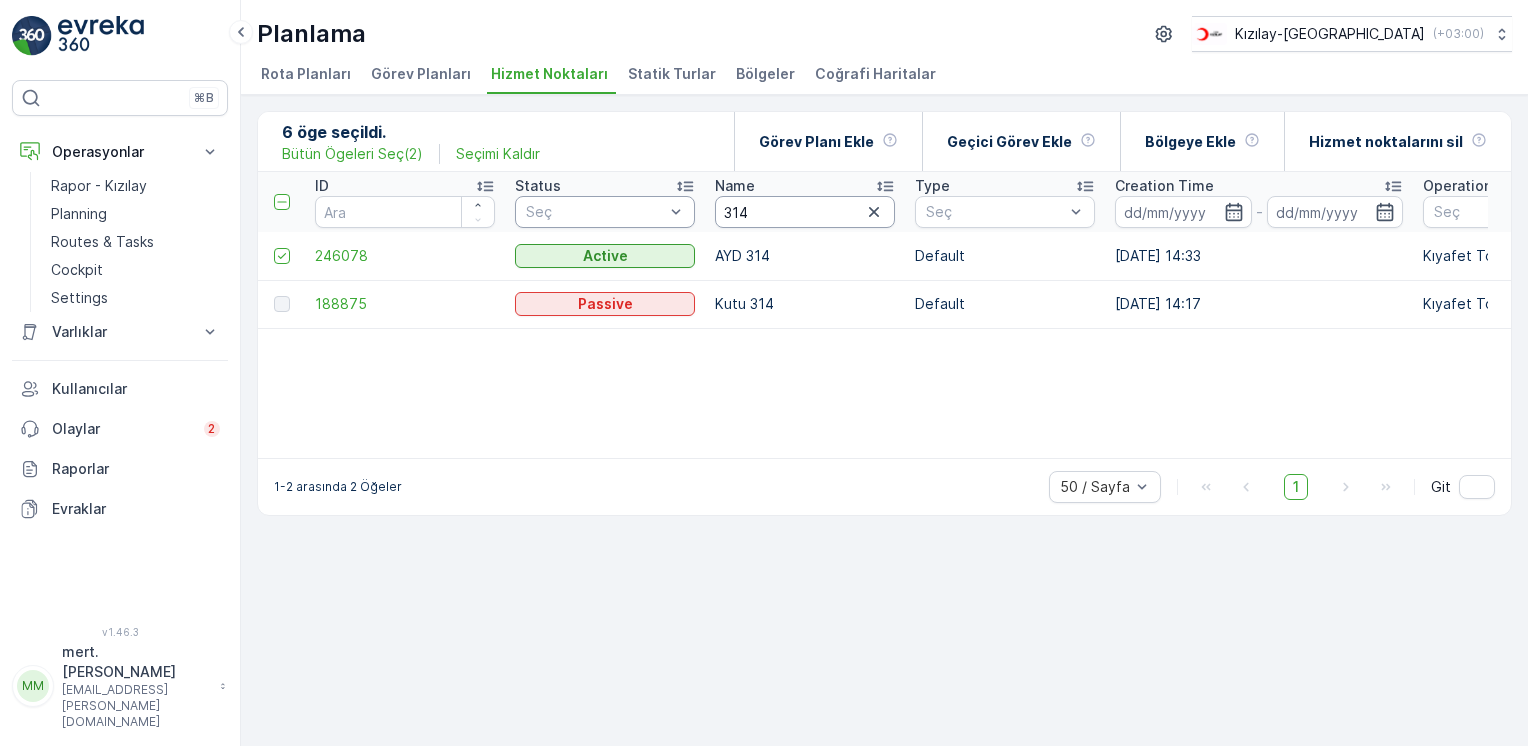 drag, startPoint x: 757, startPoint y: 210, endPoint x: 643, endPoint y: 204, distance: 114.15778 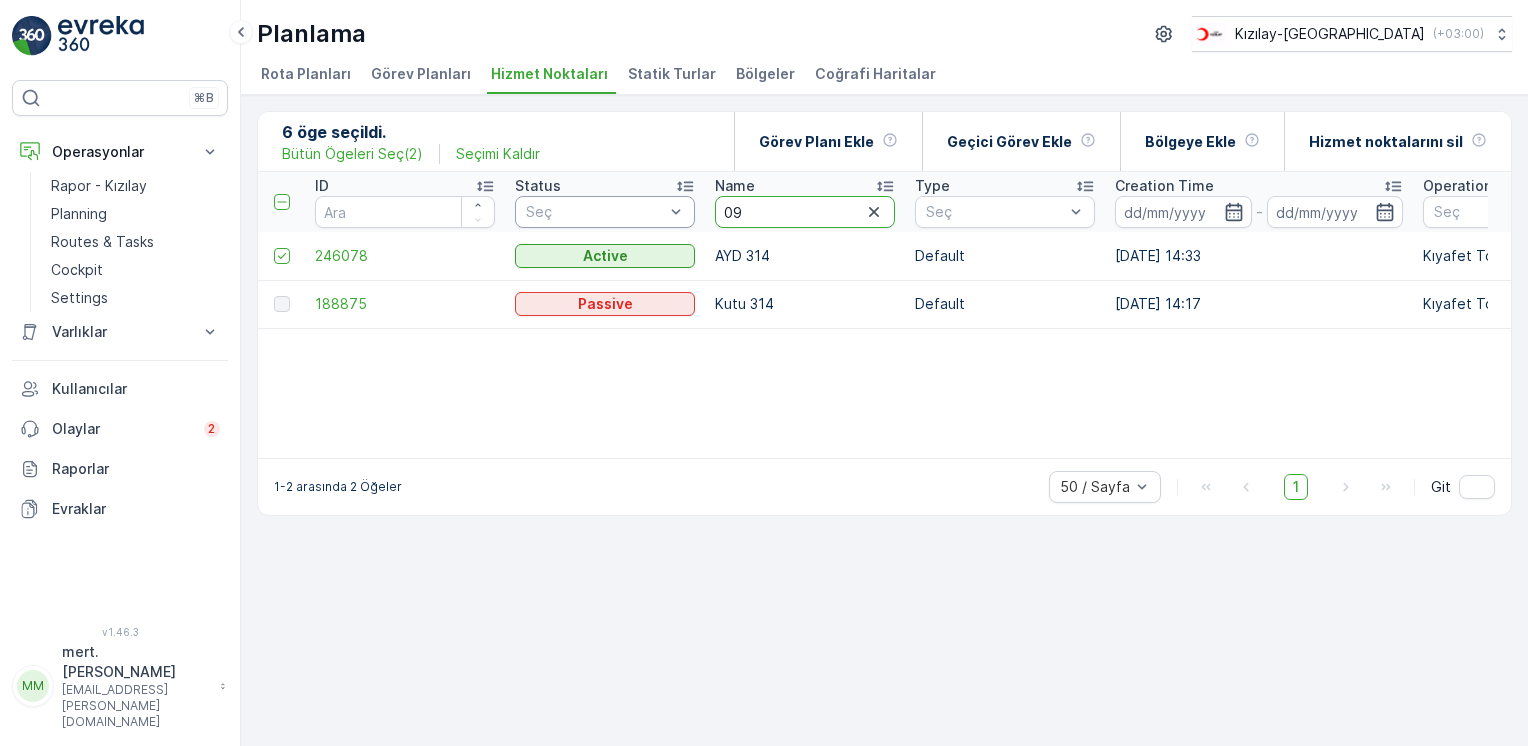 type on "090" 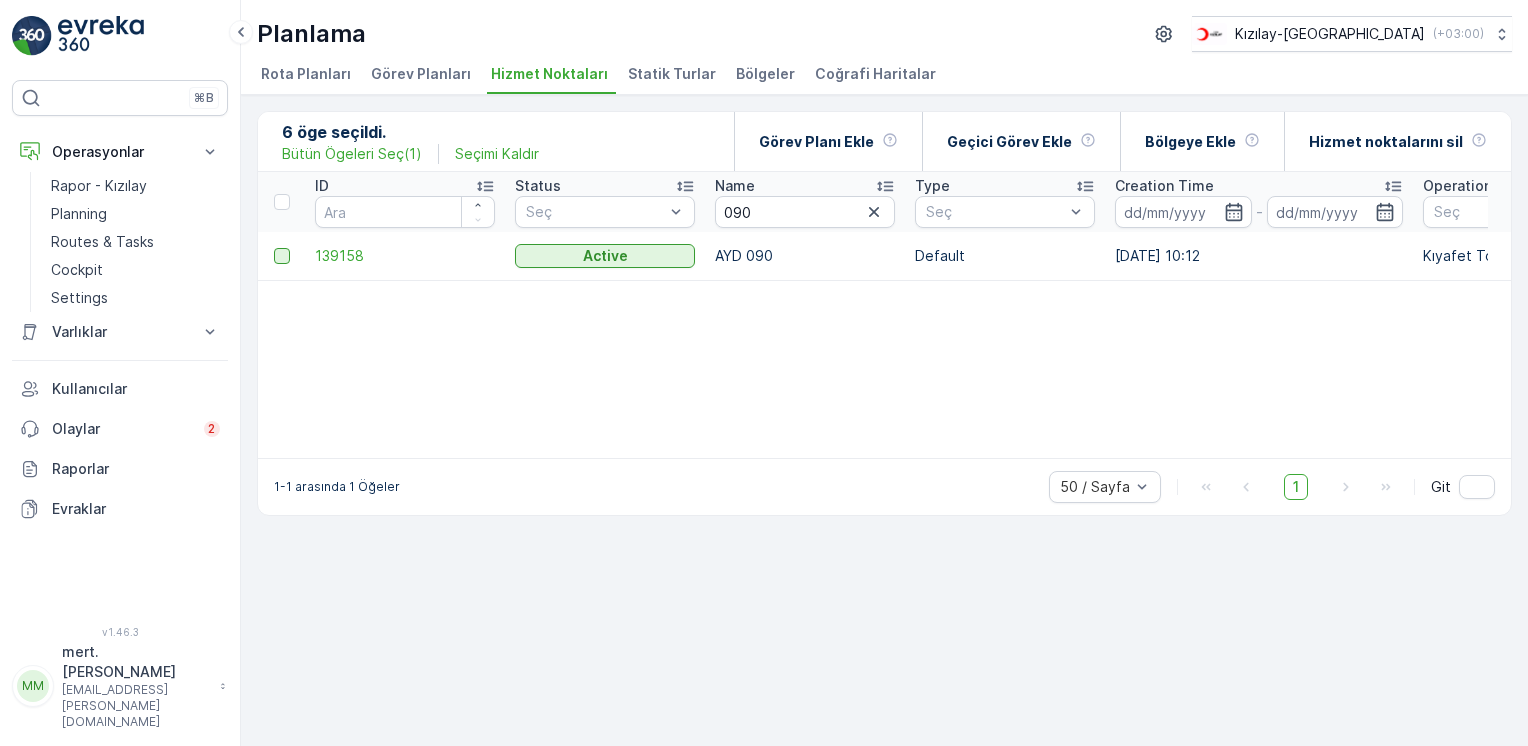 click at bounding box center (282, 256) 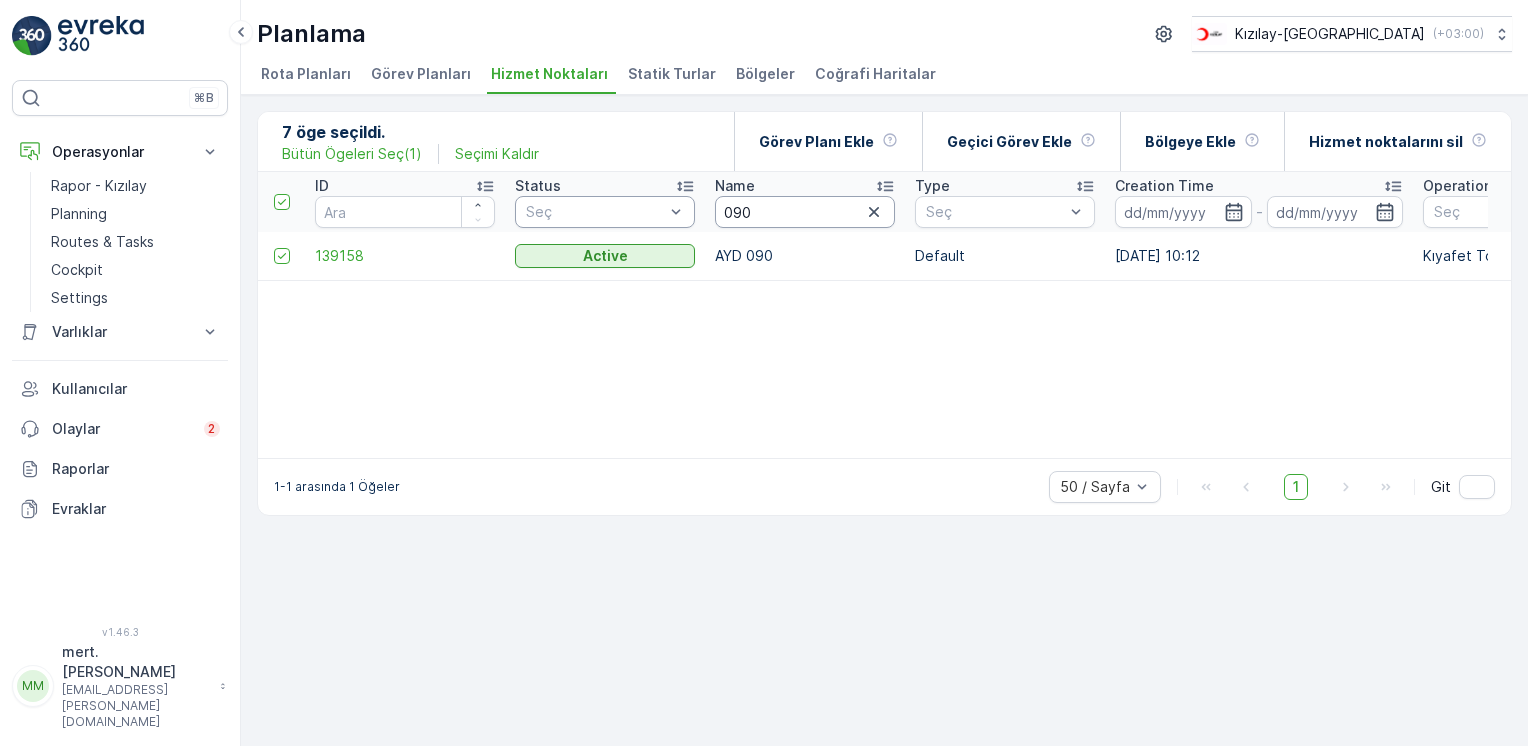 drag, startPoint x: 772, startPoint y: 211, endPoint x: 616, endPoint y: 205, distance: 156.11534 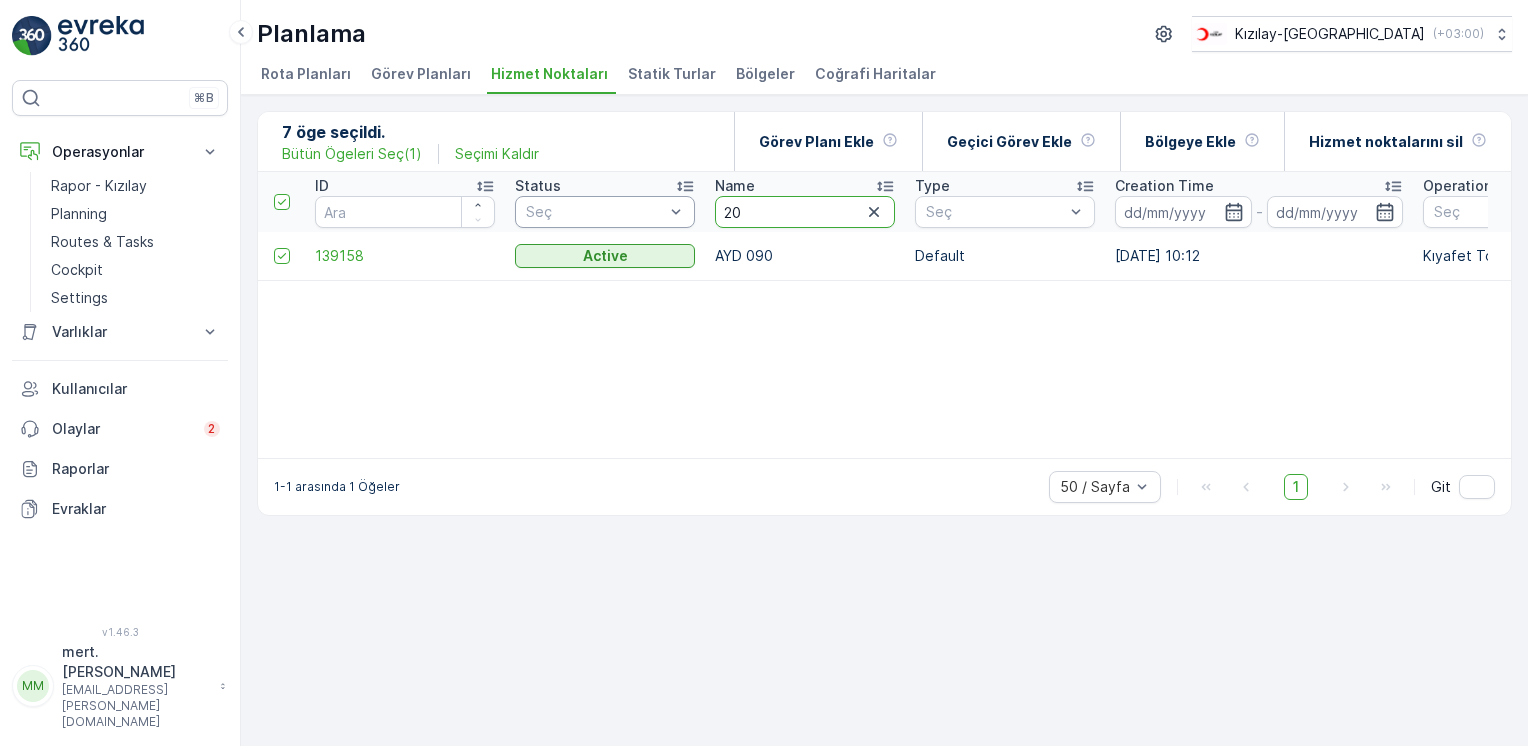 type on "206" 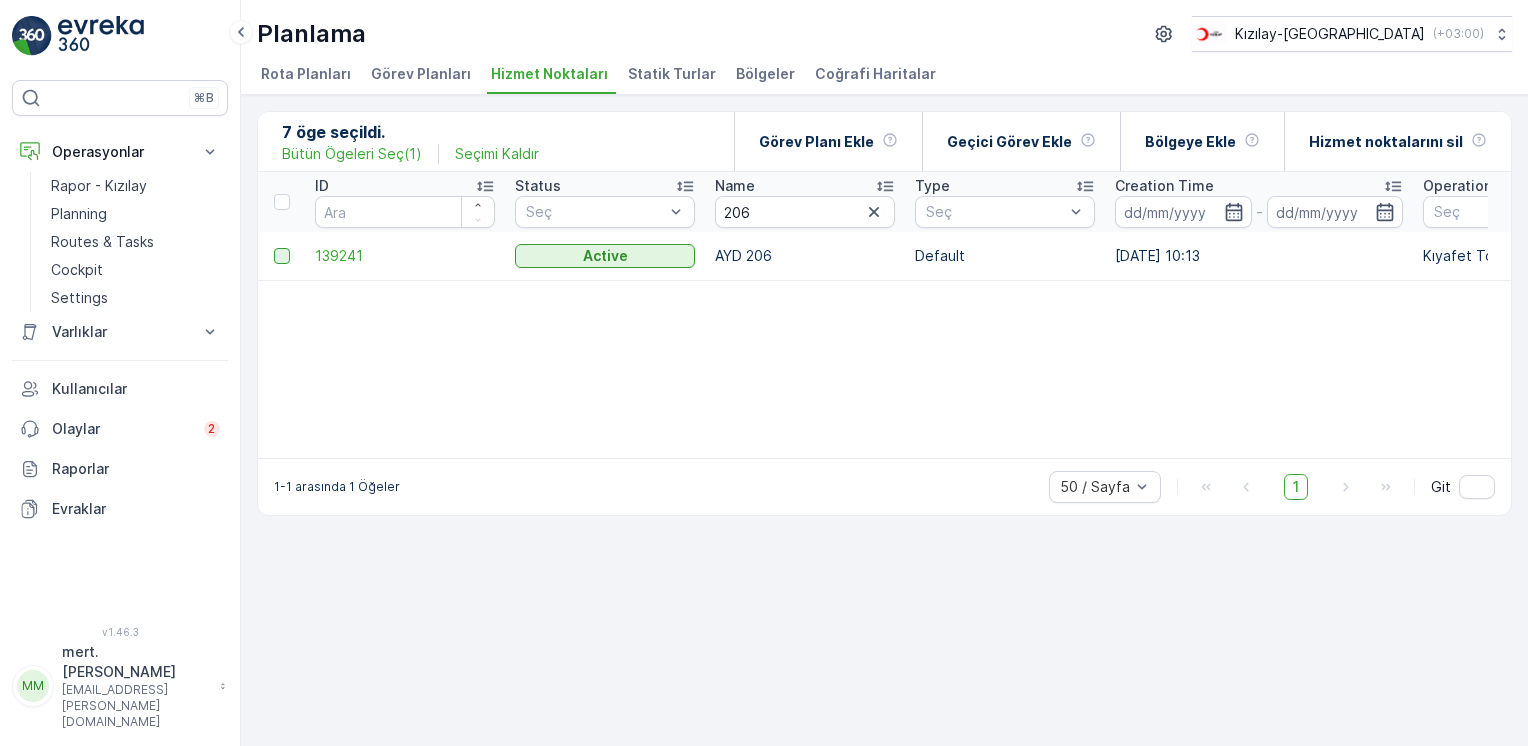 click at bounding box center [282, 256] 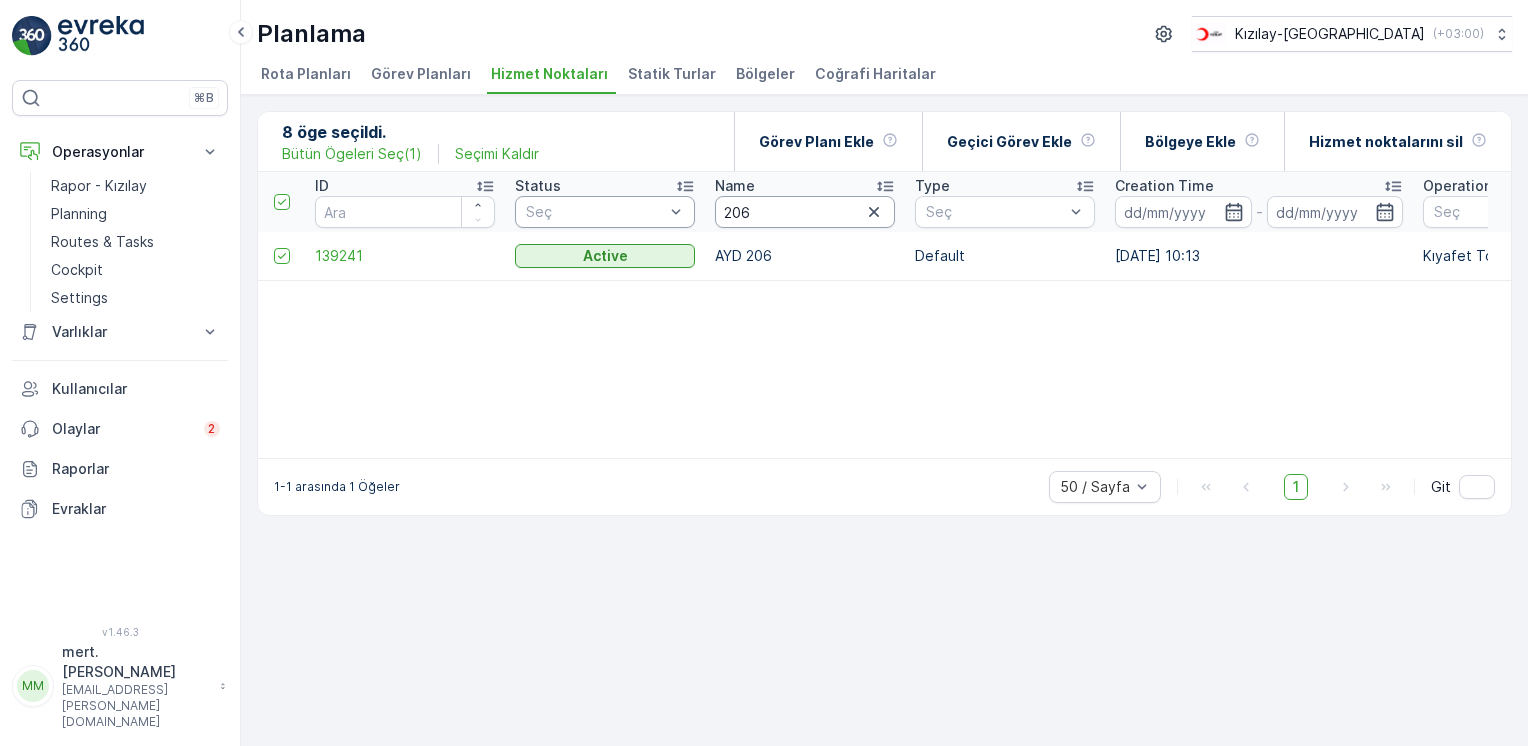 drag, startPoint x: 750, startPoint y: 212, endPoint x: 539, endPoint y: 204, distance: 211.15161 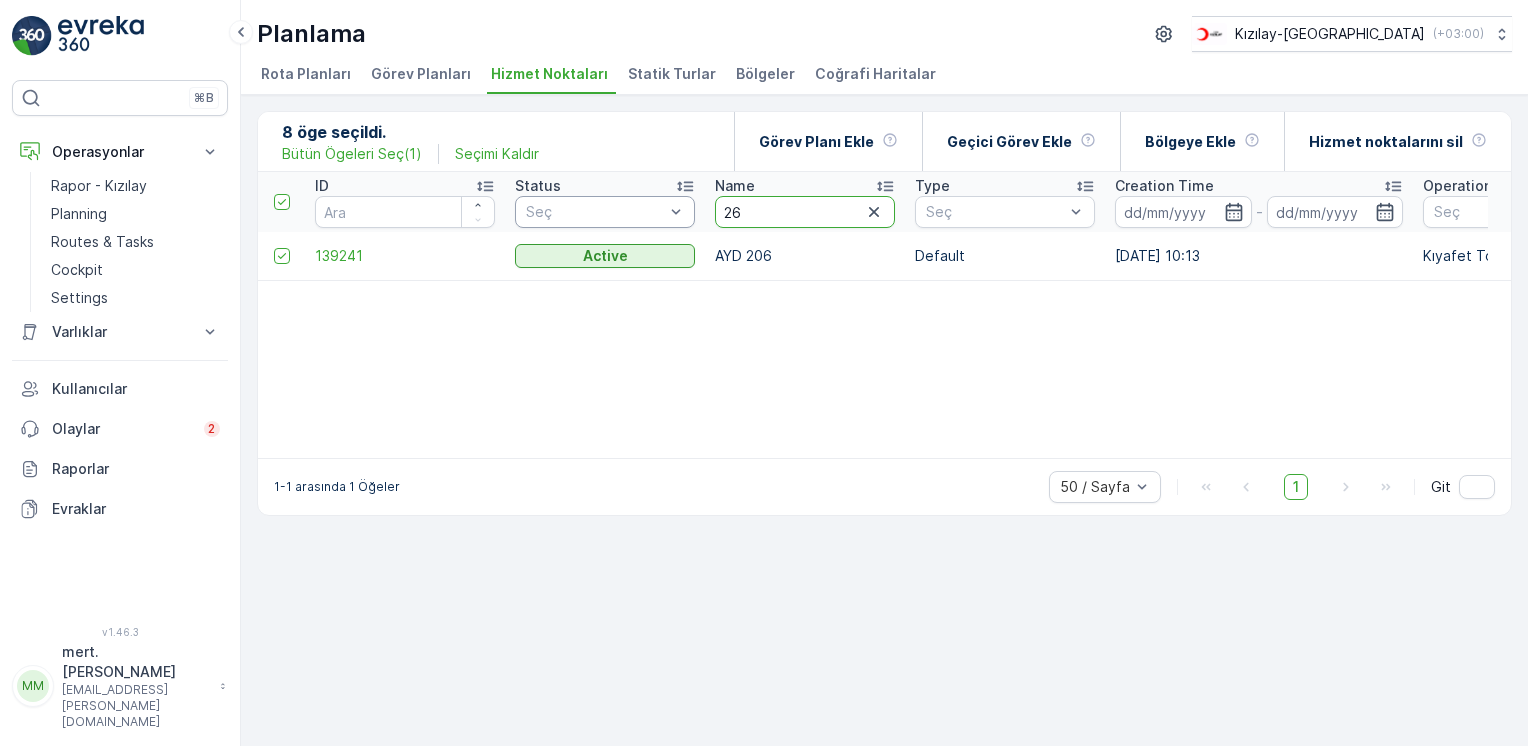 type on "261" 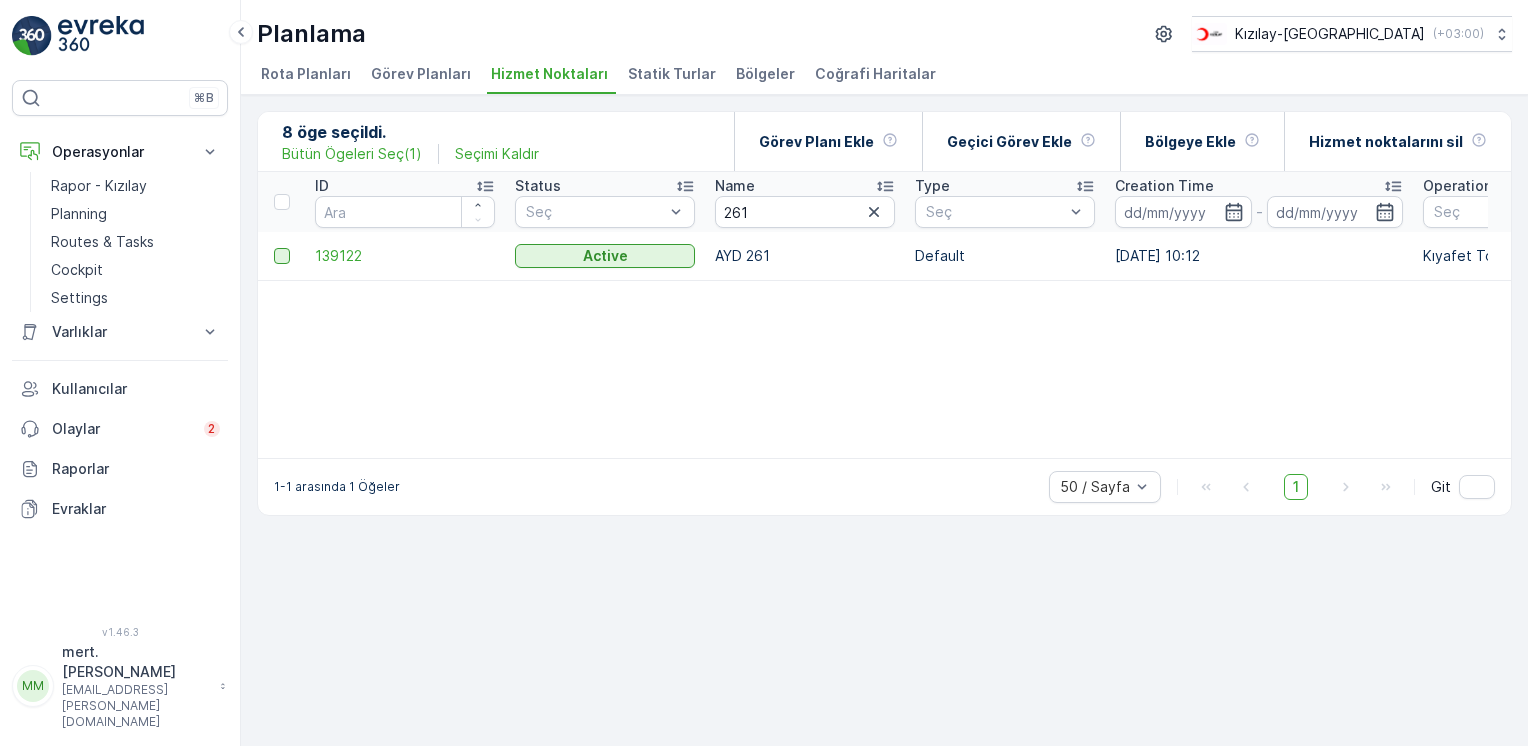 click at bounding box center [282, 256] 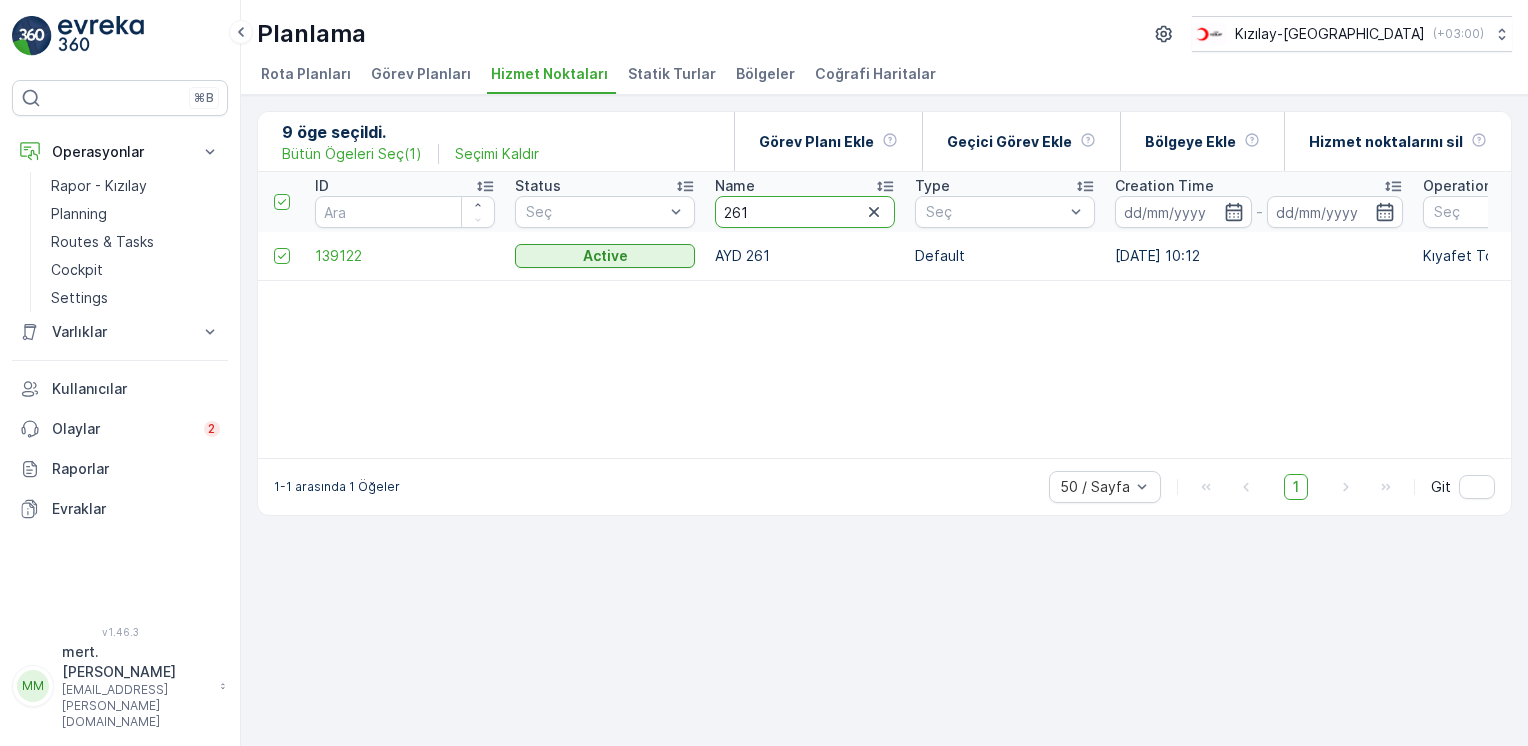 drag, startPoint x: 784, startPoint y: 221, endPoint x: 533, endPoint y: 188, distance: 253.16003 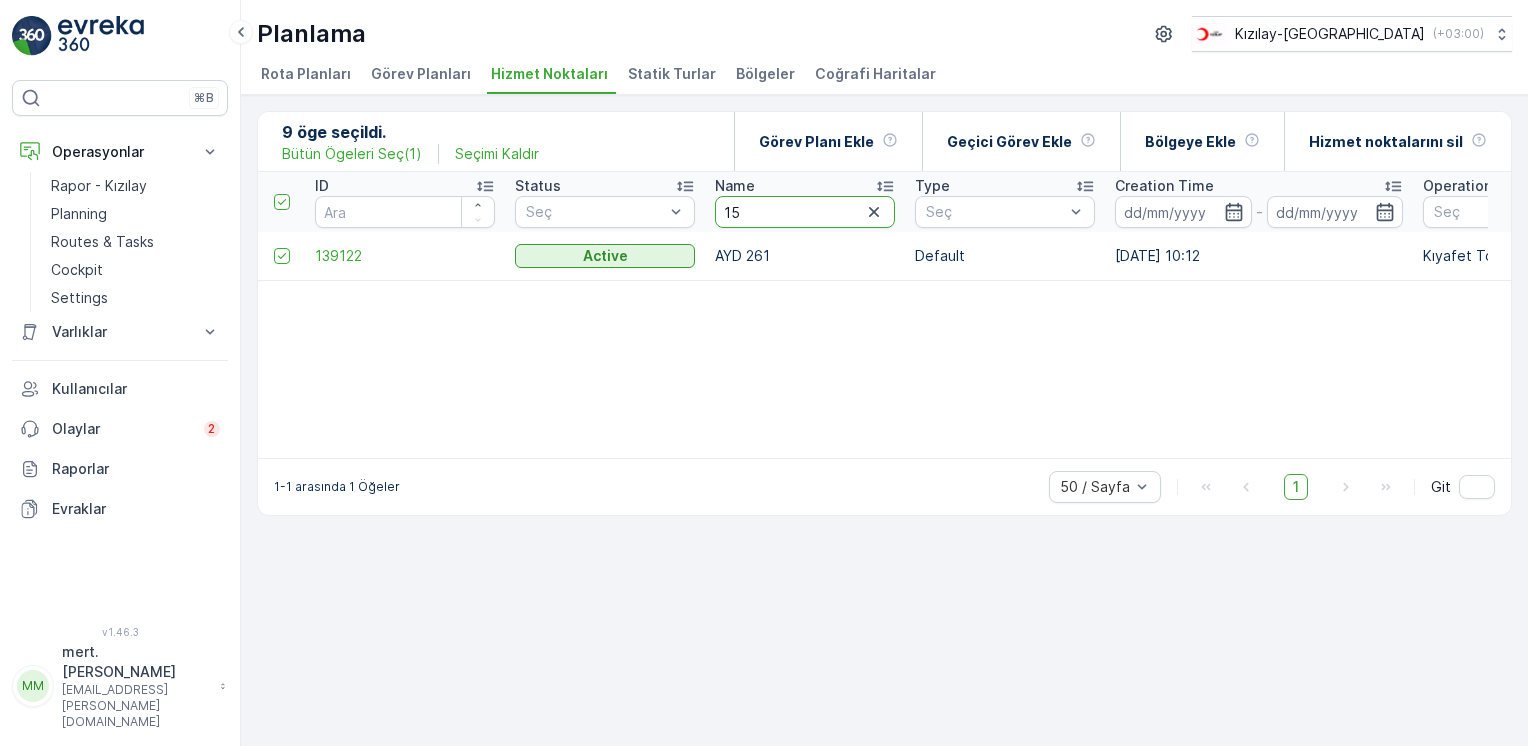 type on "151" 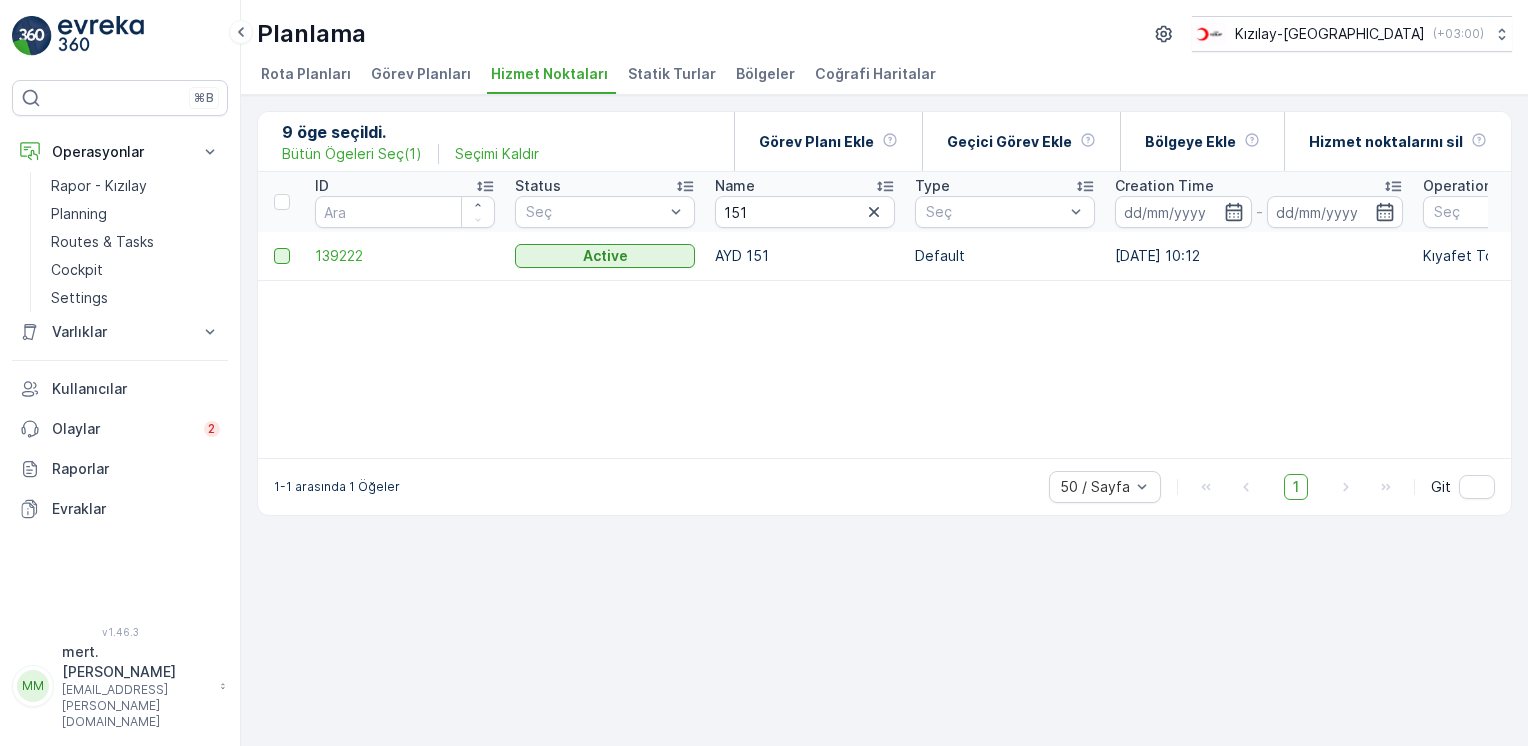 click at bounding box center [282, 256] 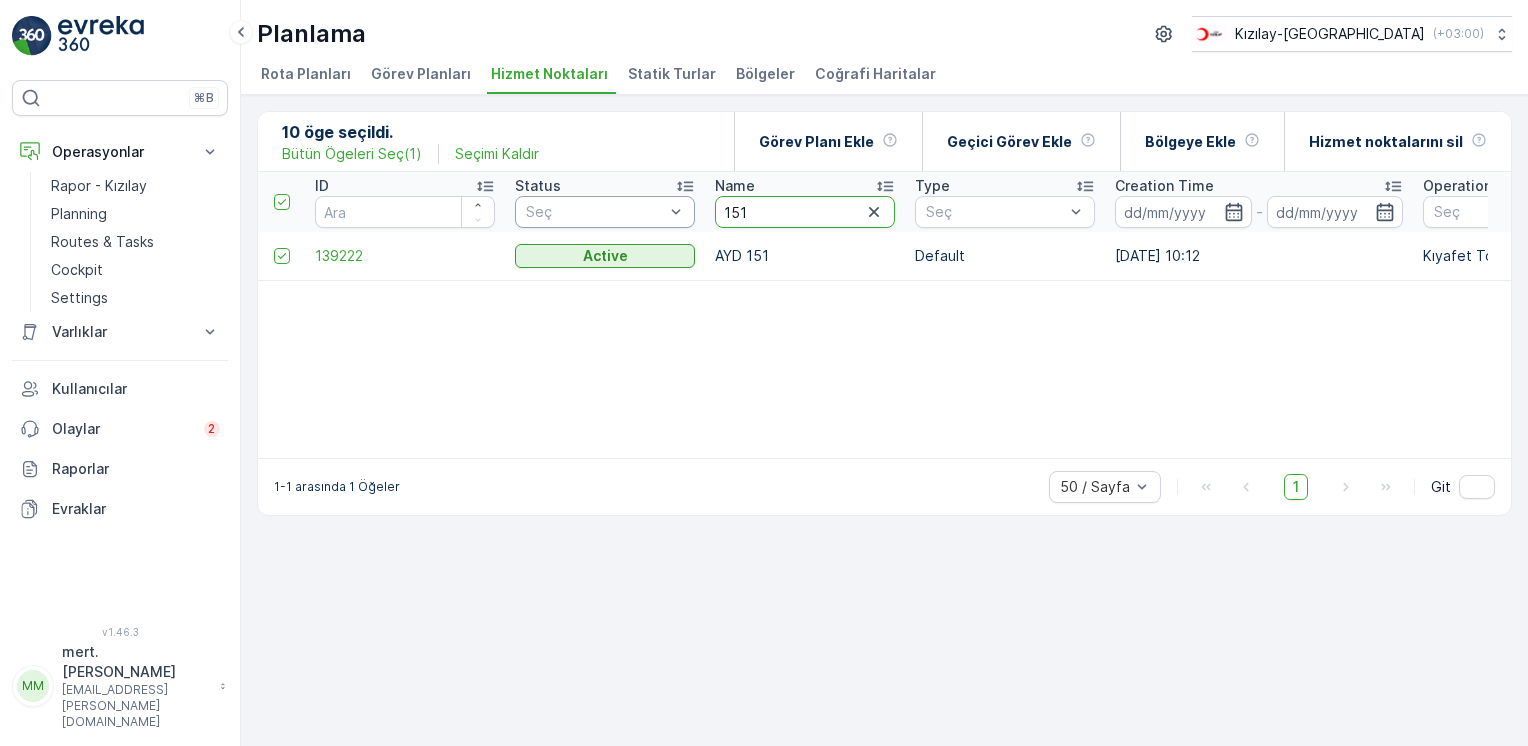 drag, startPoint x: 758, startPoint y: 216, endPoint x: 612, endPoint y: 222, distance: 146.12323 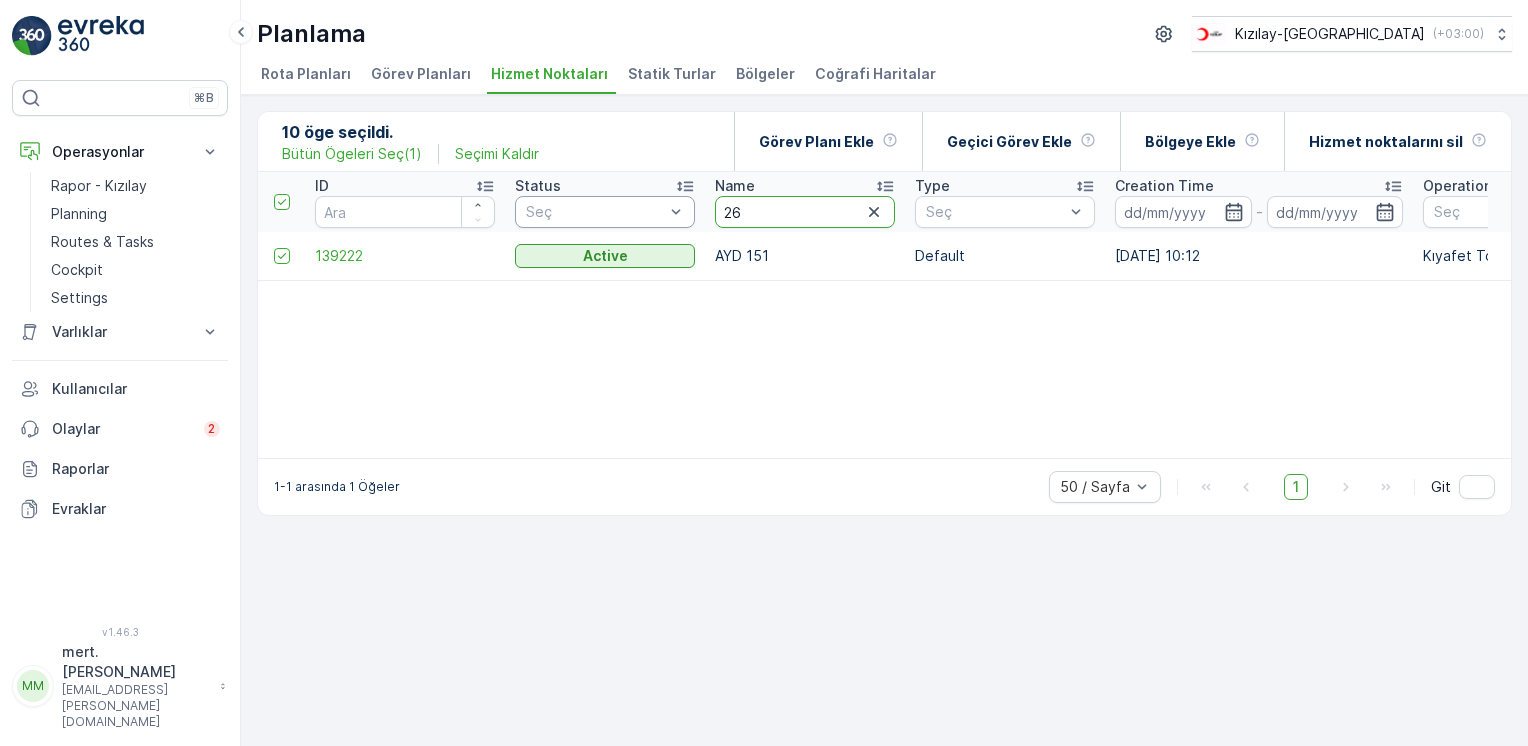 type on "264" 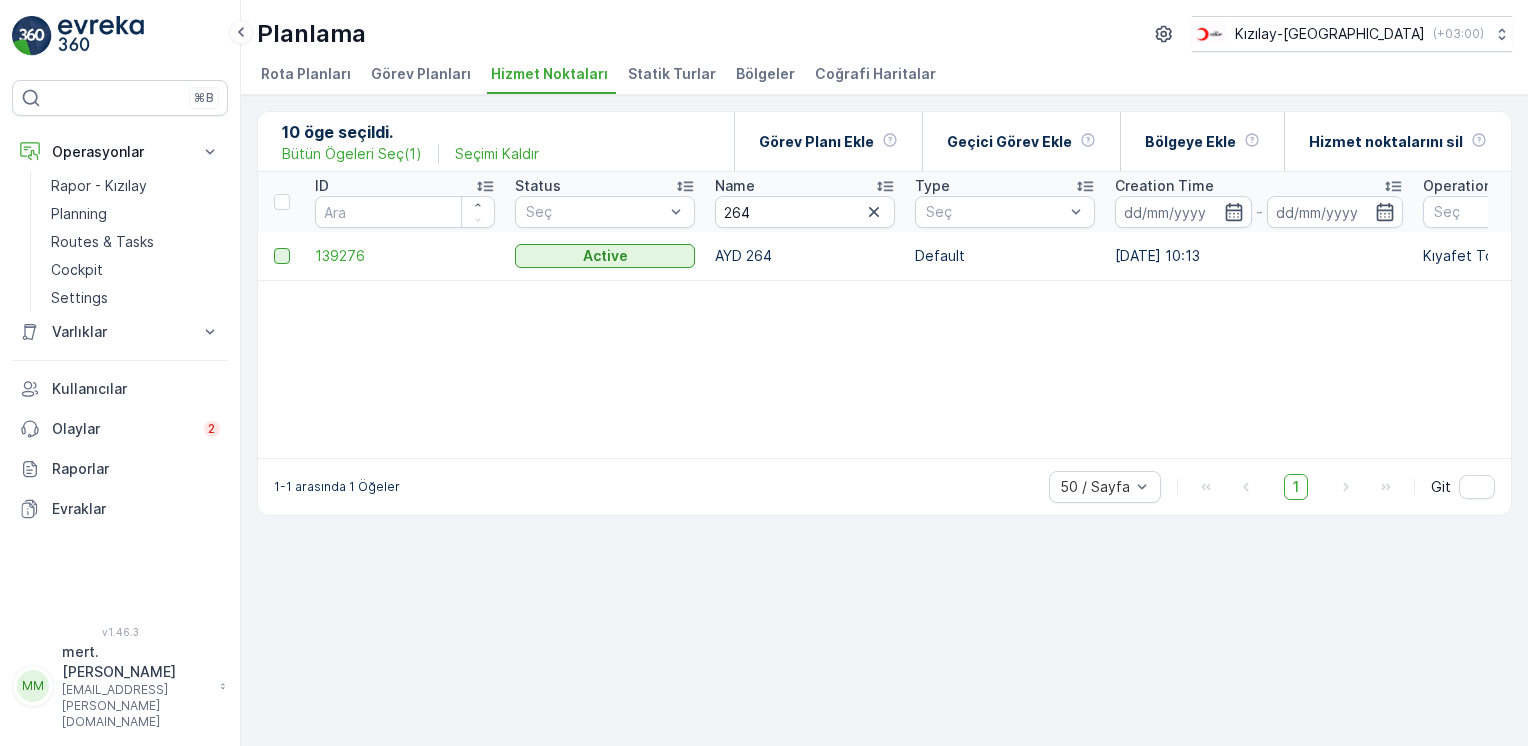 click at bounding box center (282, 256) 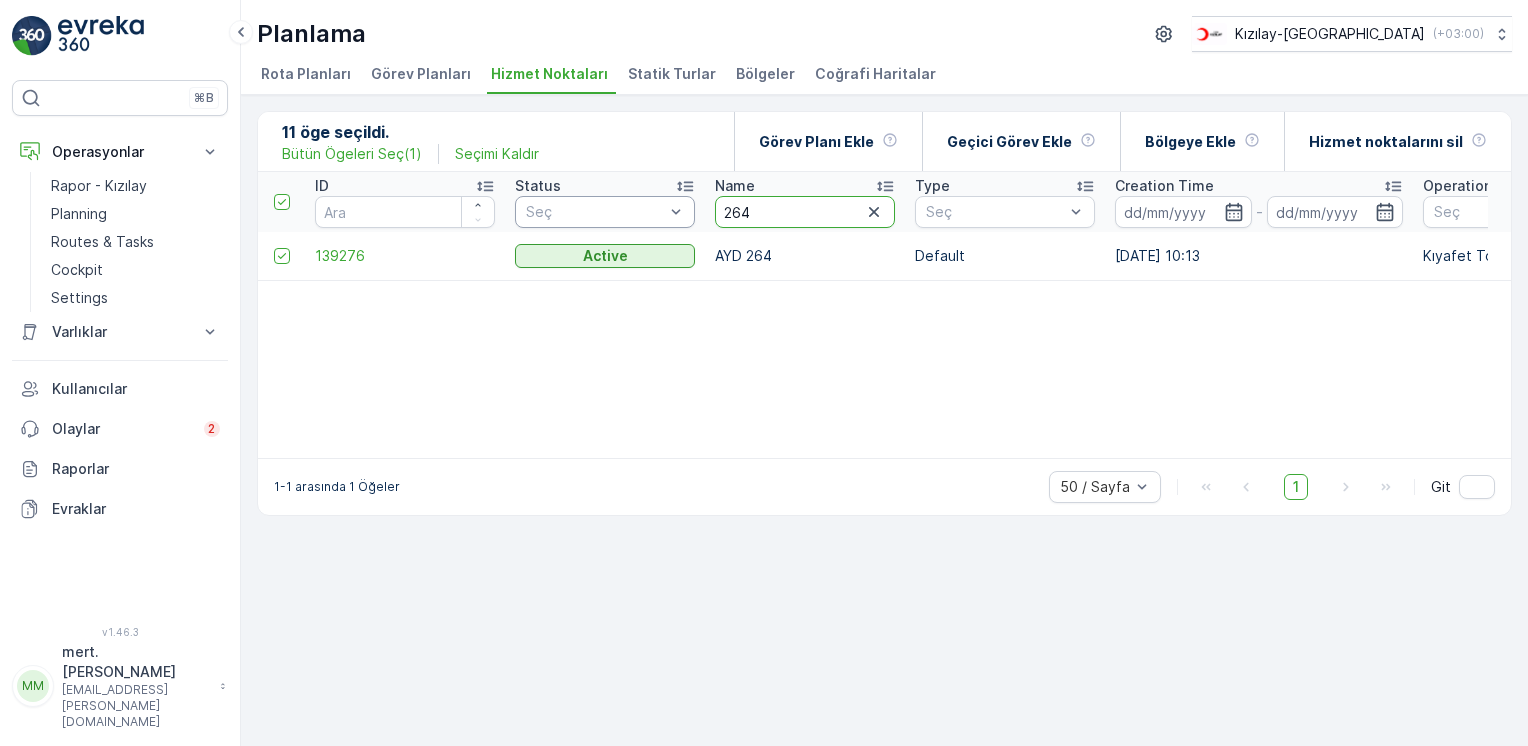 drag, startPoint x: 792, startPoint y: 200, endPoint x: 596, endPoint y: 206, distance: 196.09181 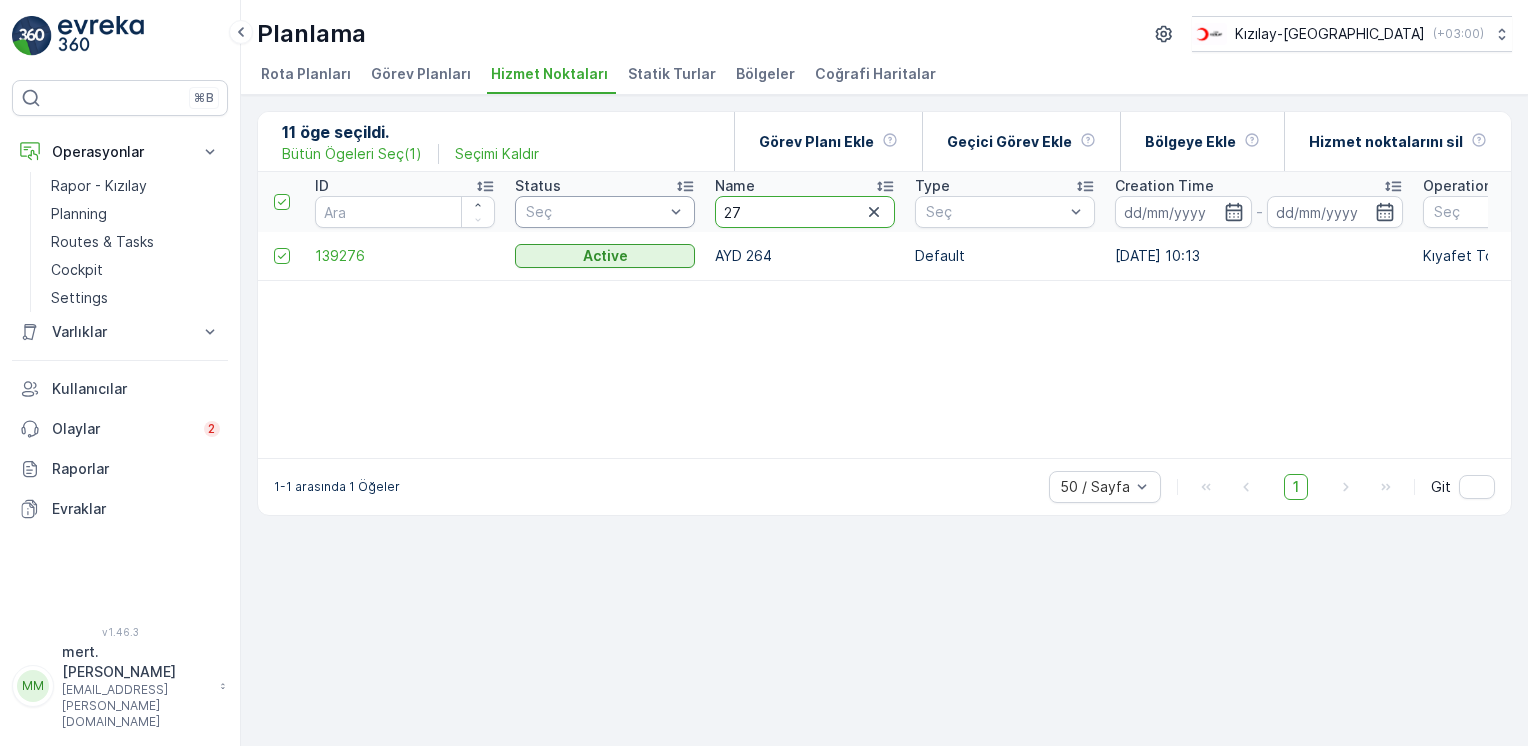 type on "276" 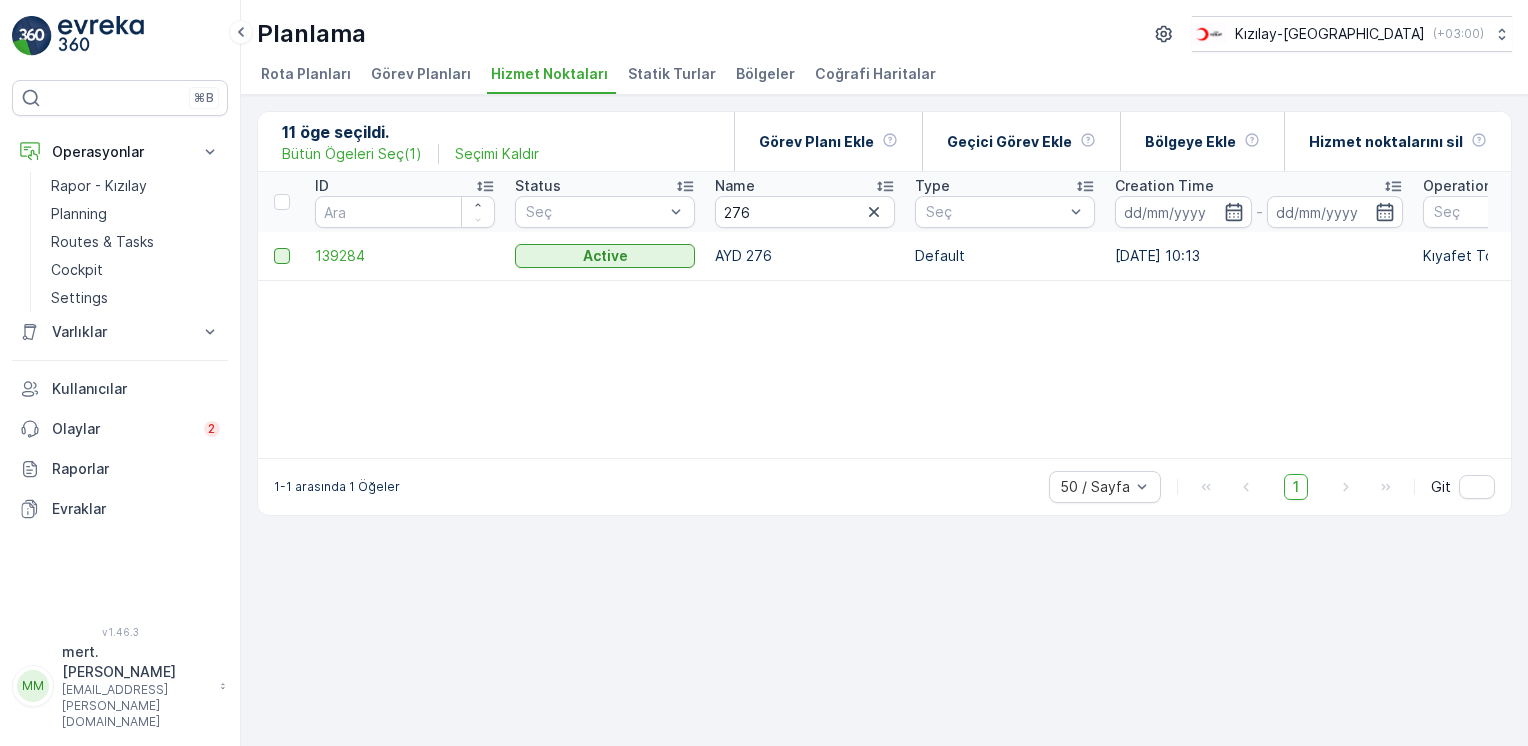 click at bounding box center (282, 256) 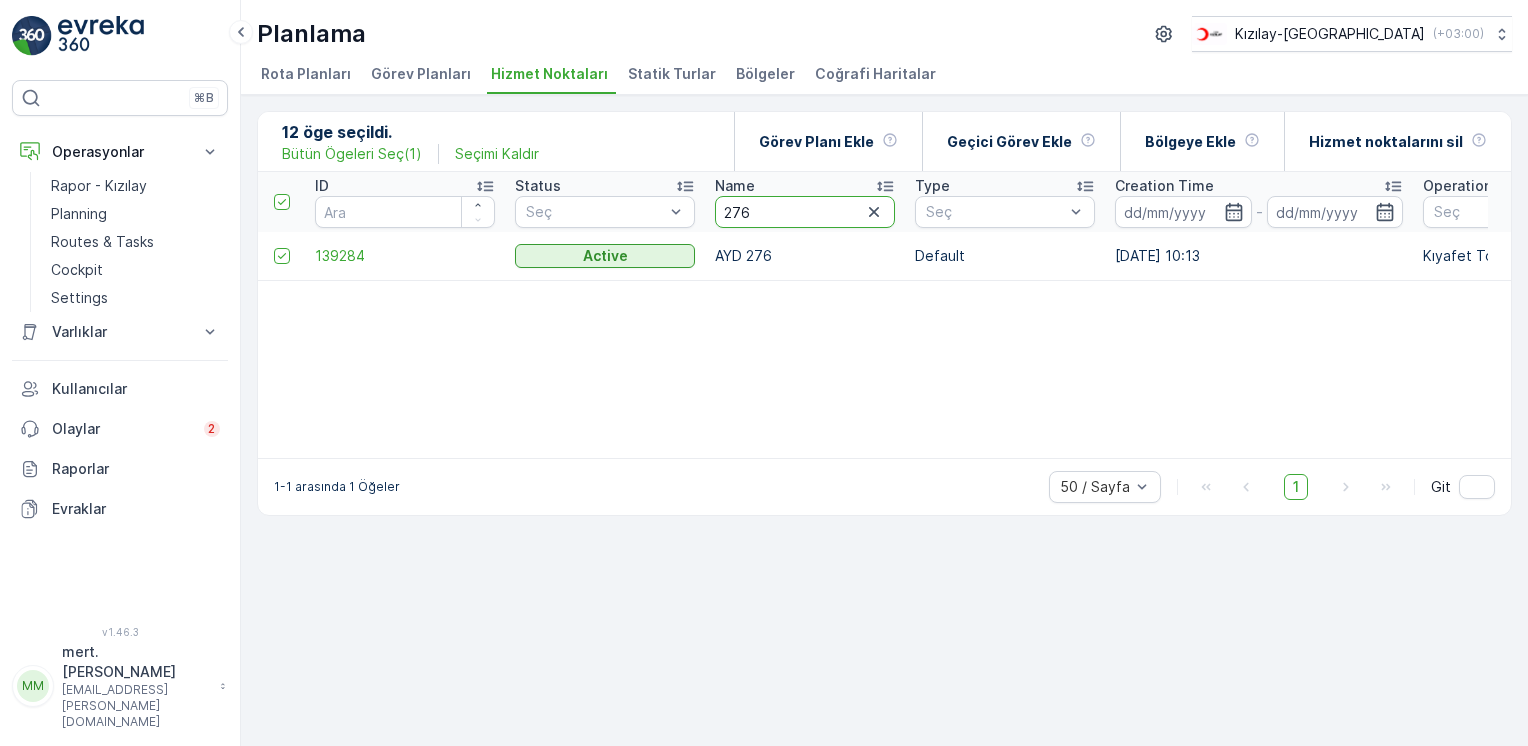 drag, startPoint x: 781, startPoint y: 208, endPoint x: 522, endPoint y: 166, distance: 262.3833 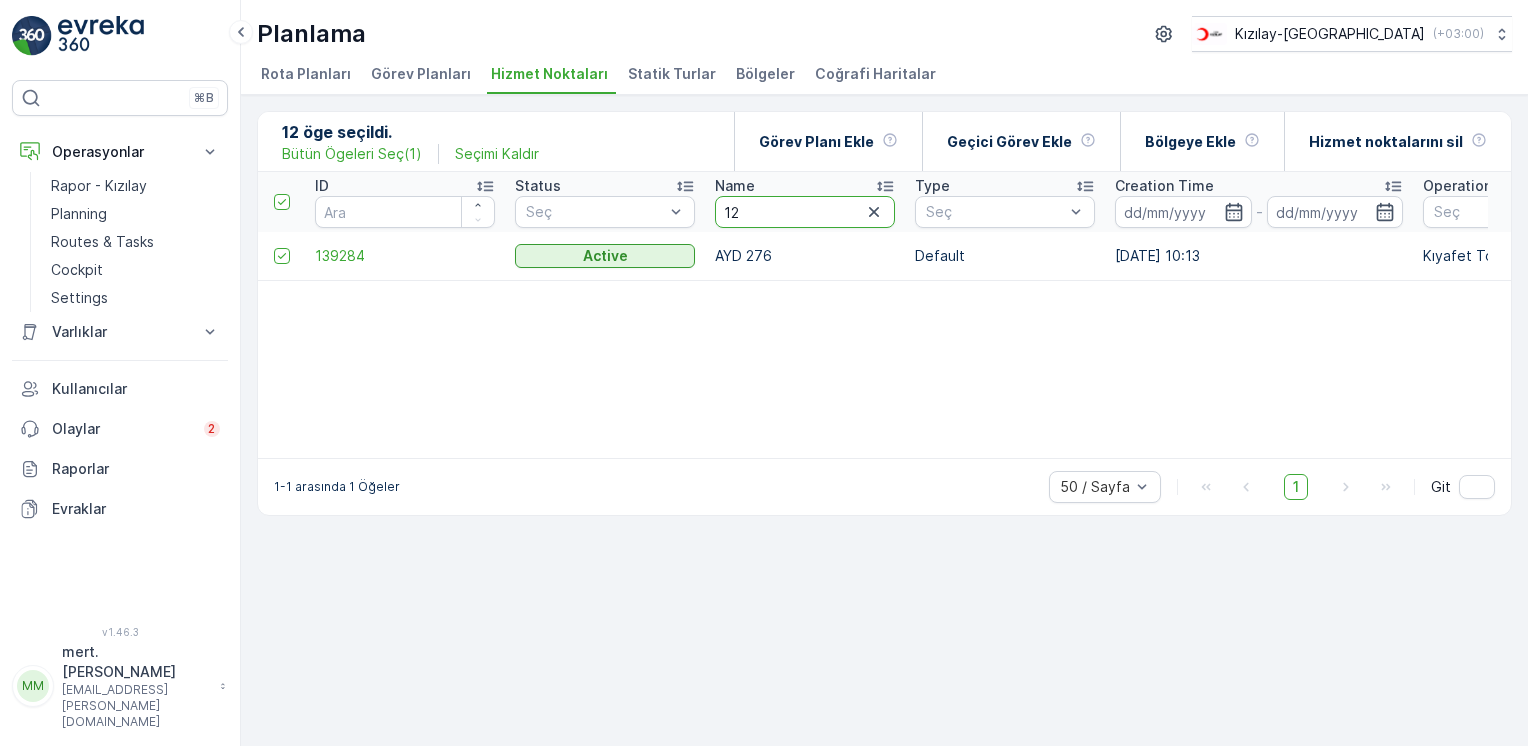 type on "123" 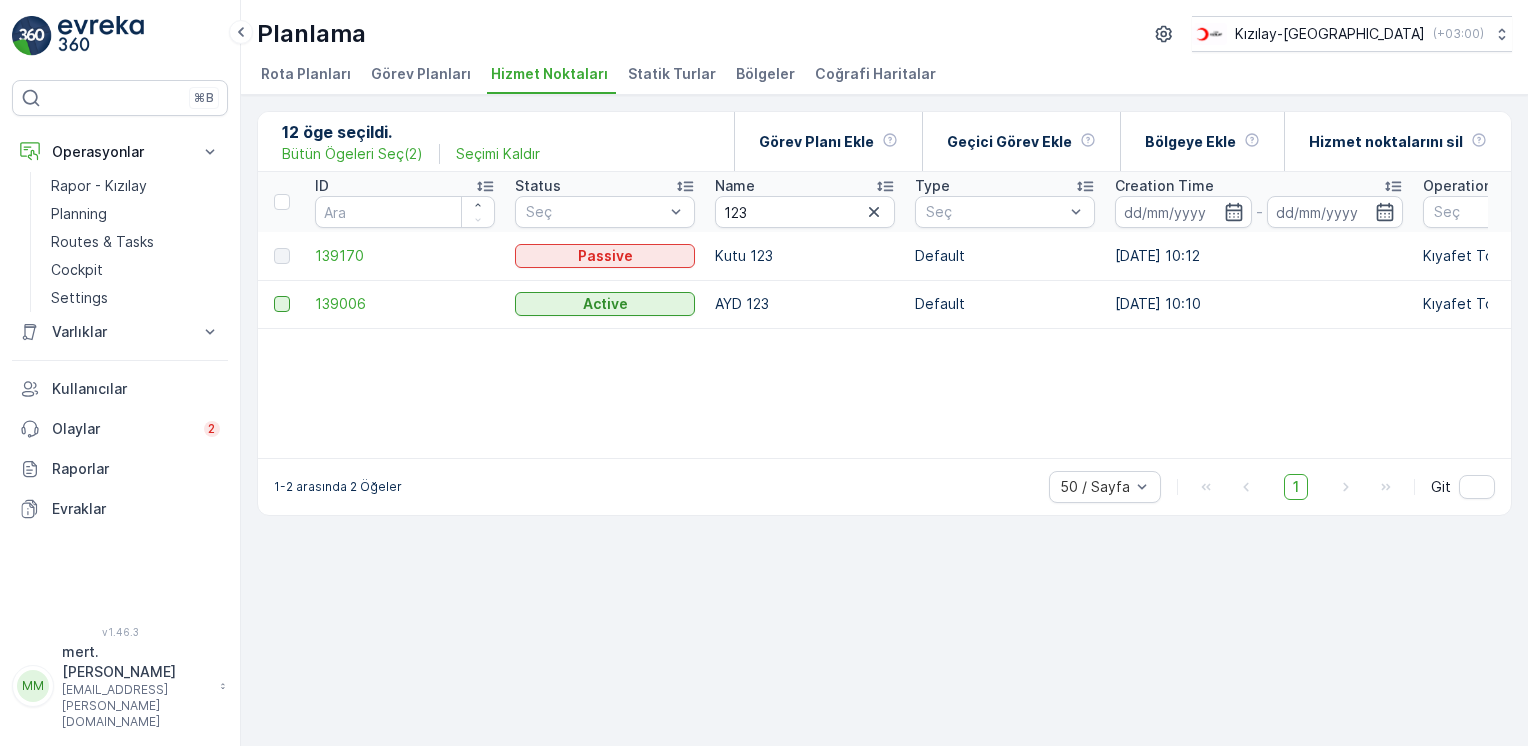 click at bounding box center [282, 304] 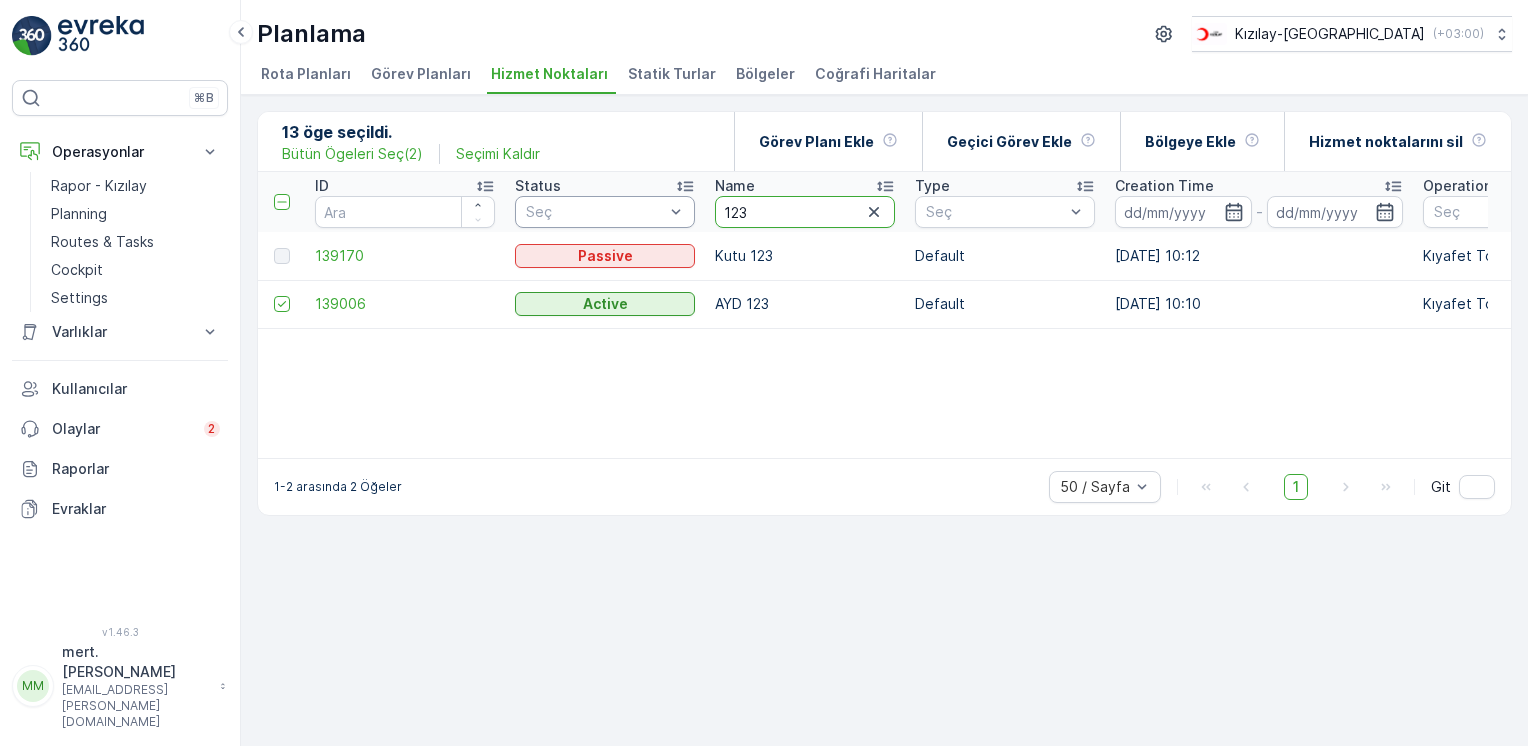 drag, startPoint x: 766, startPoint y: 222, endPoint x: 628, endPoint y: 203, distance: 139.30183 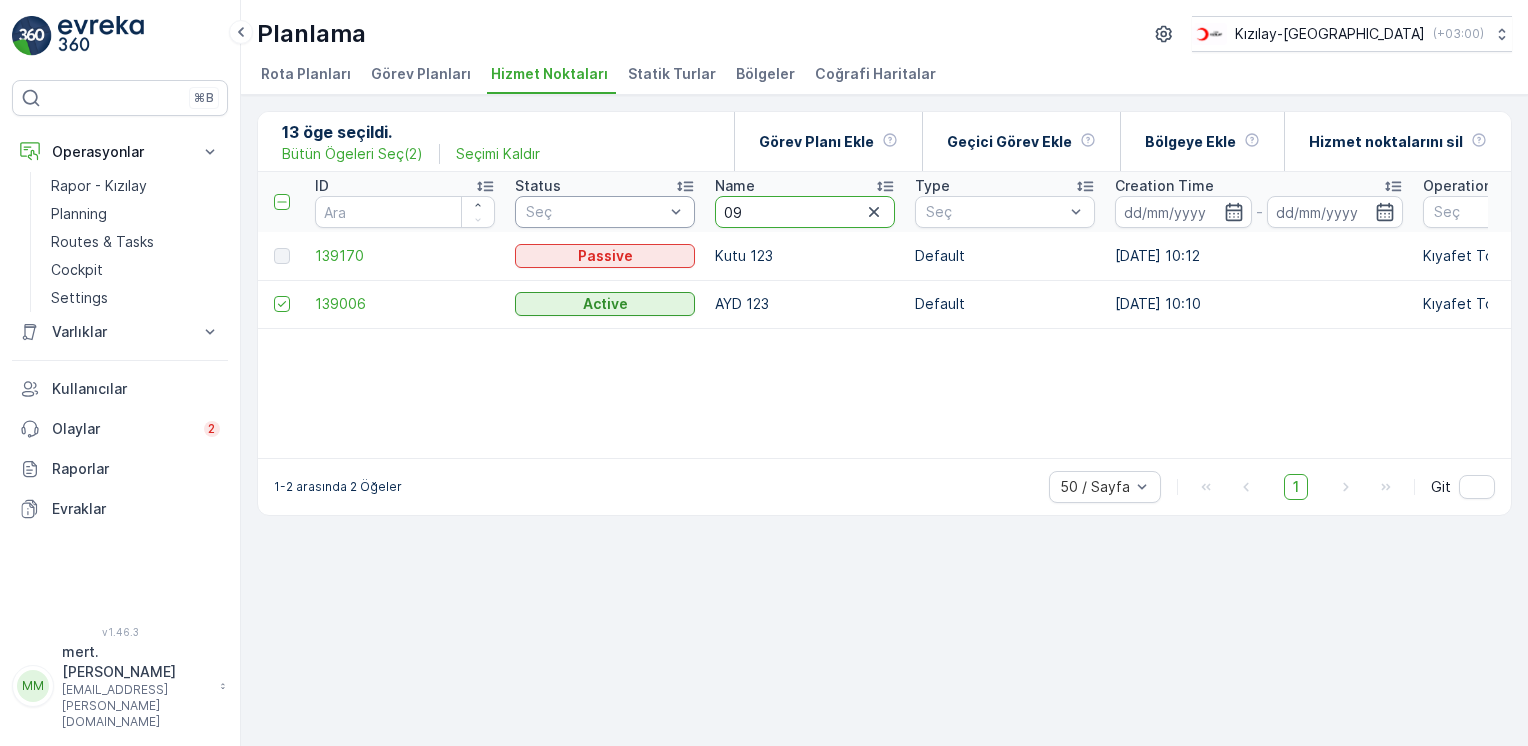 type on "096" 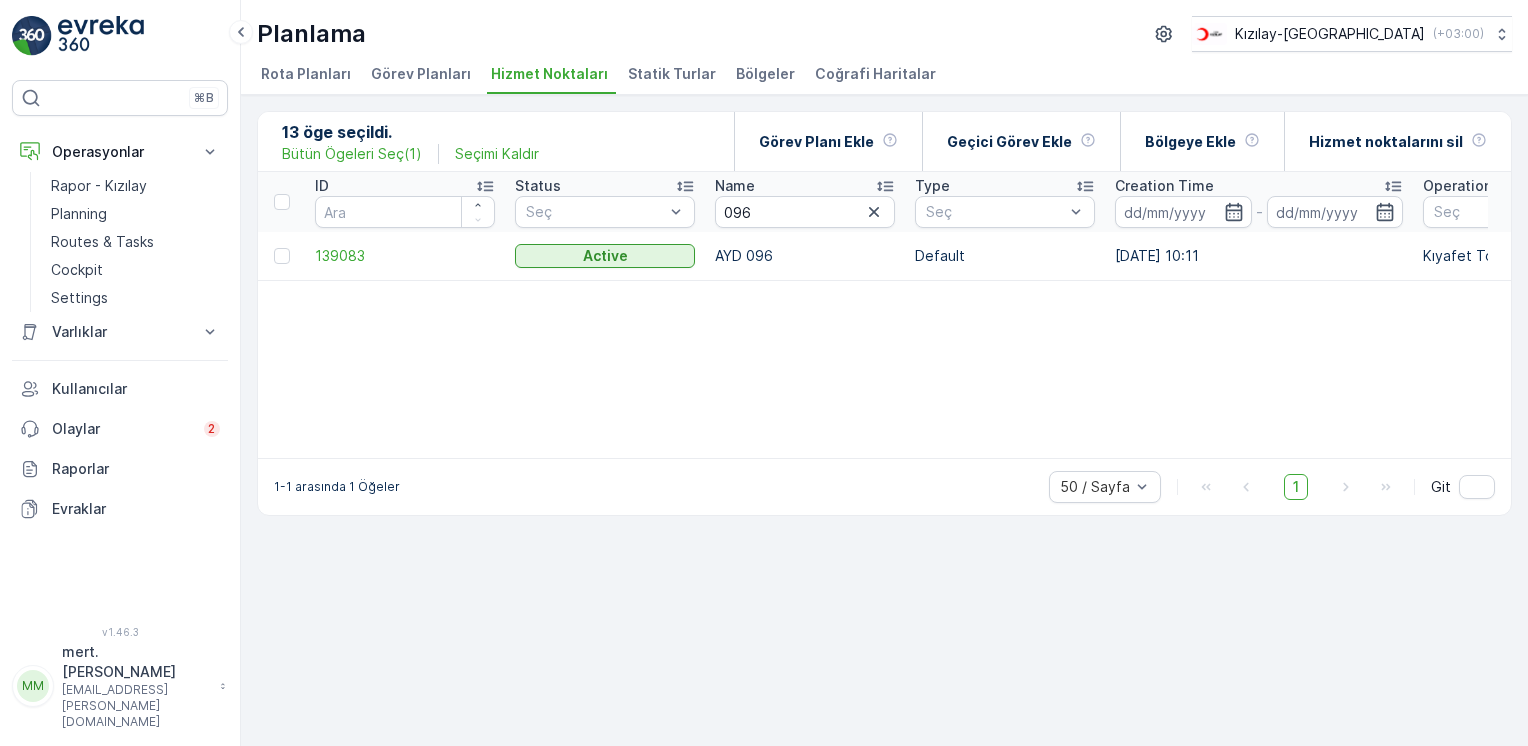 click at bounding box center [284, 256] 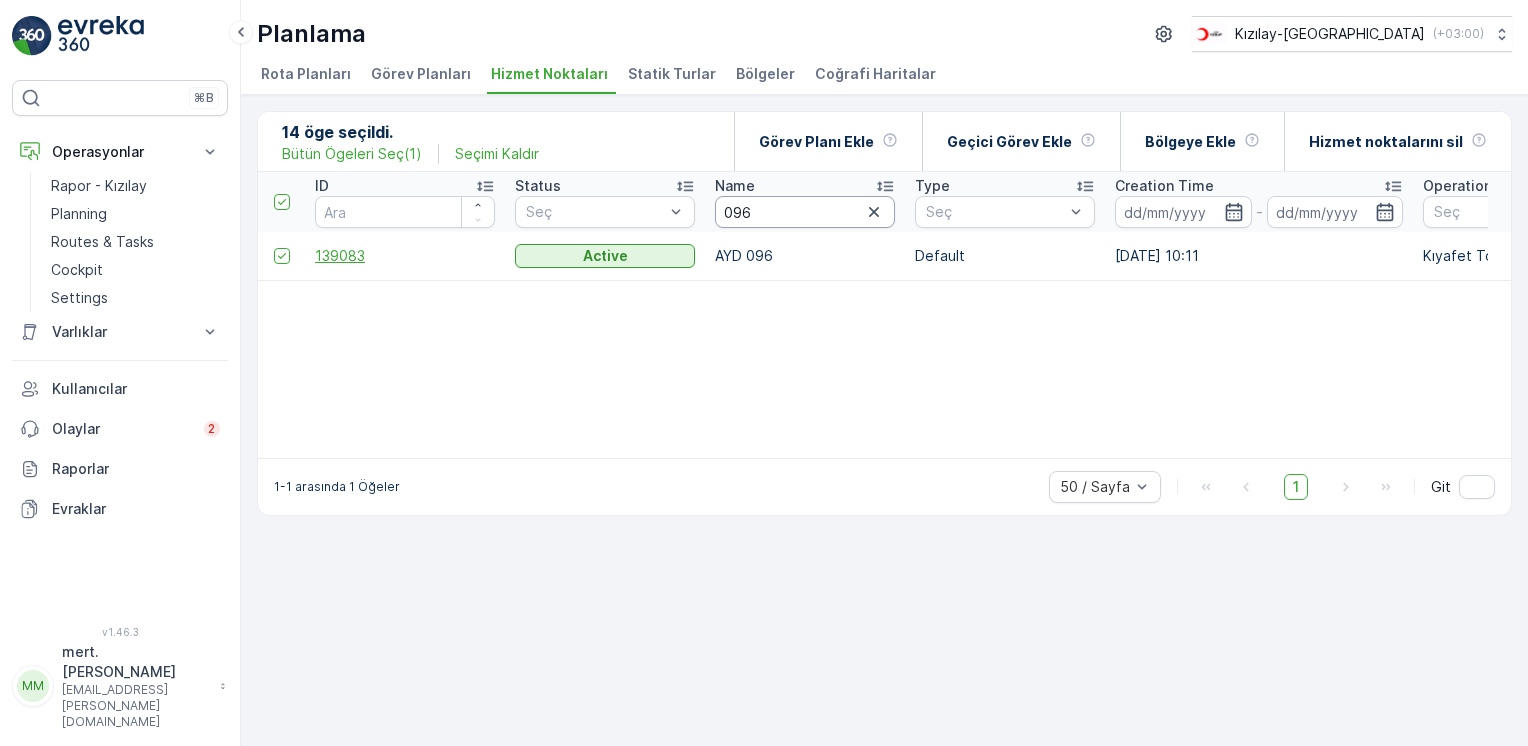 drag, startPoint x: 776, startPoint y: 204, endPoint x: 362, endPoint y: 251, distance: 416.65933 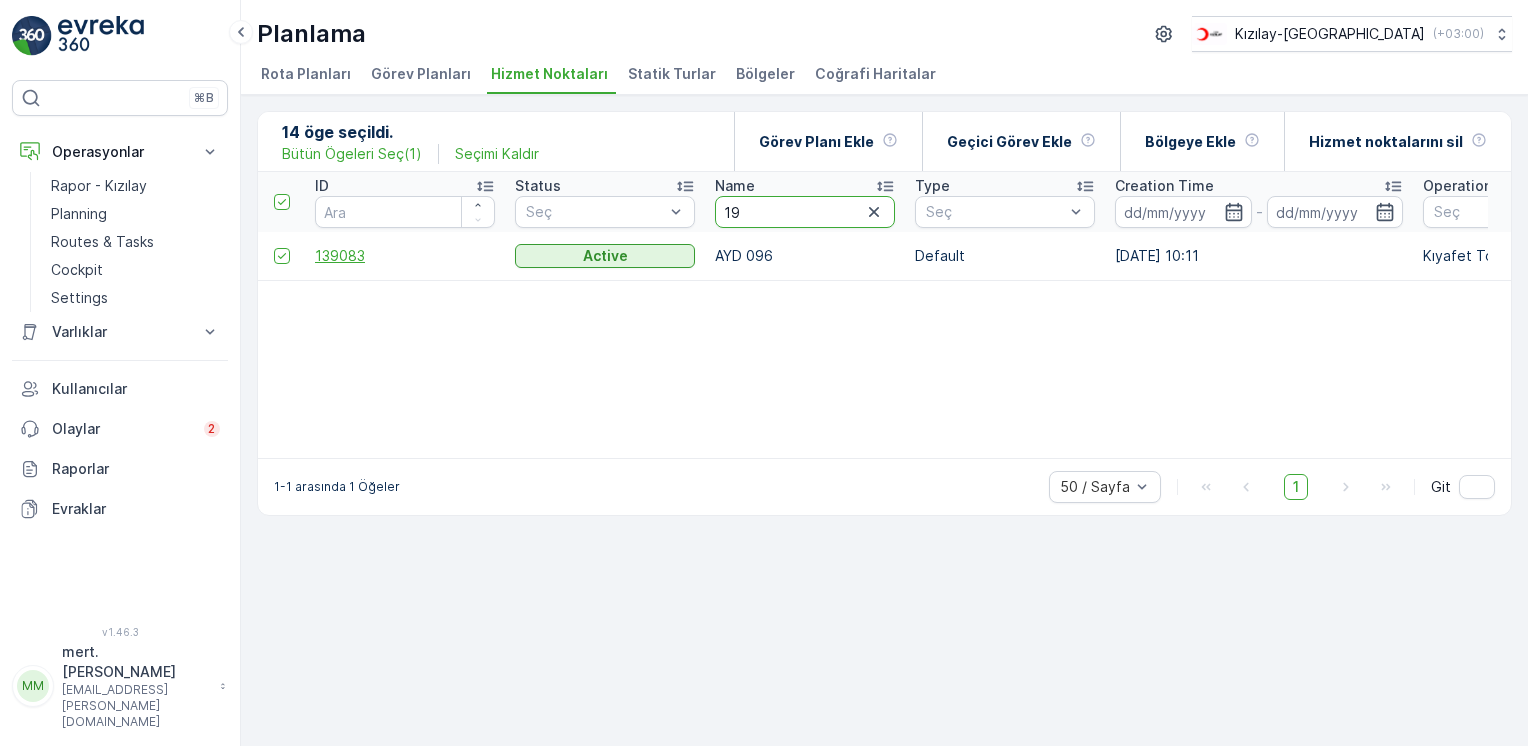type on "194" 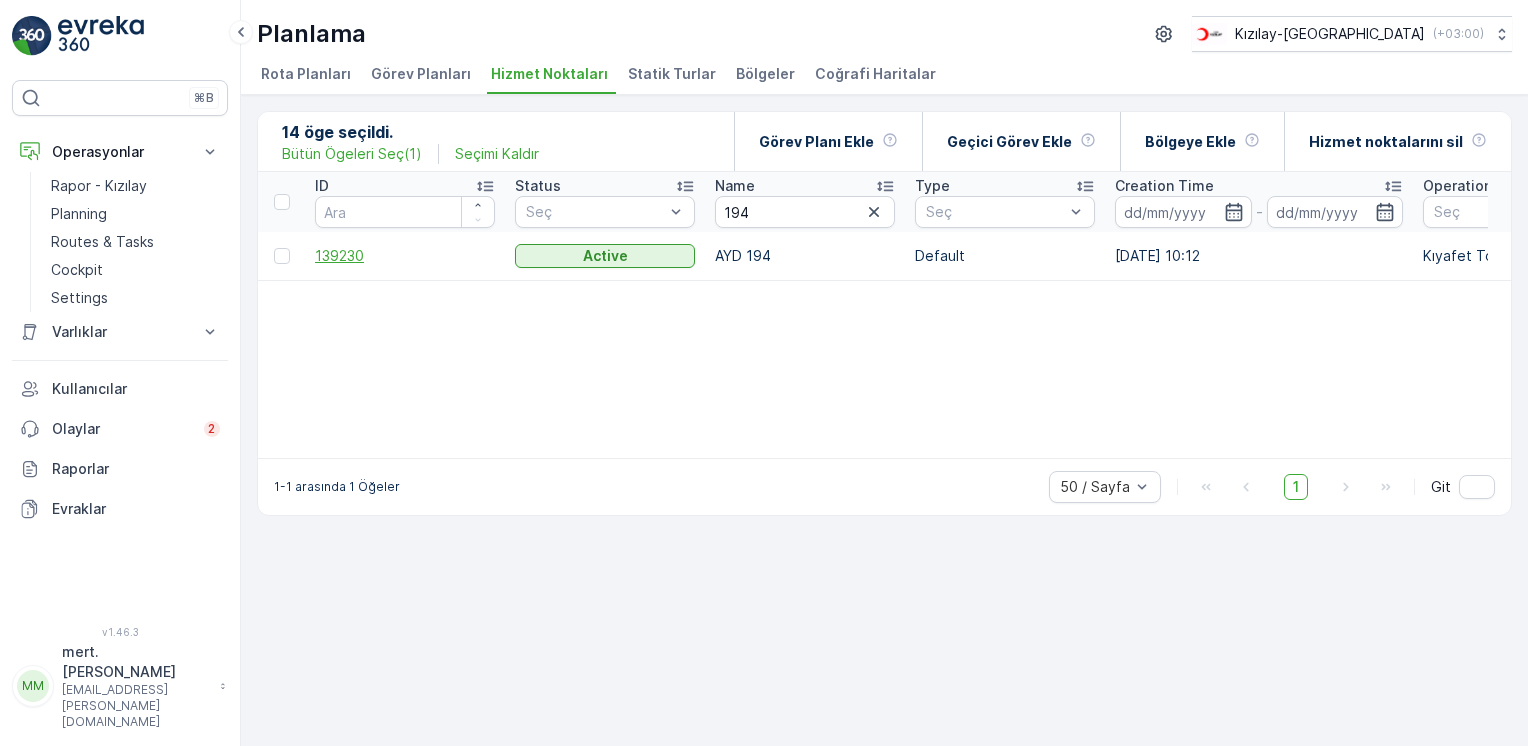 drag, startPoint x: 284, startPoint y: 254, endPoint x: 314, endPoint y: 254, distance: 30 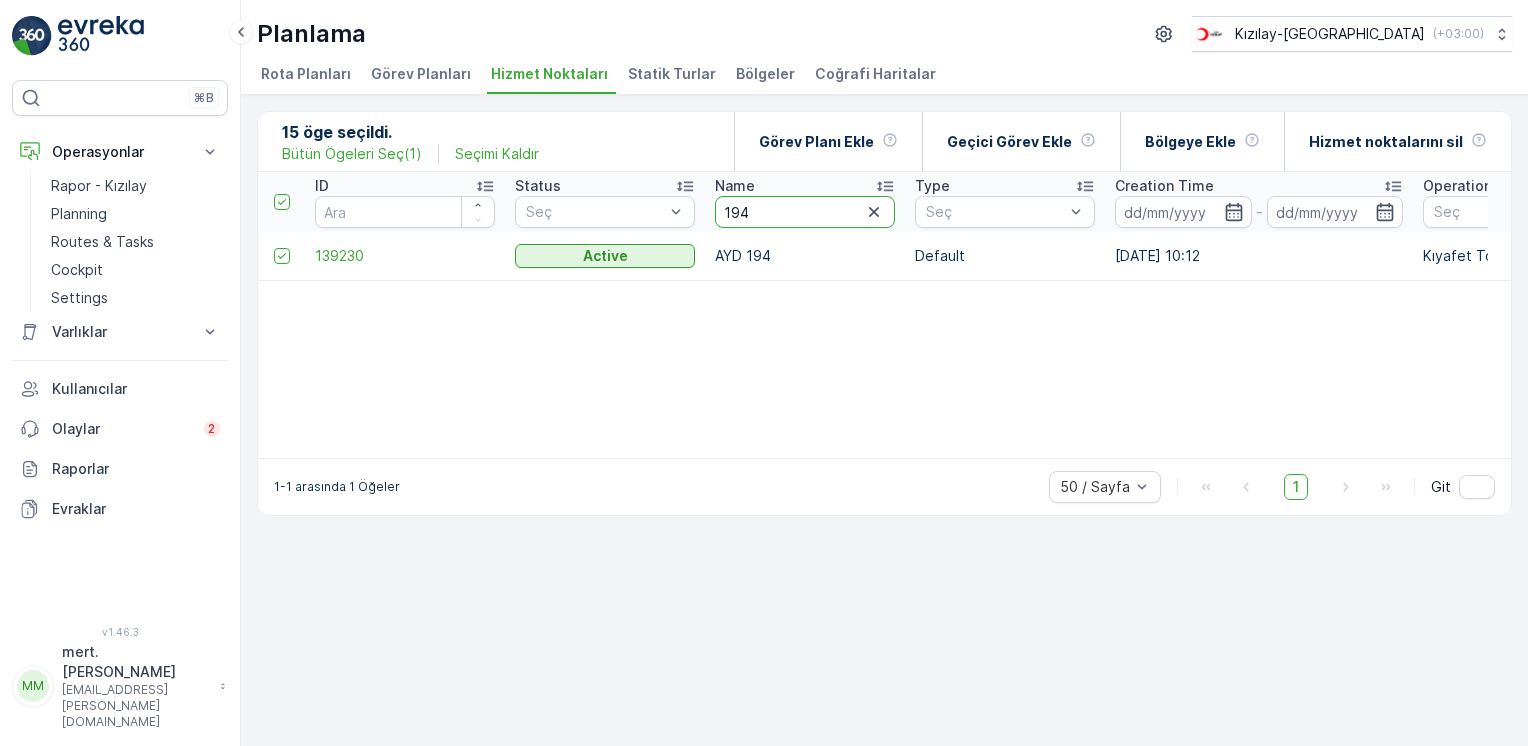 click on "ID Status Seç Name 194 Type Seç Creation Time - Operations Seç Coordinates Address Regions Seç Last Update Time - Location History Time Window Default Items" at bounding box center (2046, 202) 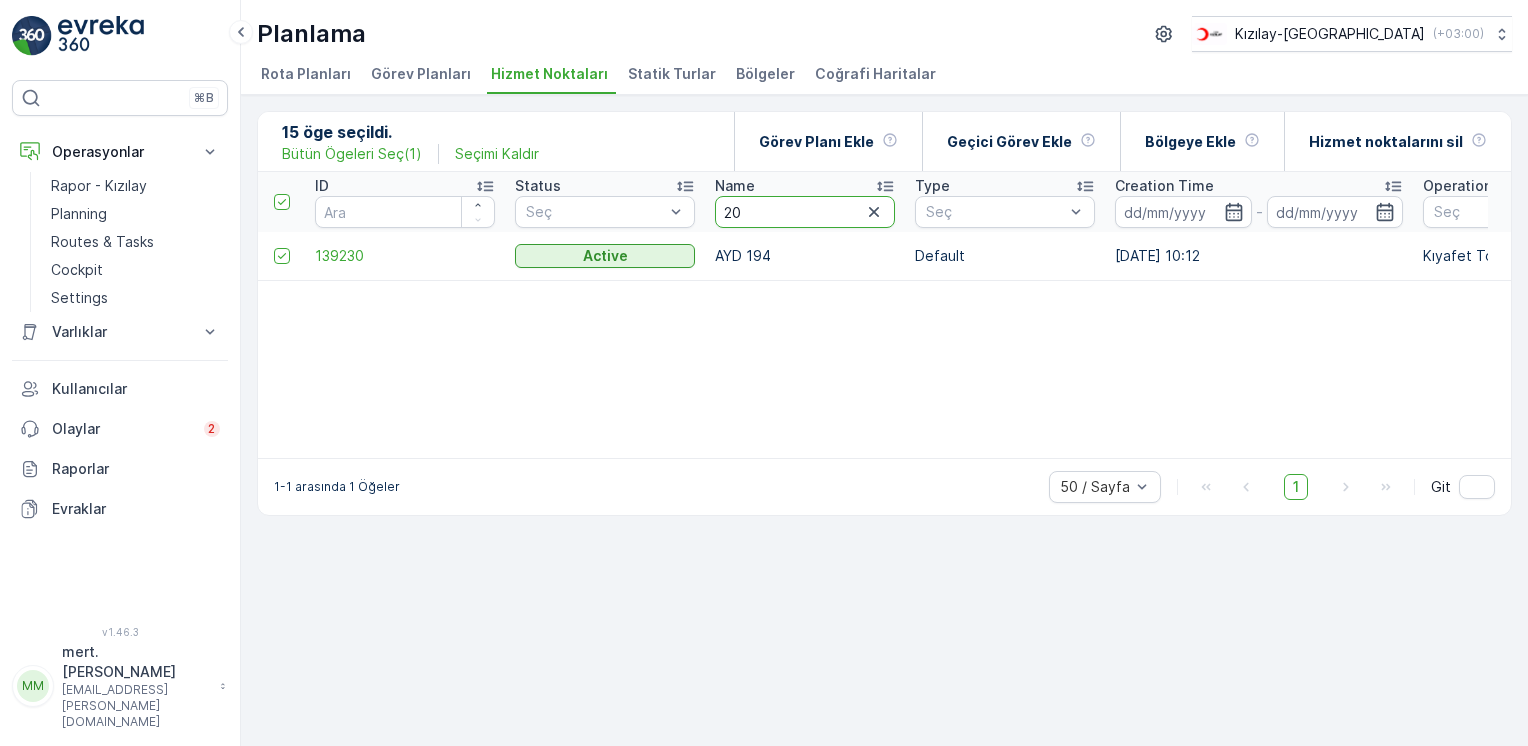 type on "201" 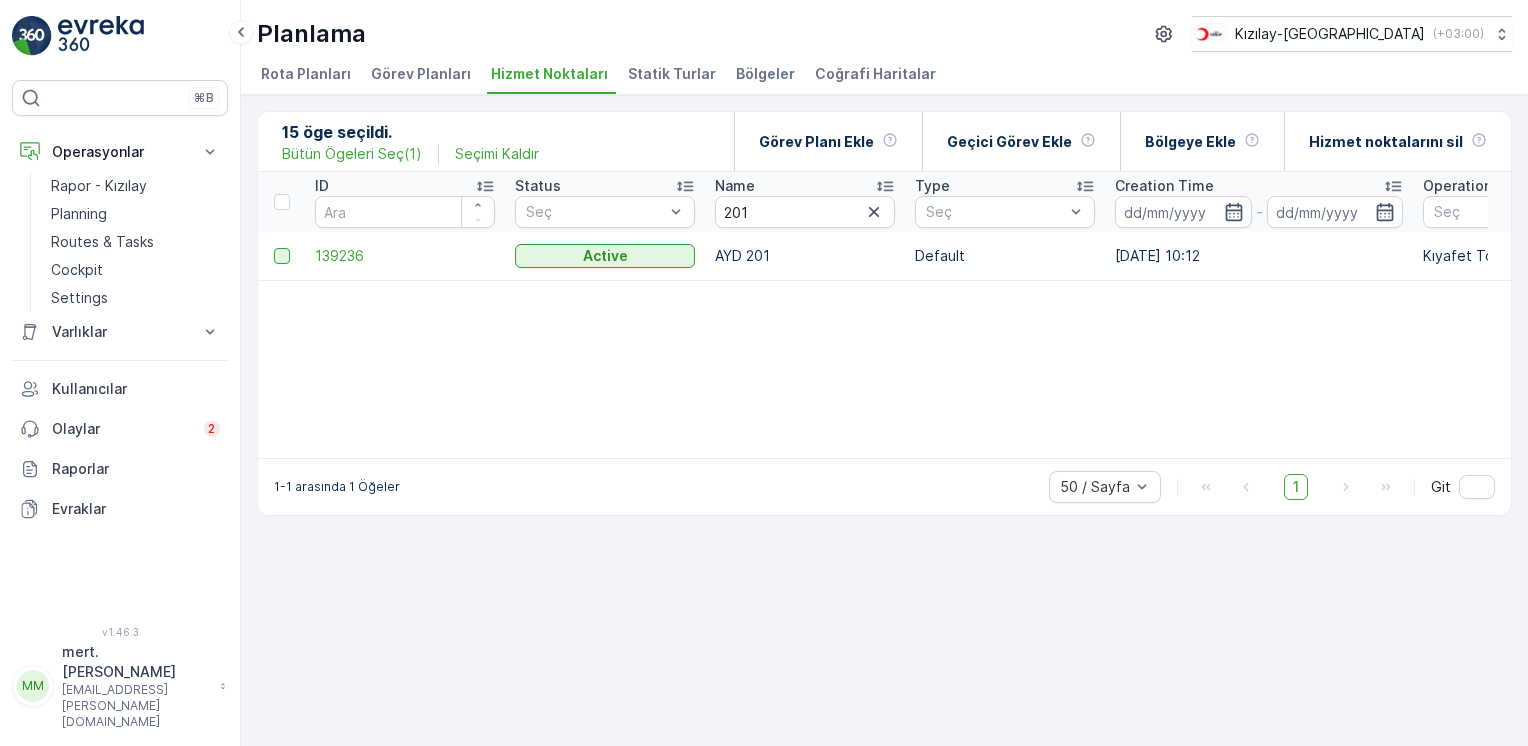 click at bounding box center [282, 256] 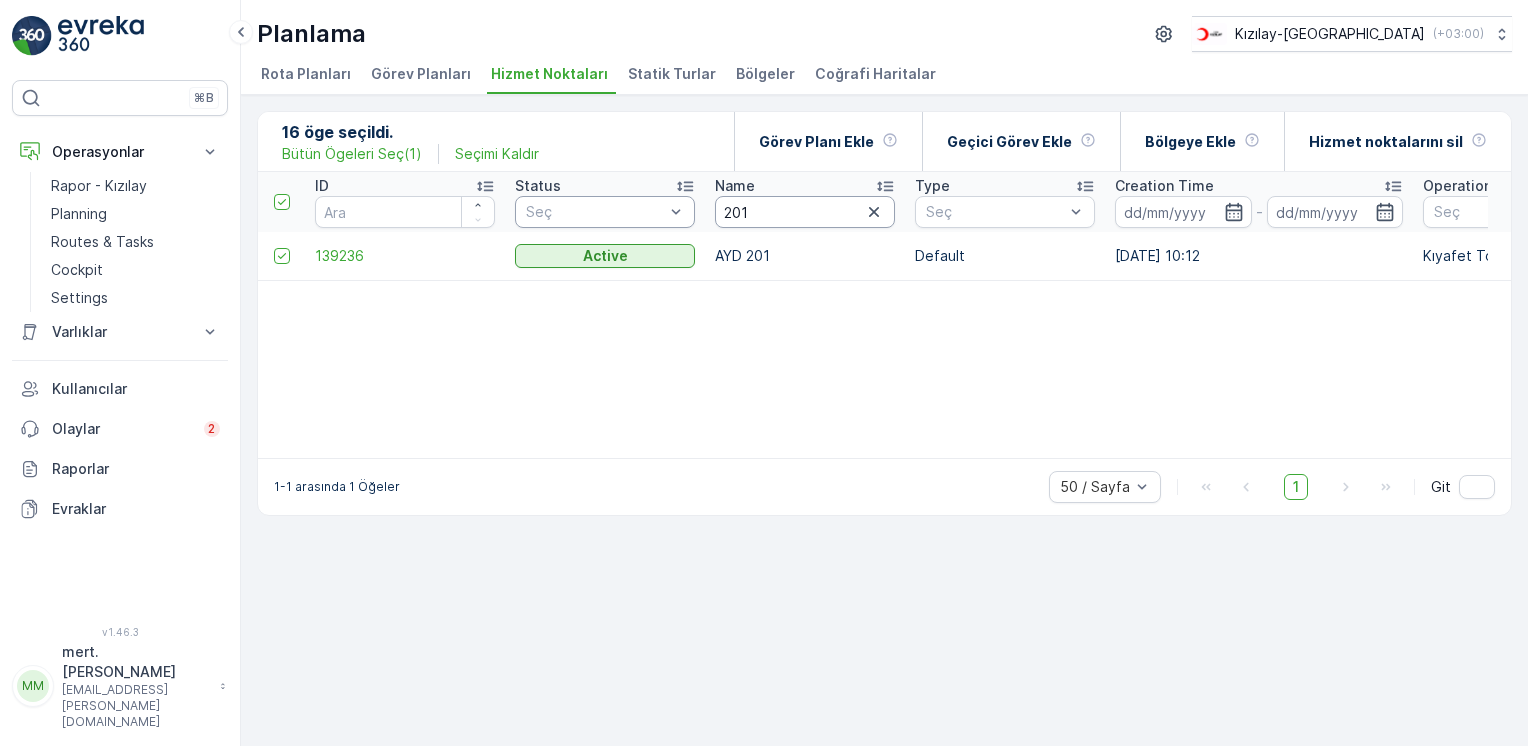 click on "ID Status Seç Name 201 Type Seç Creation Time - Operations Seç Coordinates Address Regions Seç Last Update Time - Location History Time Window Default Items" at bounding box center [2043, 202] 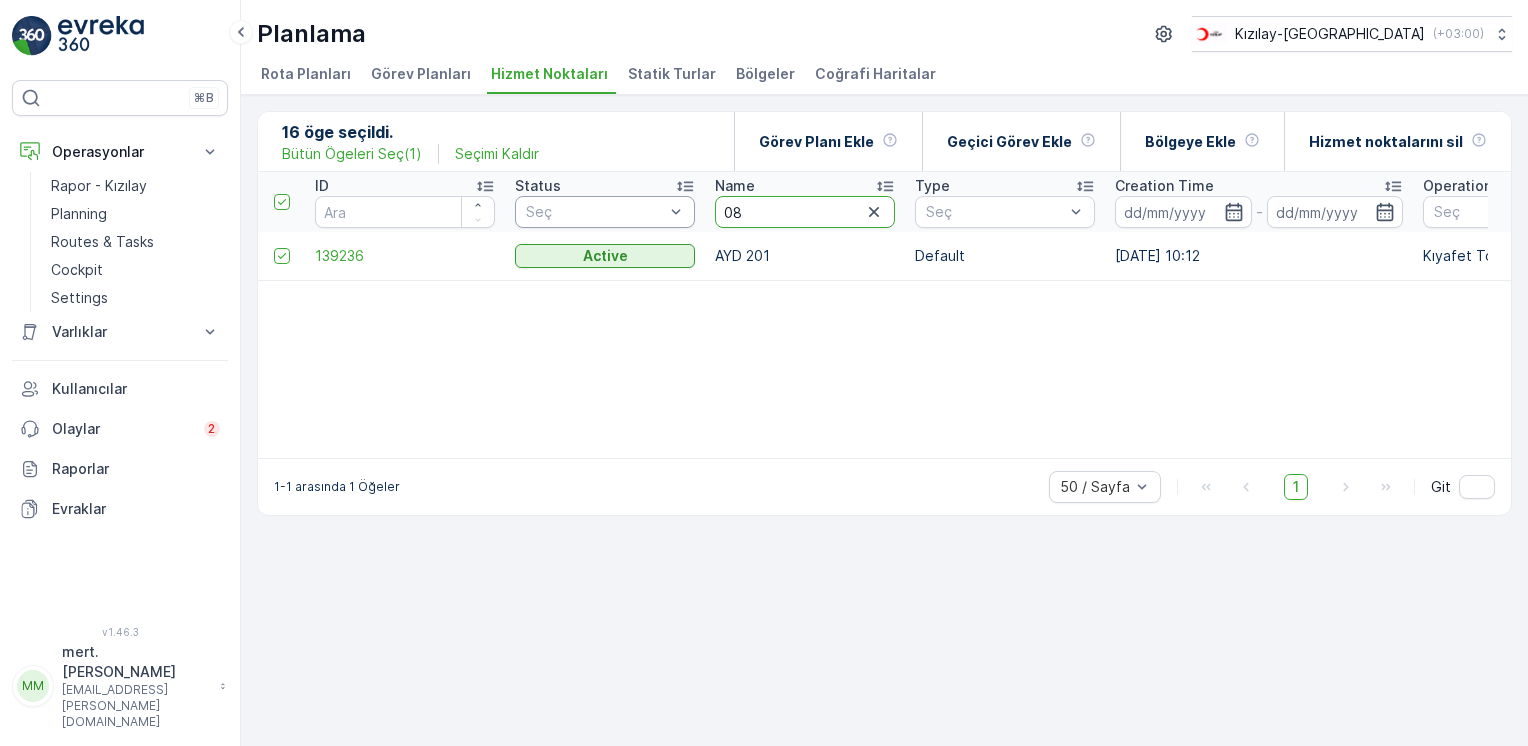 type on "085" 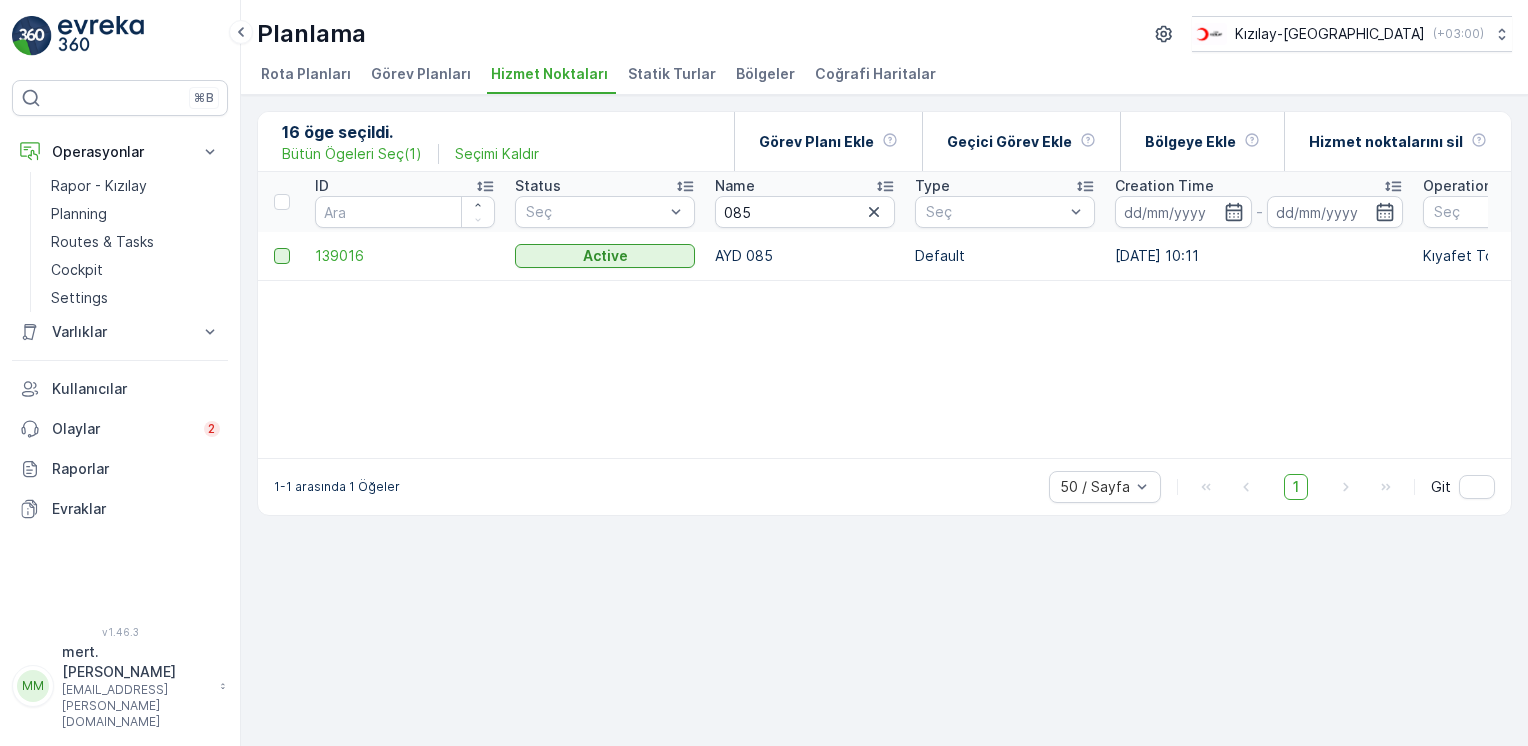 click at bounding box center [282, 256] 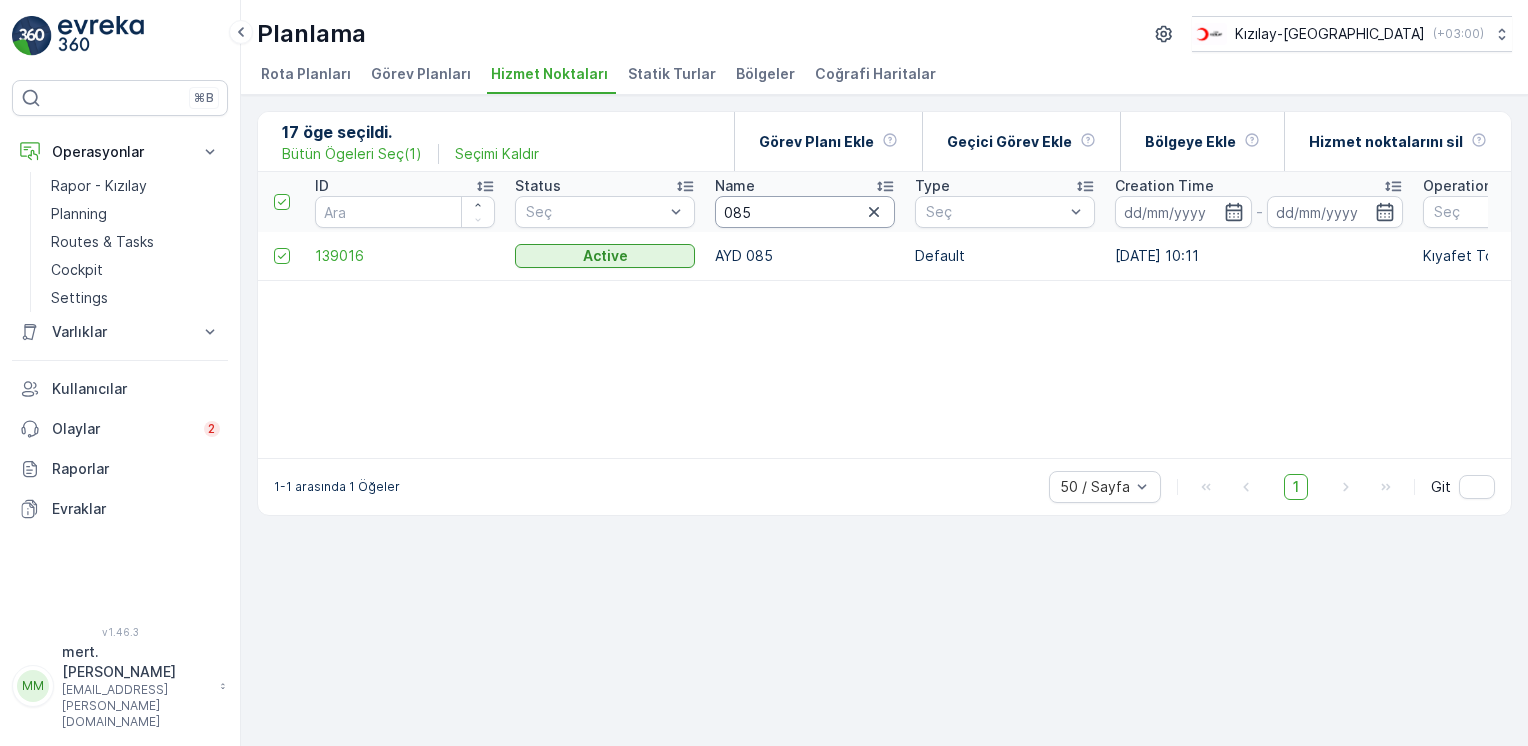 drag, startPoint x: 773, startPoint y: 214, endPoint x: 508, endPoint y: 198, distance: 265.48257 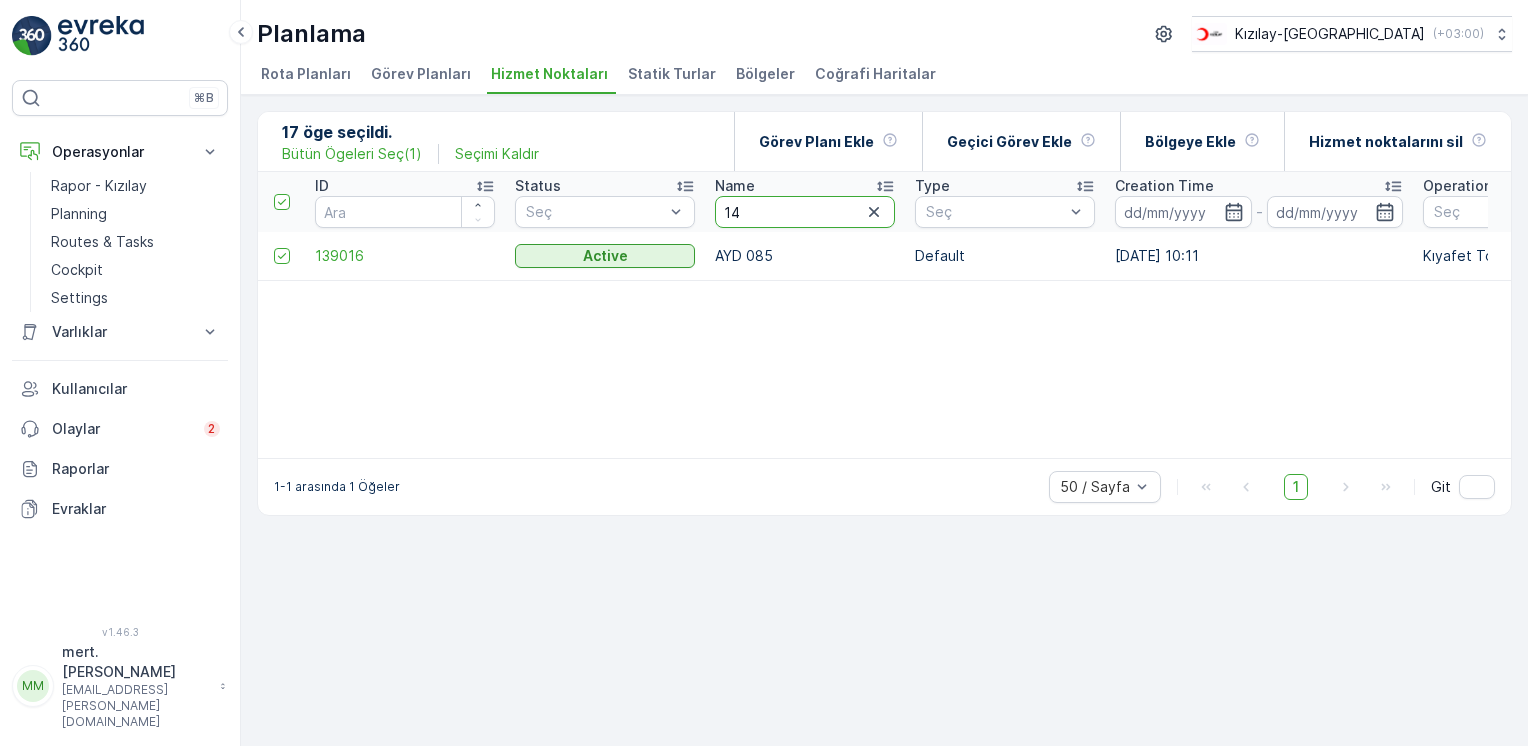 type on "143" 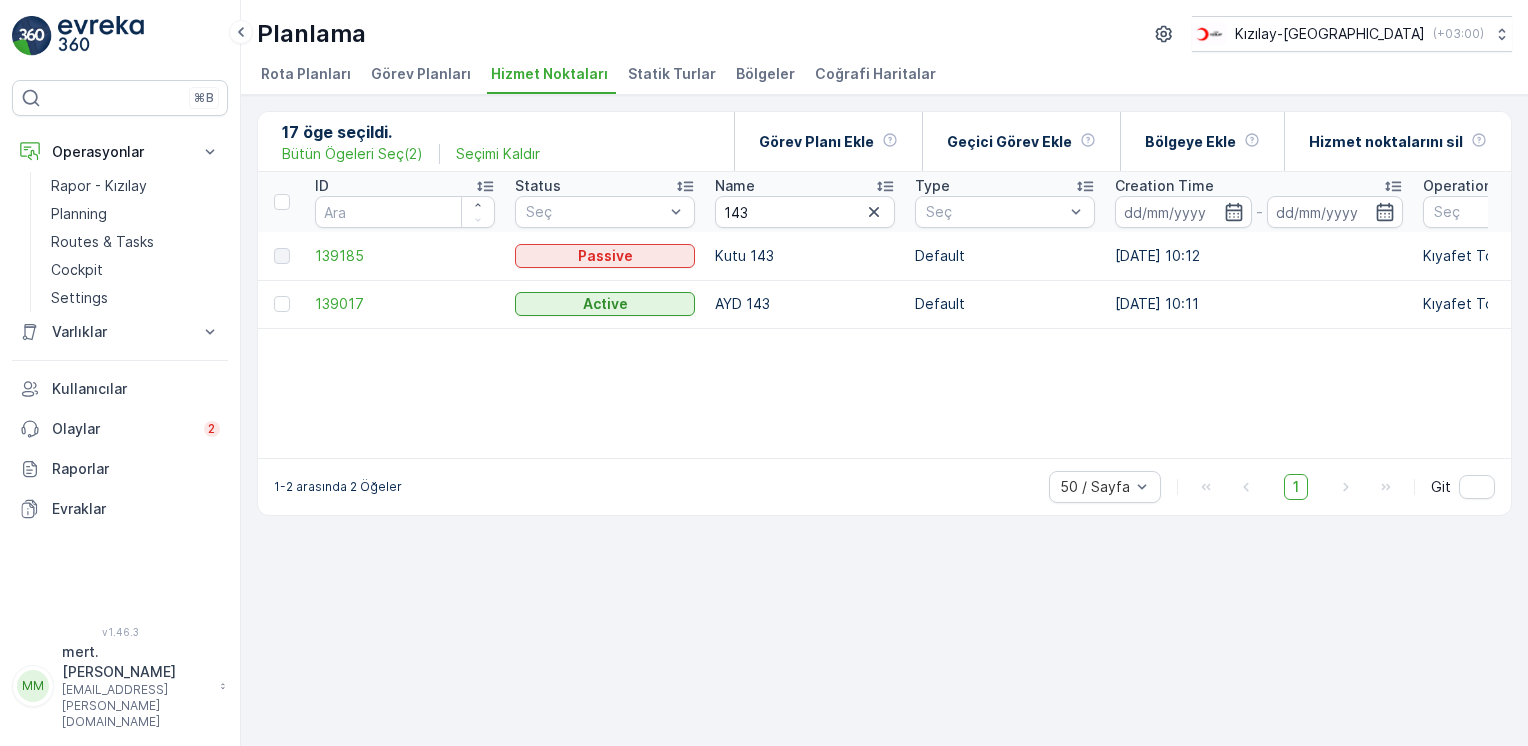 click at bounding box center [284, 304] 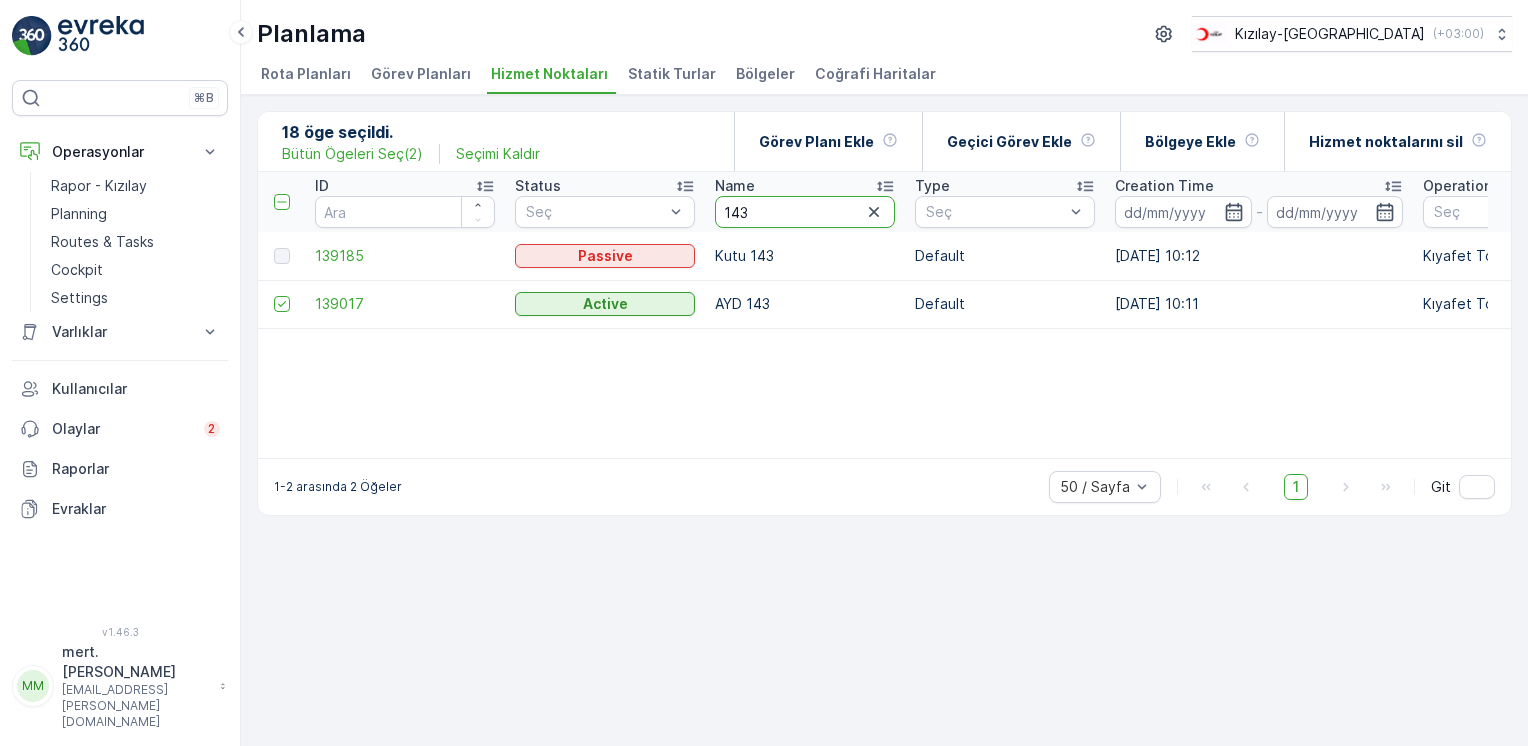 drag, startPoint x: 548, startPoint y: 174, endPoint x: 491, endPoint y: 174, distance: 57 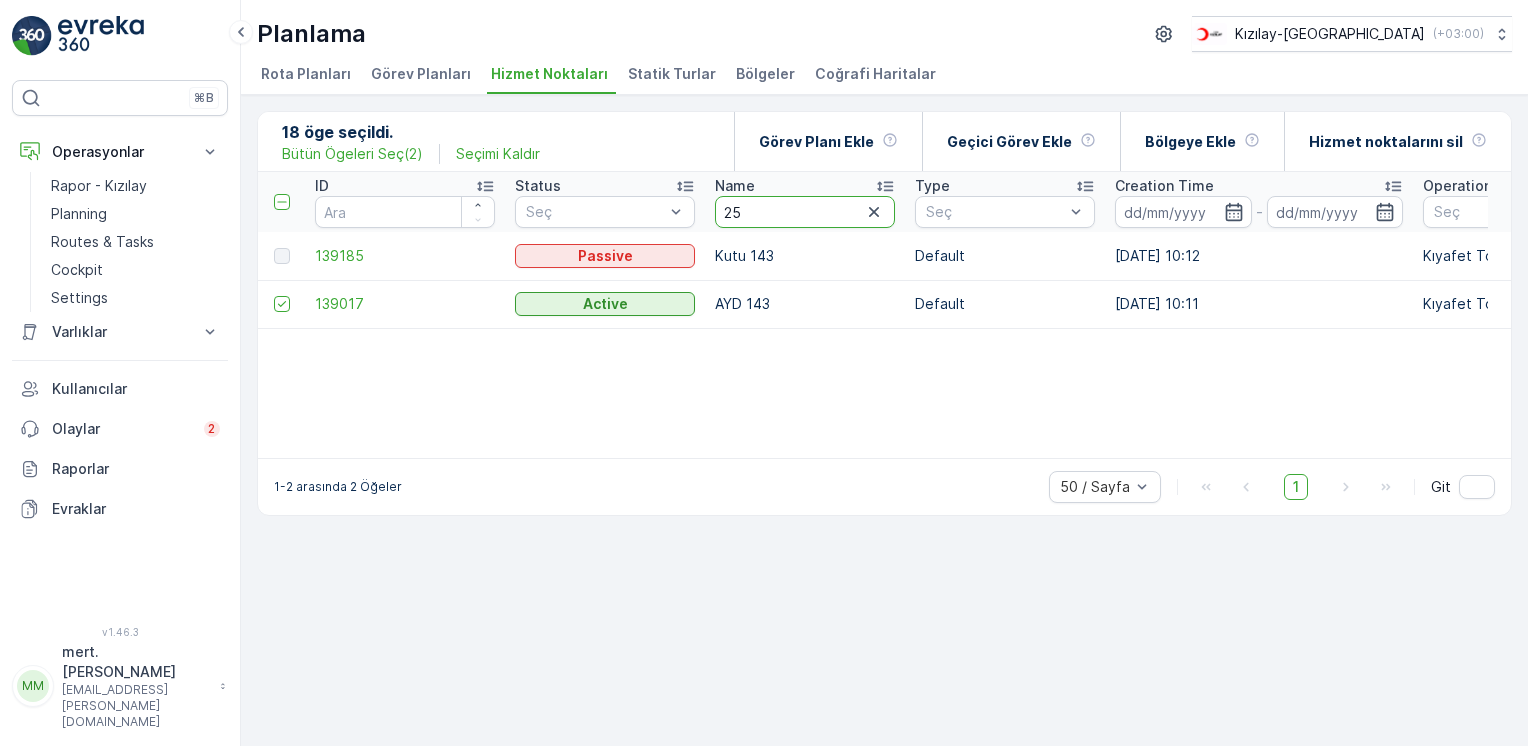 type on "259" 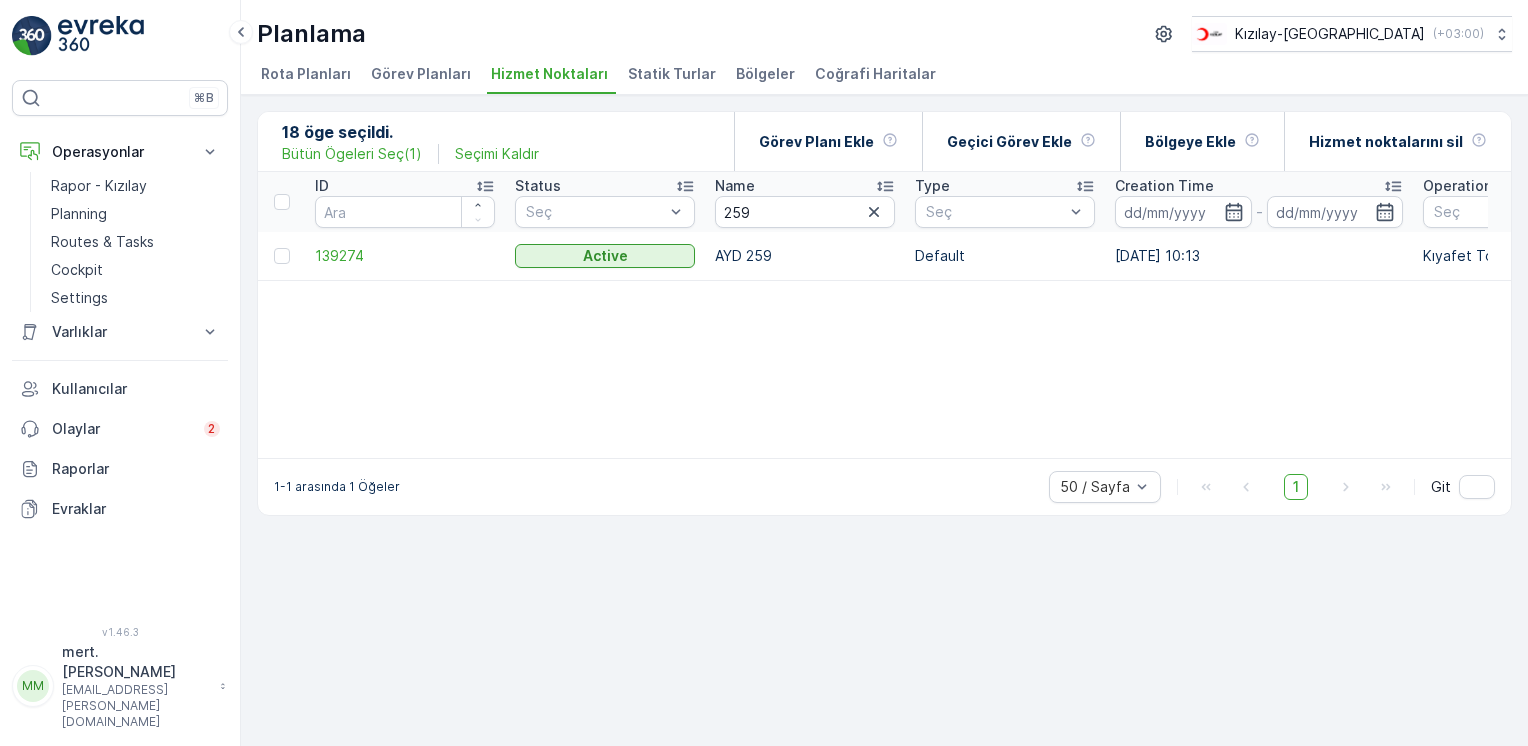drag, startPoint x: 276, startPoint y: 255, endPoint x: 296, endPoint y: 250, distance: 20.615528 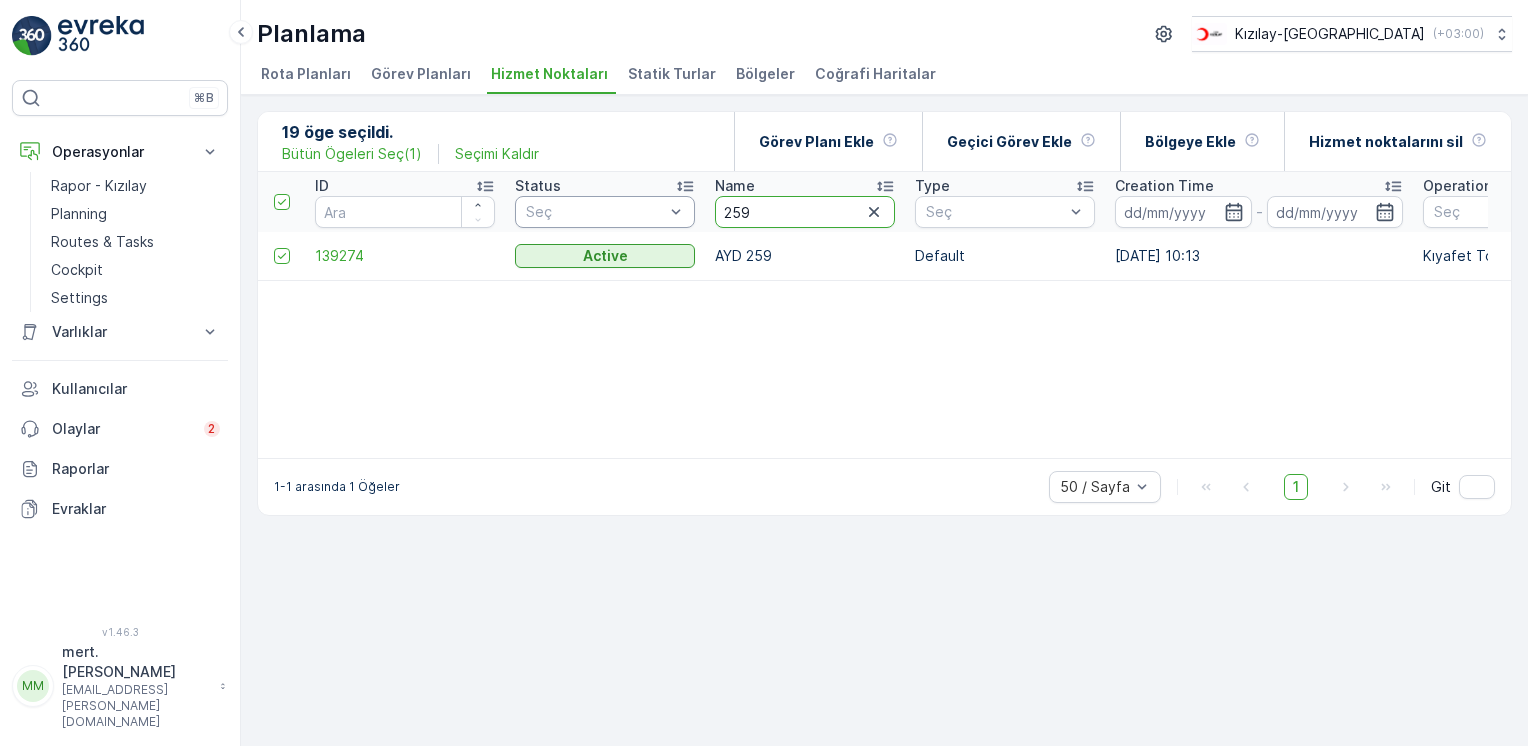 drag, startPoint x: 776, startPoint y: 207, endPoint x: 612, endPoint y: 204, distance: 164.02744 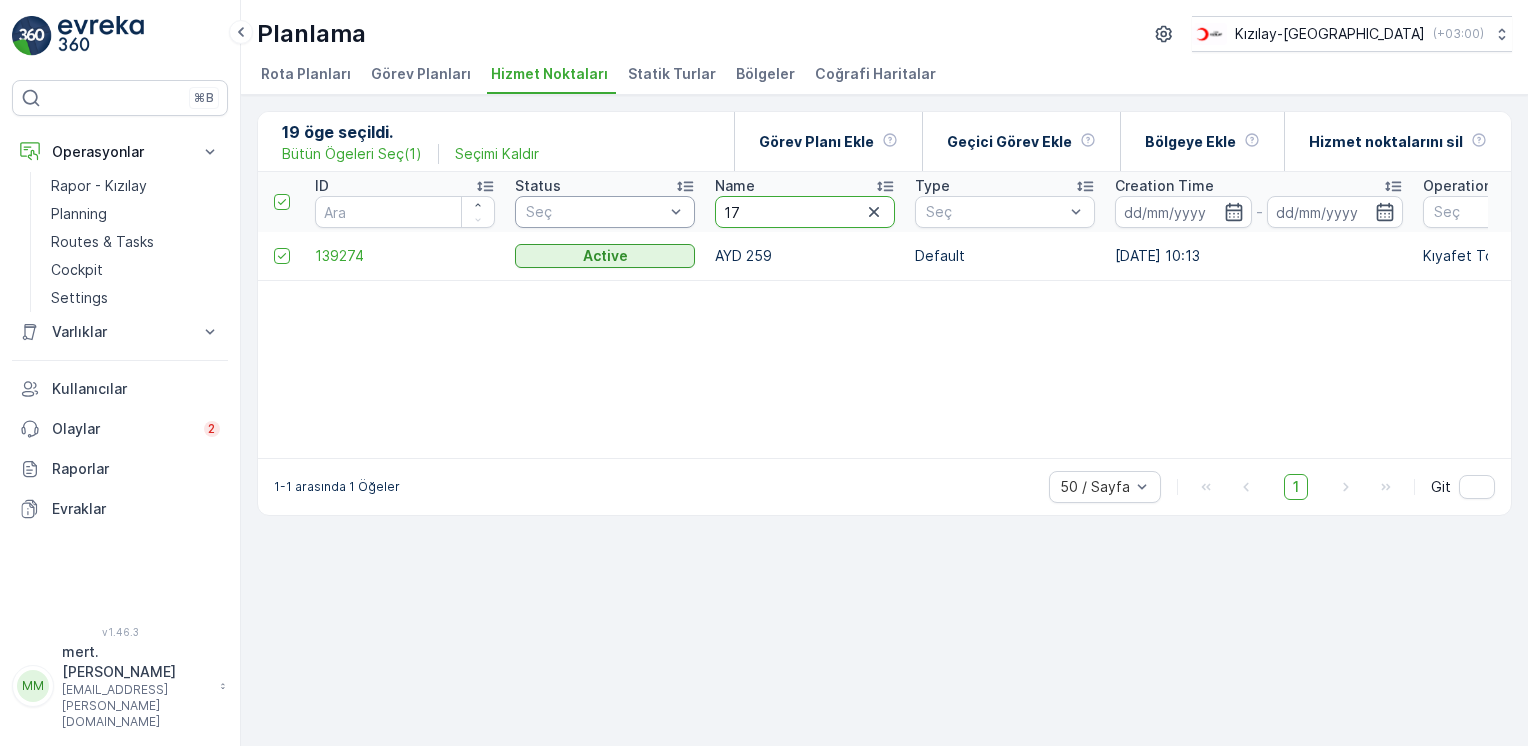 type on "176" 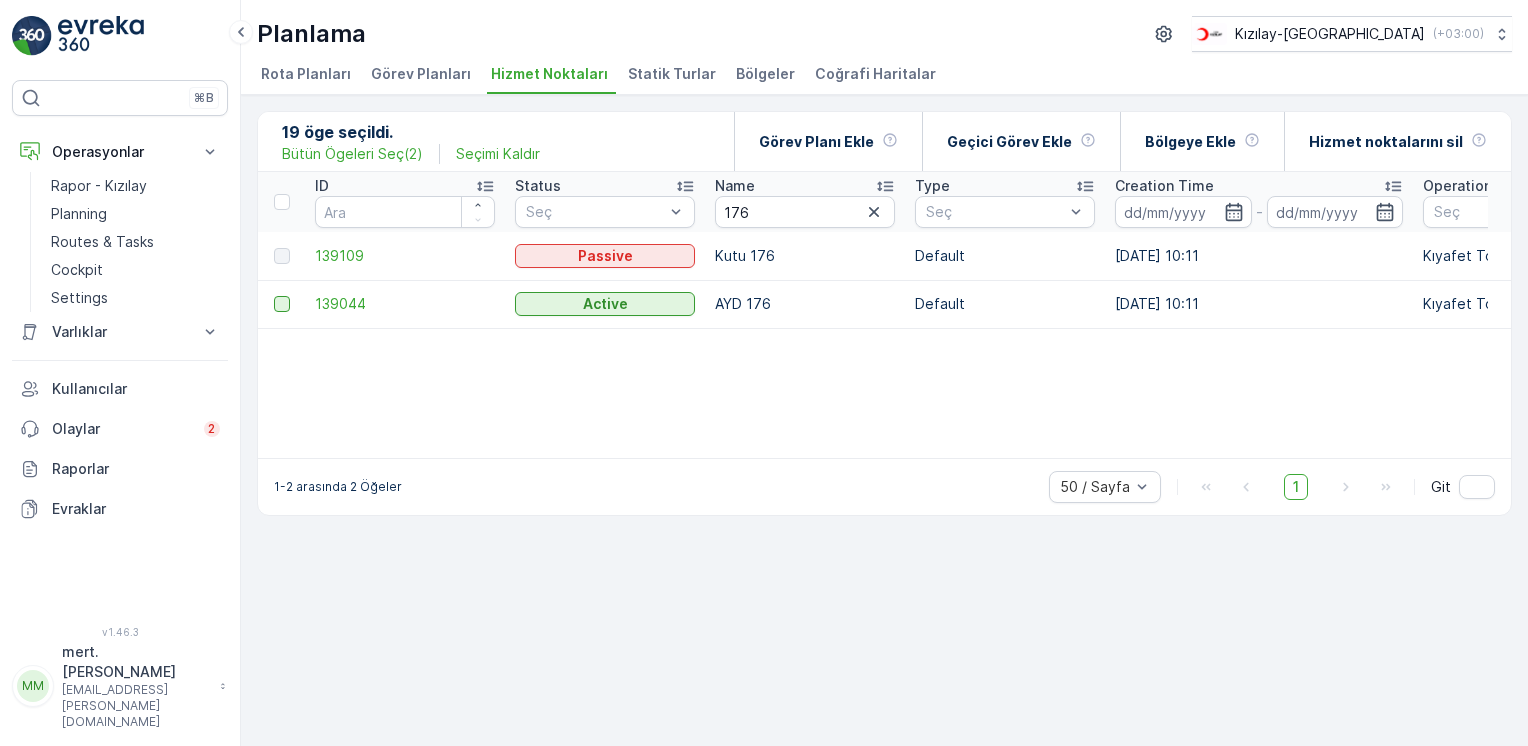 click at bounding box center [282, 304] 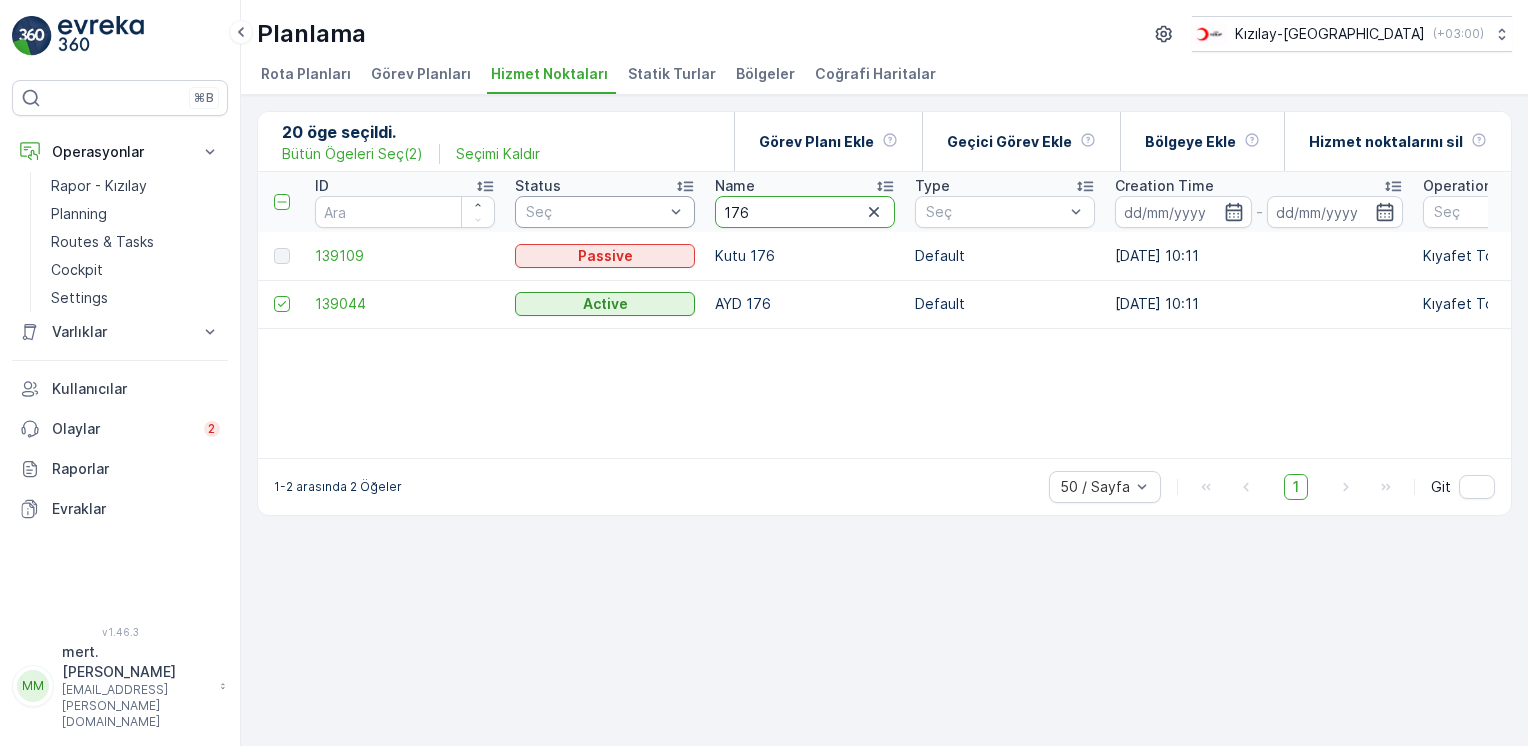 drag, startPoint x: 770, startPoint y: 214, endPoint x: 669, endPoint y: 206, distance: 101.31634 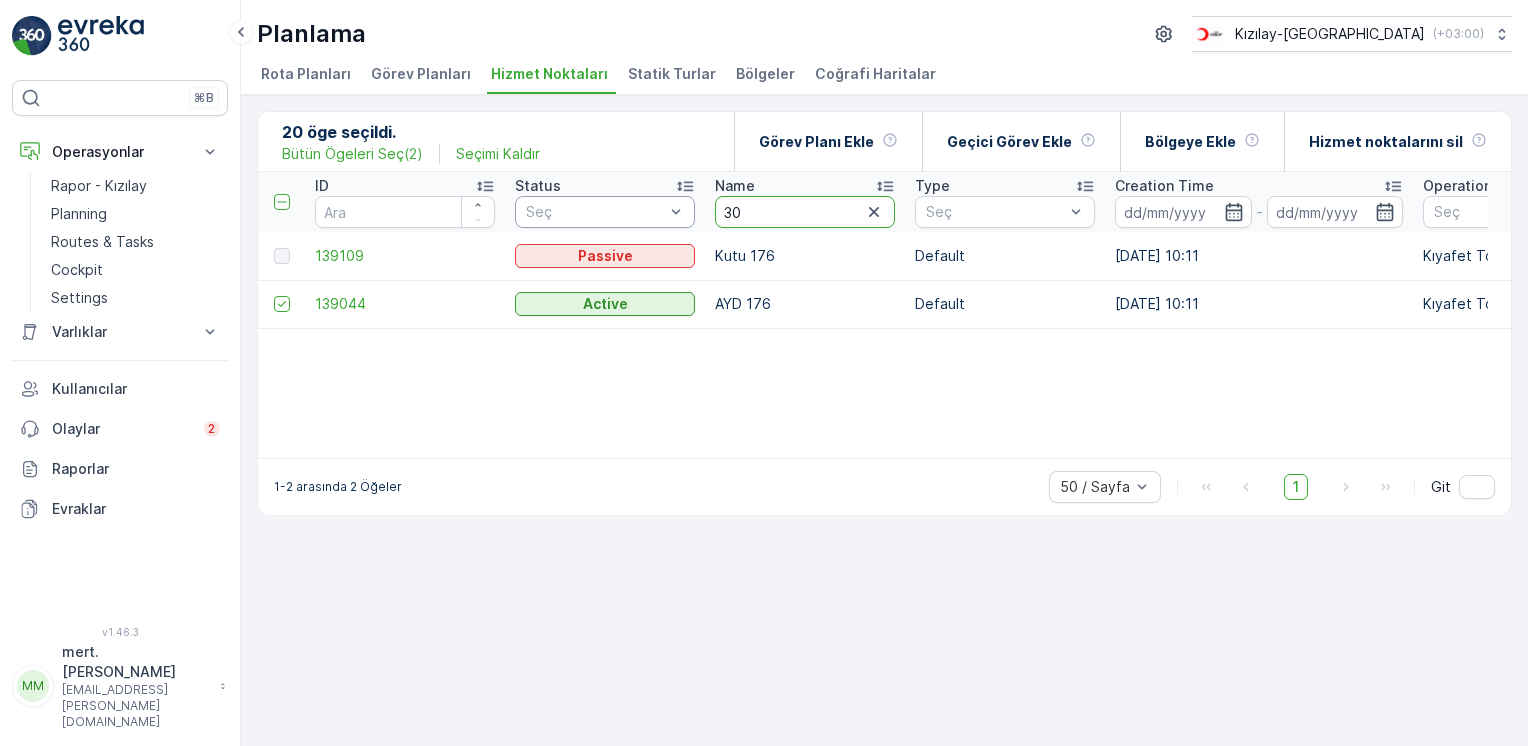 type on "305" 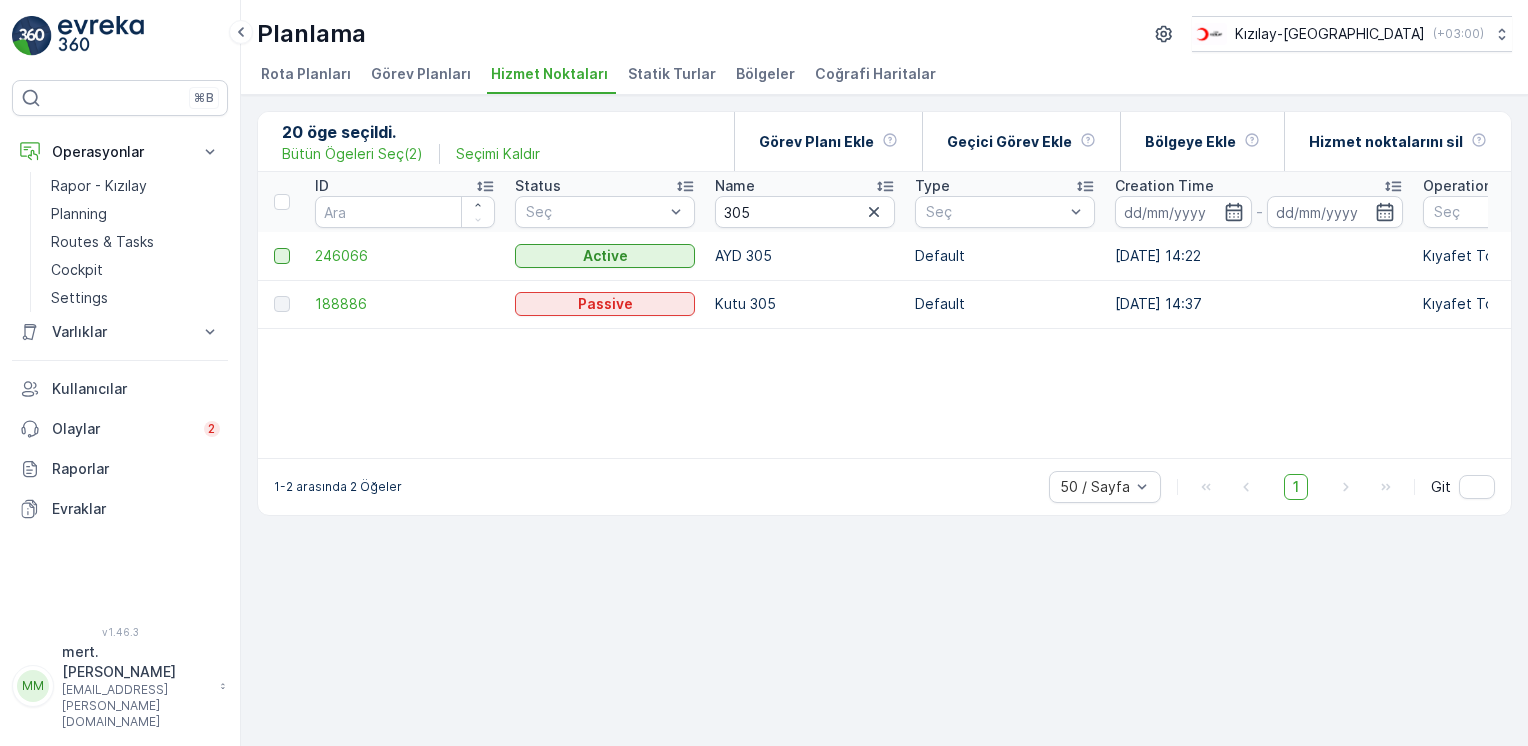click at bounding box center [282, 256] 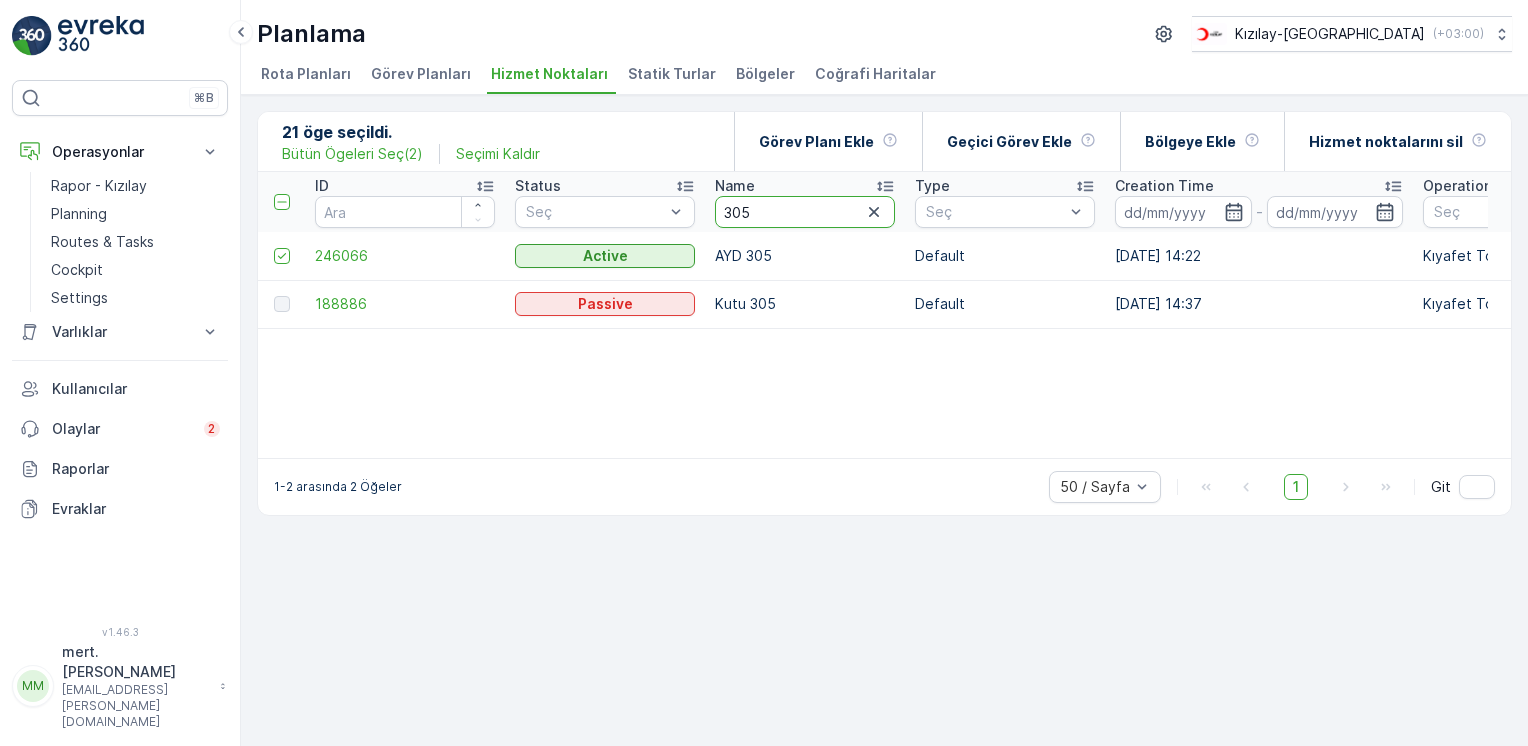 drag, startPoint x: 789, startPoint y: 202, endPoint x: 628, endPoint y: 191, distance: 161.37534 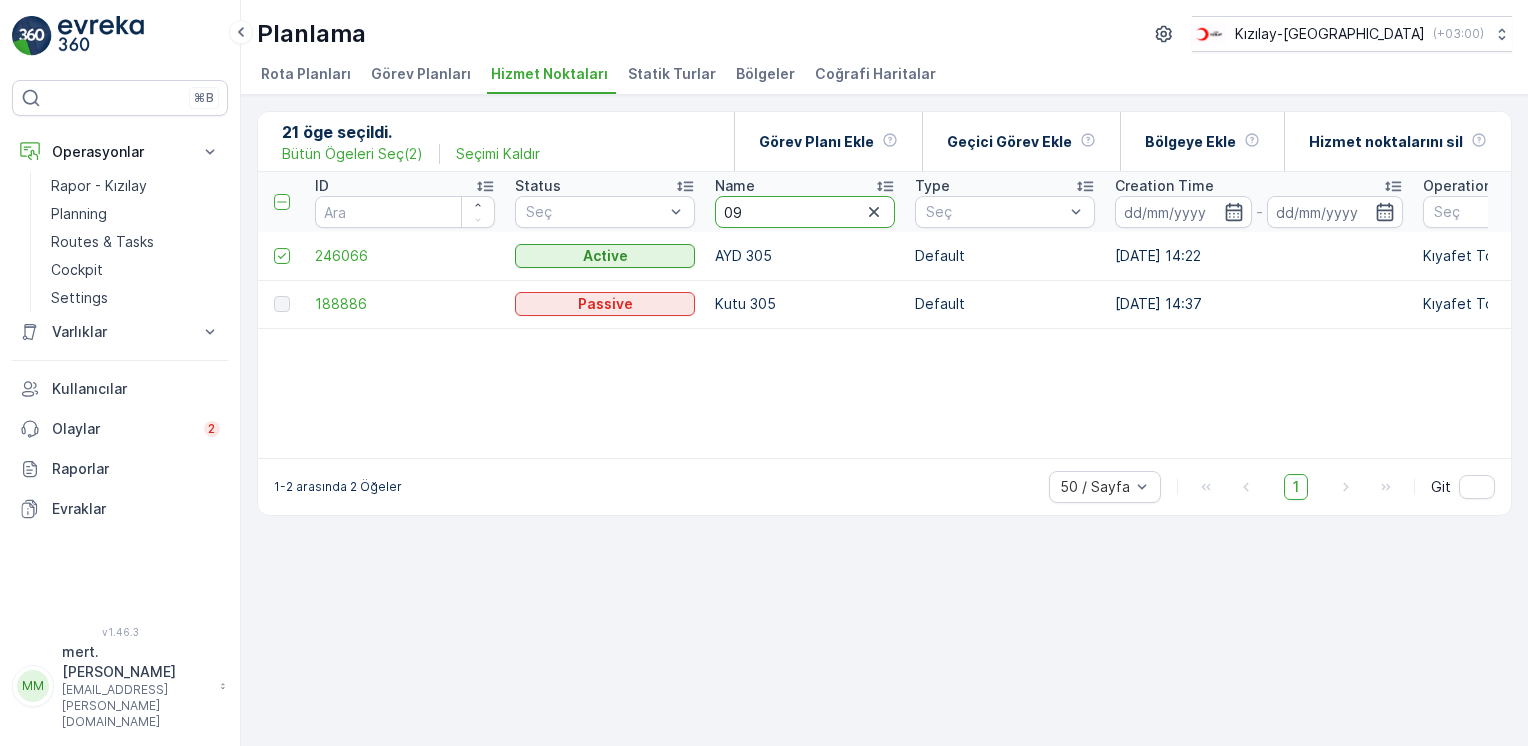 type on "097" 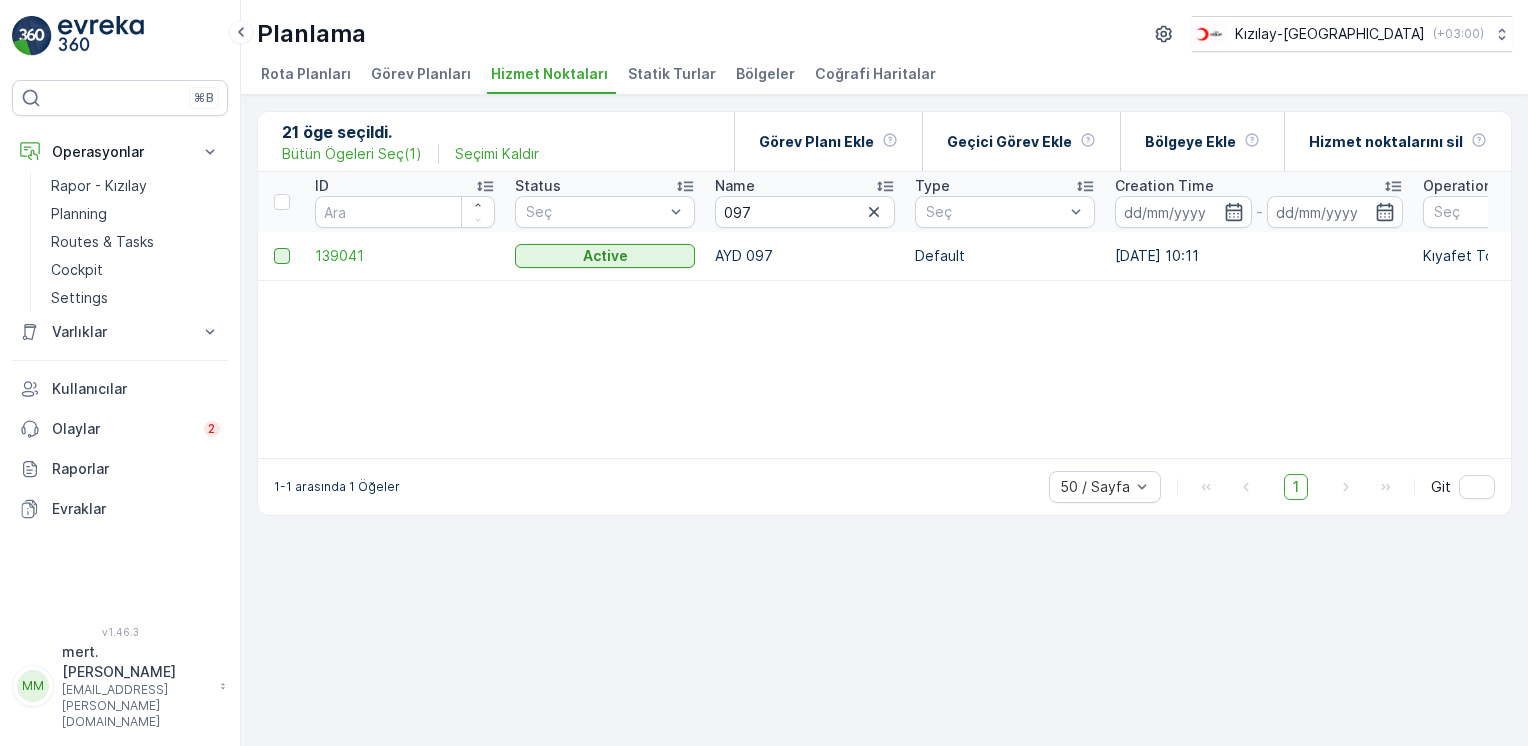 click at bounding box center [282, 256] 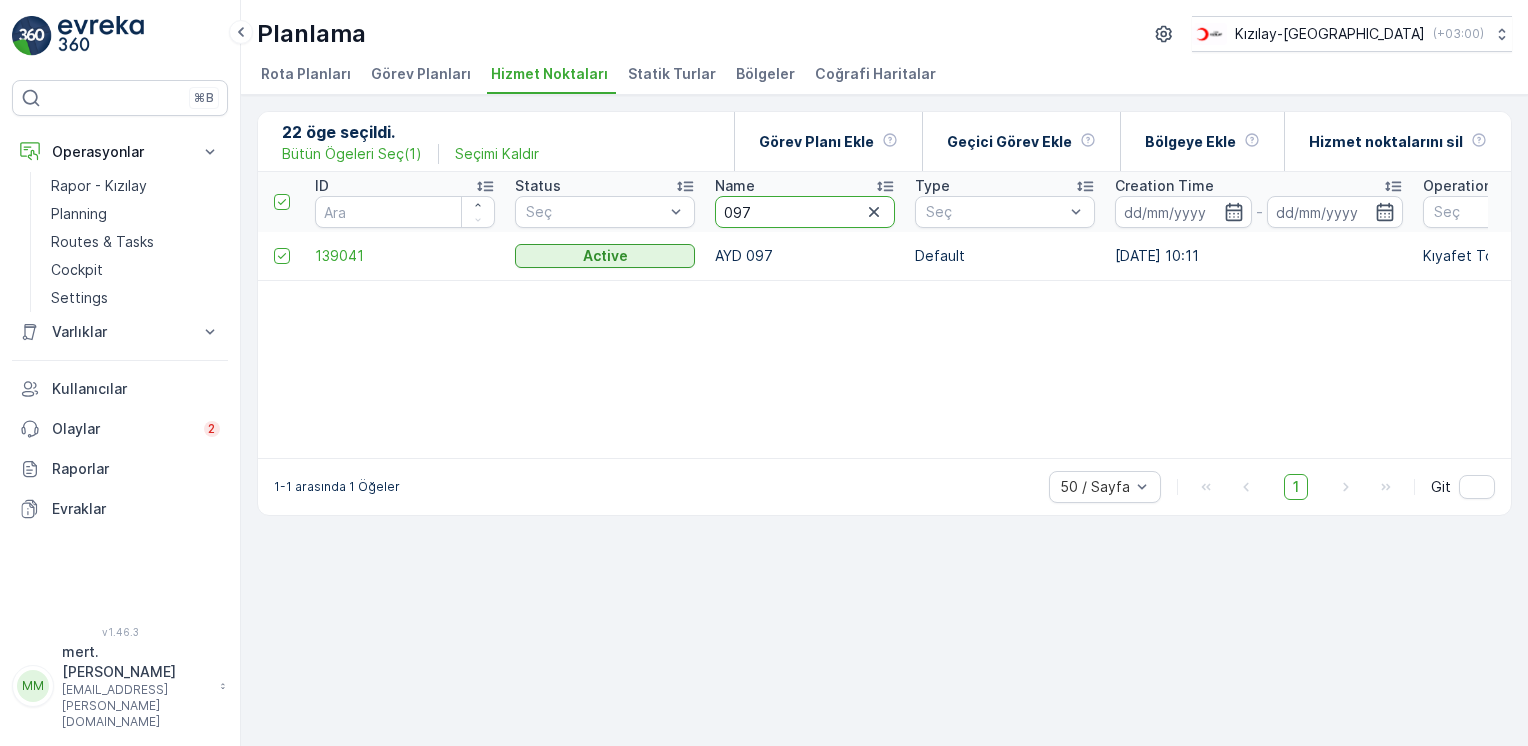 drag, startPoint x: 815, startPoint y: 210, endPoint x: 491, endPoint y: 136, distance: 332.3432 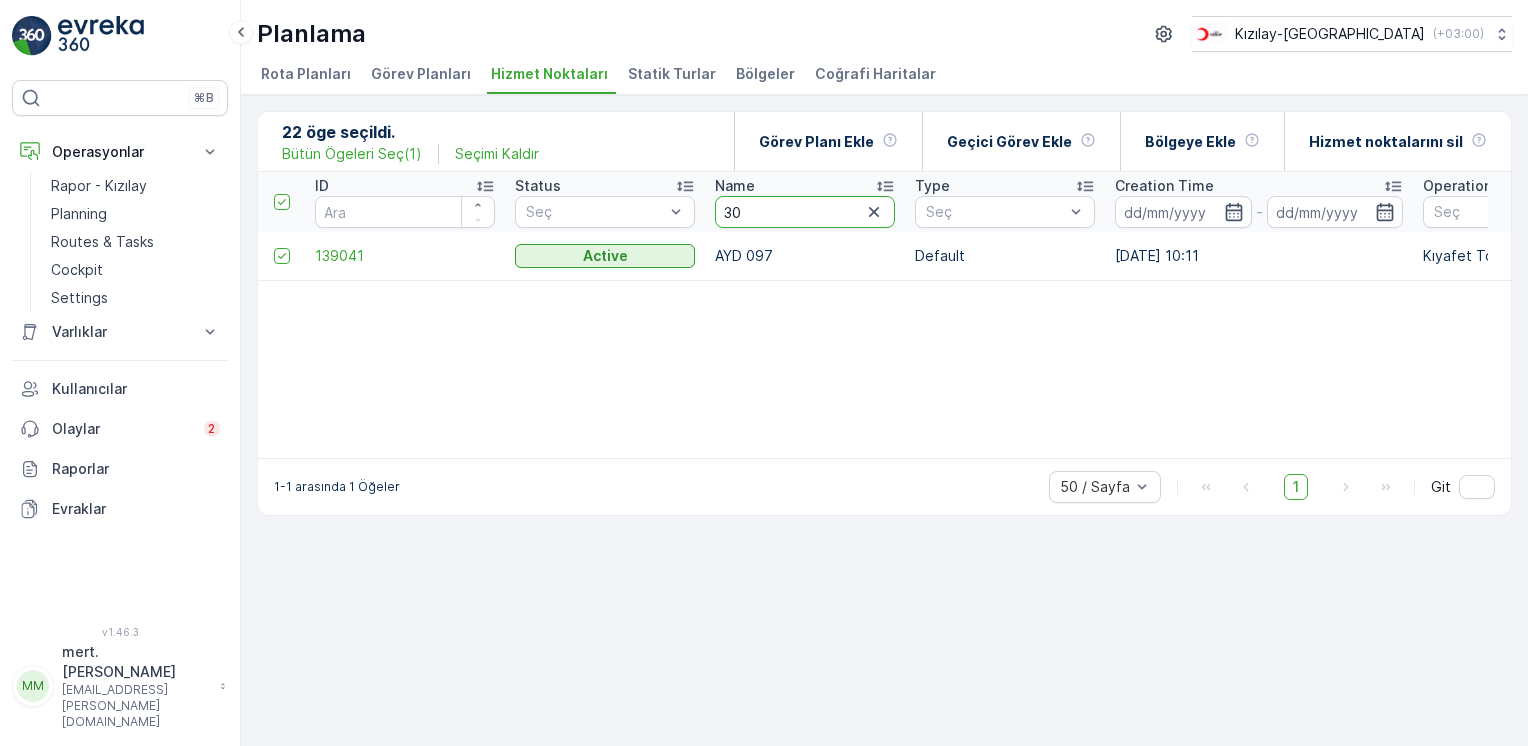 type on "306" 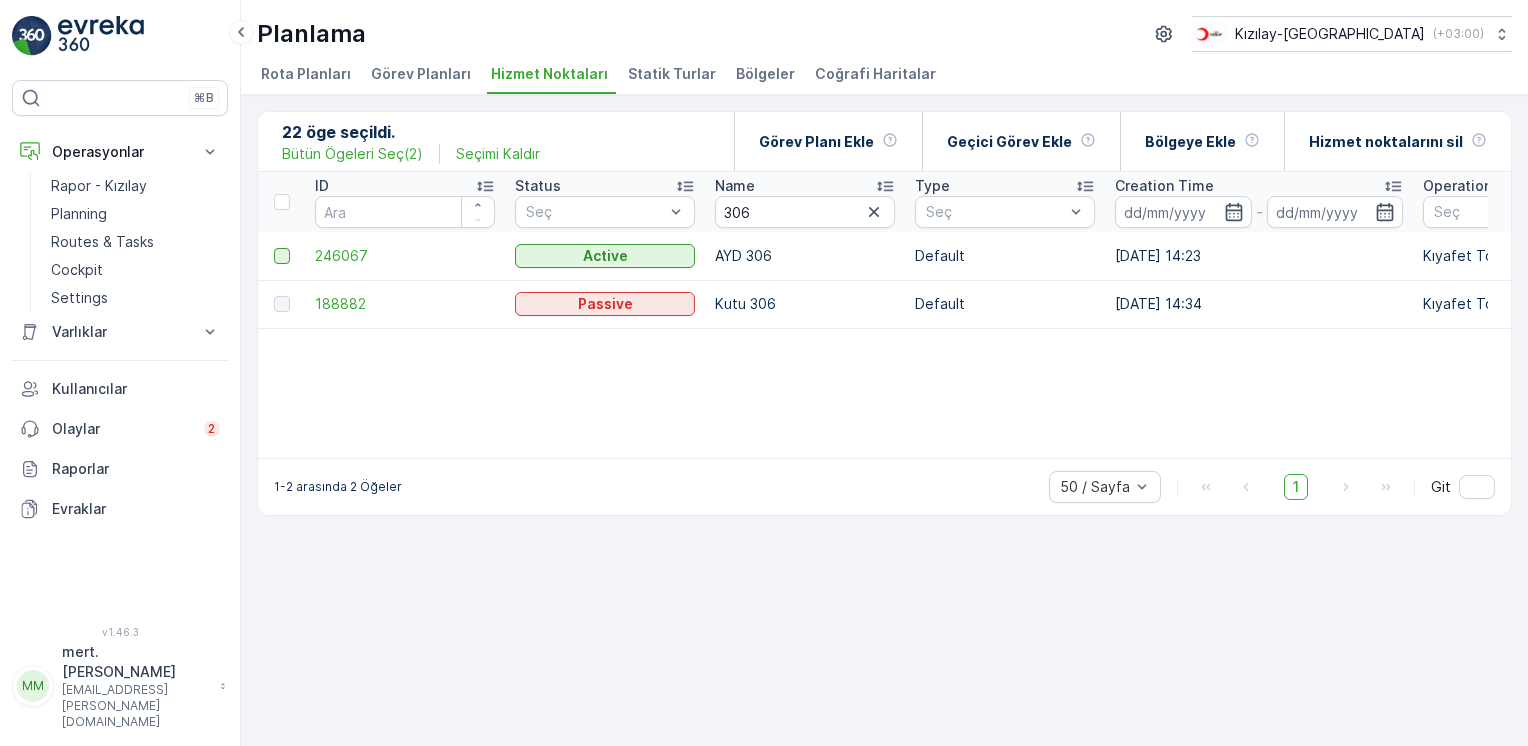 click at bounding box center [282, 256] 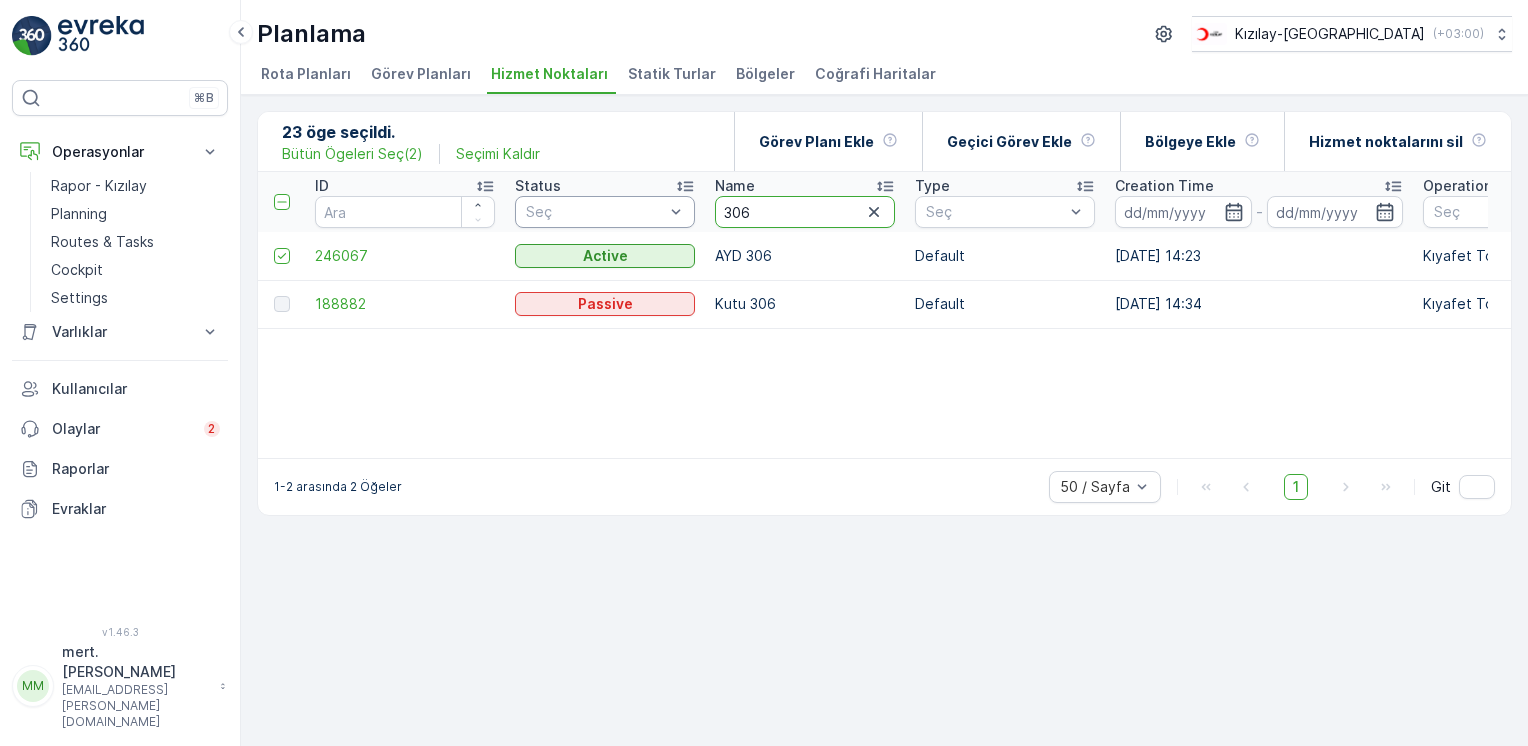 drag, startPoint x: 784, startPoint y: 203, endPoint x: 605, endPoint y: 199, distance: 179.0447 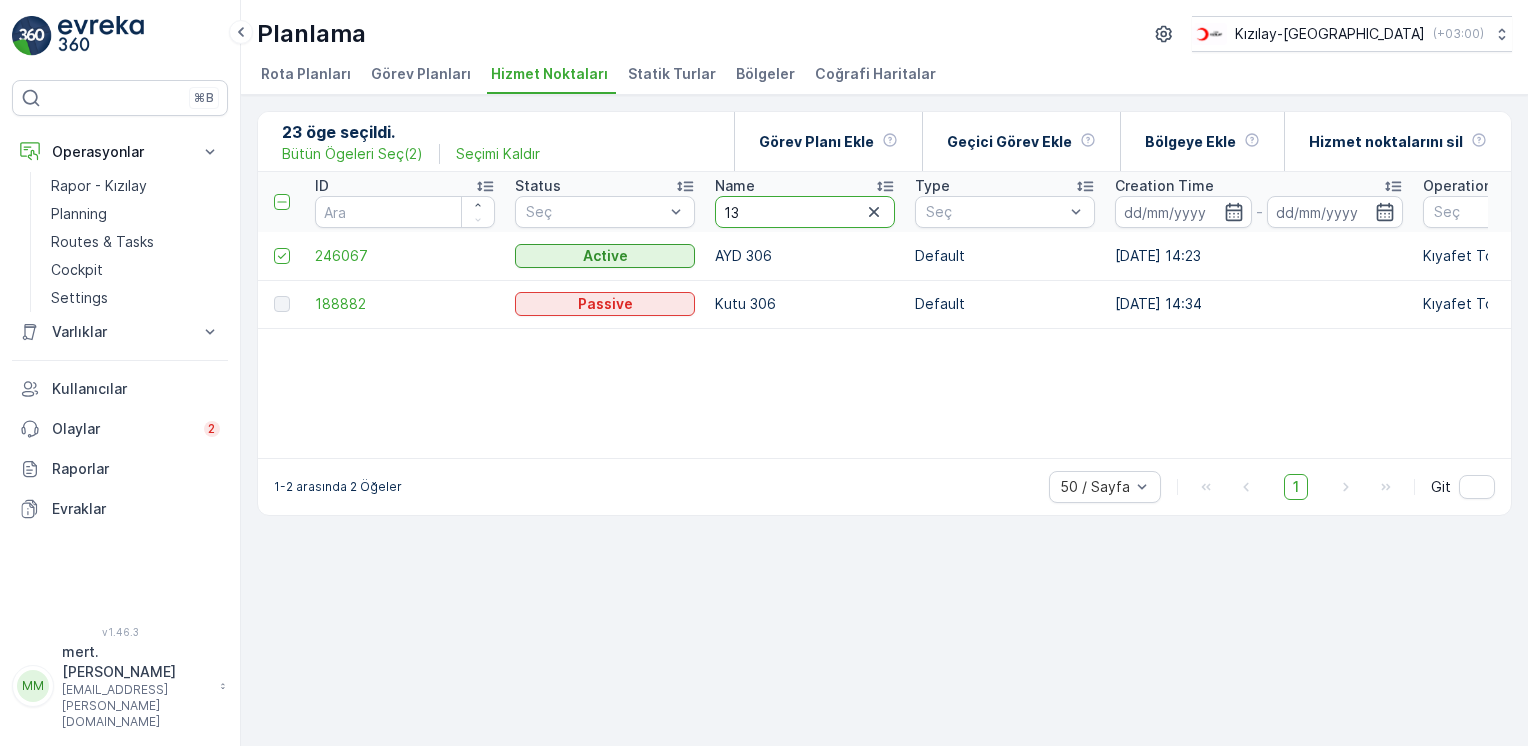 type on "138" 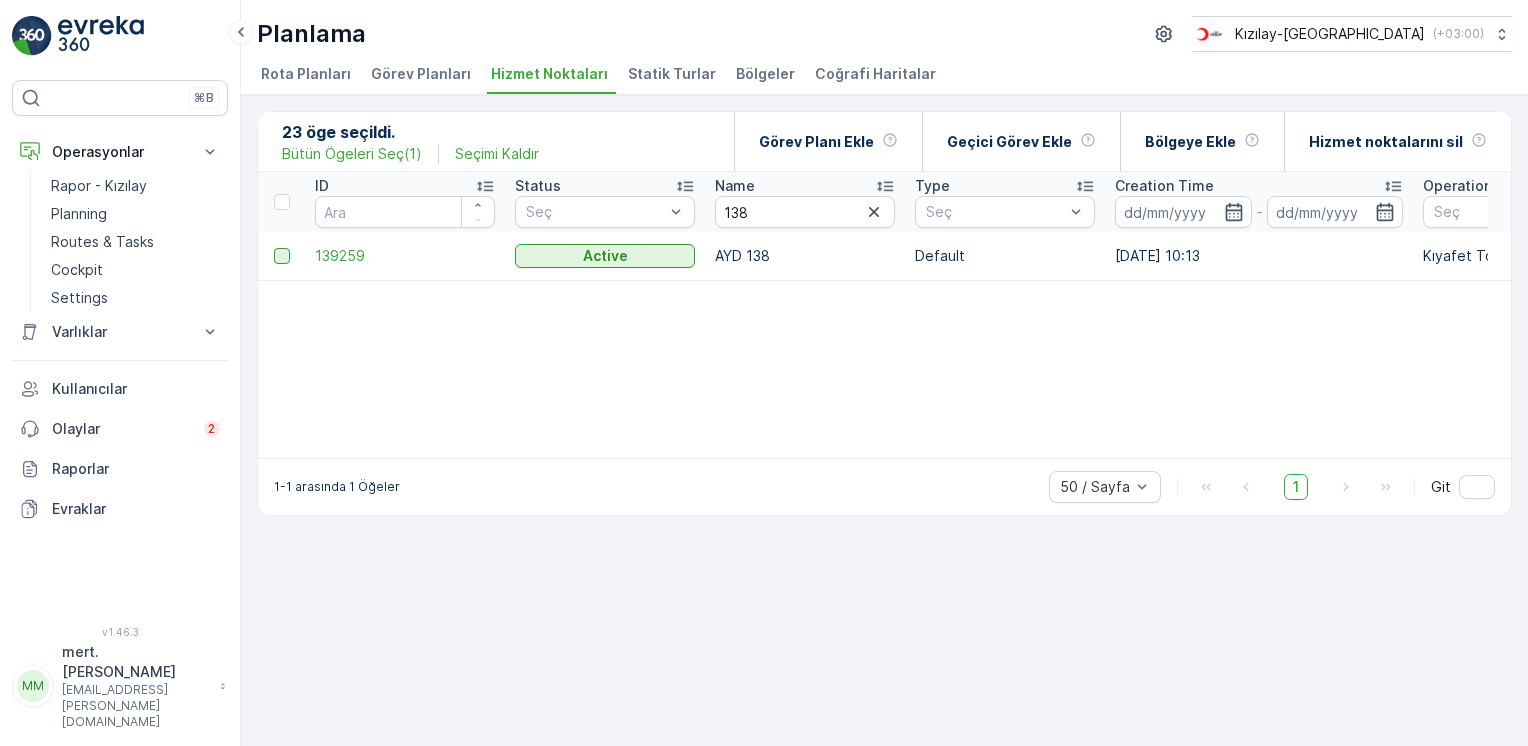 click at bounding box center (282, 256) 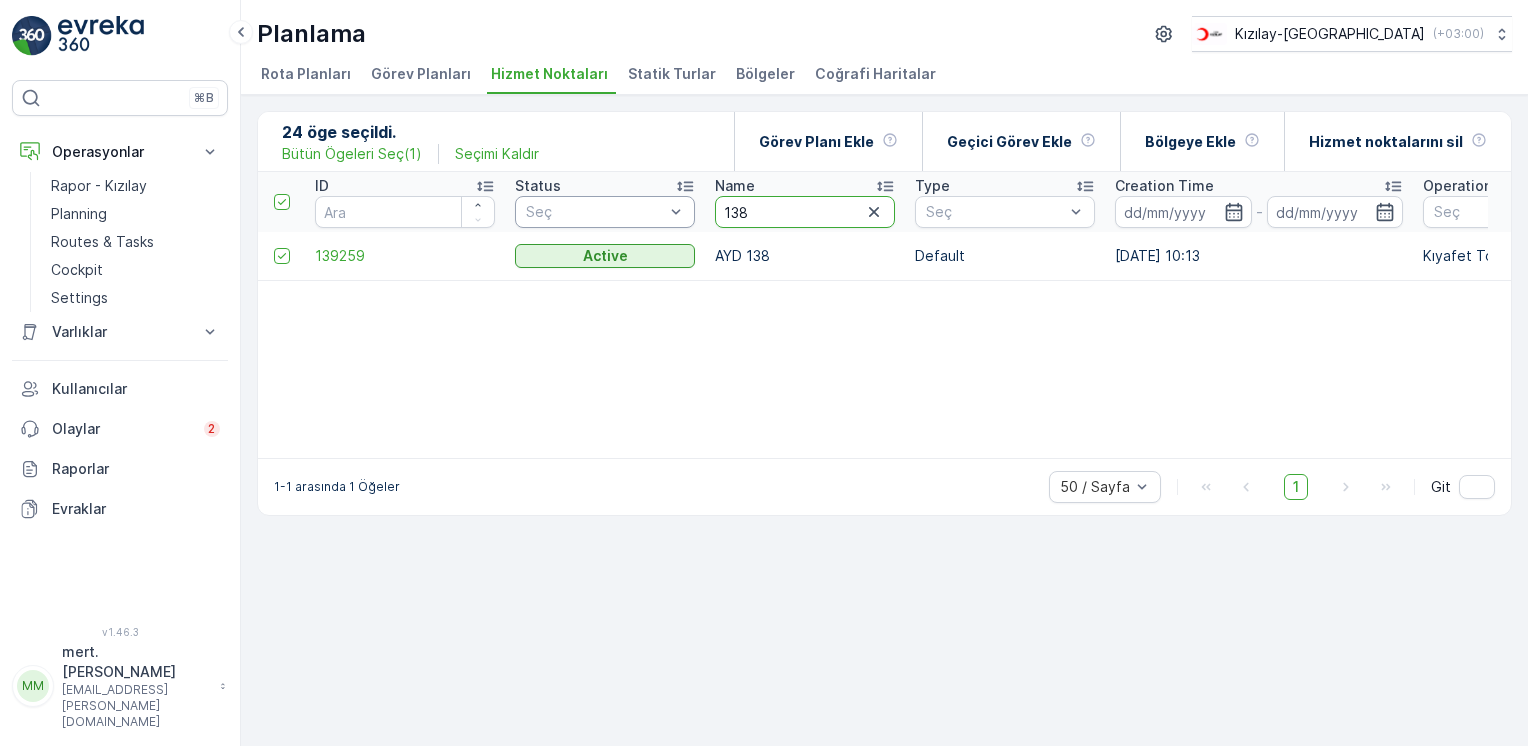drag, startPoint x: 765, startPoint y: 205, endPoint x: 567, endPoint y: 215, distance: 198.25237 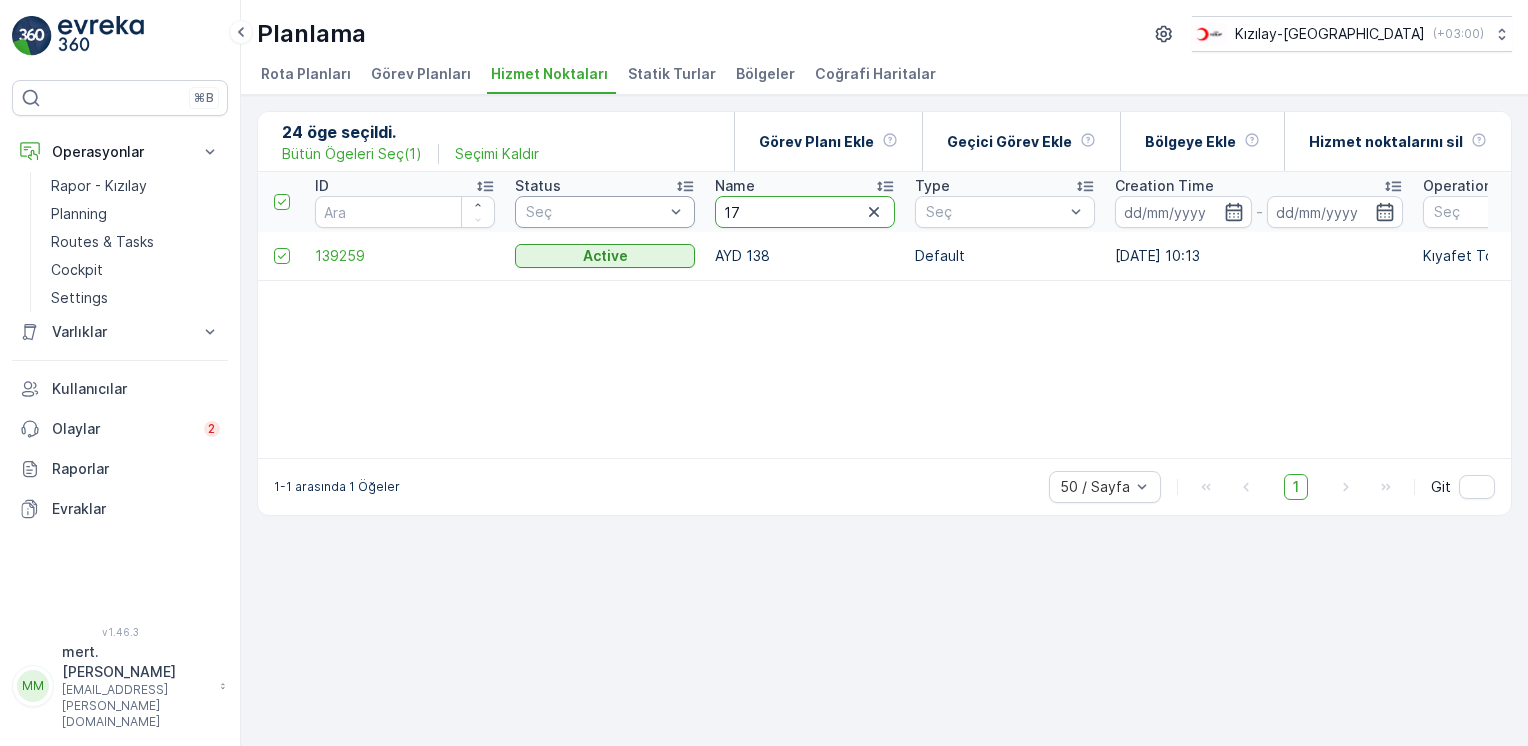 type on "171" 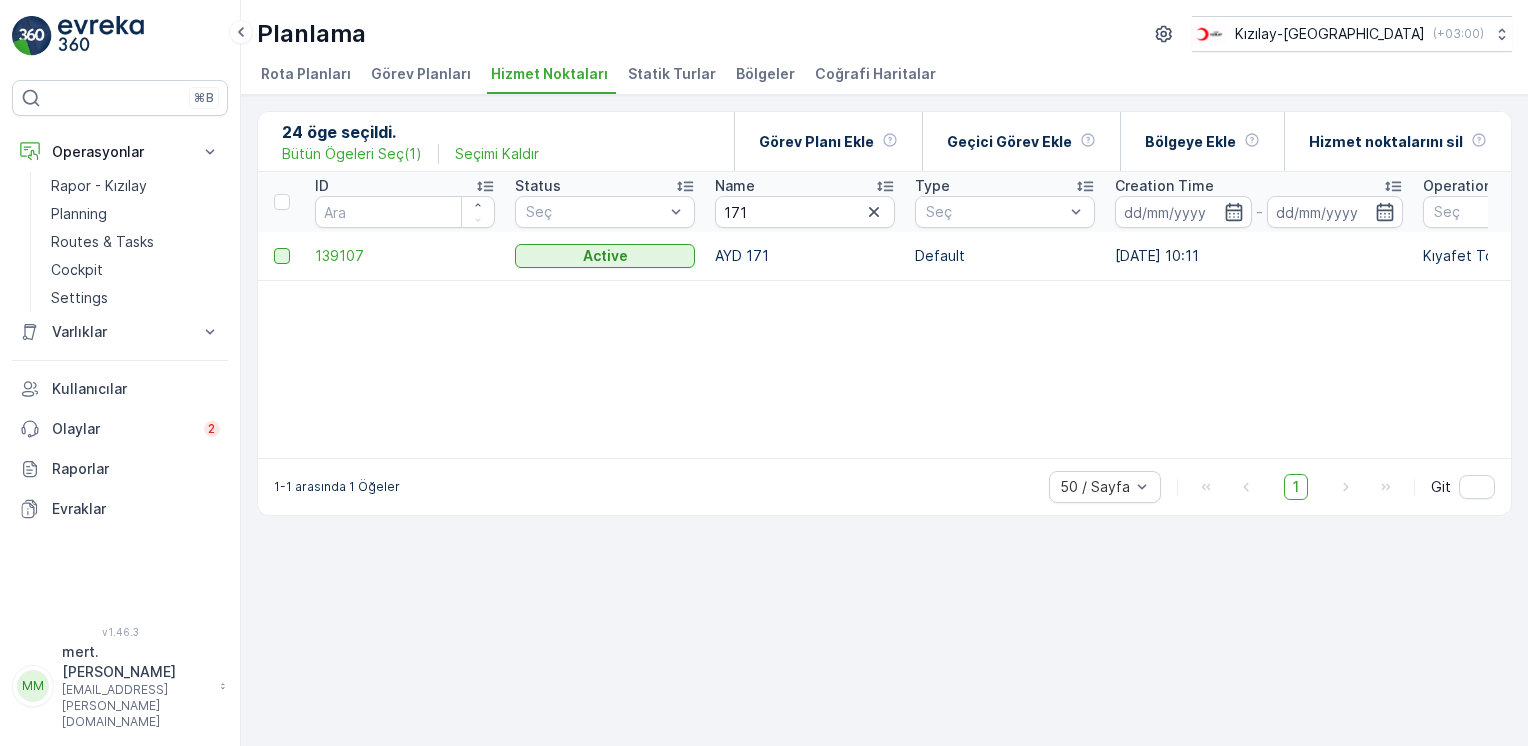 click at bounding box center (282, 256) 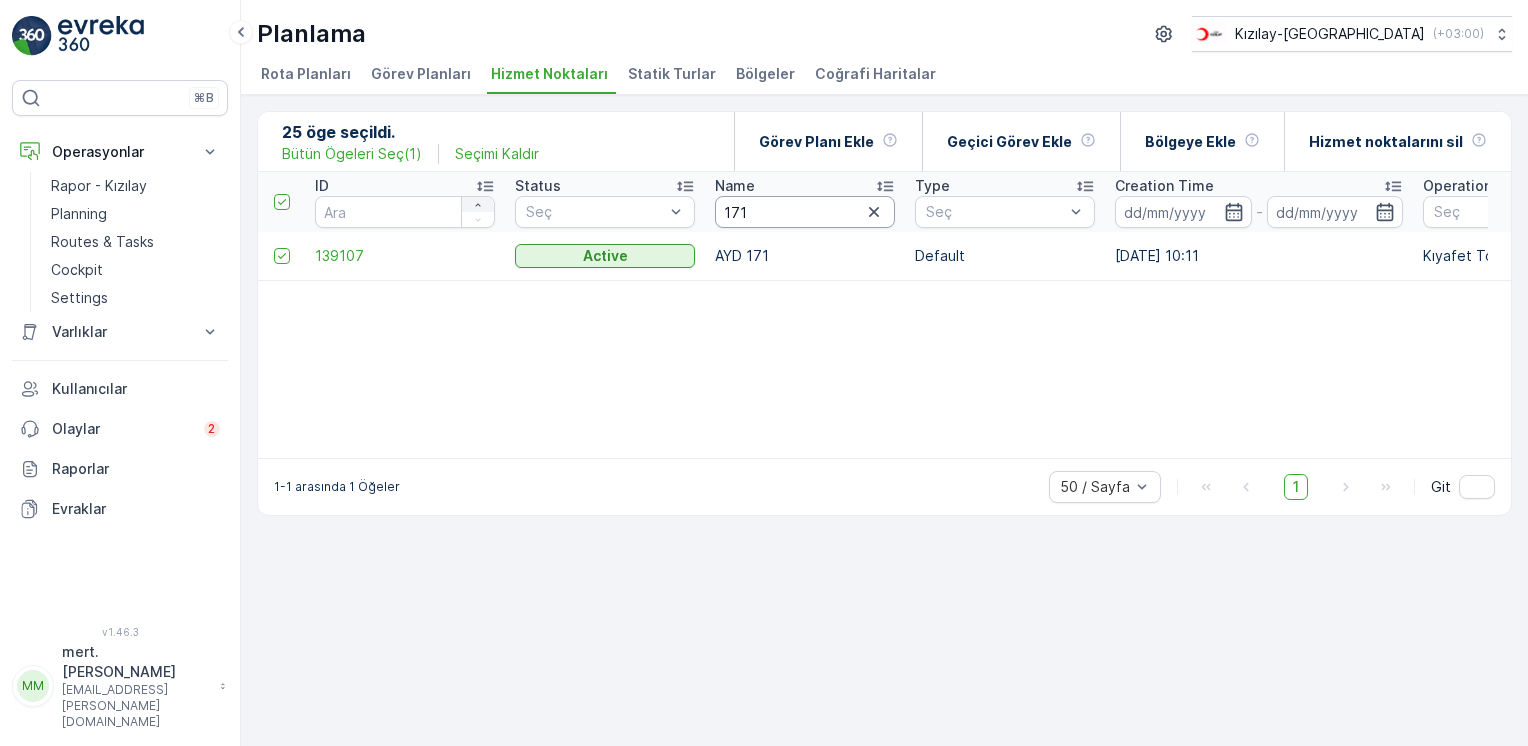 drag, startPoint x: 764, startPoint y: 204, endPoint x: 491, endPoint y: 205, distance: 273.00183 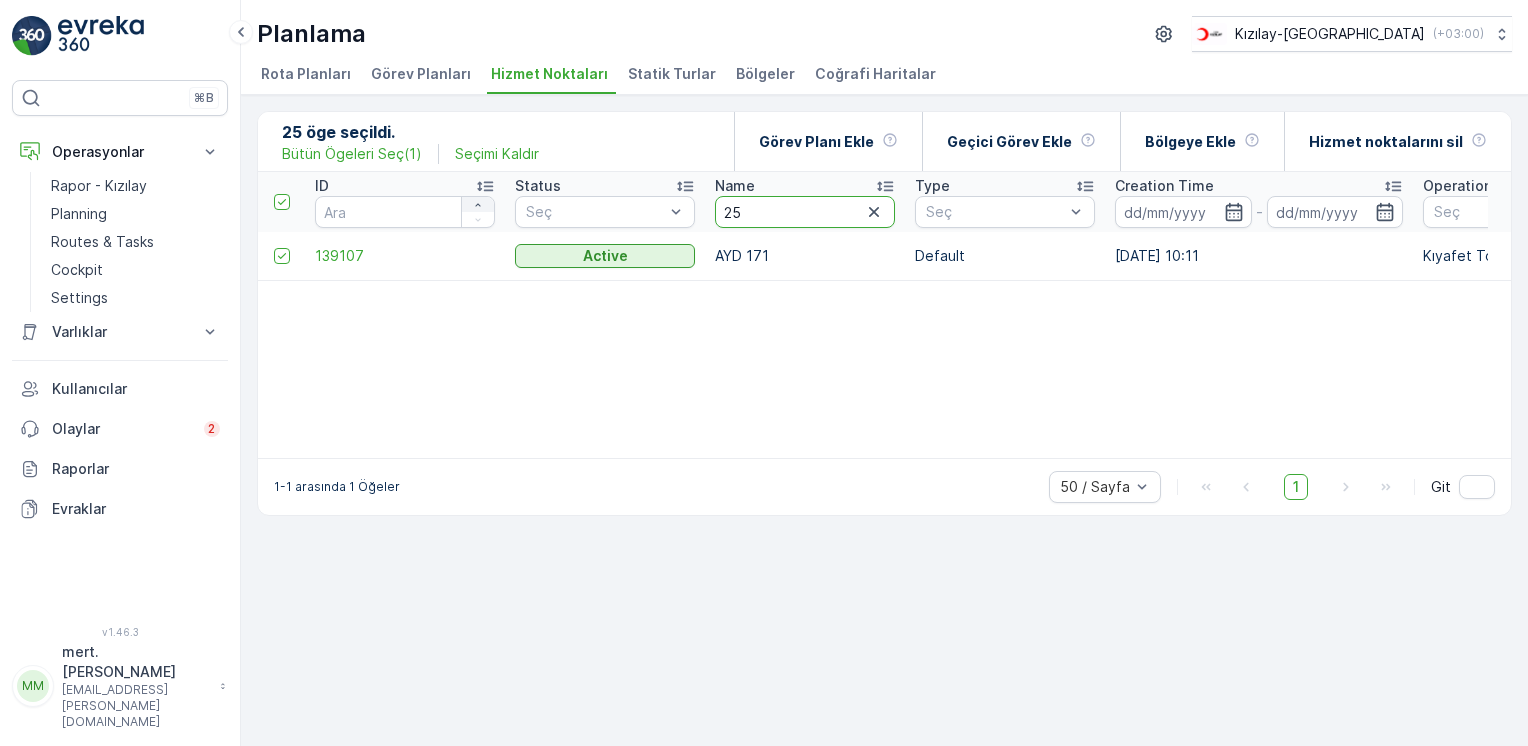 type on "255" 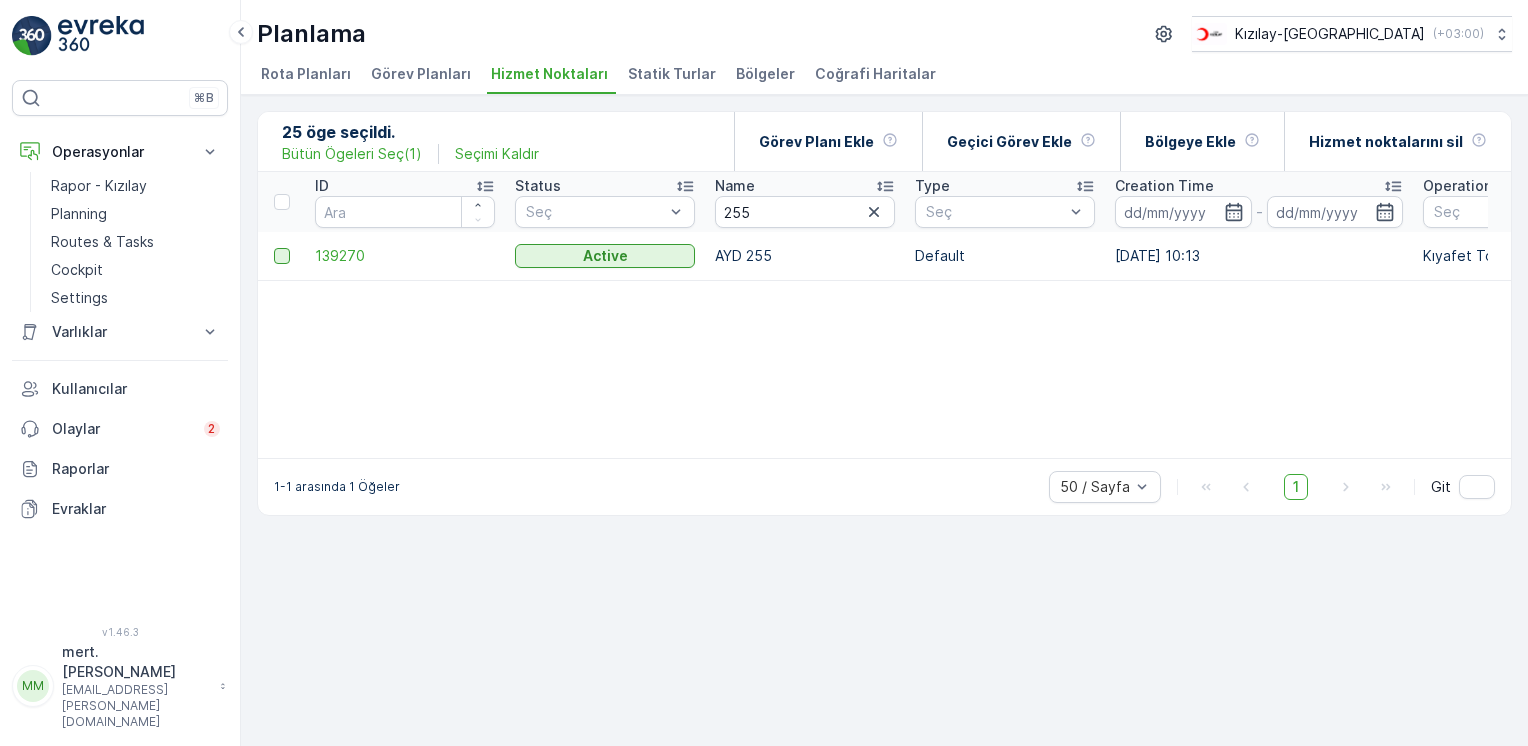 click at bounding box center (282, 256) 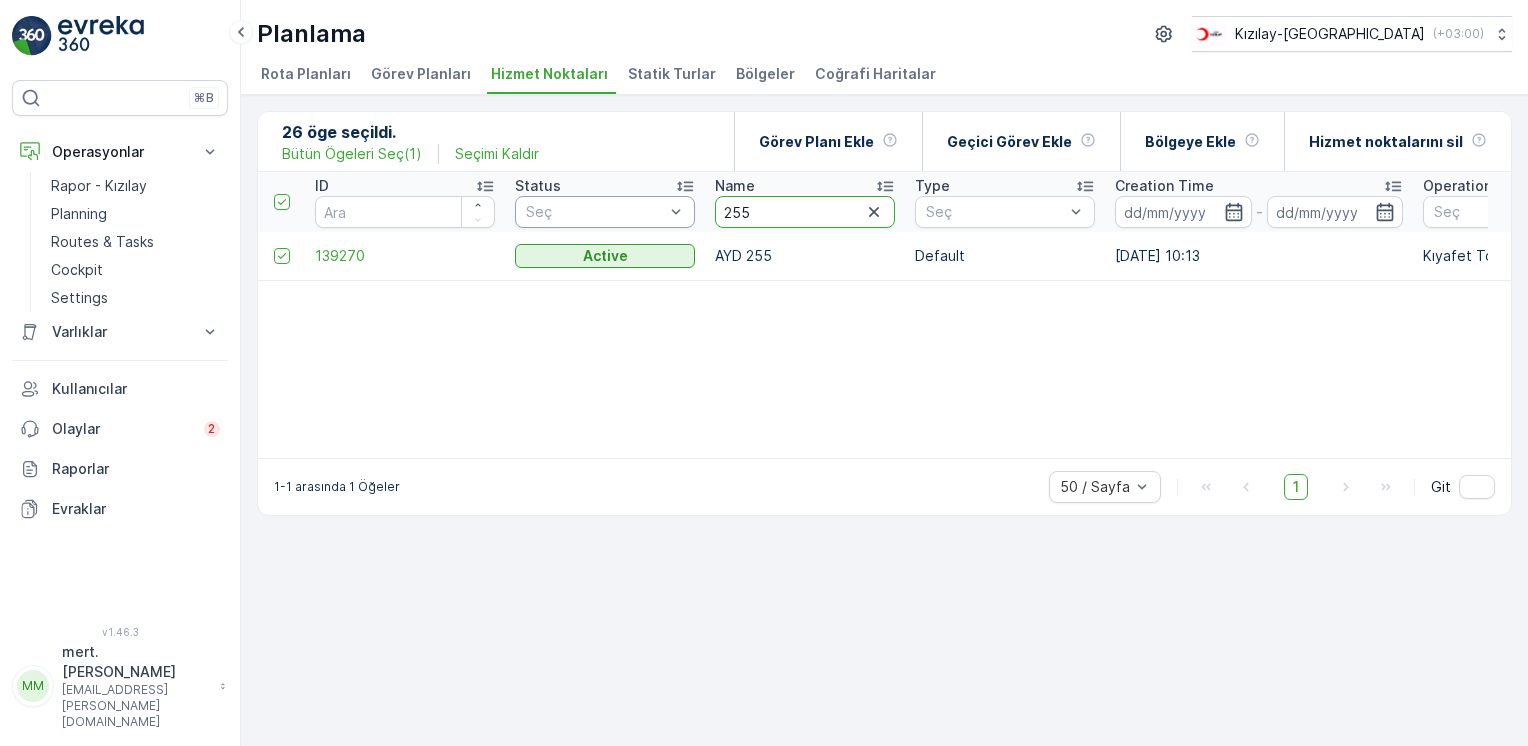 drag, startPoint x: 792, startPoint y: 209, endPoint x: 532, endPoint y: 205, distance: 260.03076 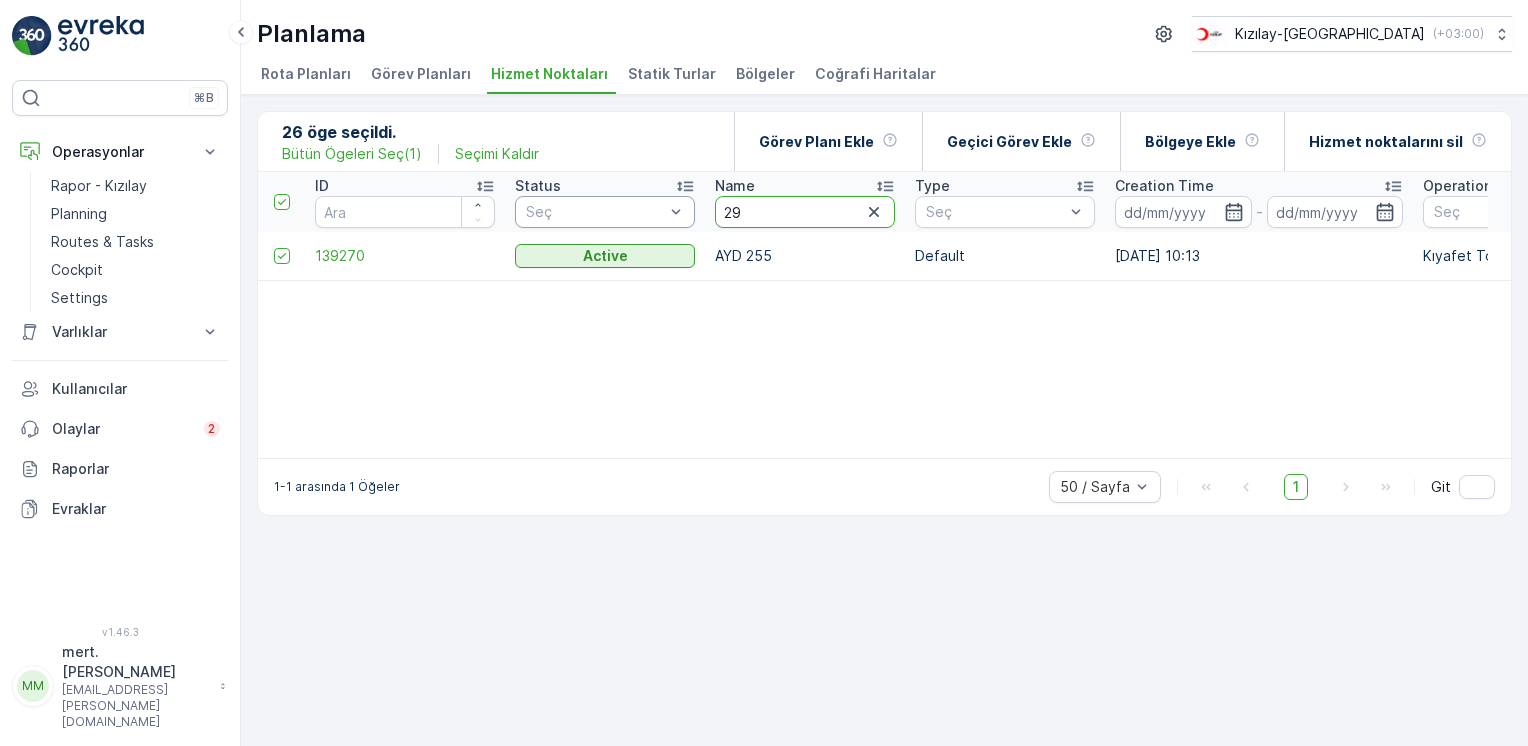 type on "294" 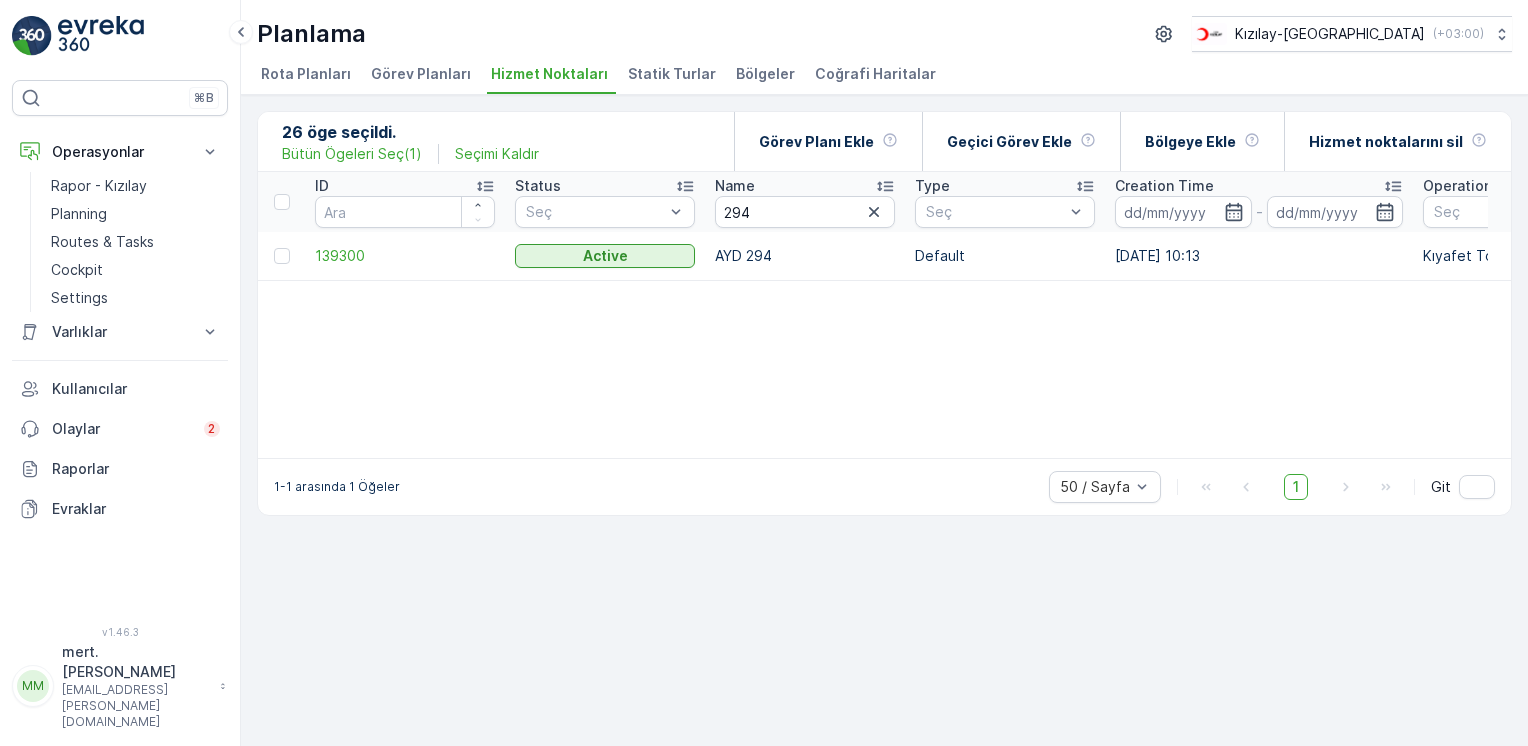 drag, startPoint x: 273, startPoint y: 258, endPoint x: 293, endPoint y: 262, distance: 20.396078 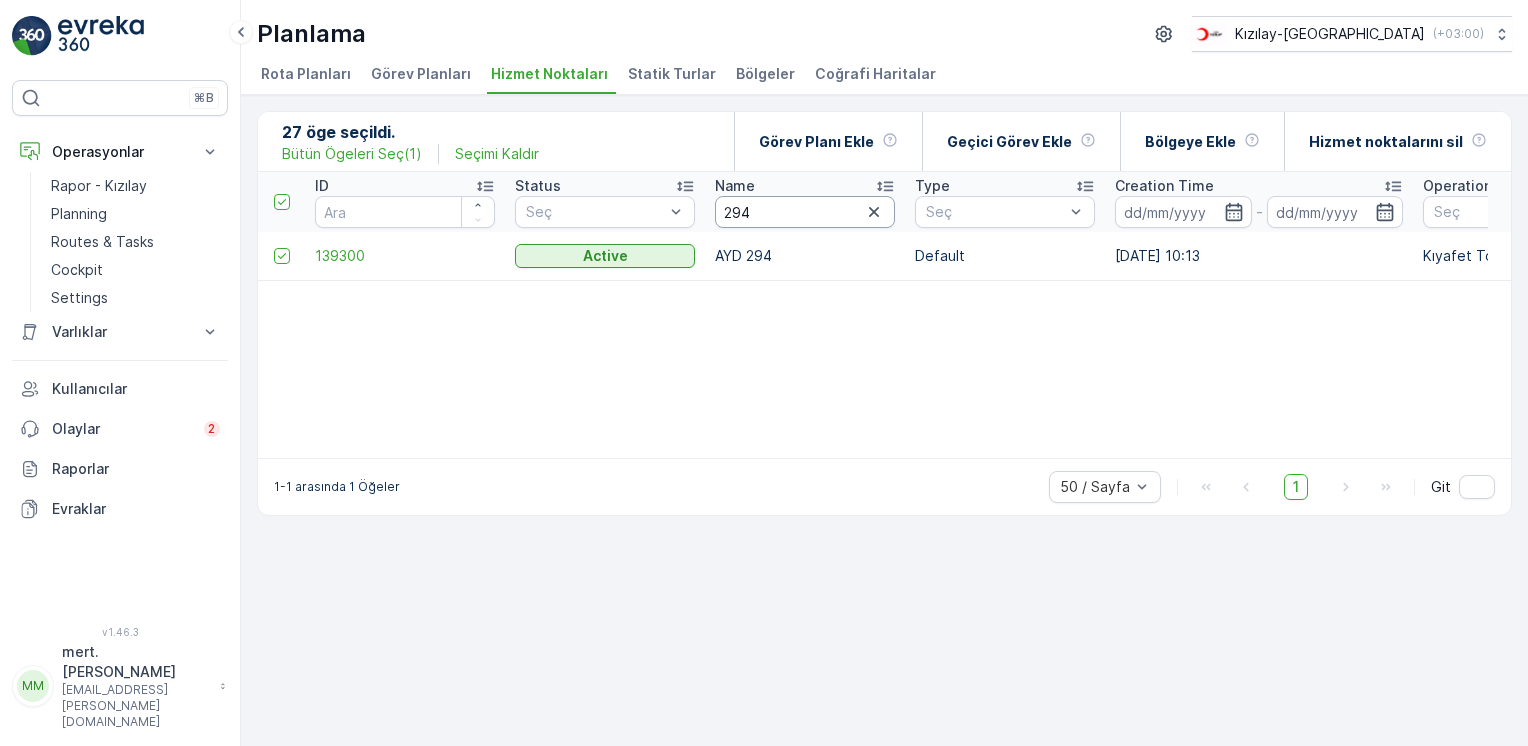click on "27   öge seçildi. Bütün Ögeleri Seç  ( 1 ) Seçimi Kaldır Görev Planı Ekle Geçici Görev Ekle Bölgeye Ekle Hizmet noktalarını sil ID Status Seç Name 294 Type Seç Creation Time - Operations Seç Coordinates Address Regions Seç Last Update Time - Location History Time Window Default Items 139300 Active AYD 294 Default [DATE] 10:13 Kıyafet Toplama   37.834225, 27.842276 [PERSON_NAME], 1025. Sk. NO:4/A, 10009 Efeler/[GEOGRAPHIC_DATA], Türkiye EFELER, EFELER - 5 [DATE] 14:23   2 History Records -   1 Default Item(s) 1-1 arasında 1 Öğeler 50 / Sayfa 1 Git" at bounding box center (884, 313) 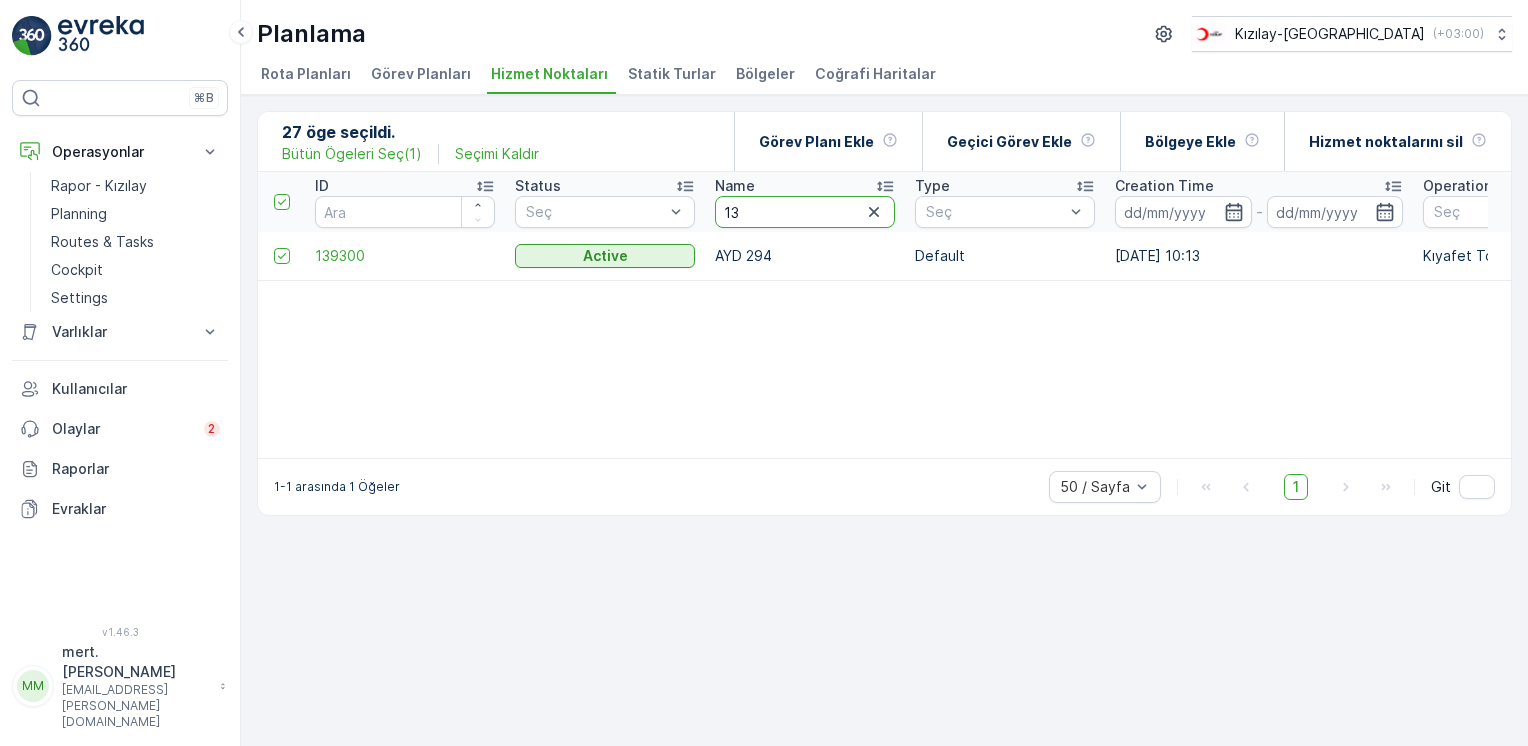 type on "132" 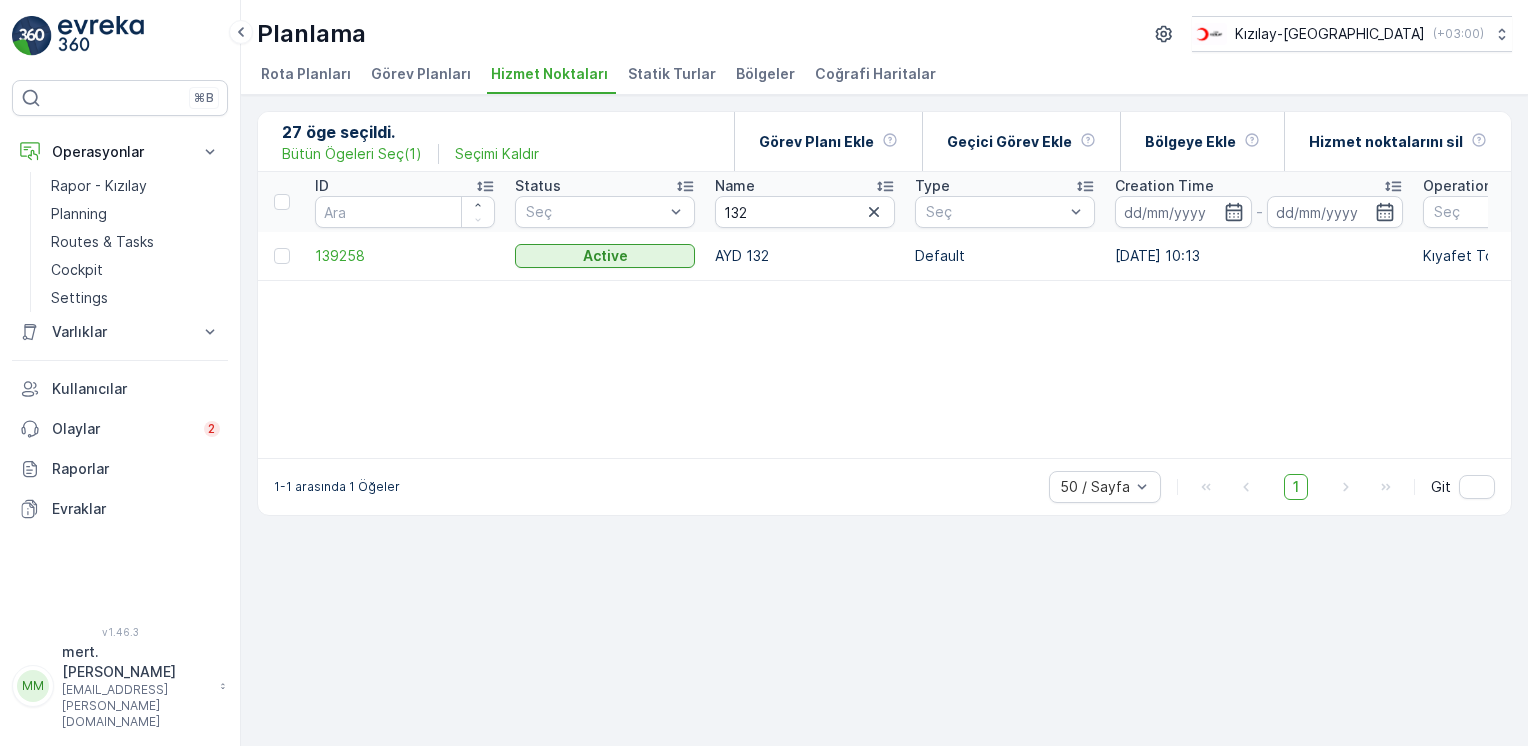 drag, startPoint x: 287, startPoint y: 259, endPoint x: 399, endPoint y: 287, distance: 115.44696 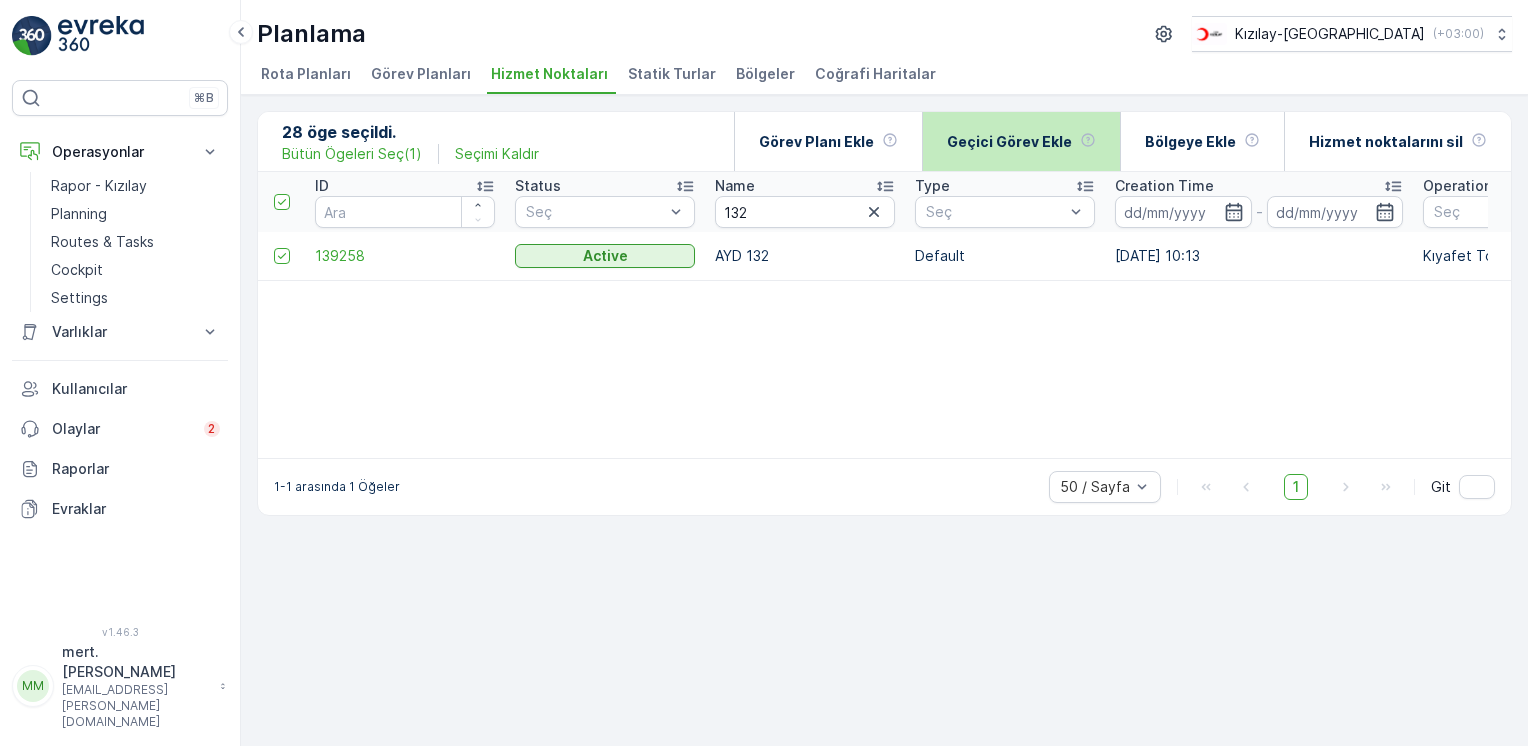 click on "Geçici Görev Ekle" at bounding box center [1009, 142] 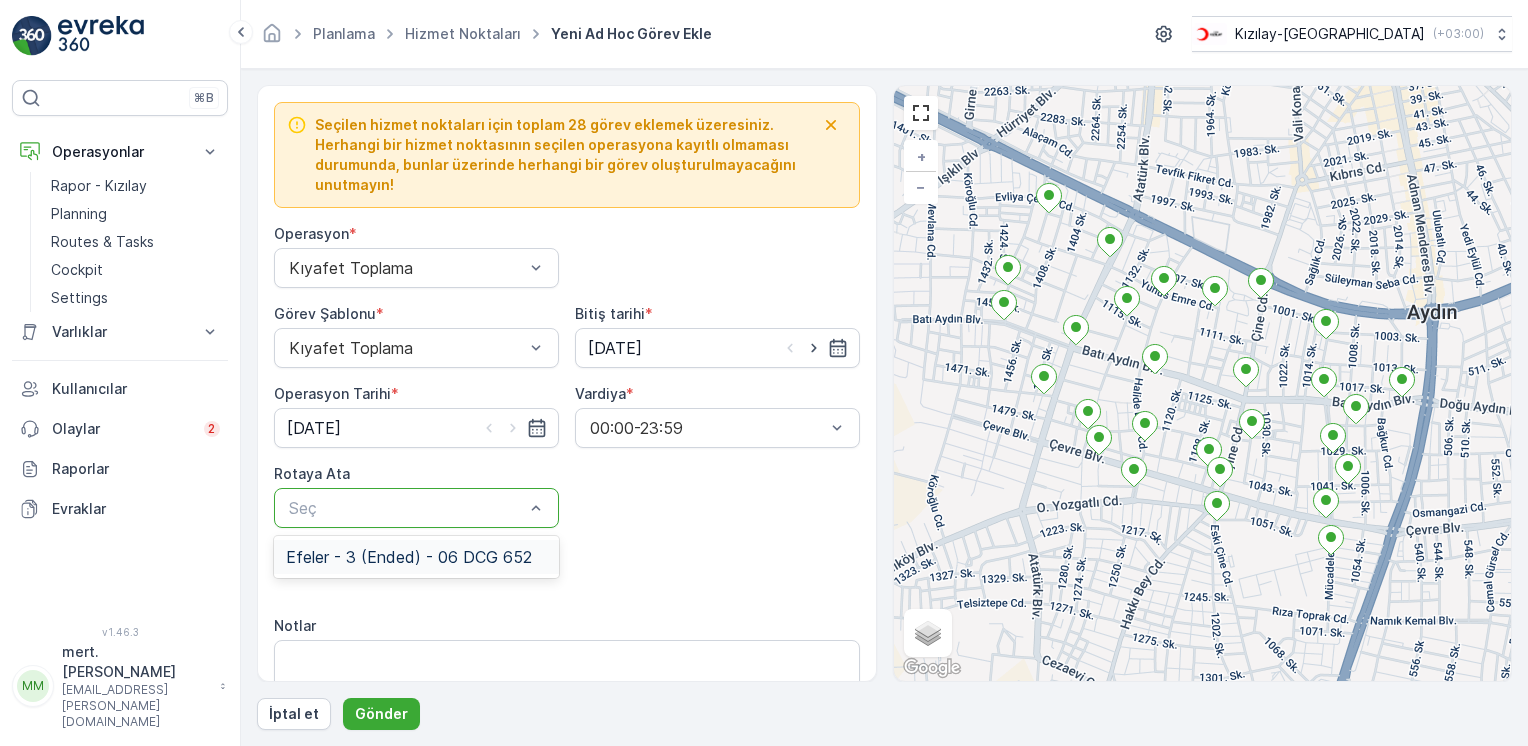 click at bounding box center (406, 508) 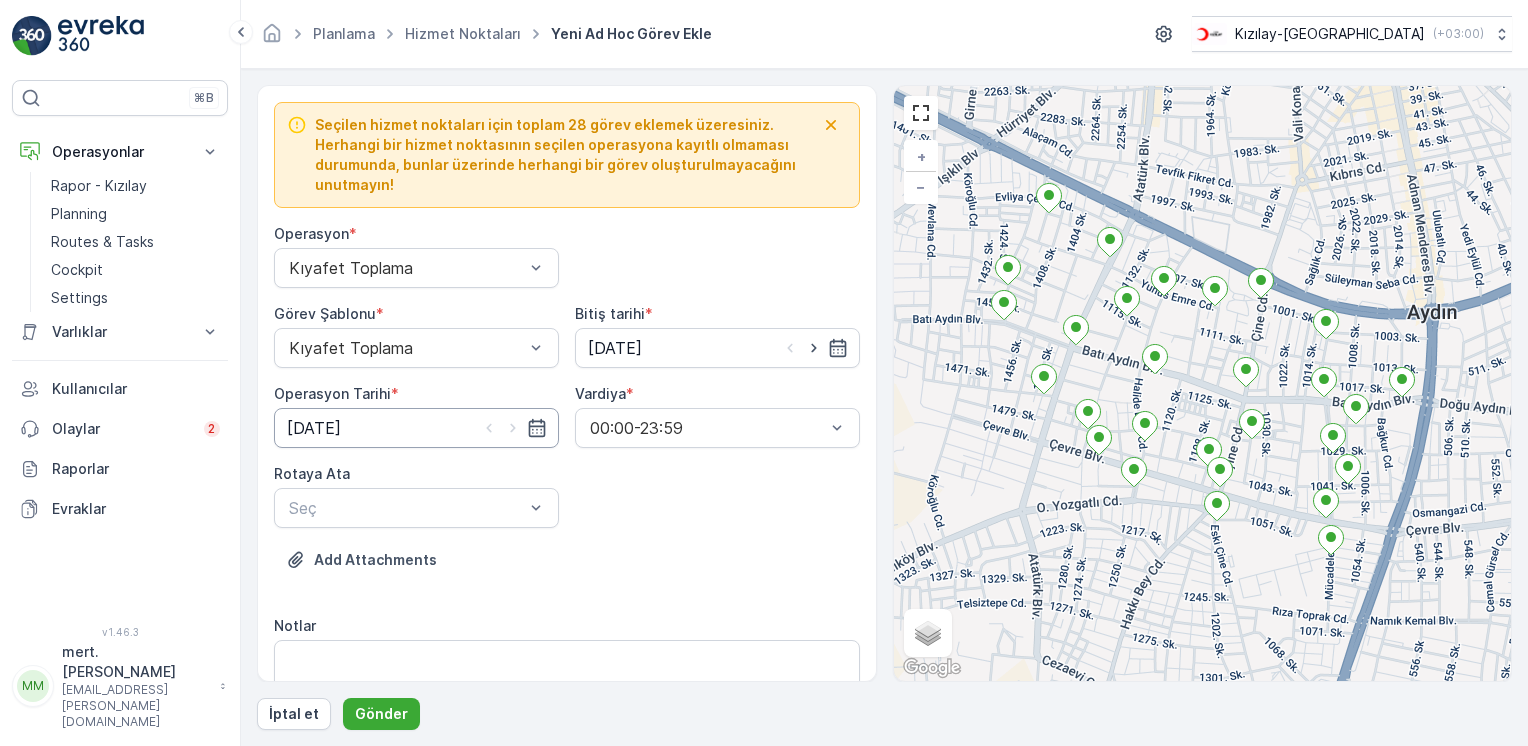 click on "[DATE]" at bounding box center [416, 428] 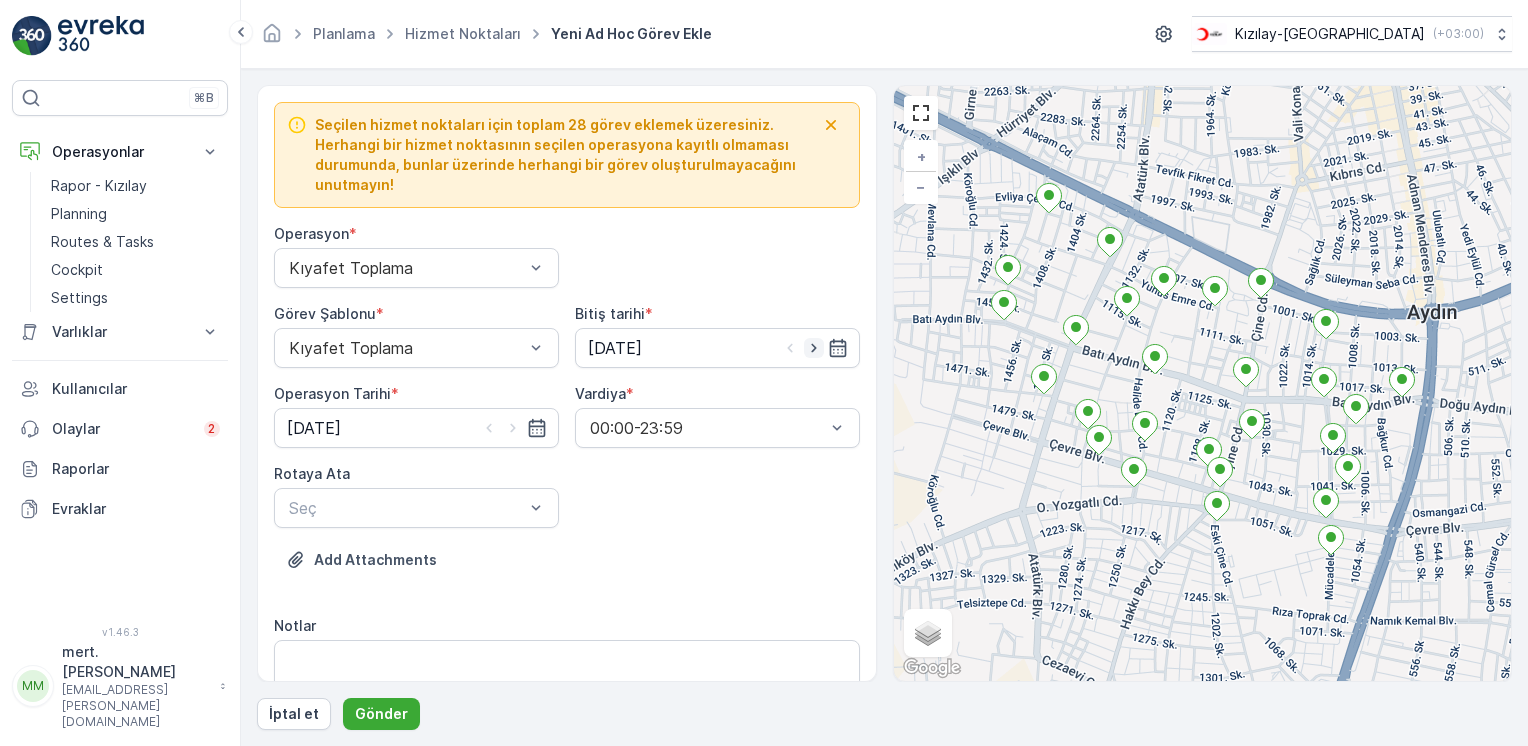 click 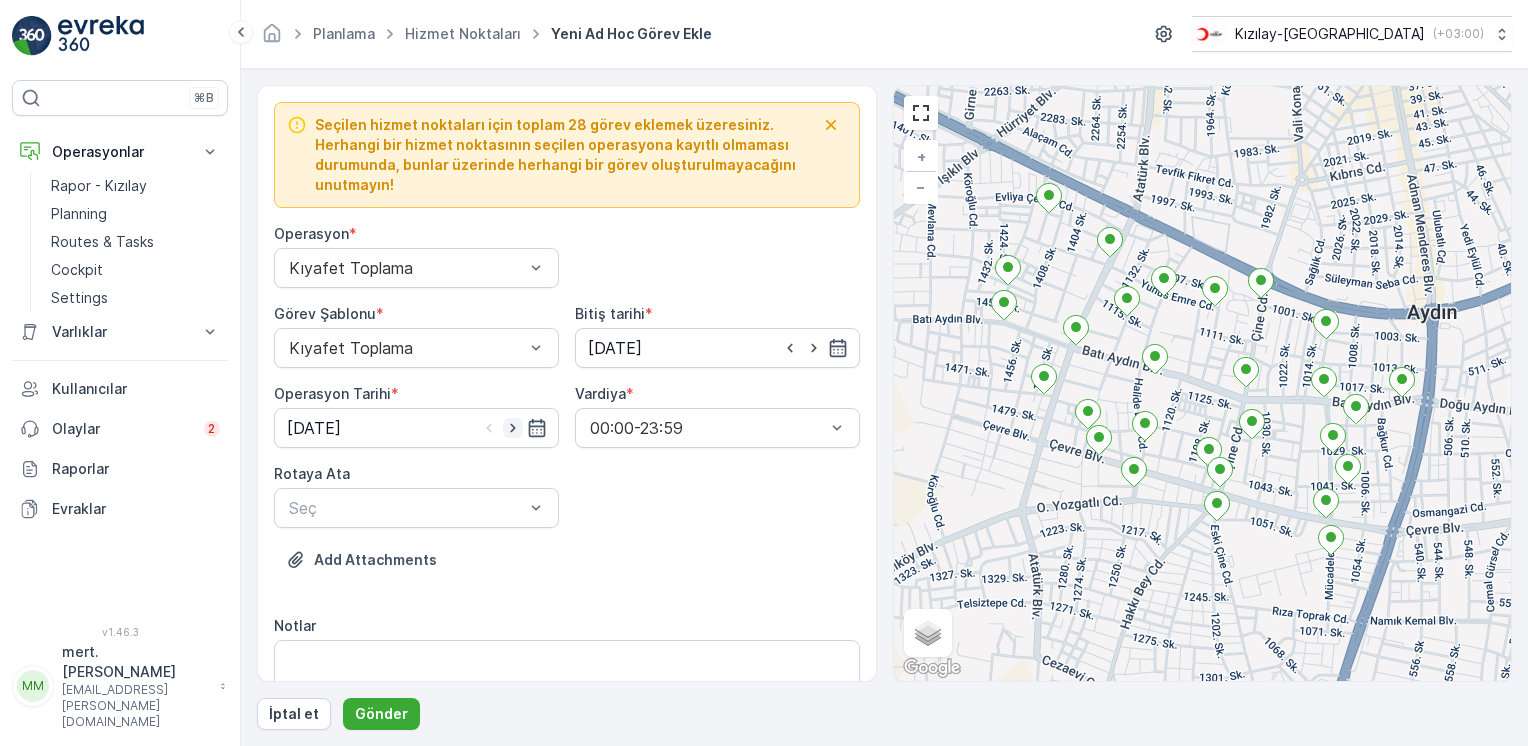 click 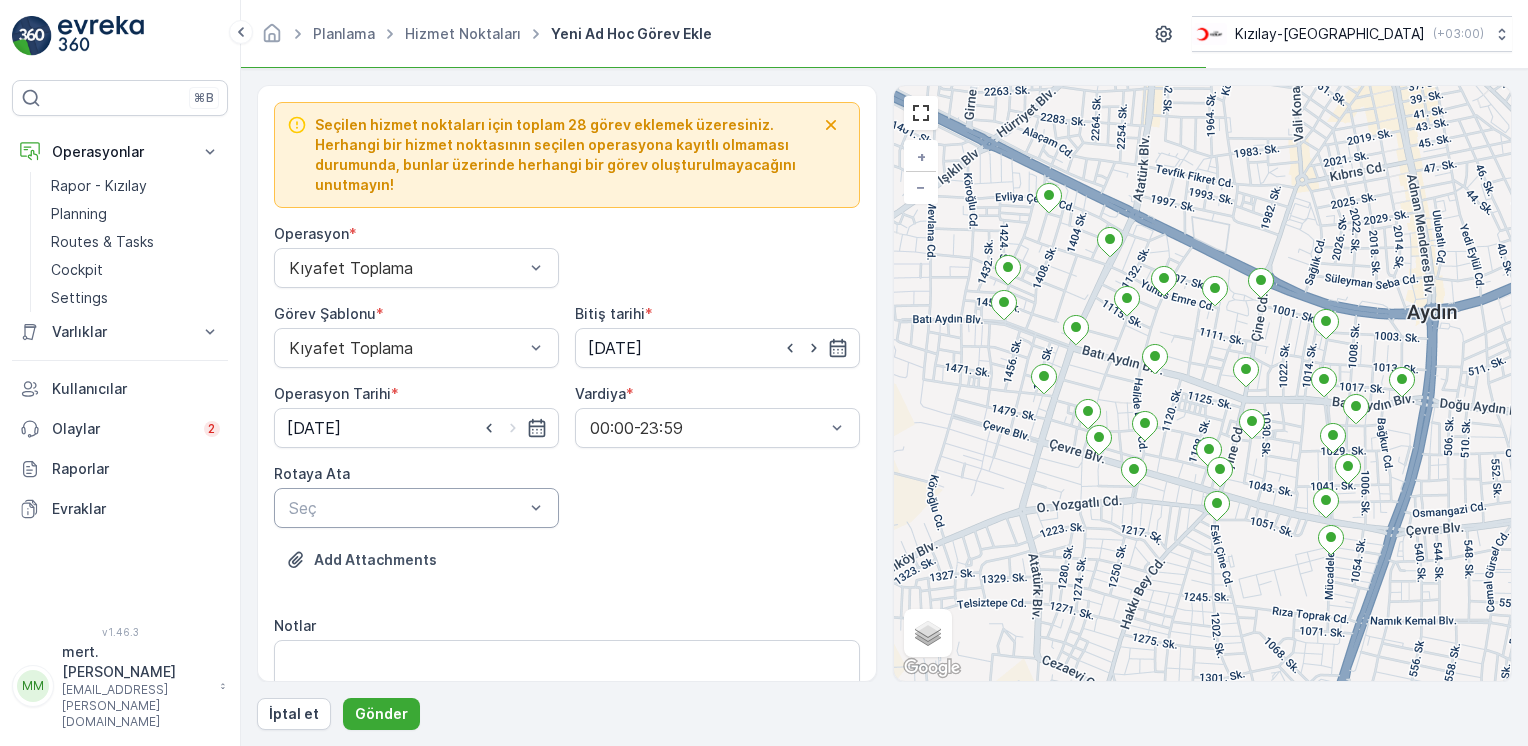 click at bounding box center (406, 508) 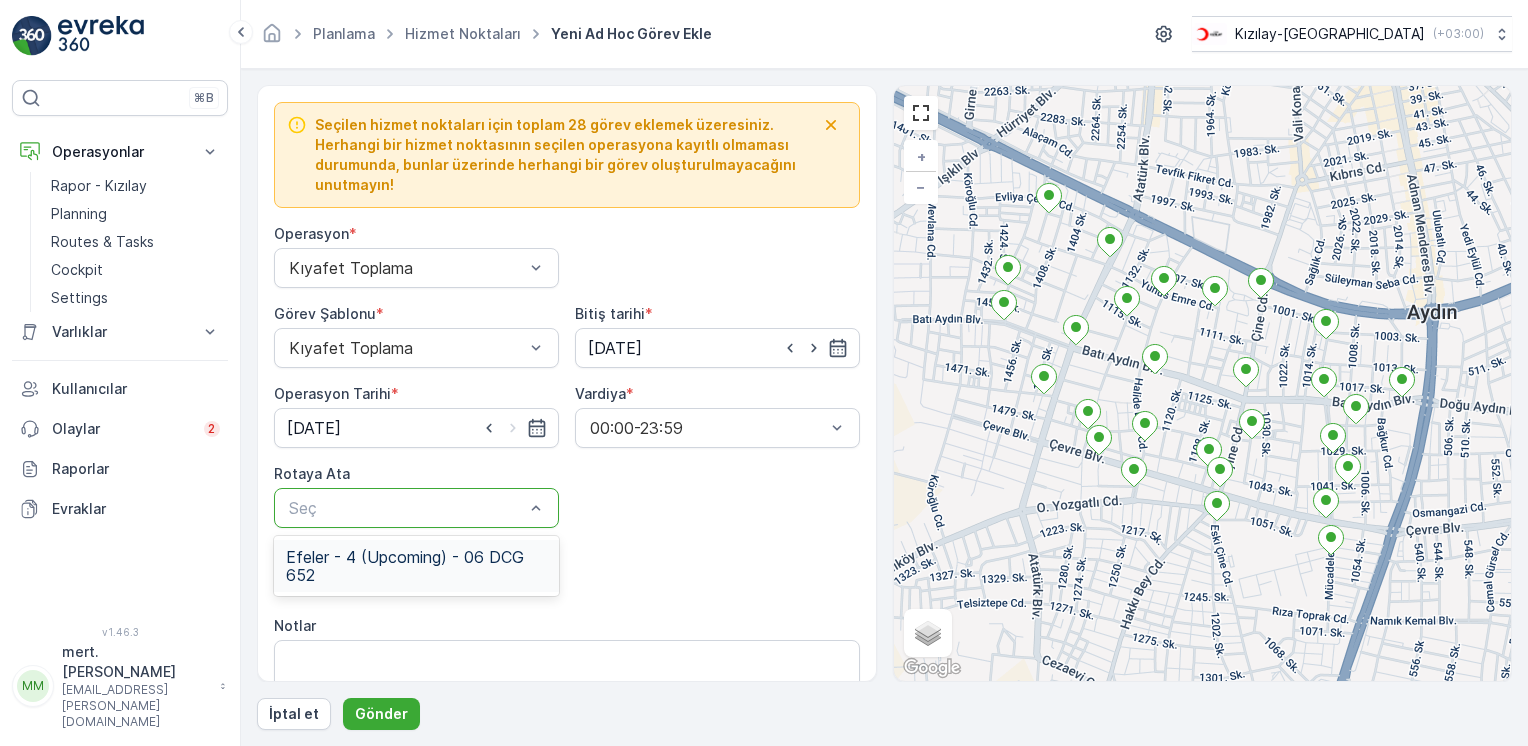 click on "Efeler - 4 (Upcoming) - 06 DCG 652" at bounding box center (416, 566) 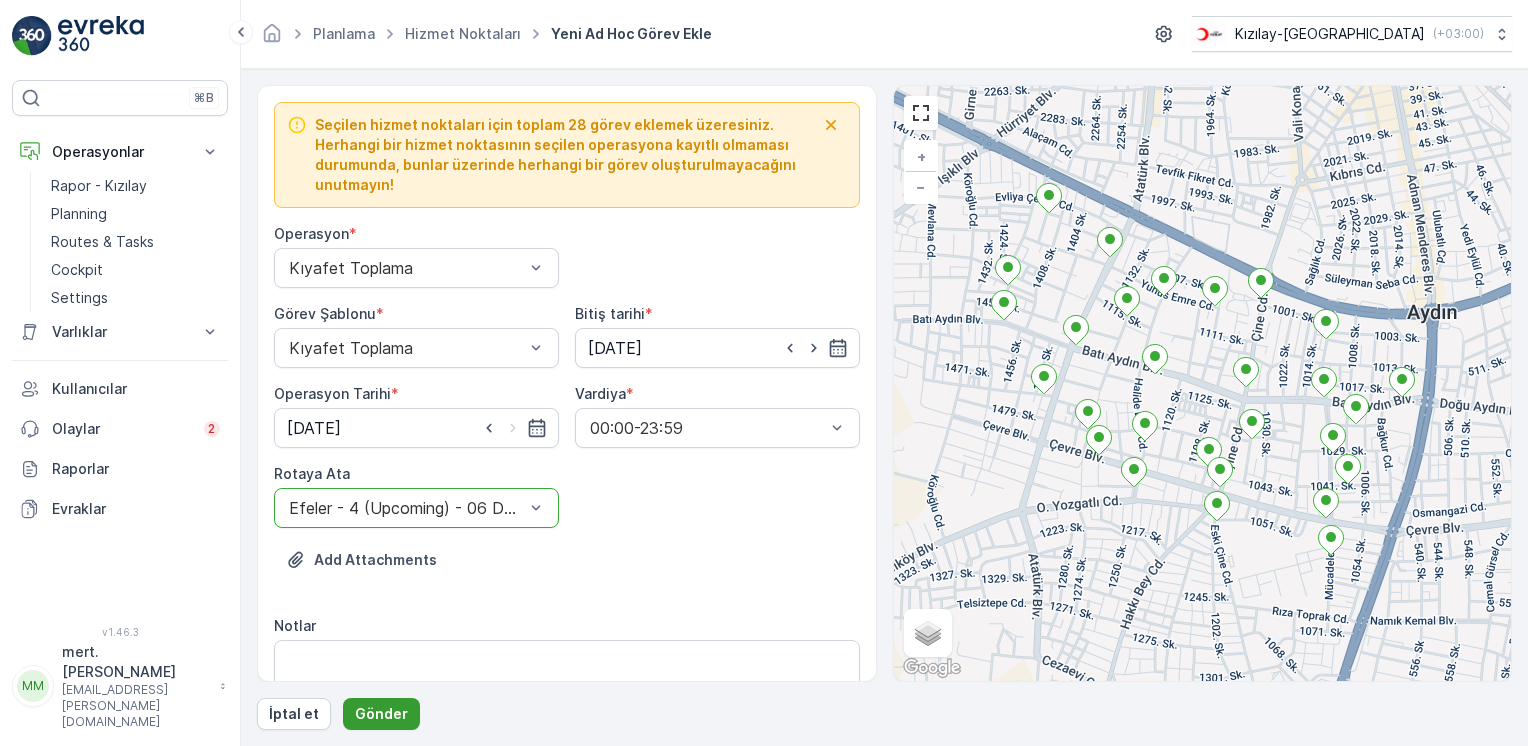 click on "Gönder" at bounding box center (381, 714) 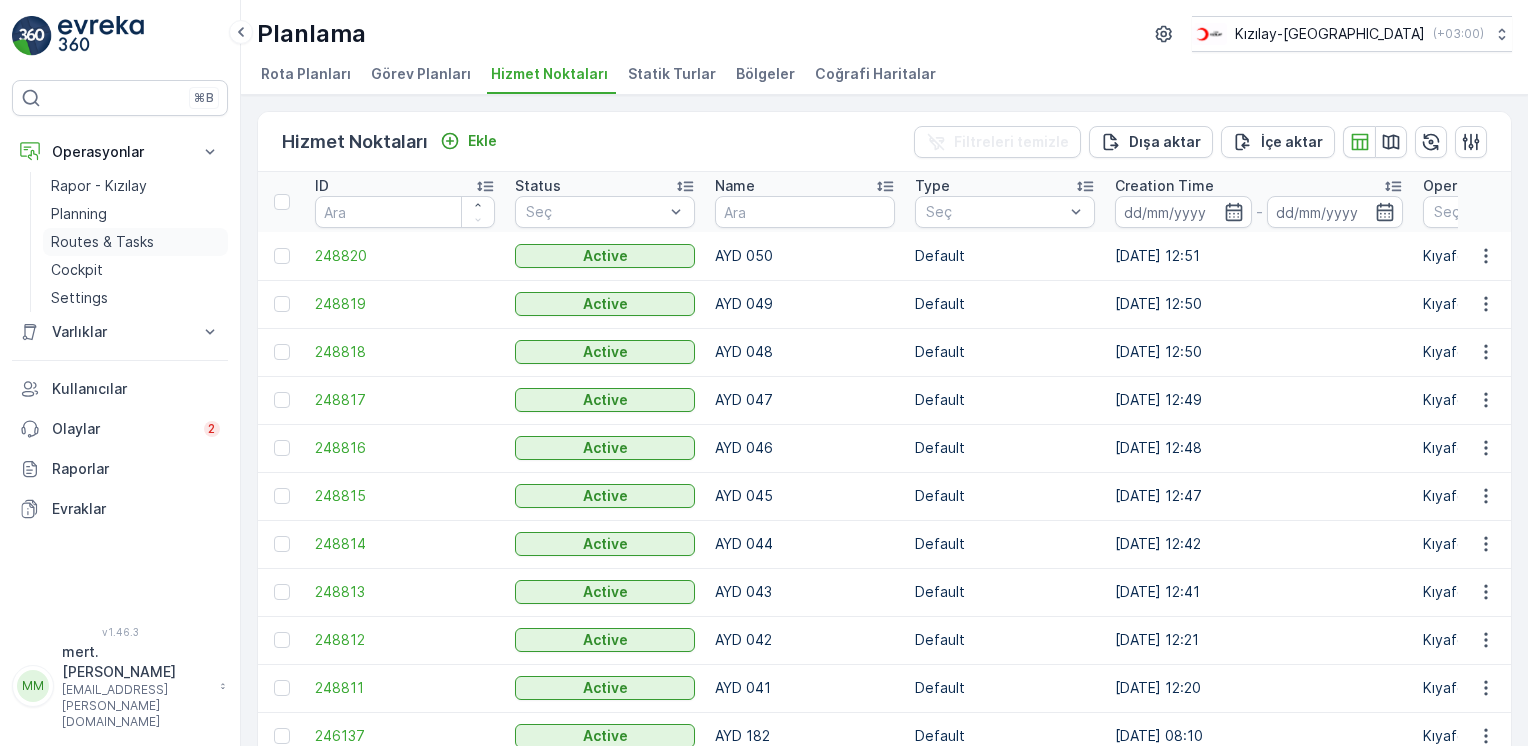 drag, startPoint x: 106, startPoint y: 237, endPoint x: 145, endPoint y: 239, distance: 39.051247 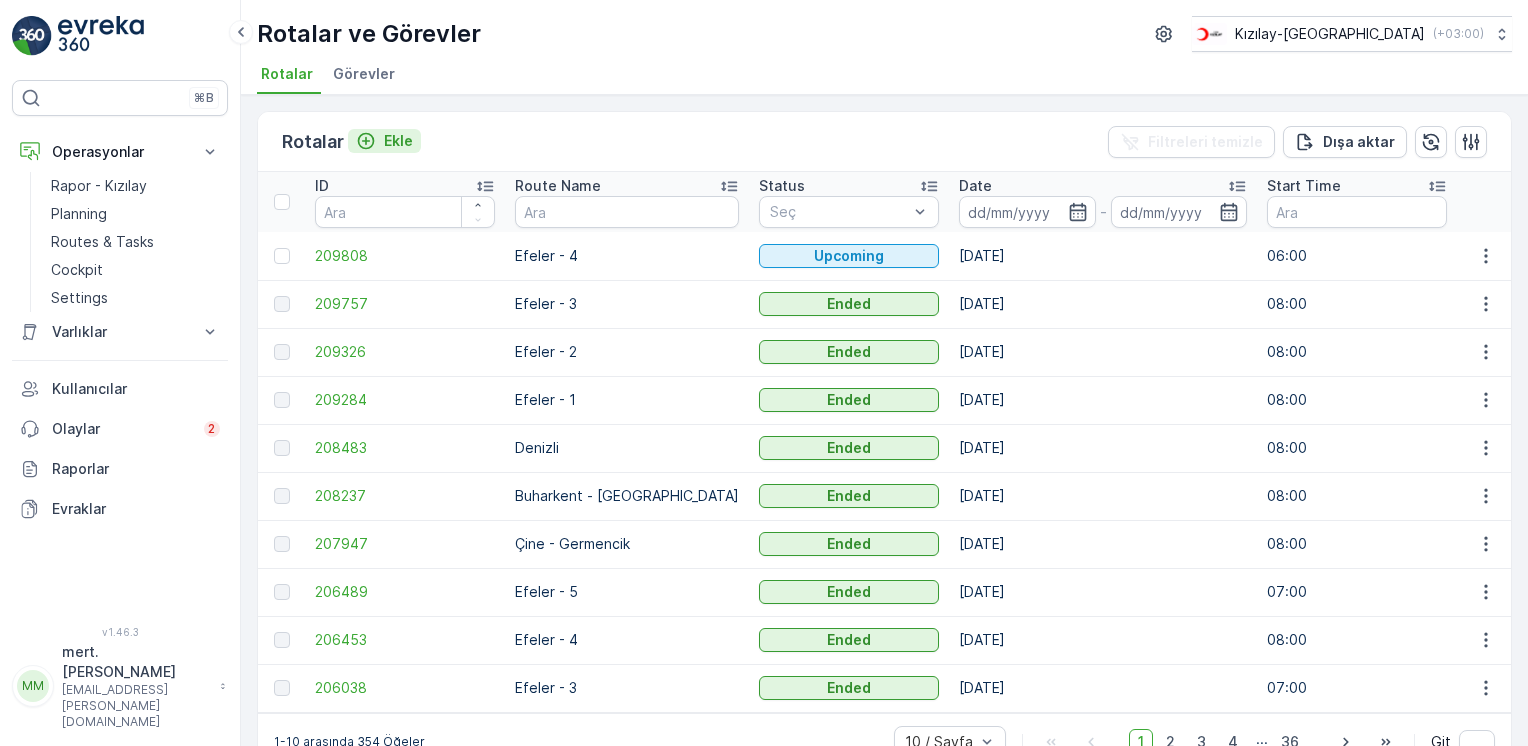 click on "Ekle" at bounding box center [398, 141] 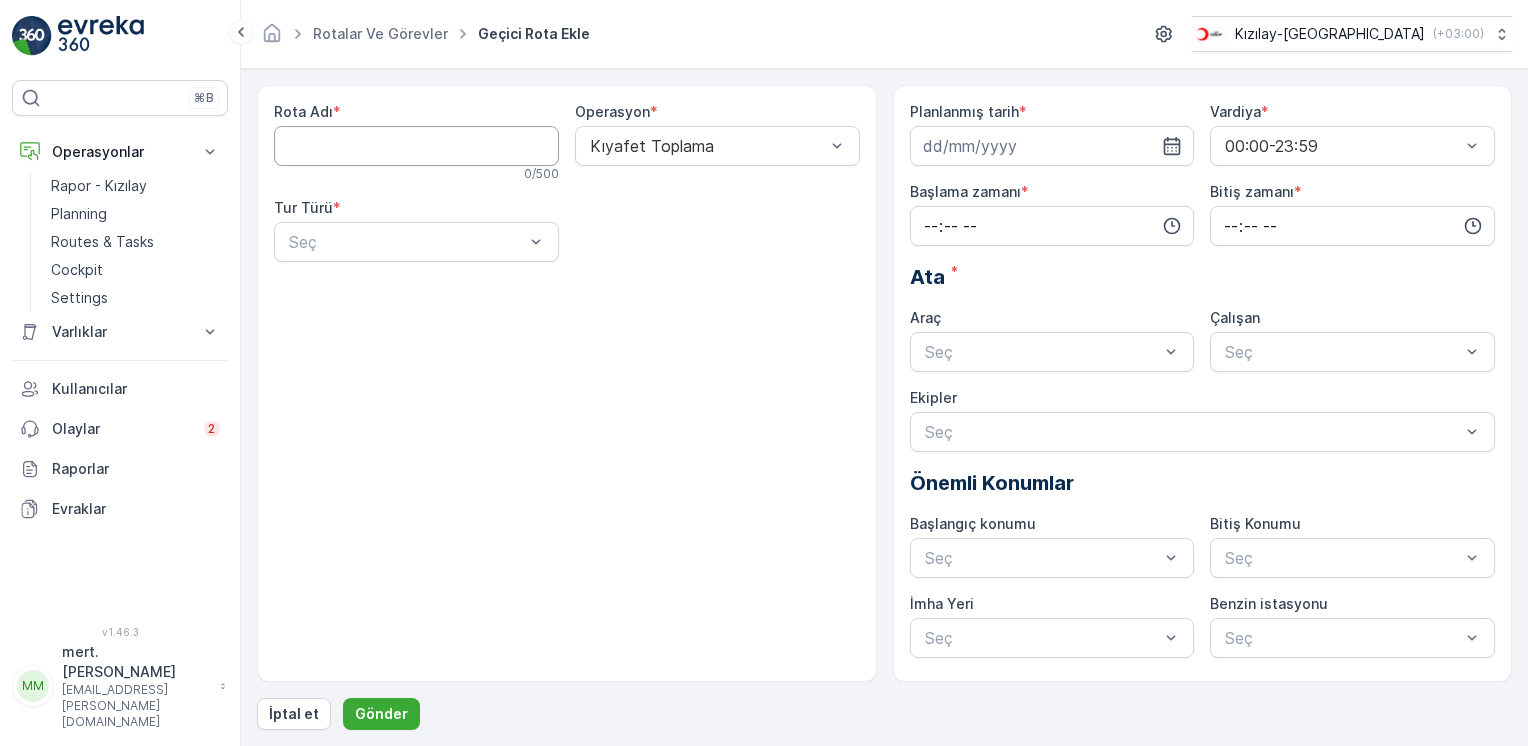 click on "Rota Adı" at bounding box center (416, 146) 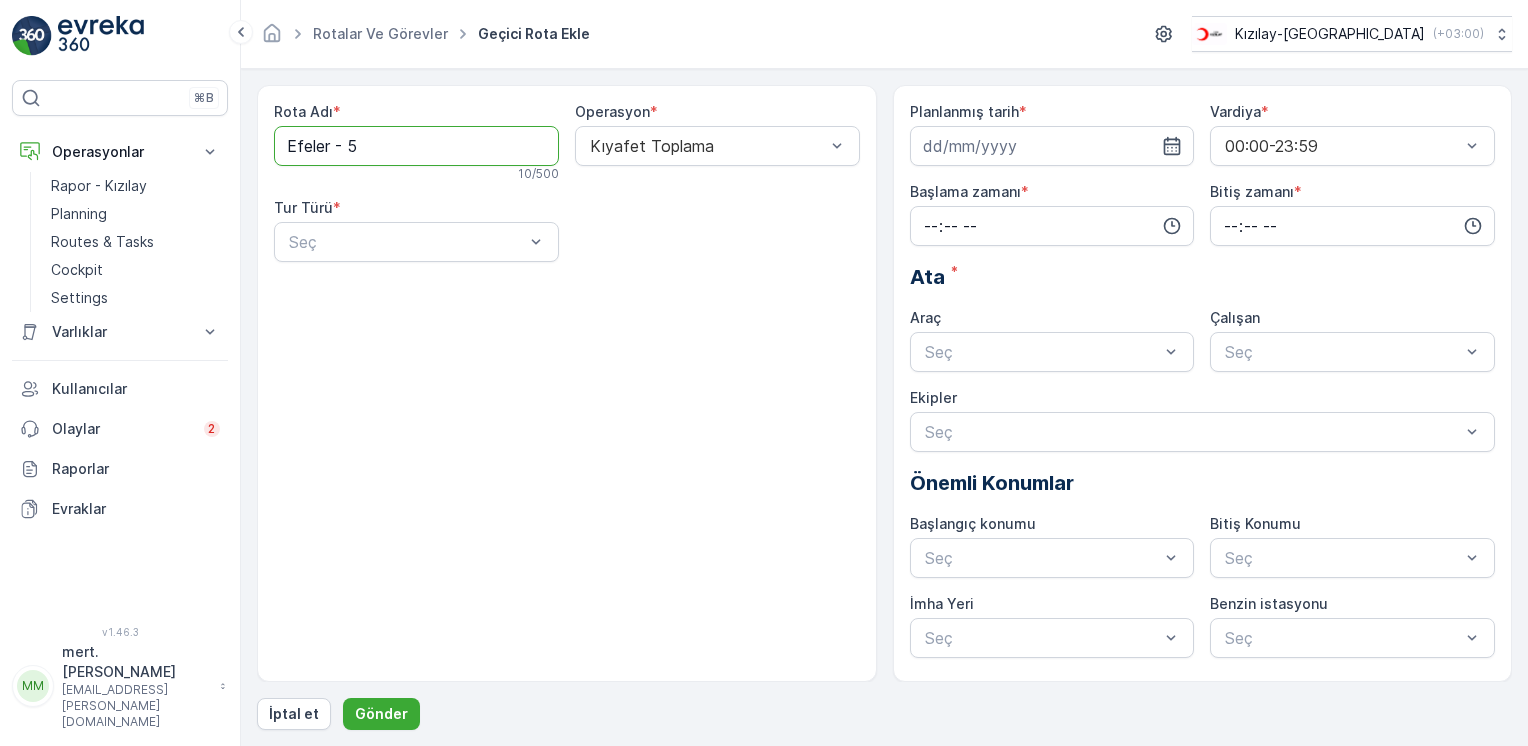 type on "Efeler - 5" 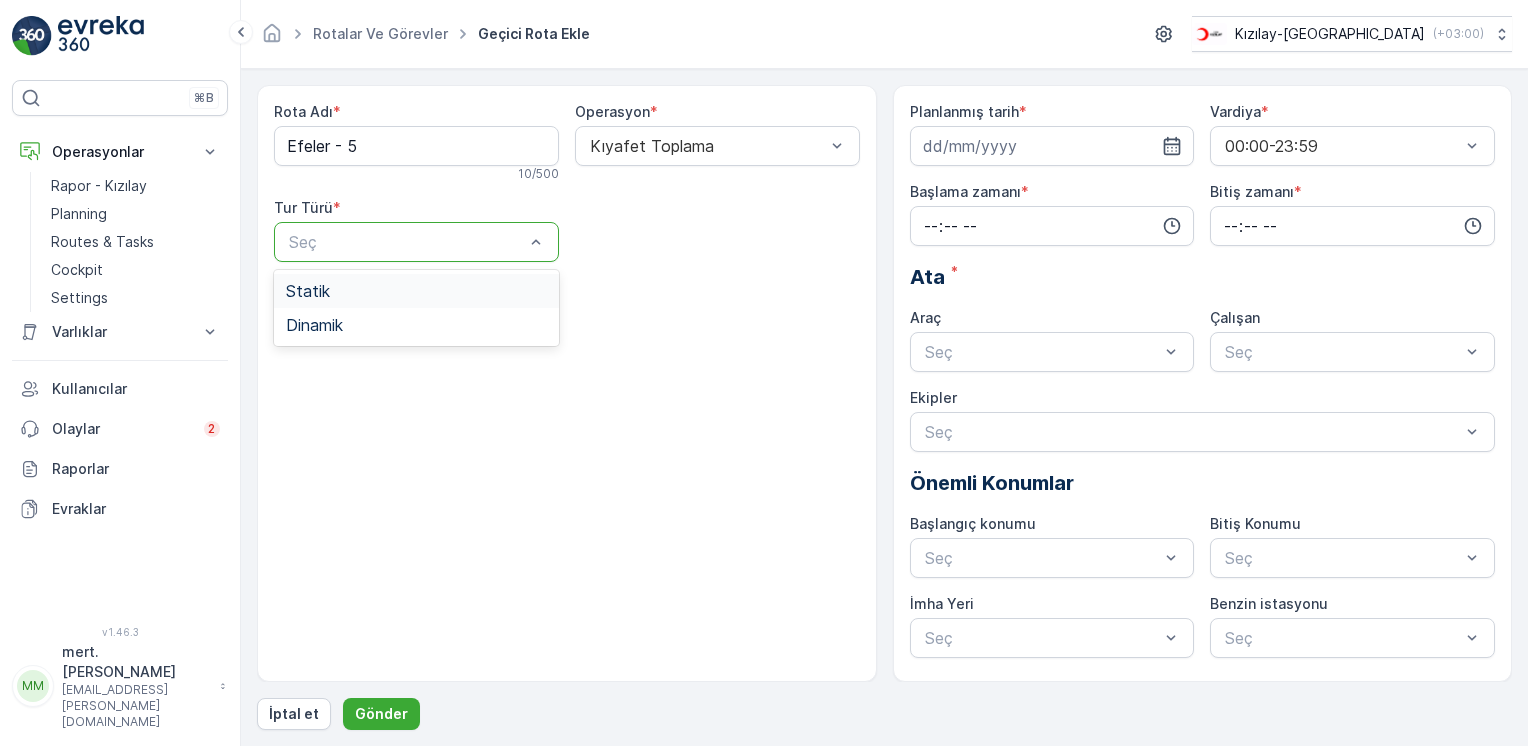 drag, startPoint x: 334, startPoint y: 293, endPoint x: 597, endPoint y: 288, distance: 263.04752 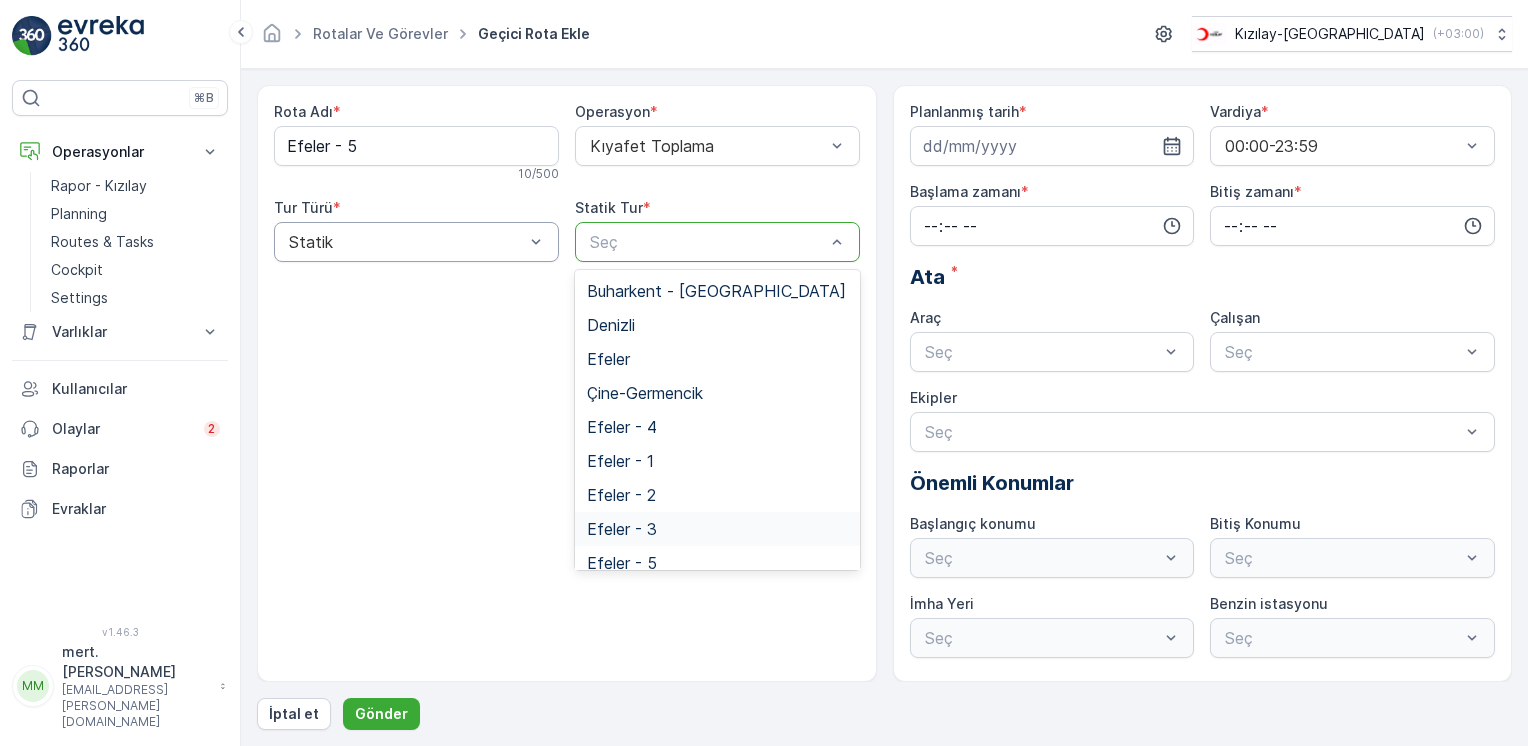scroll, scrollTop: 82, scrollLeft: 0, axis: vertical 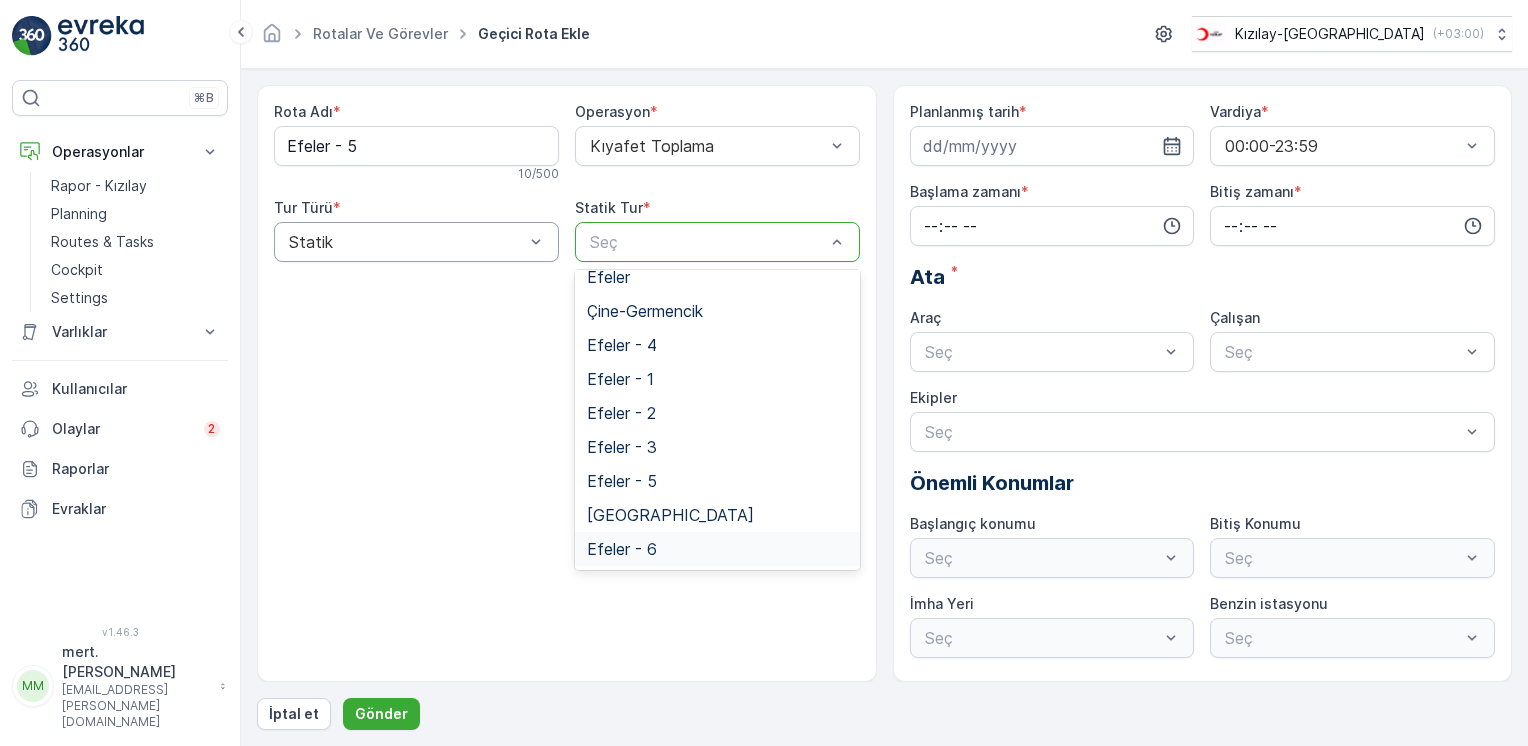 click on "Efeler - 6" at bounding box center (622, 549) 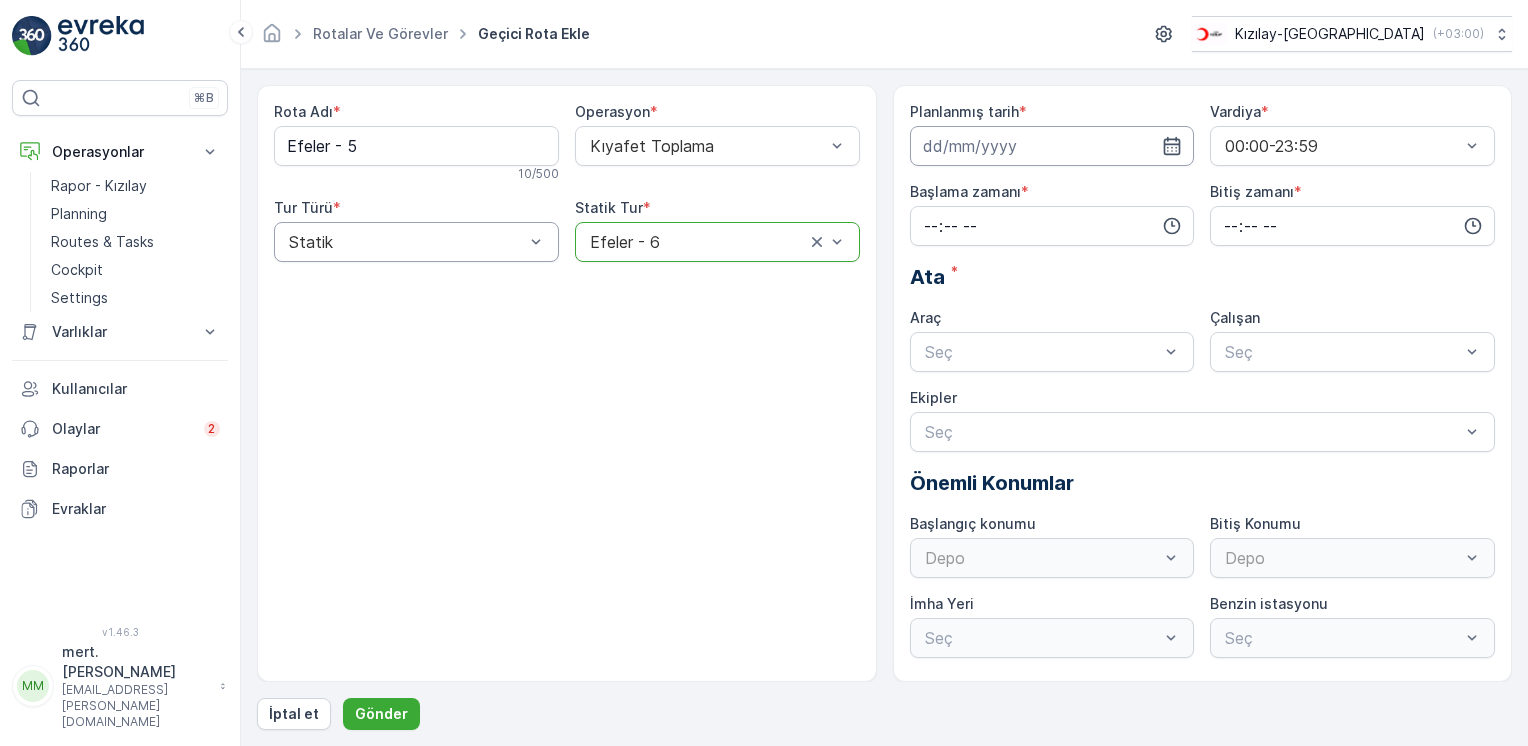 click at bounding box center [1052, 146] 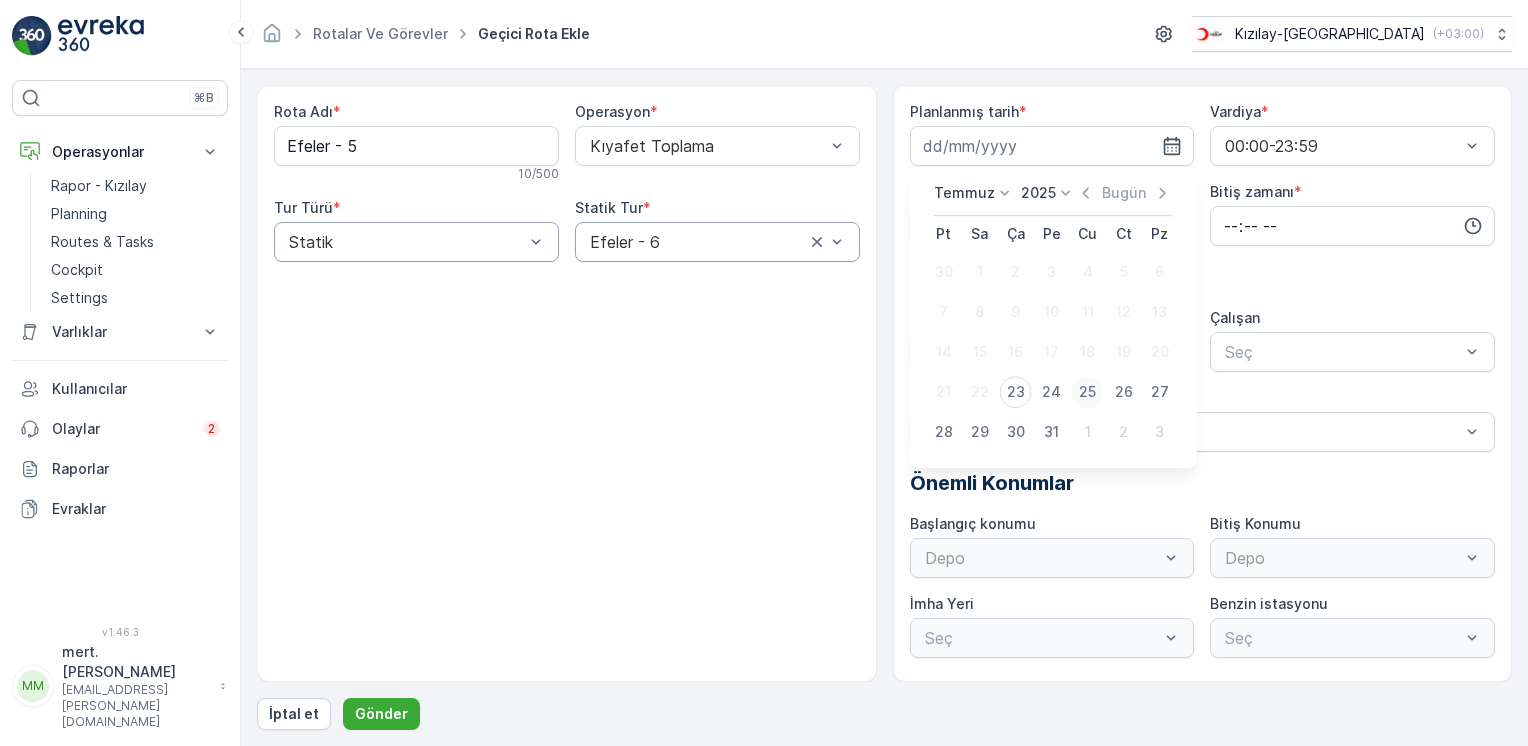 click on "25" at bounding box center (1088, 392) 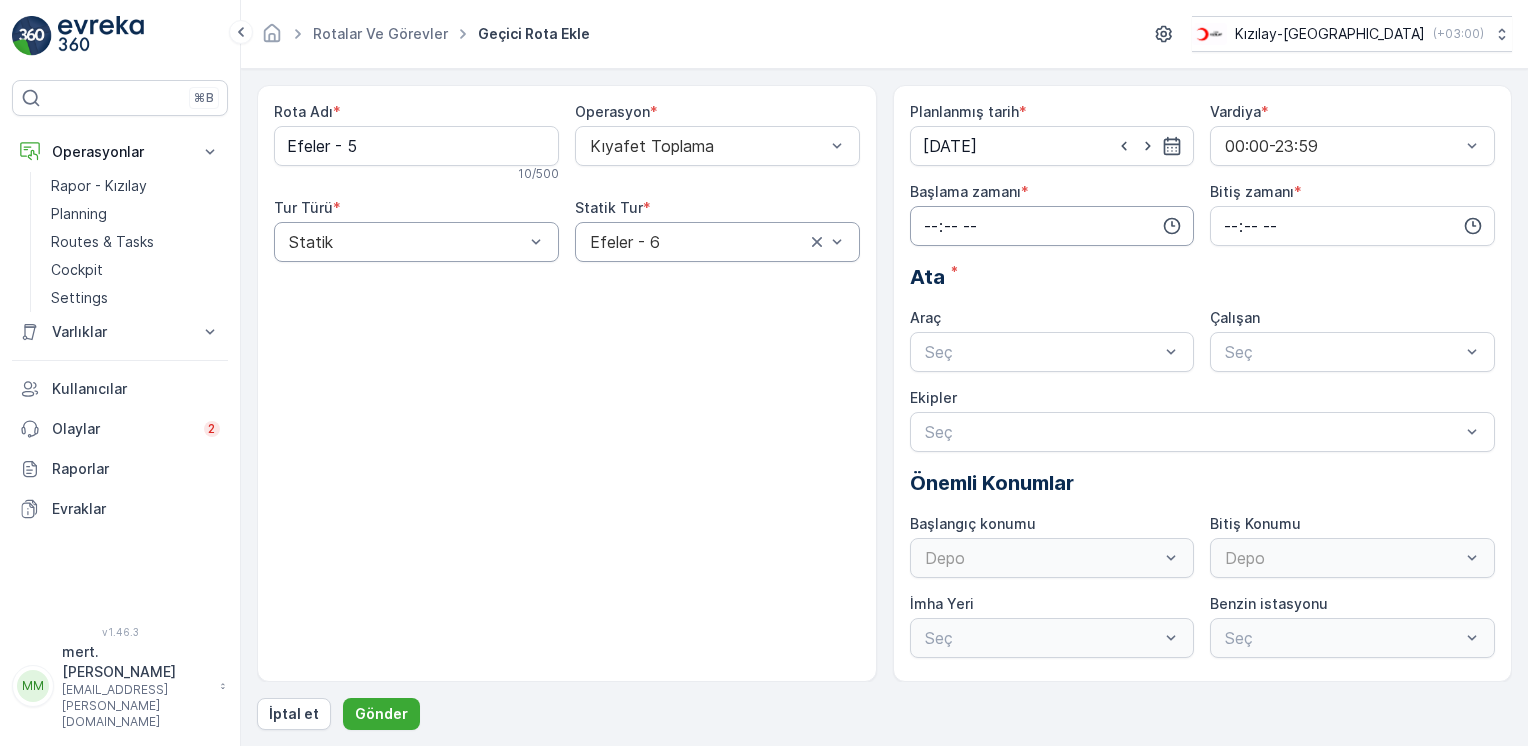 click at bounding box center [1052, 226] 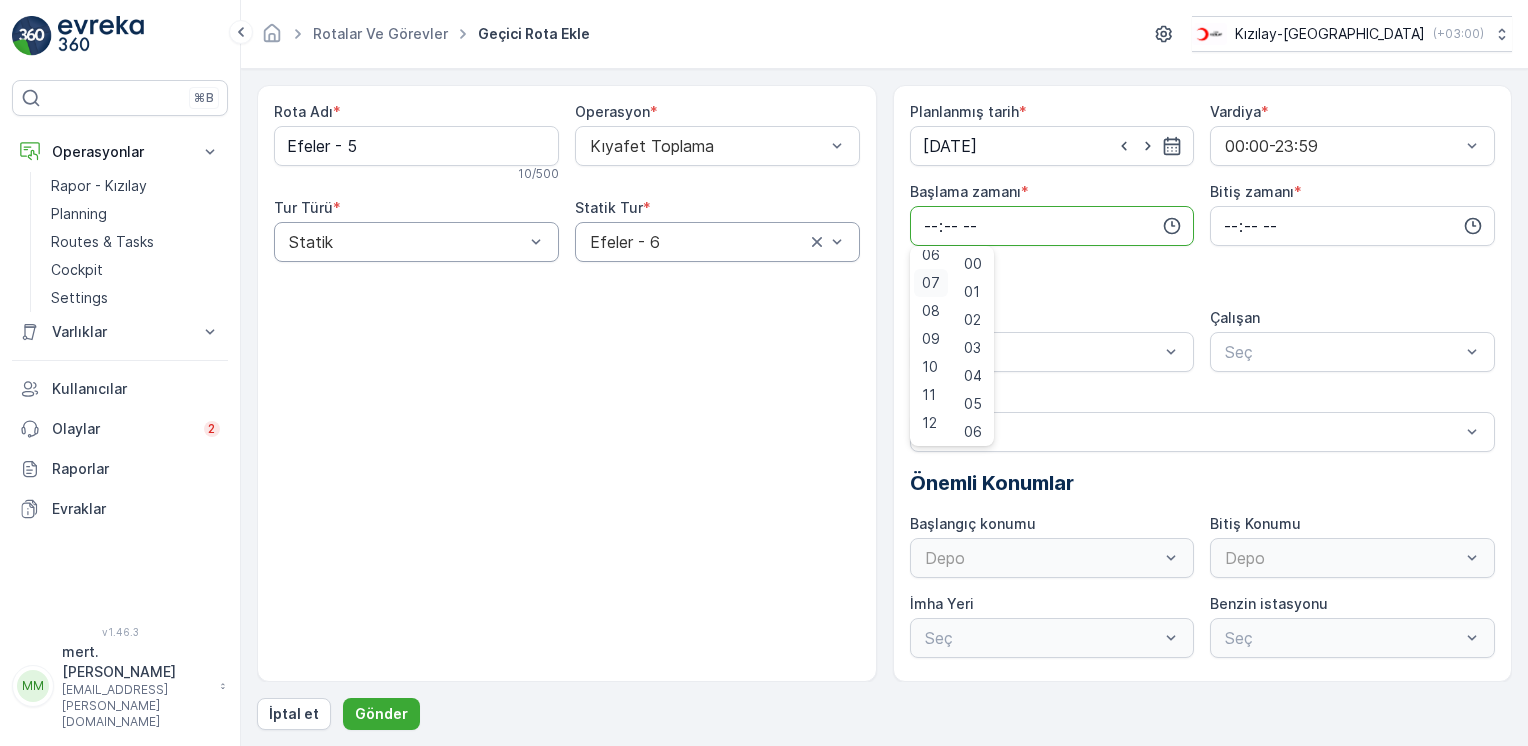 scroll, scrollTop: 200, scrollLeft: 0, axis: vertical 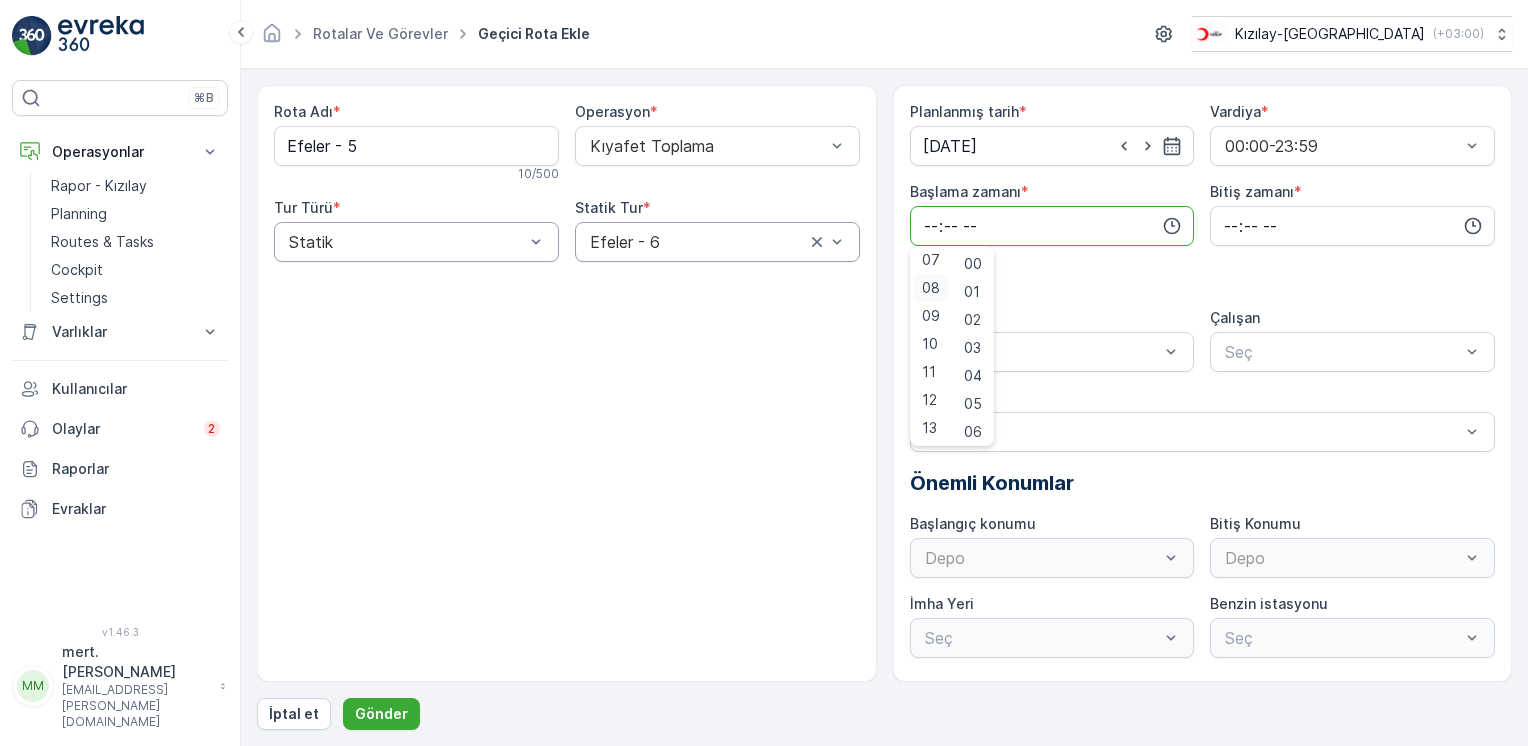 click on "08" at bounding box center [931, 288] 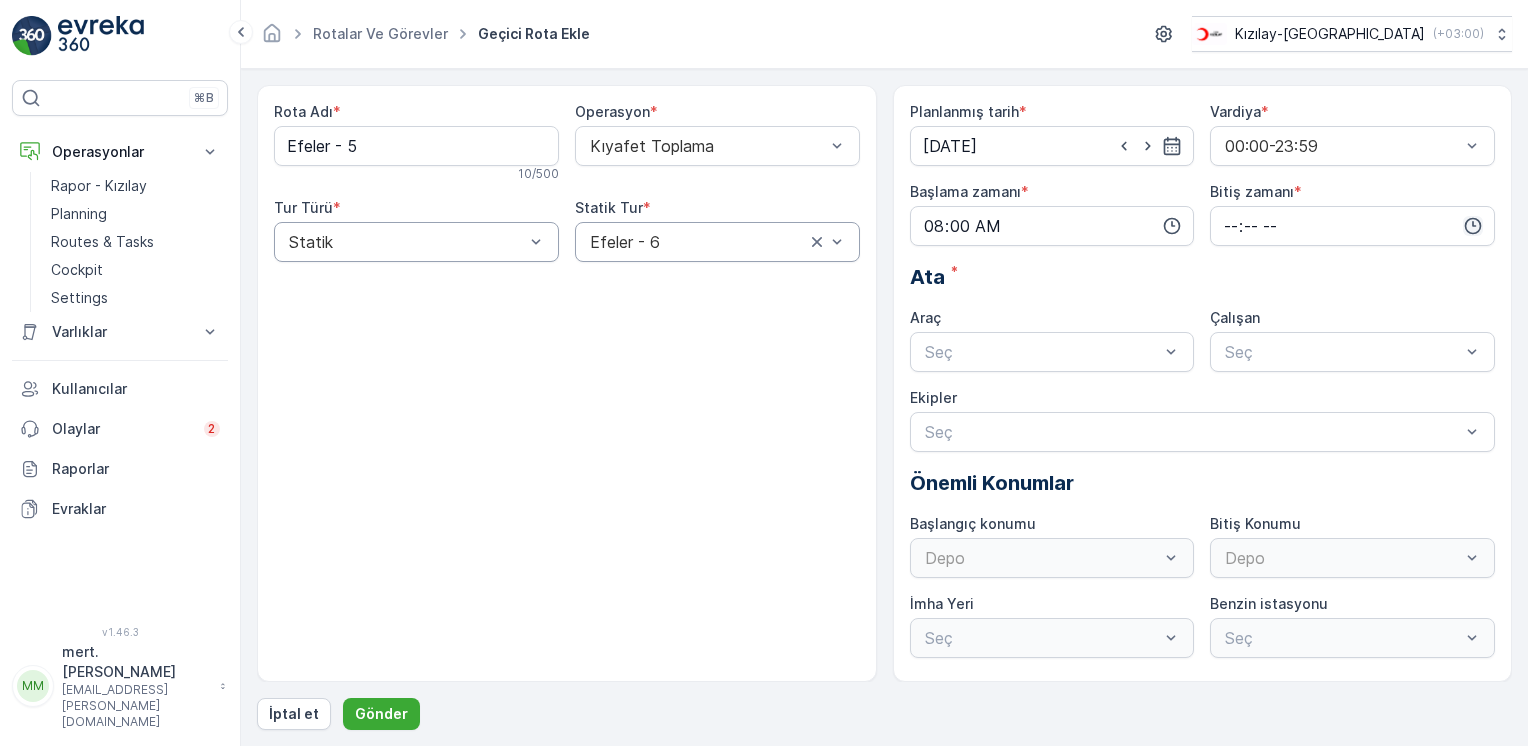click 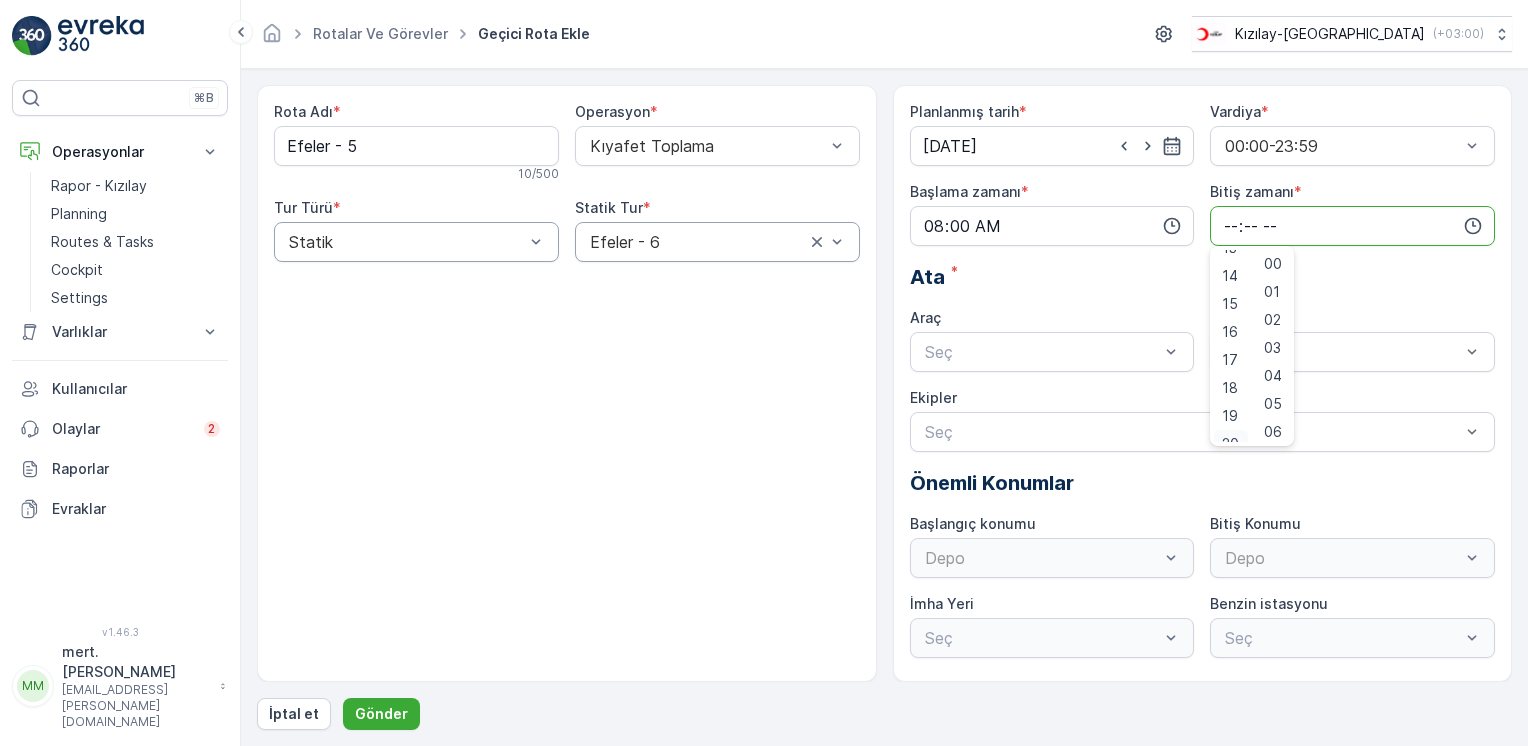 scroll, scrollTop: 400, scrollLeft: 0, axis: vertical 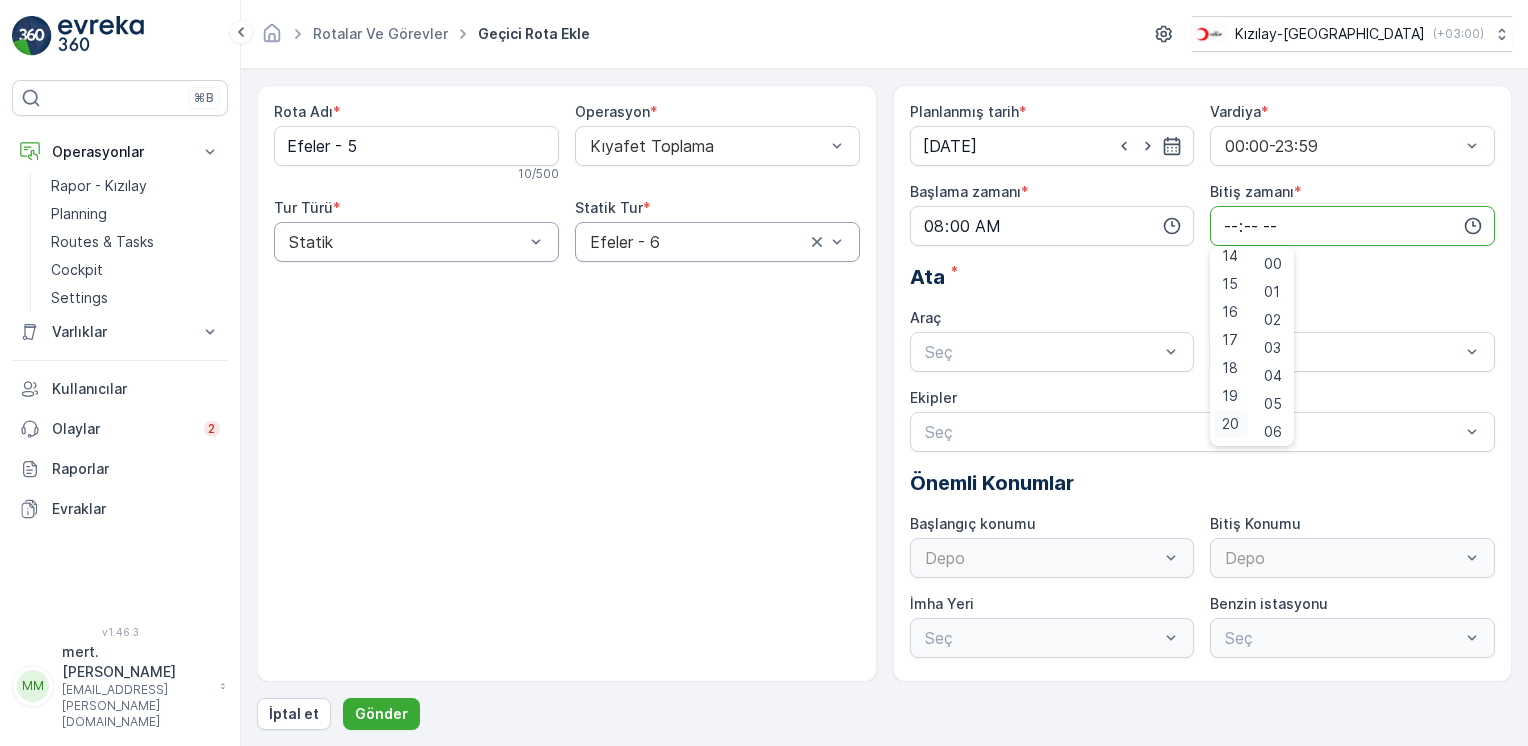 click on "20" at bounding box center (1230, 424) 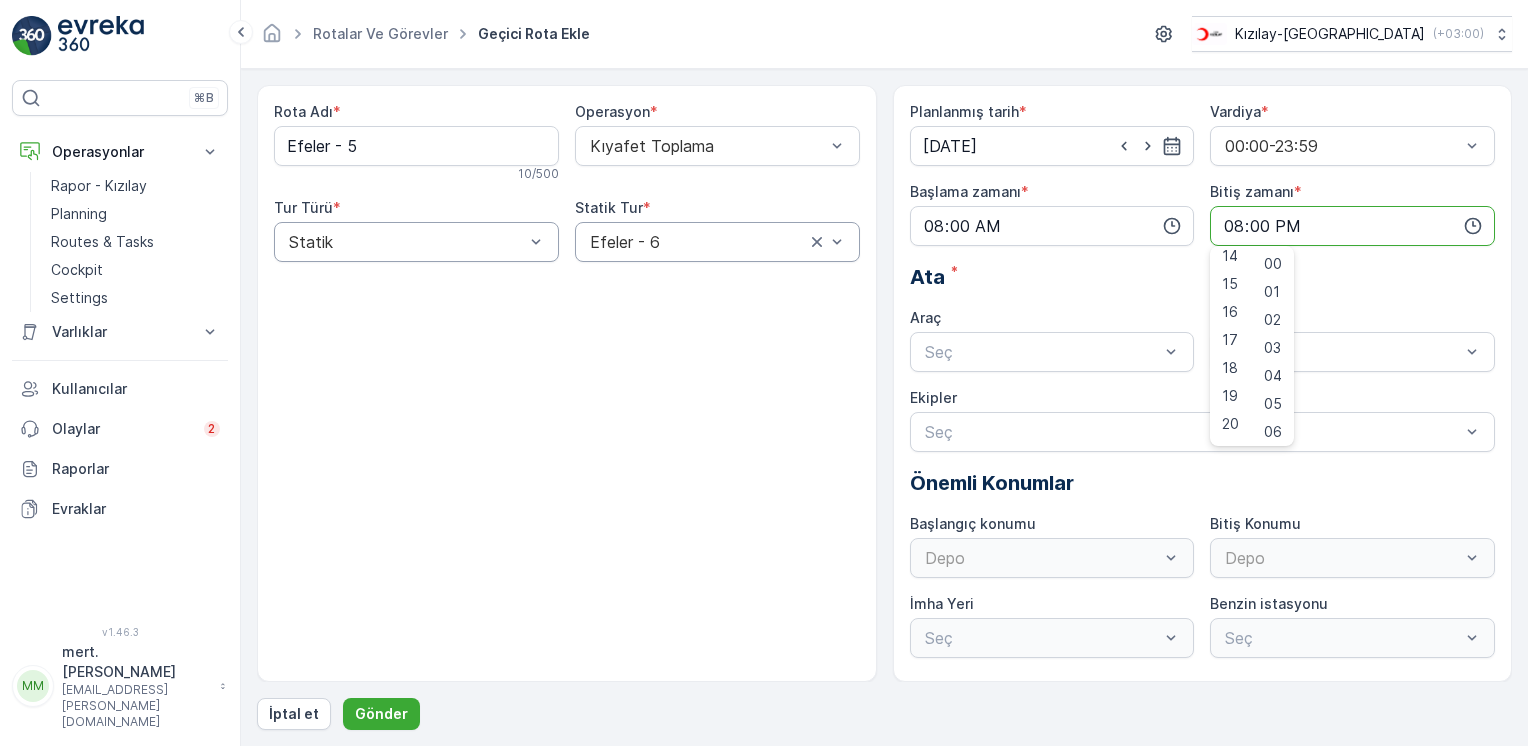 click on "Araç Seç" at bounding box center (1052, 340) 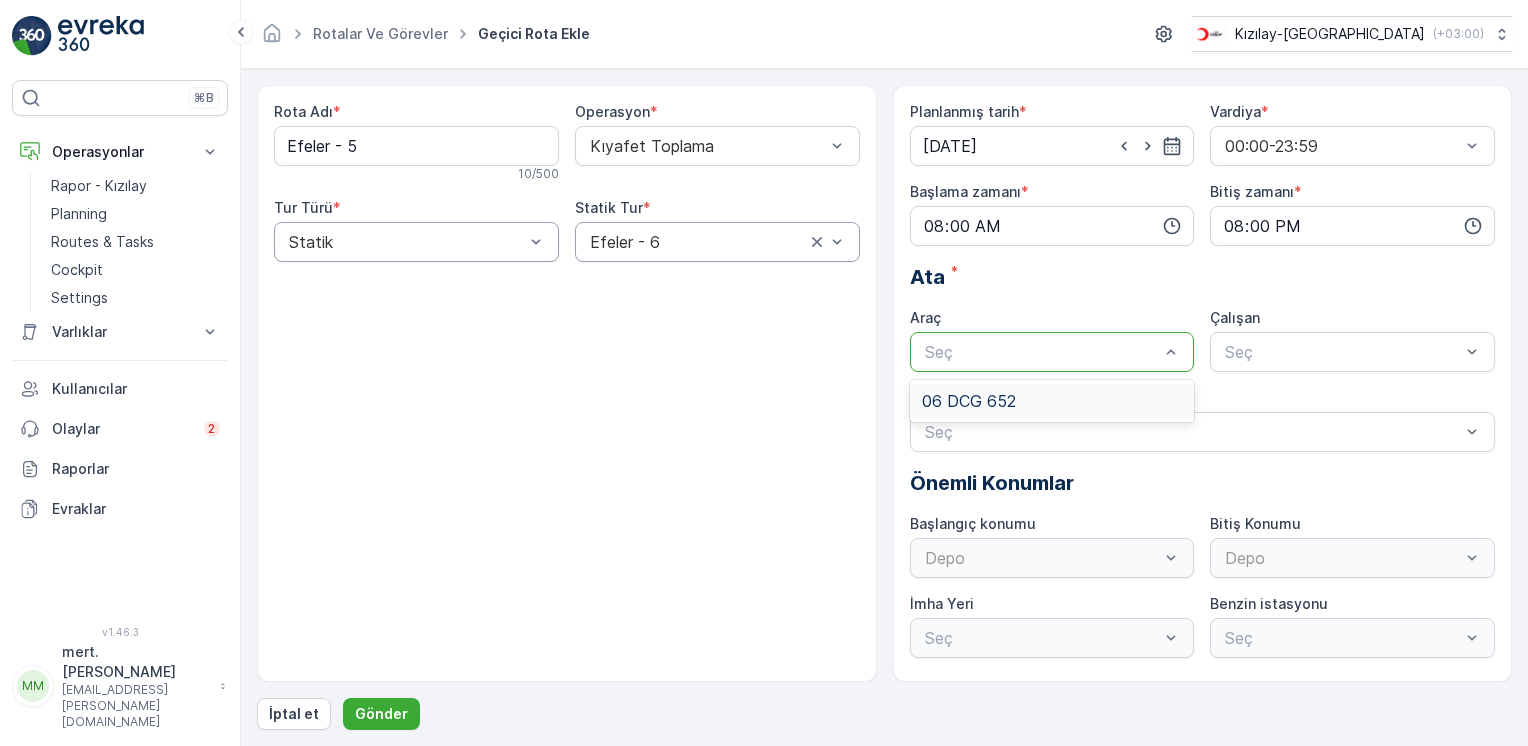 drag, startPoint x: 997, startPoint y: 360, endPoint x: 978, endPoint y: 384, distance: 30.610456 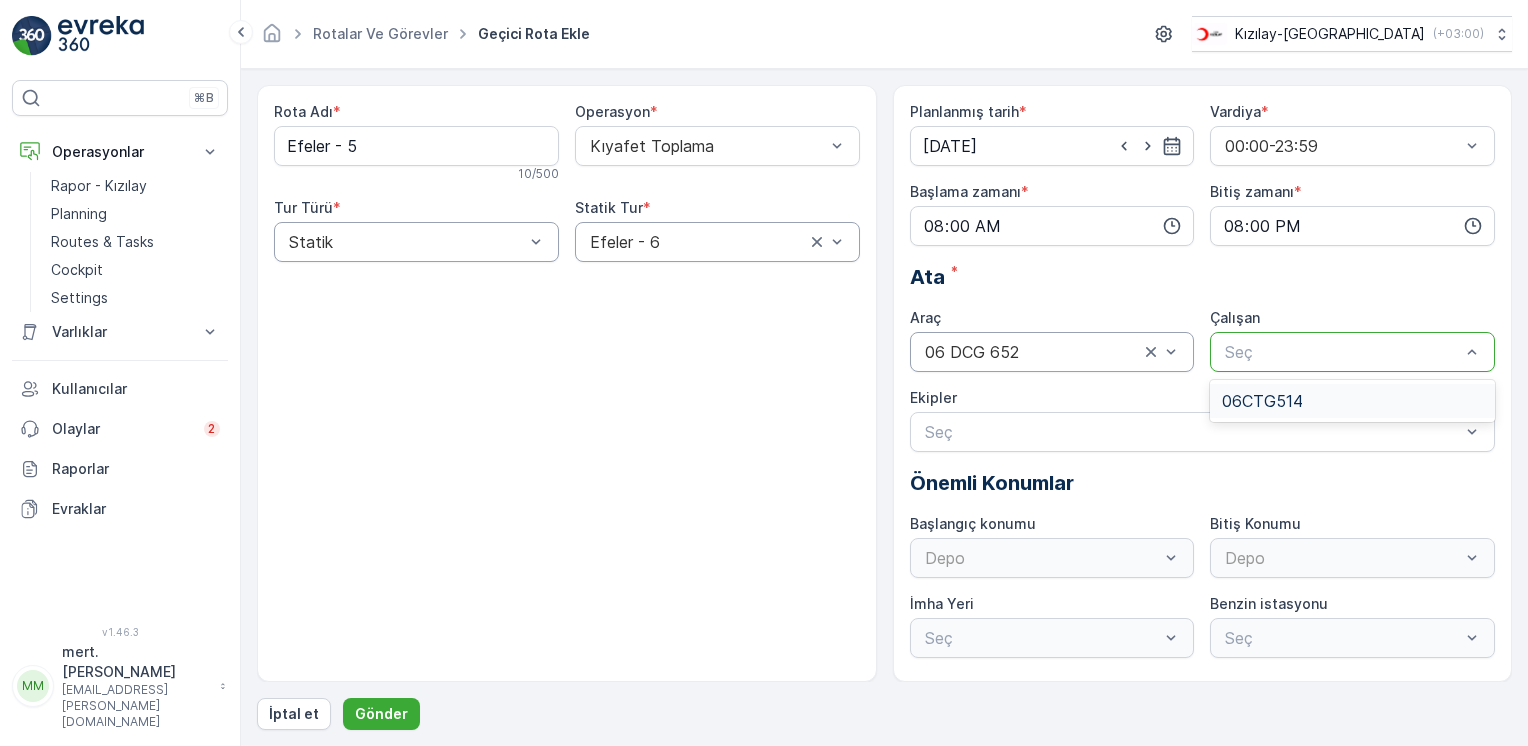 click on "06CTG514" at bounding box center (1352, 401) 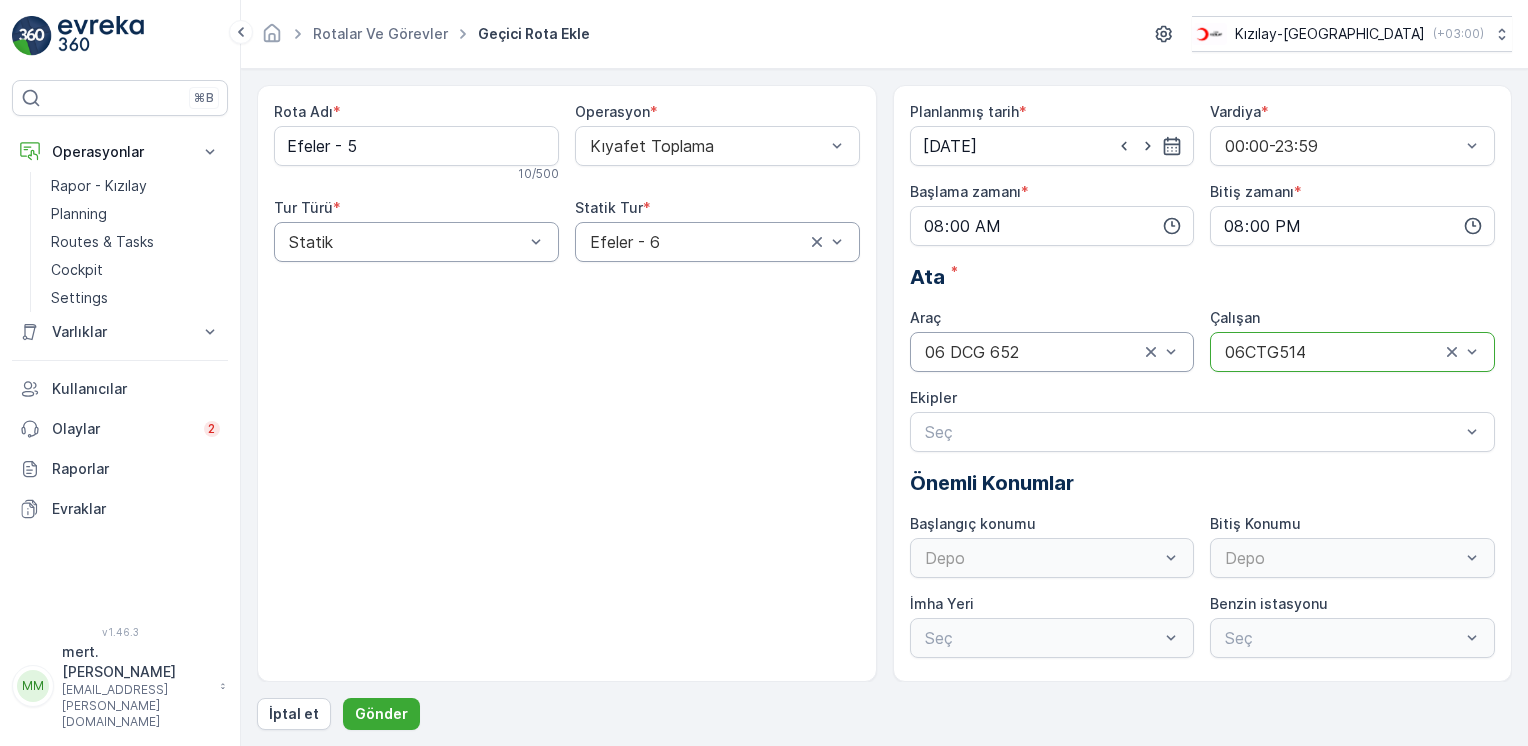 click on "Rota Adı * Efeler - 5 10  /  500 Operasyon * Kıyafet Toplama Tur Türü * Statik Statik Tur * Efeler - 6" at bounding box center (567, 383) 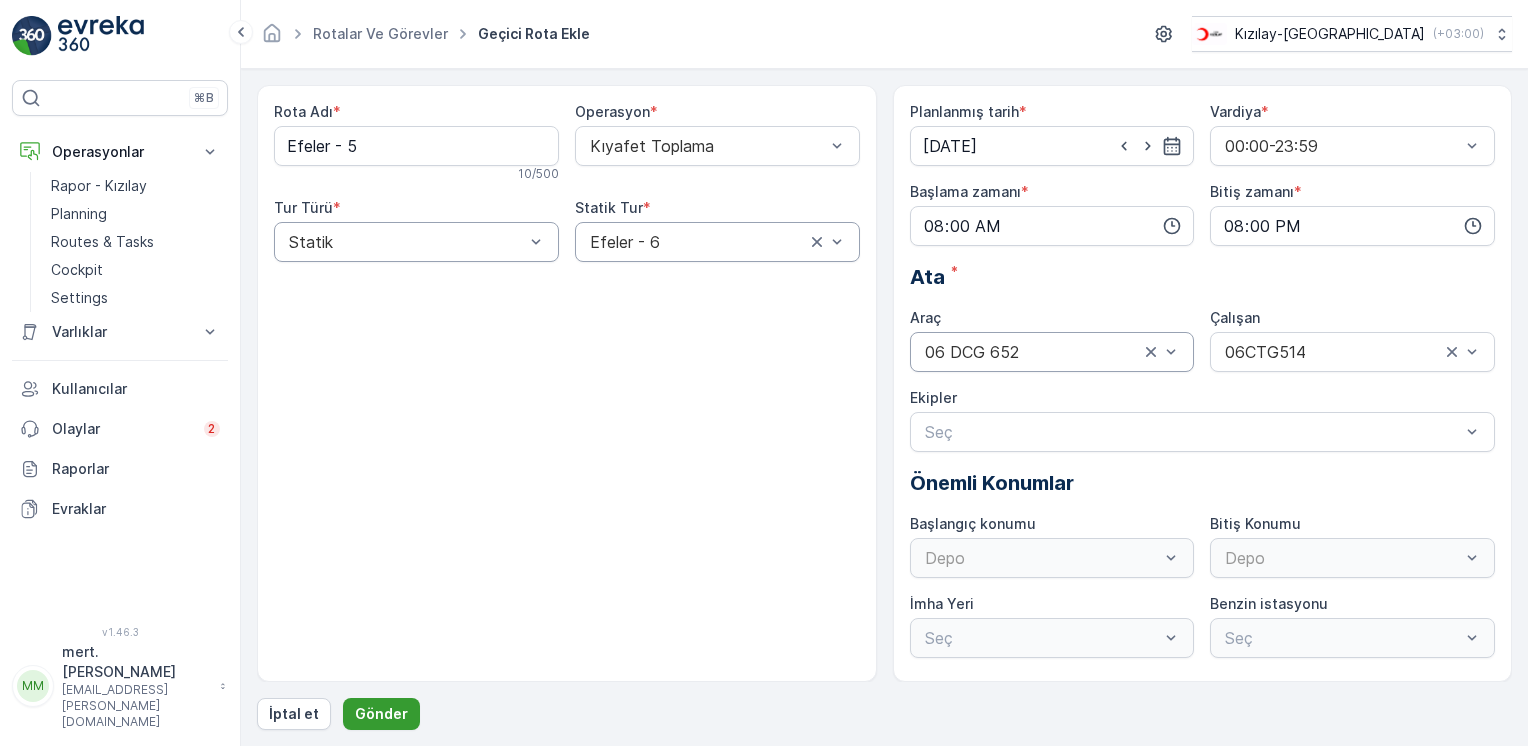 click on "Gönder" at bounding box center [381, 714] 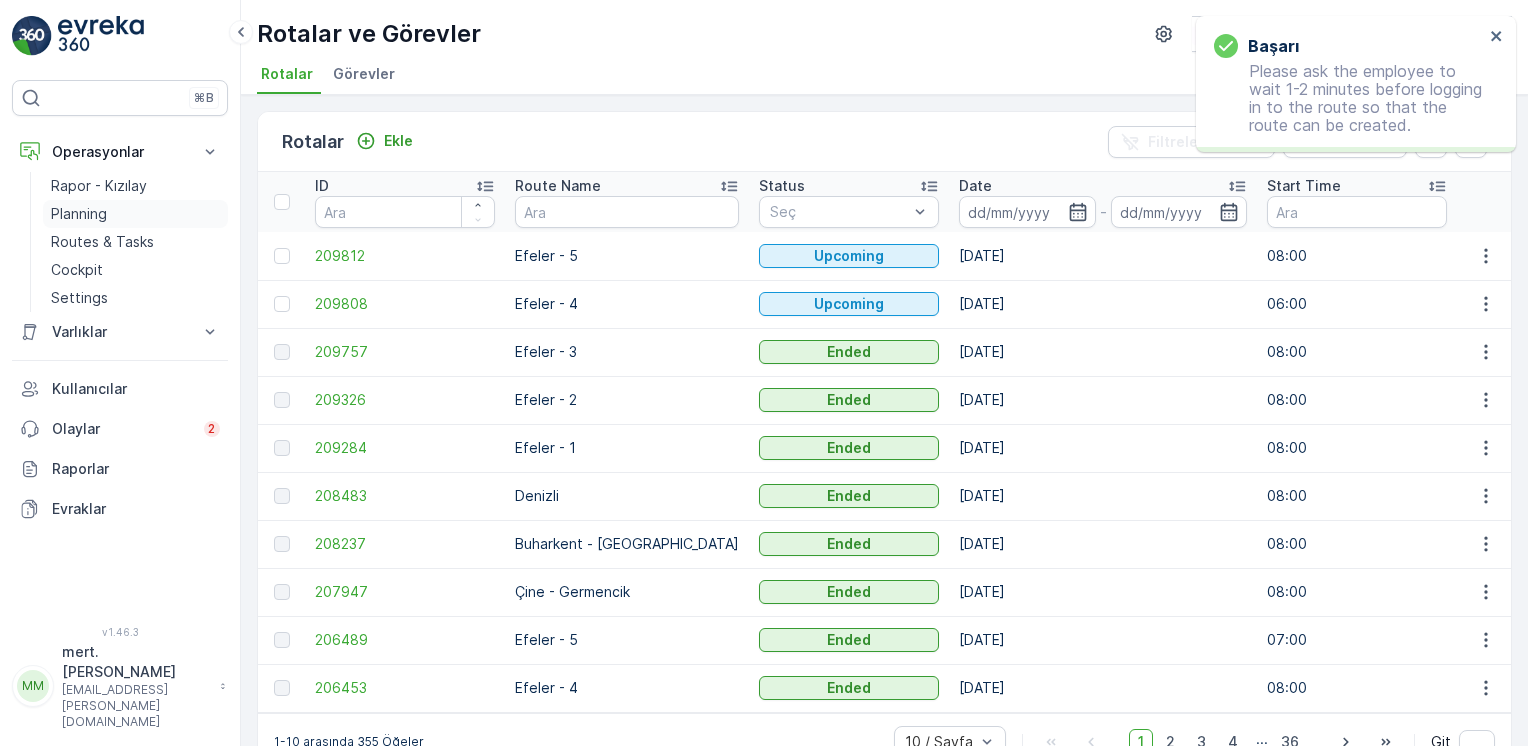 click on "Planning" at bounding box center (79, 214) 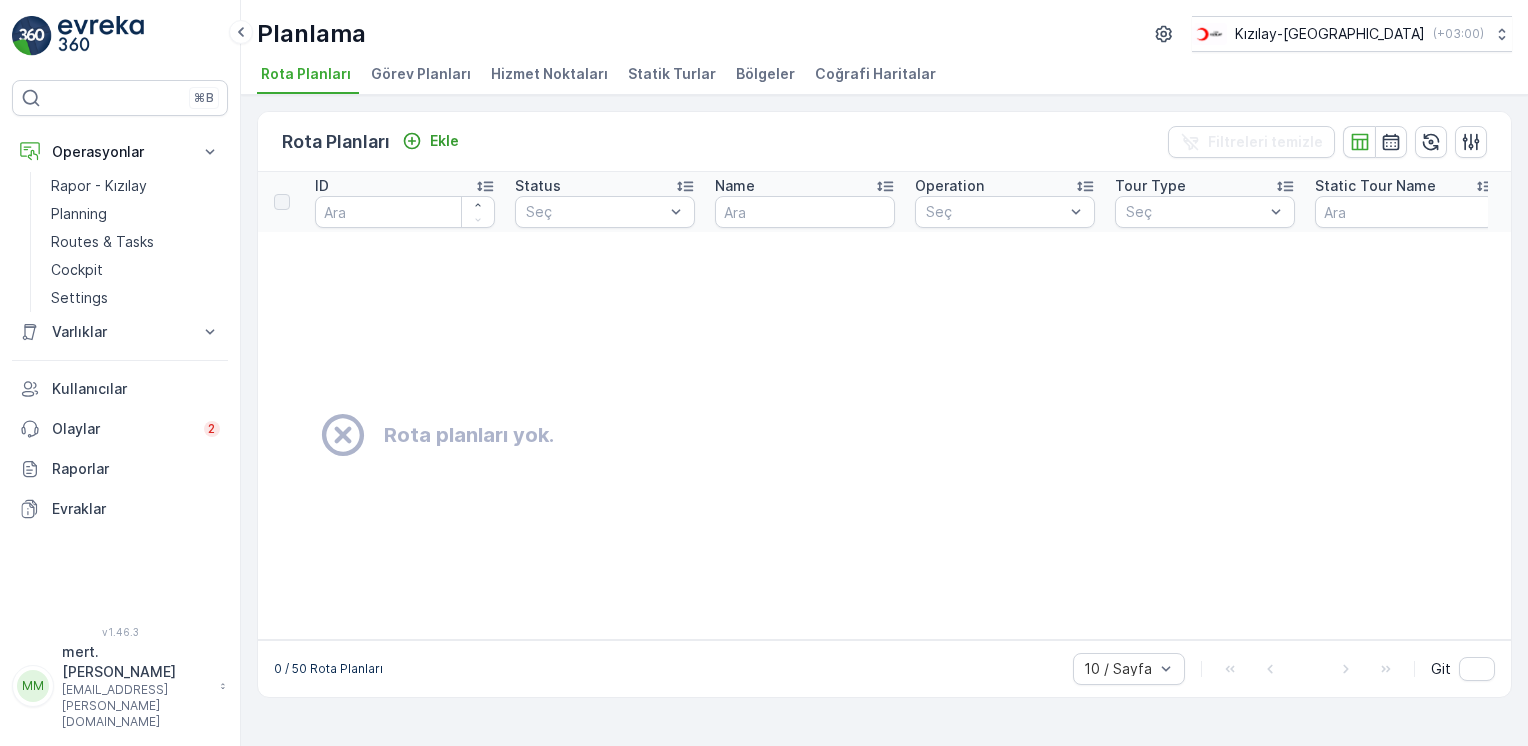 click on "Hizmet Noktaları" at bounding box center (551, 77) 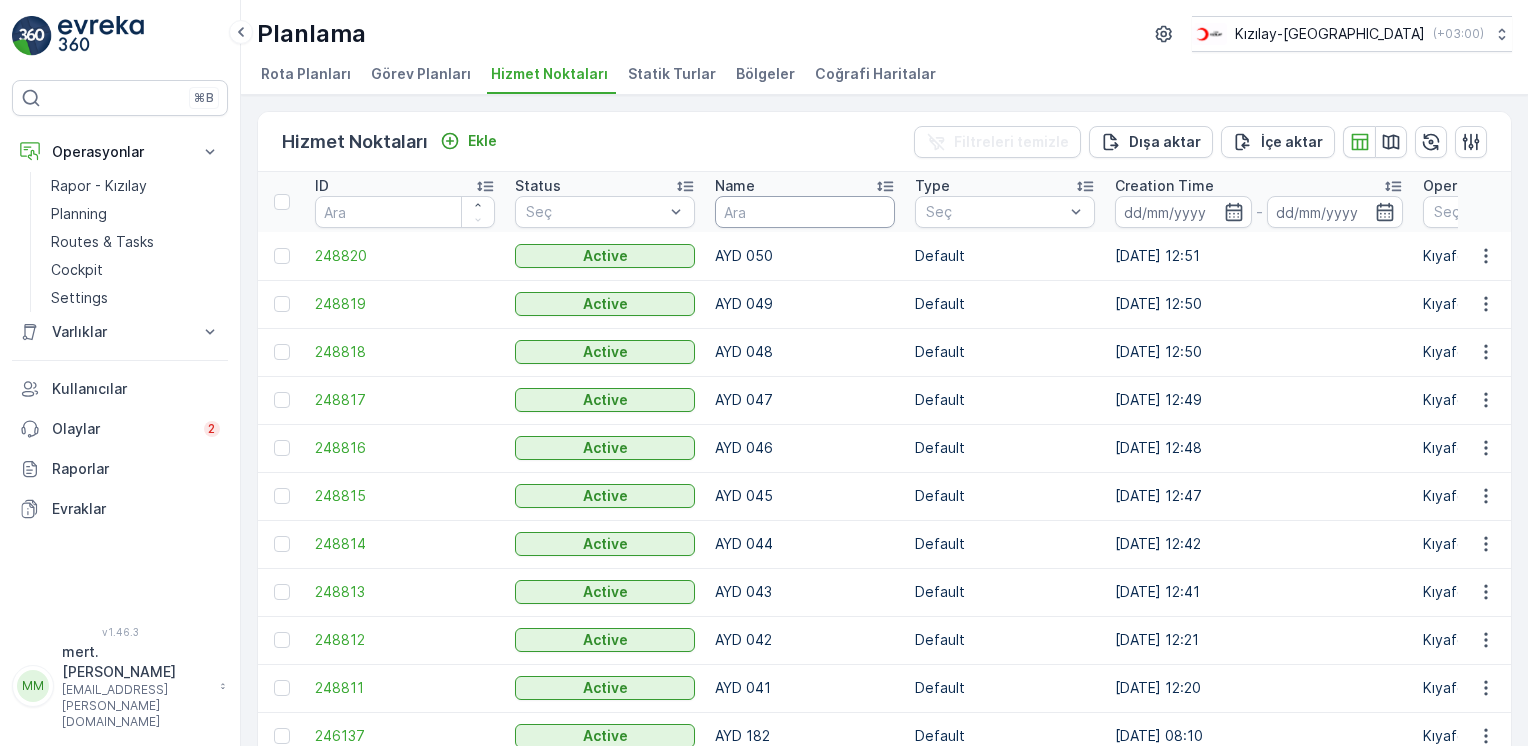 click at bounding box center [805, 212] 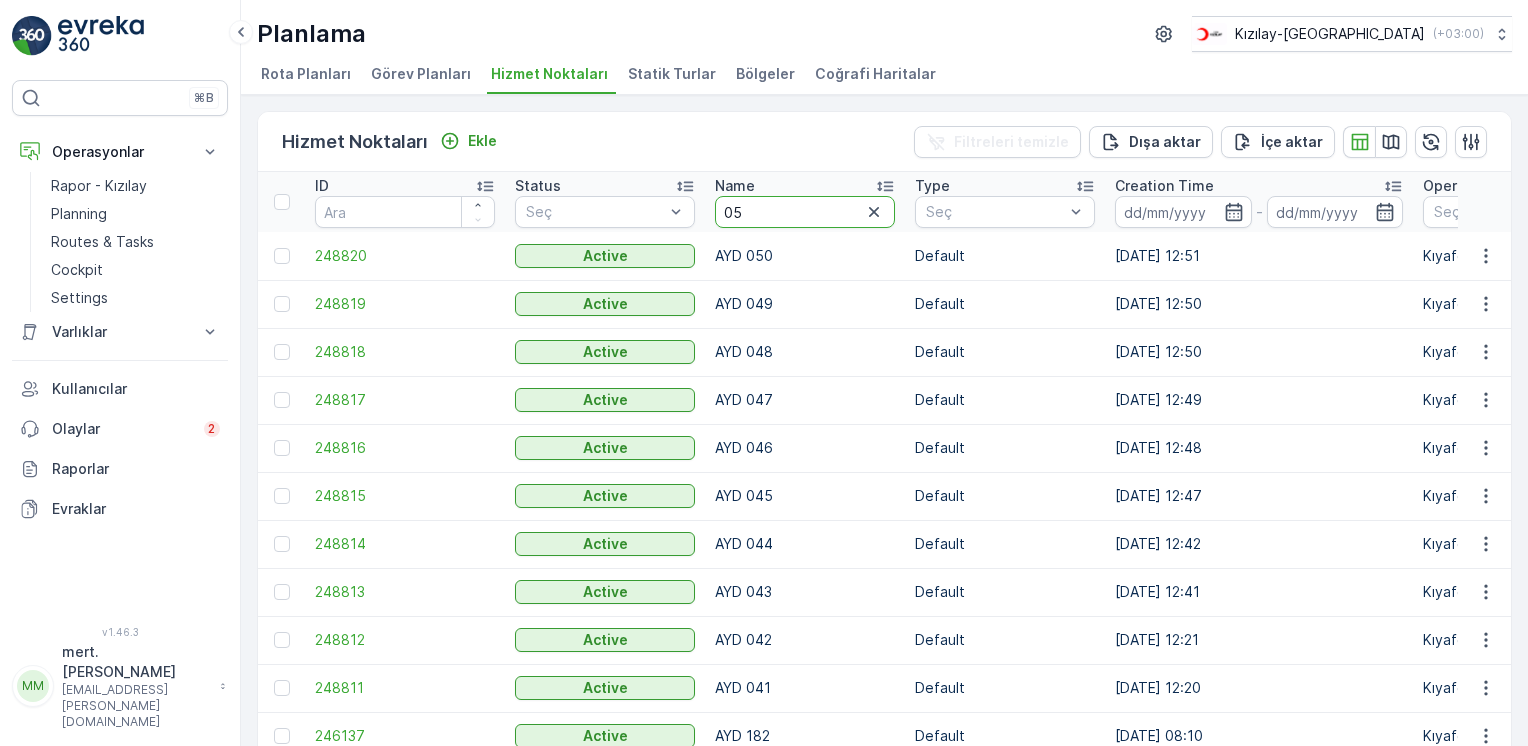 type on "058" 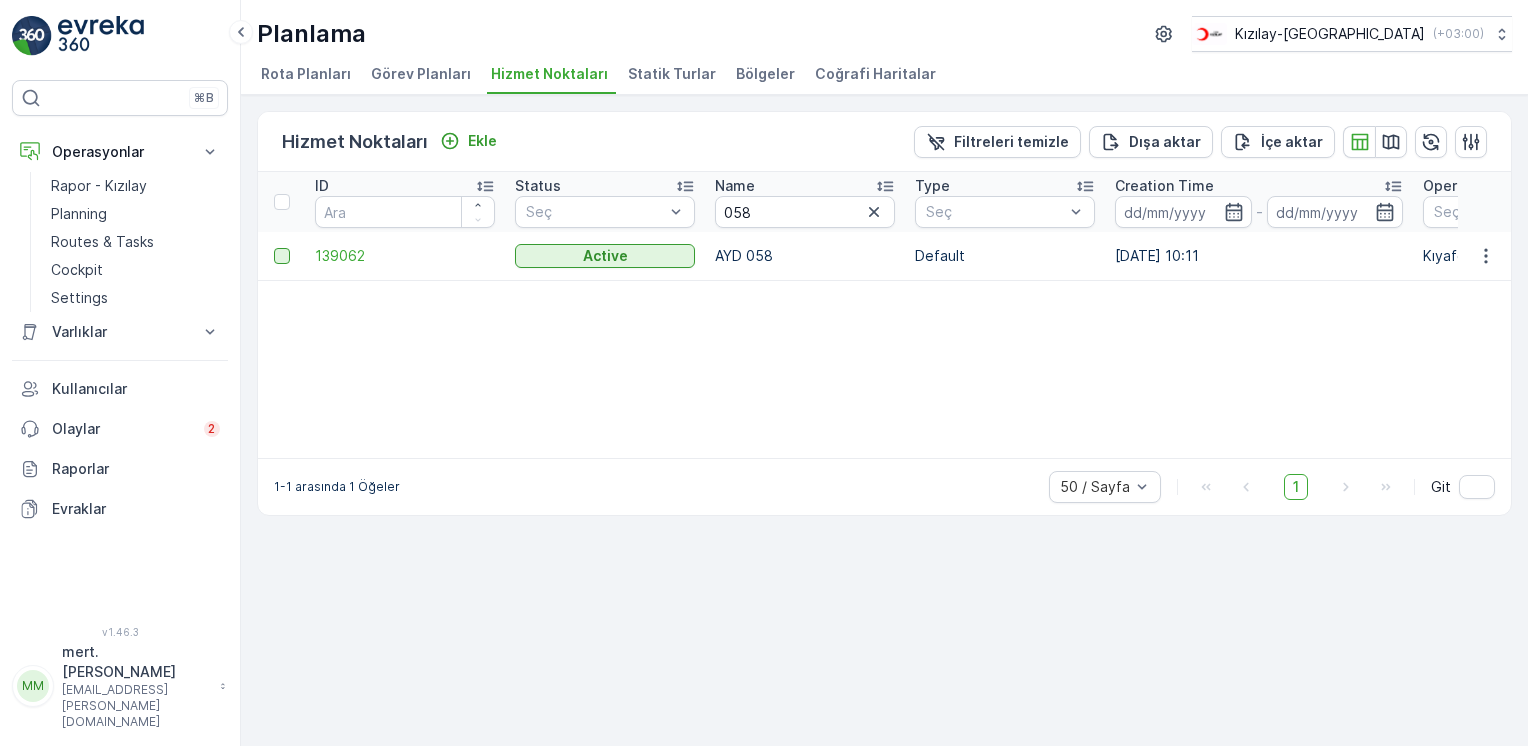 click at bounding box center [282, 256] 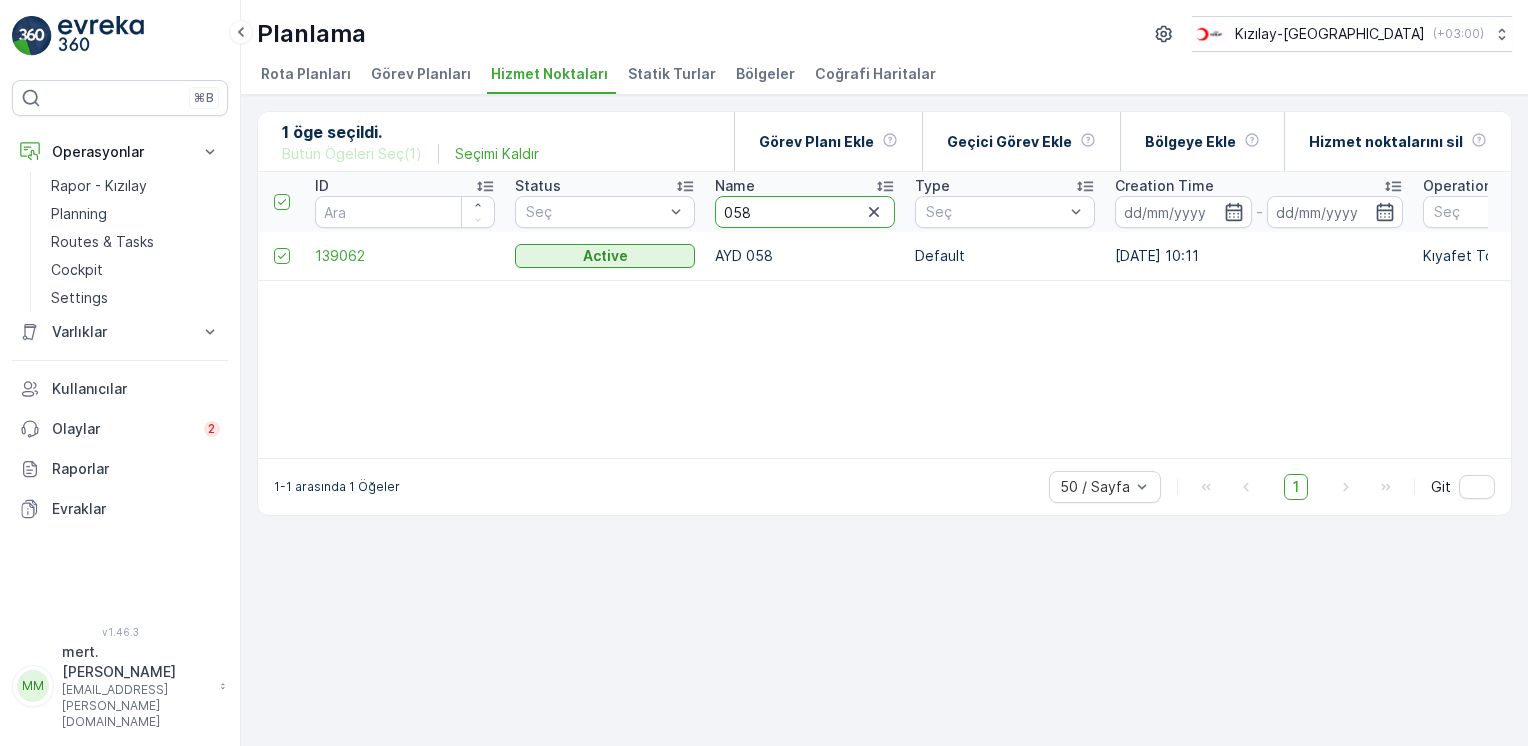 drag, startPoint x: 700, startPoint y: 222, endPoint x: 456, endPoint y: 231, distance: 244.16592 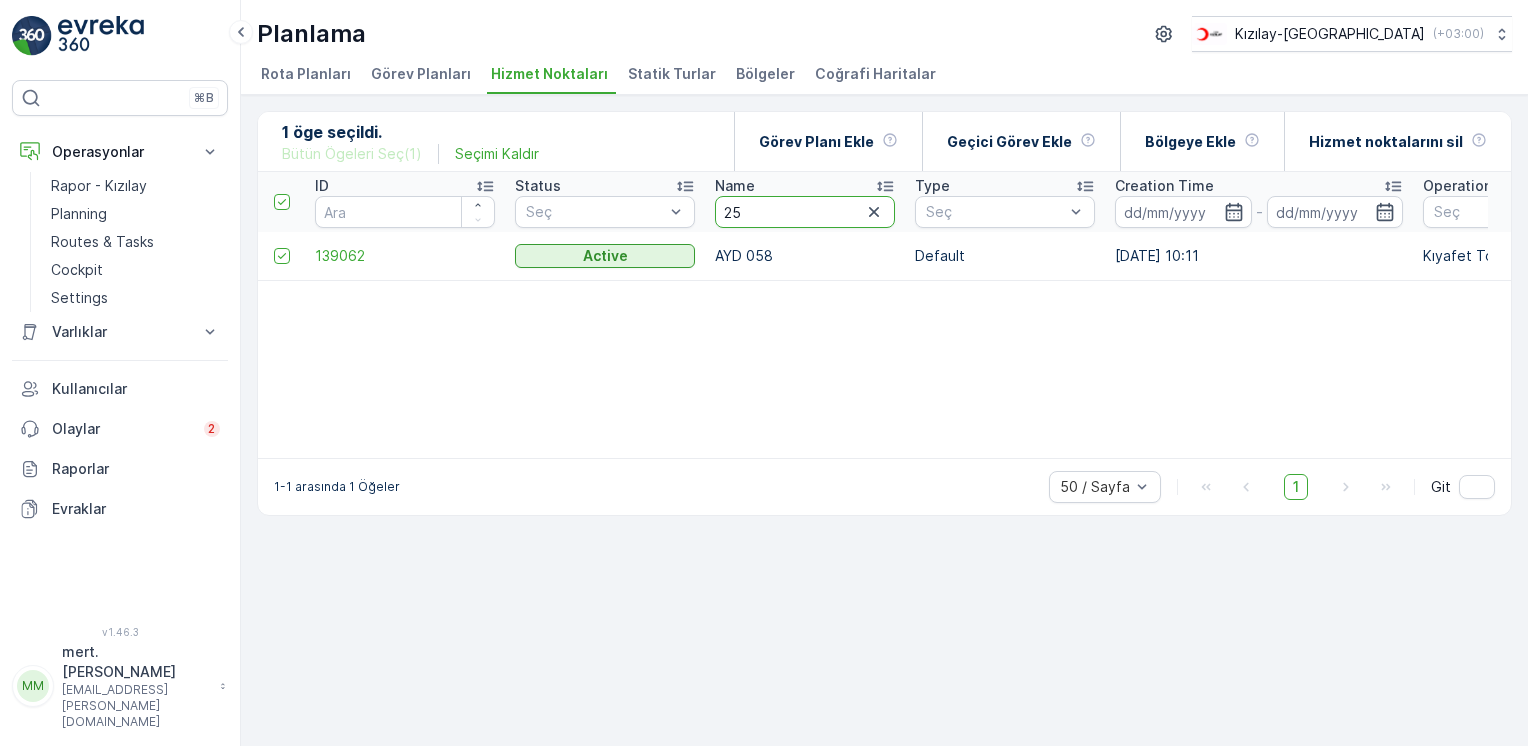 type on "257" 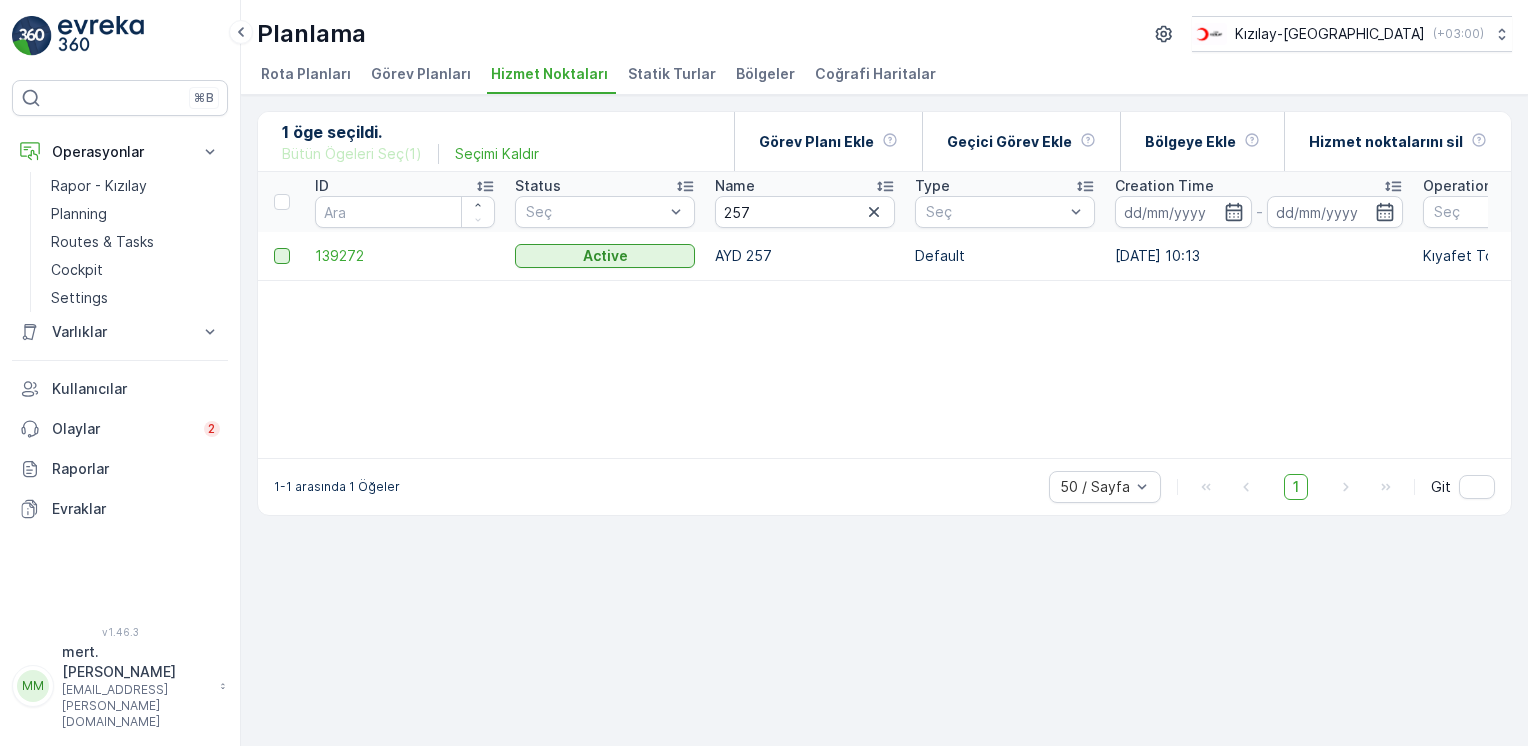 click at bounding box center (282, 256) 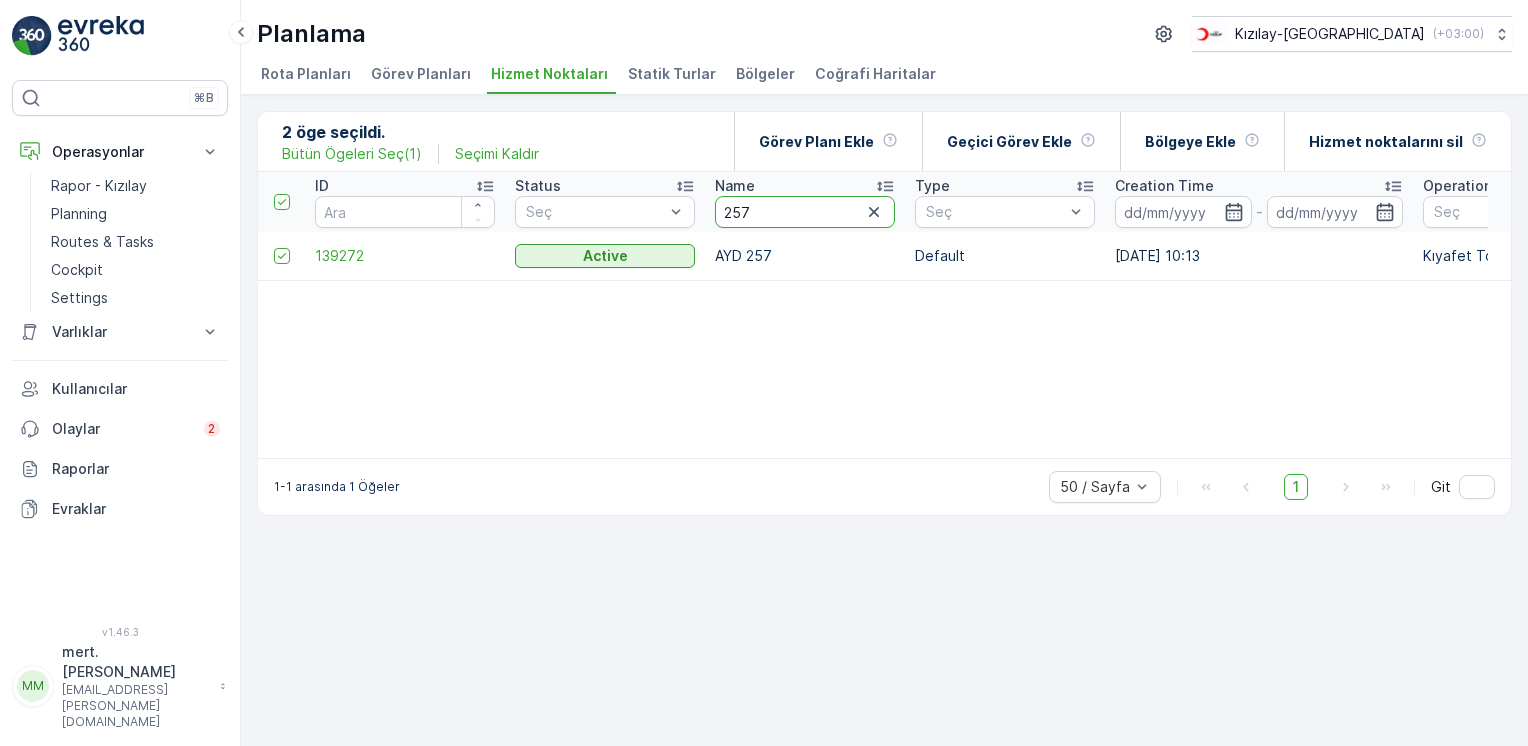 drag, startPoint x: 763, startPoint y: 215, endPoint x: 464, endPoint y: 189, distance: 300.1283 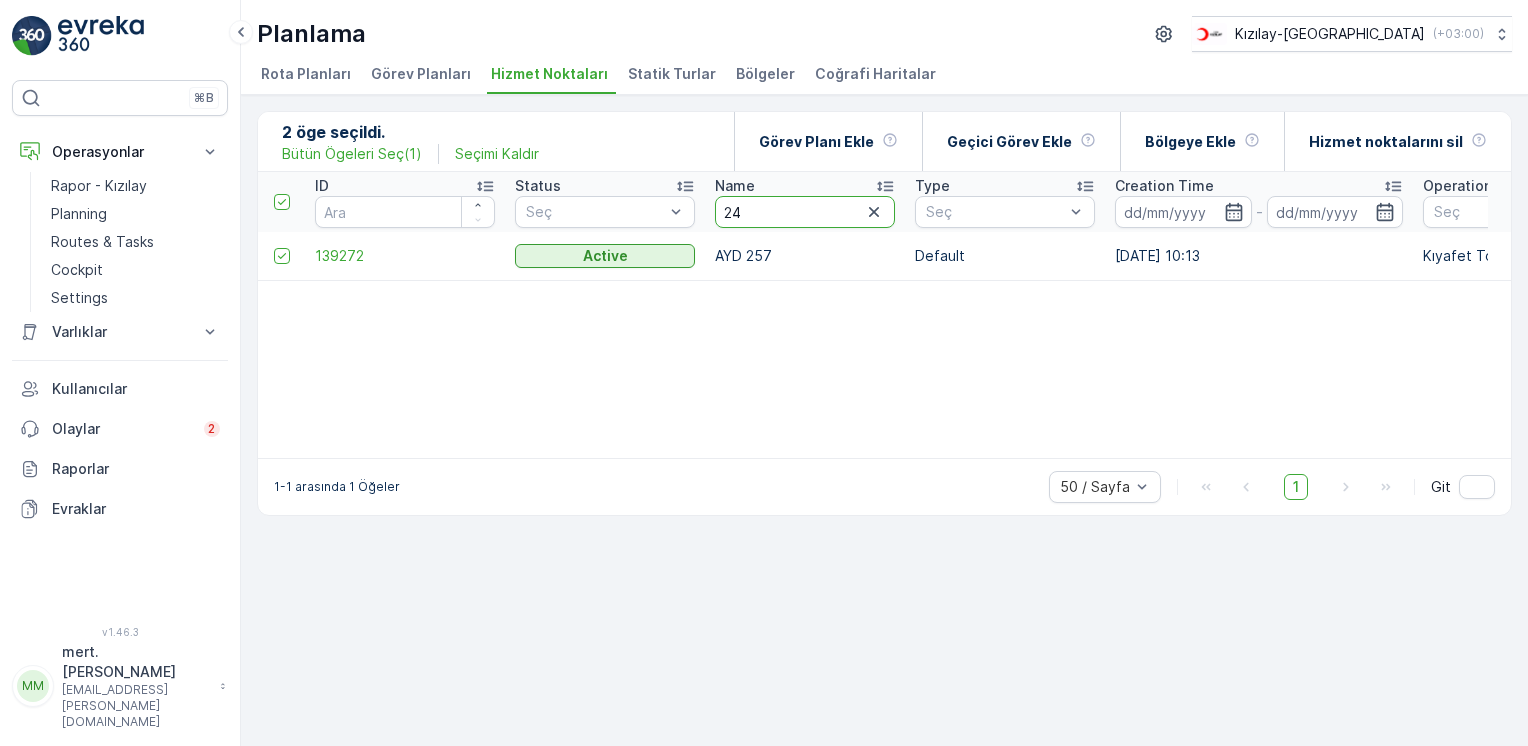 type on "241" 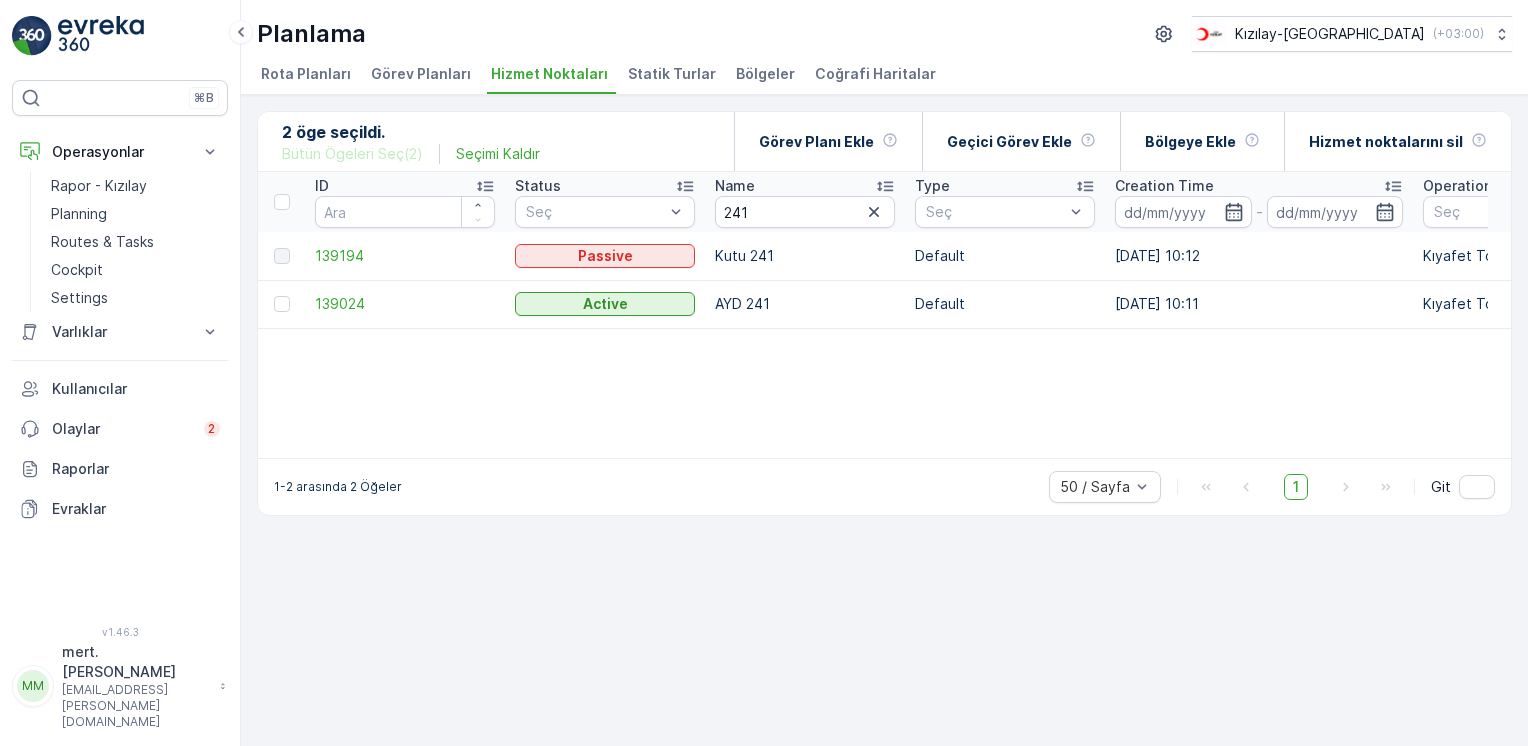 click at bounding box center (281, 304) 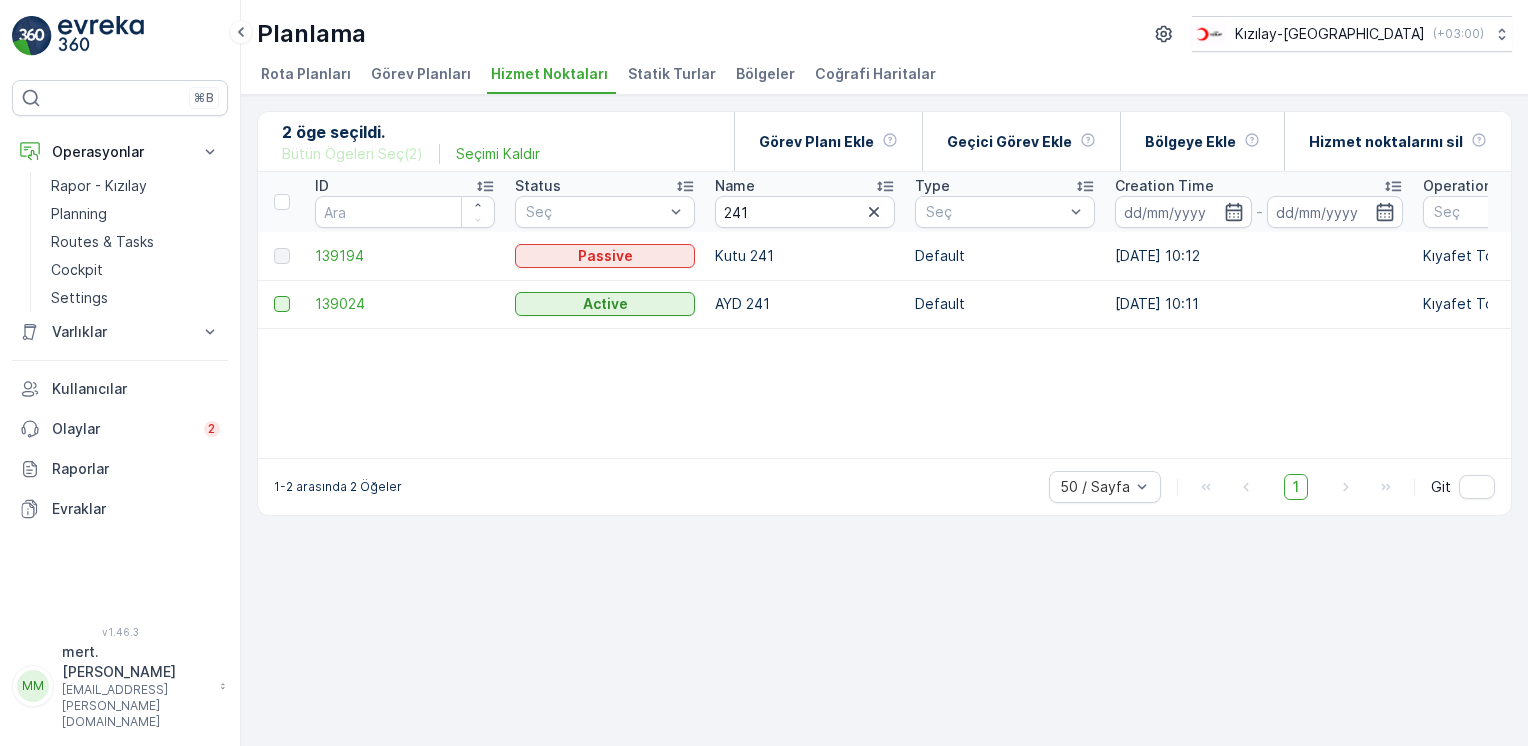 click at bounding box center [282, 304] 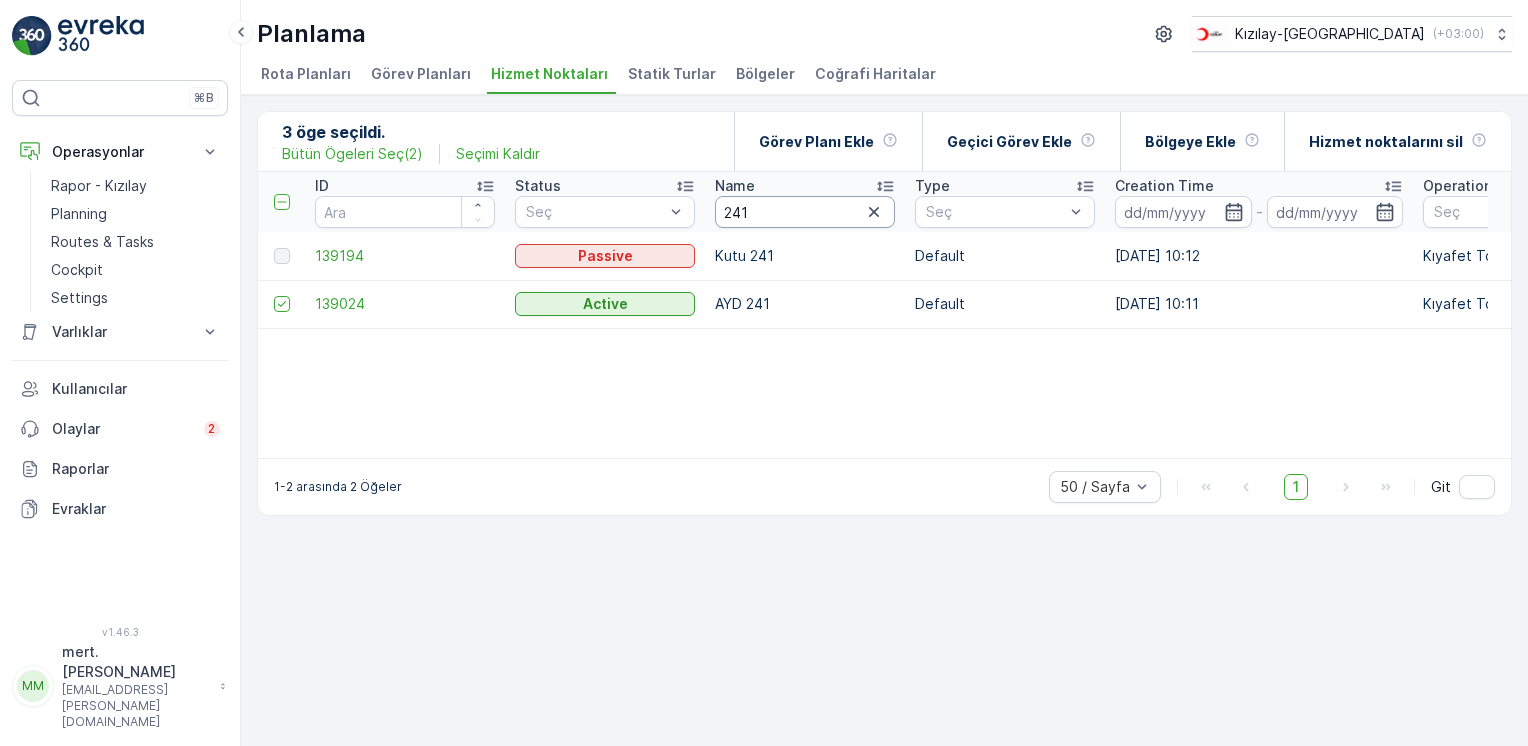 drag, startPoint x: 792, startPoint y: 206, endPoint x: 425, endPoint y: 169, distance: 368.8604 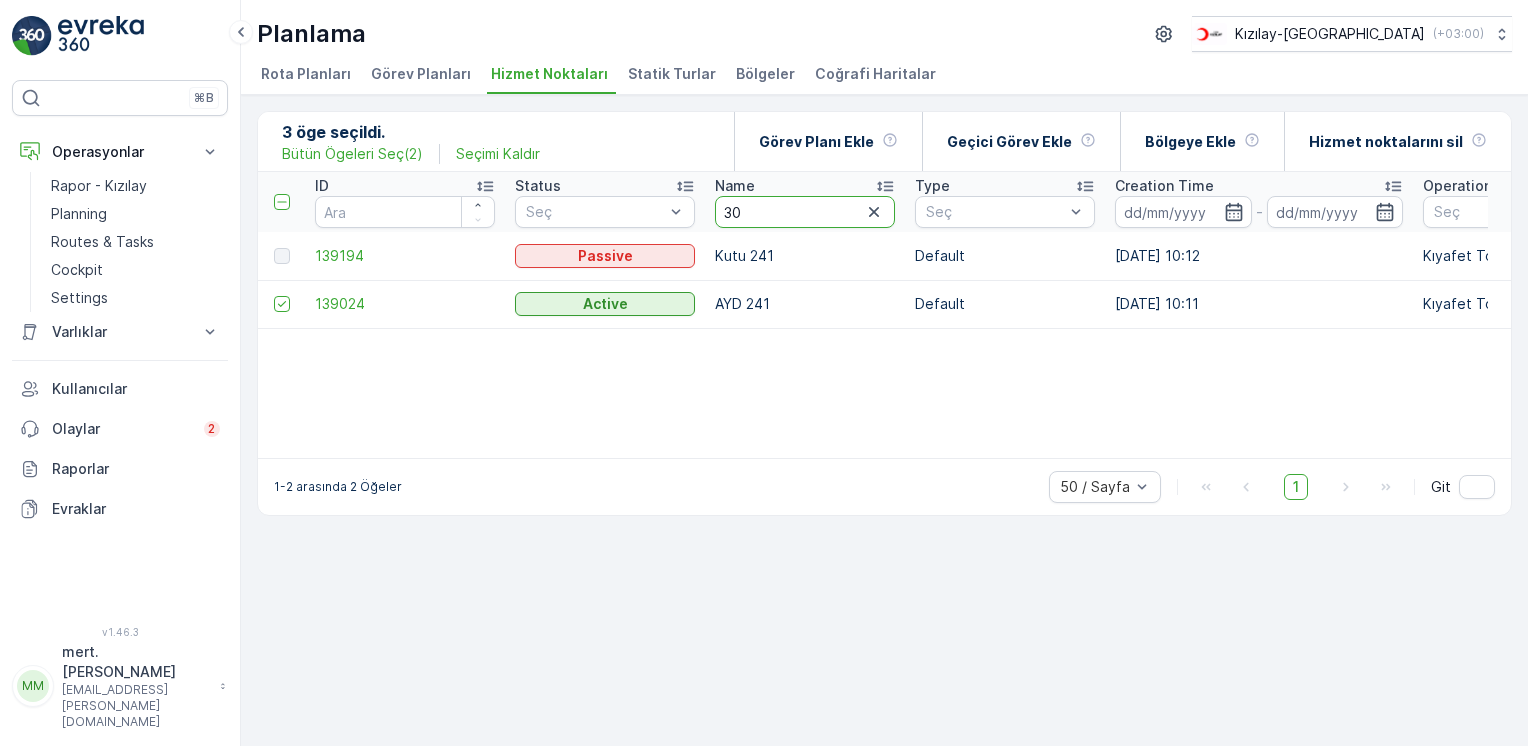 type on "304" 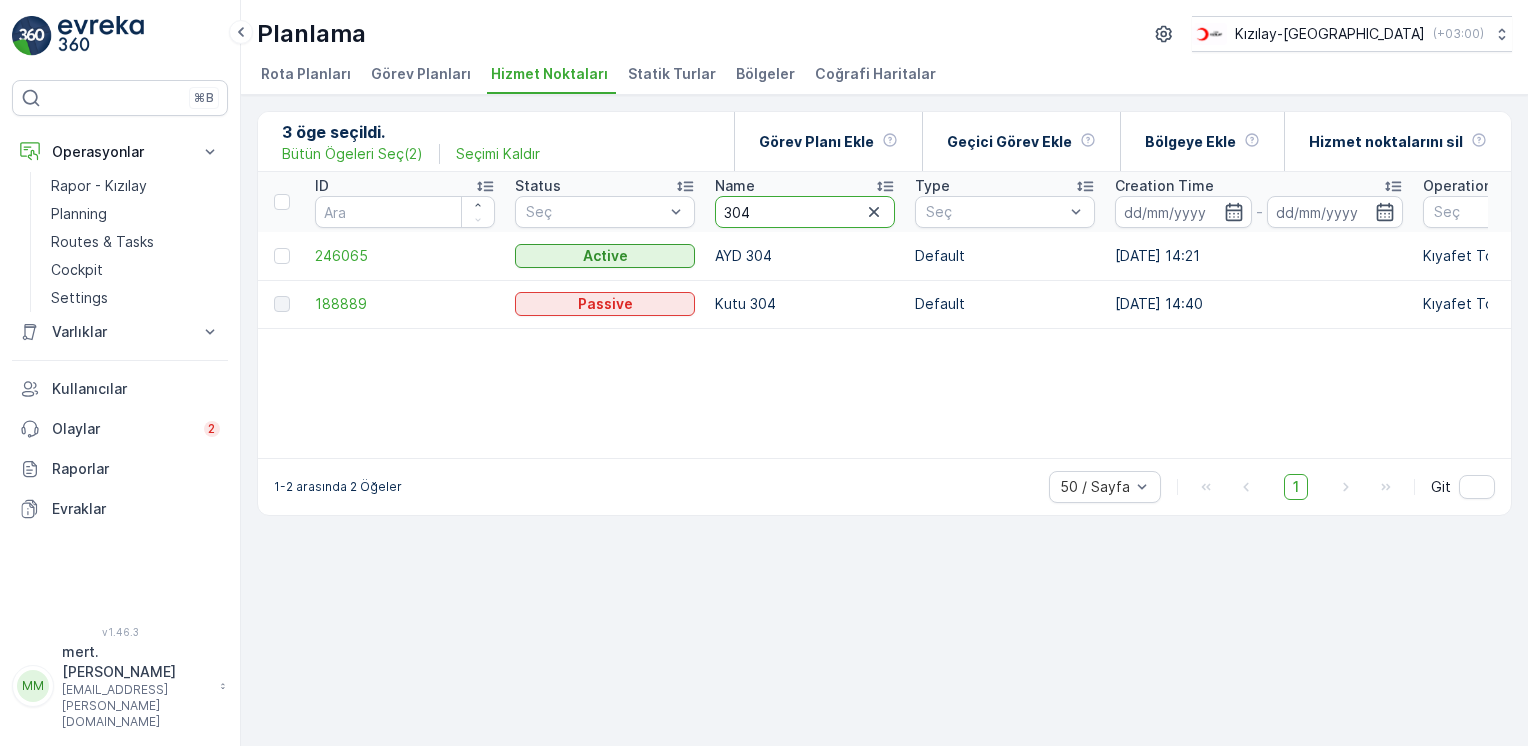 drag, startPoint x: 747, startPoint y: 201, endPoint x: 670, endPoint y: 188, distance: 78.08969 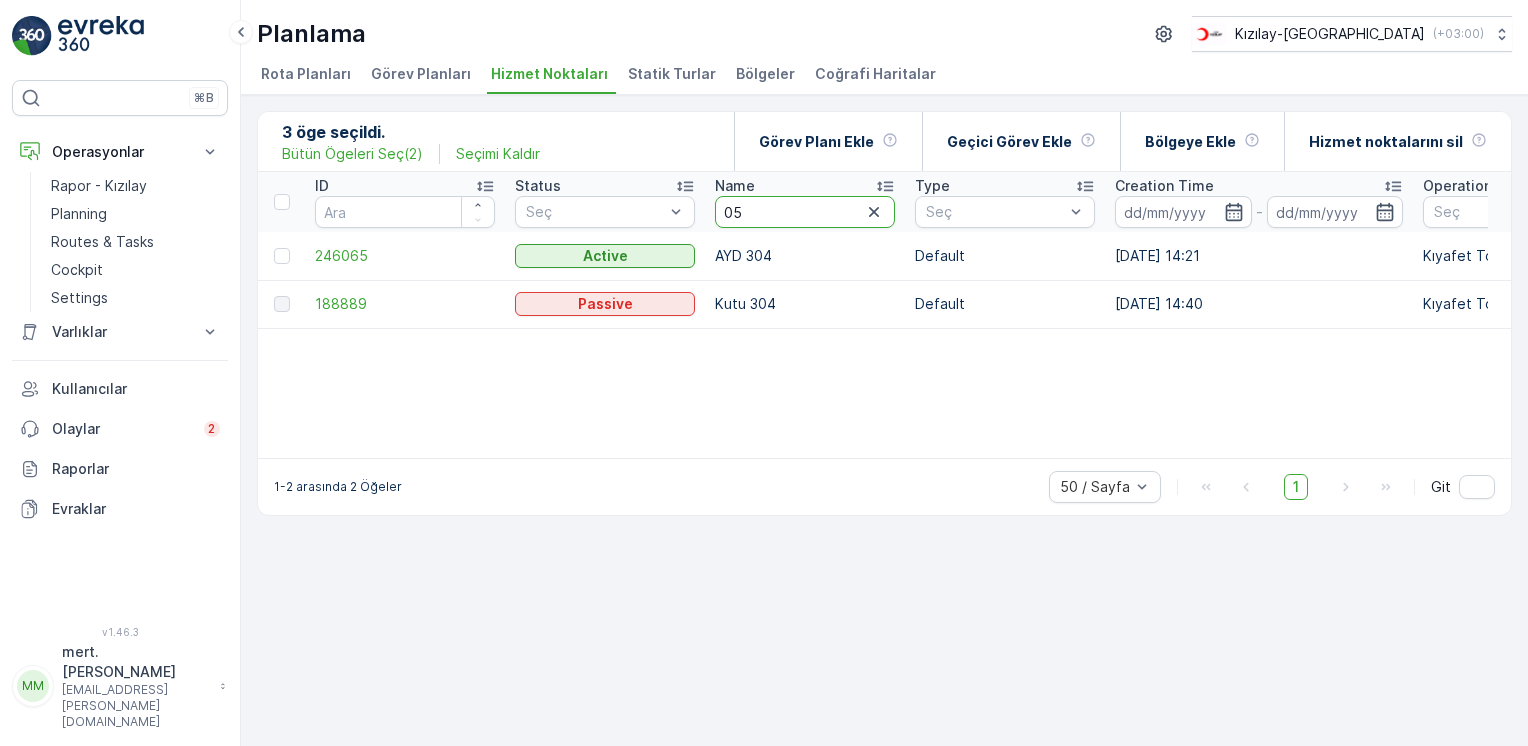 type on "051" 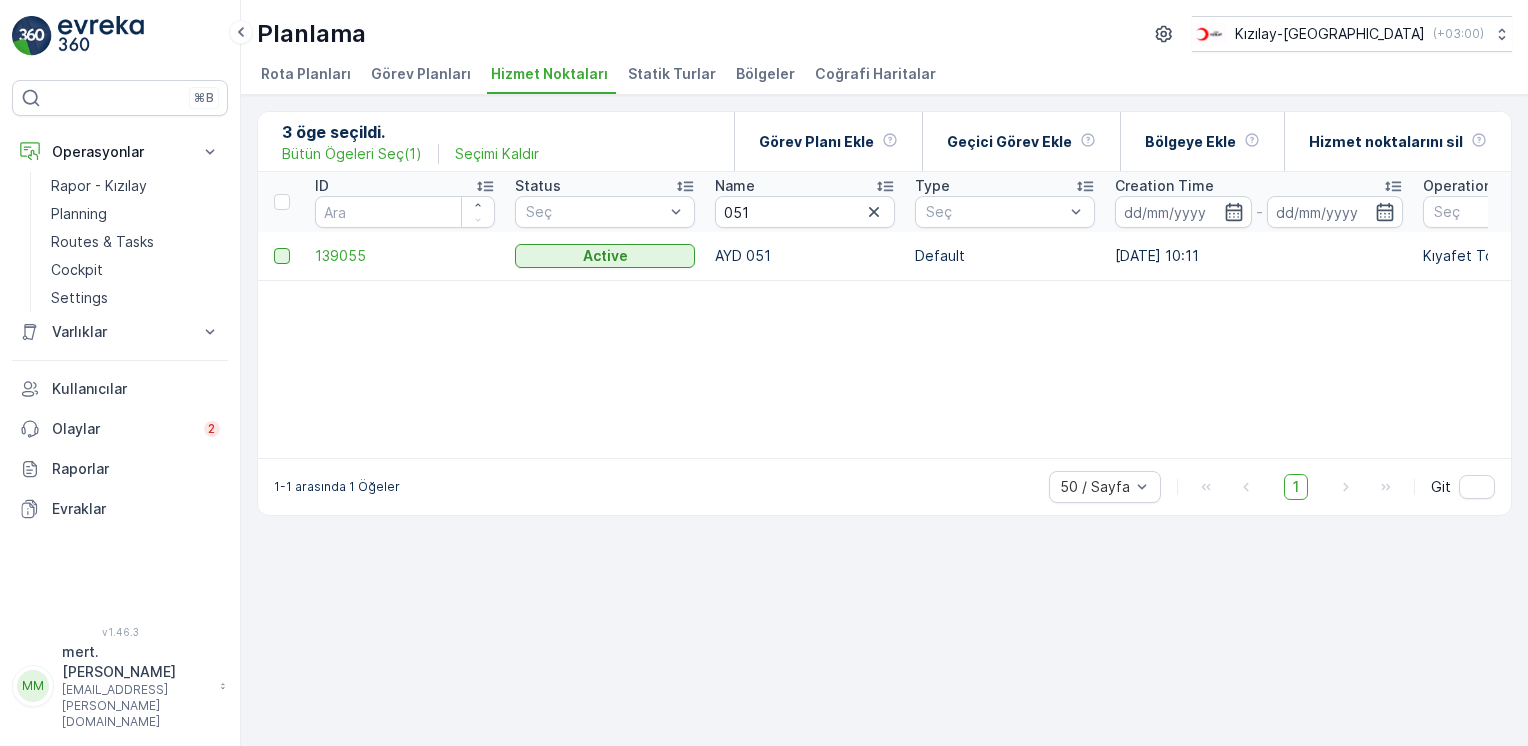 click at bounding box center (282, 256) 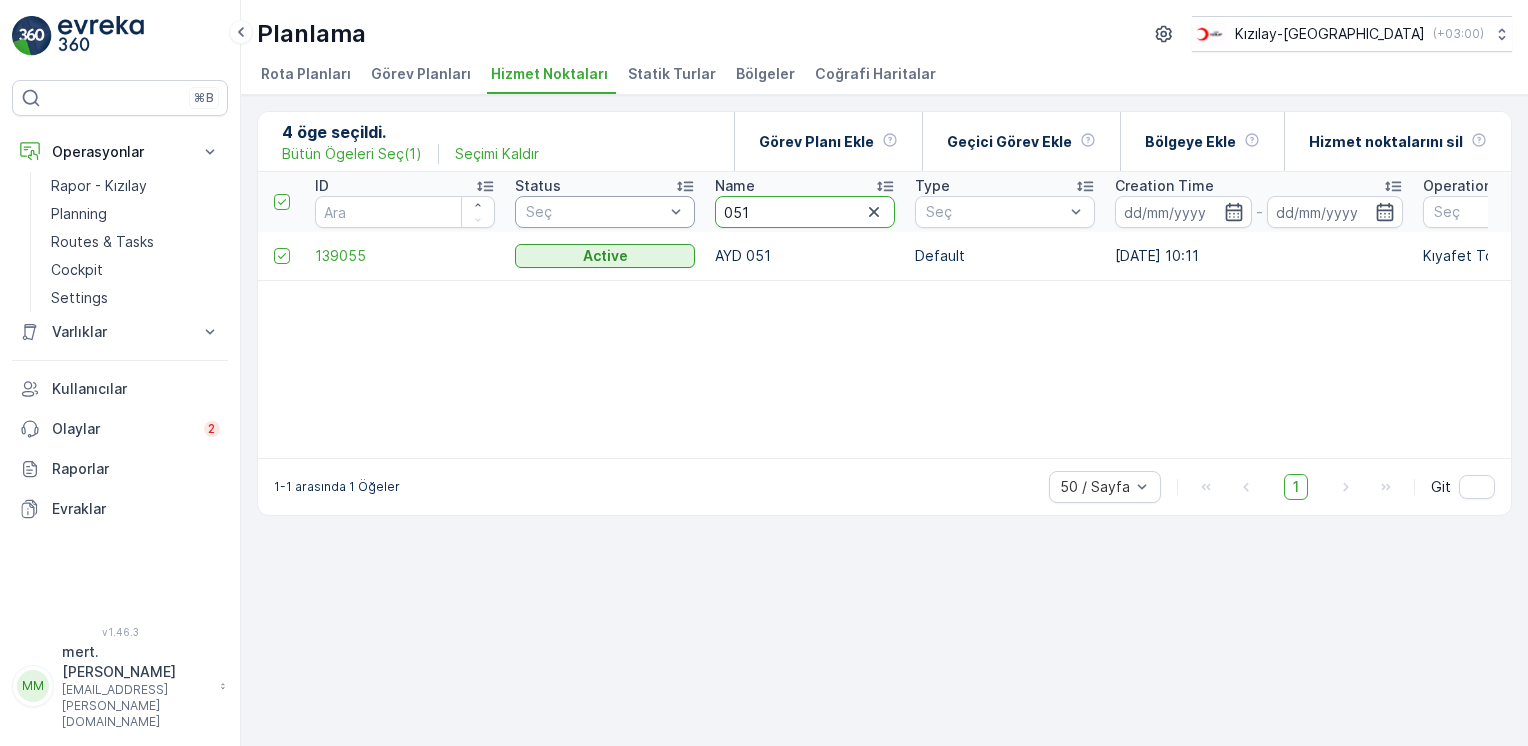 drag, startPoint x: 783, startPoint y: 214, endPoint x: 600, endPoint y: 214, distance: 183 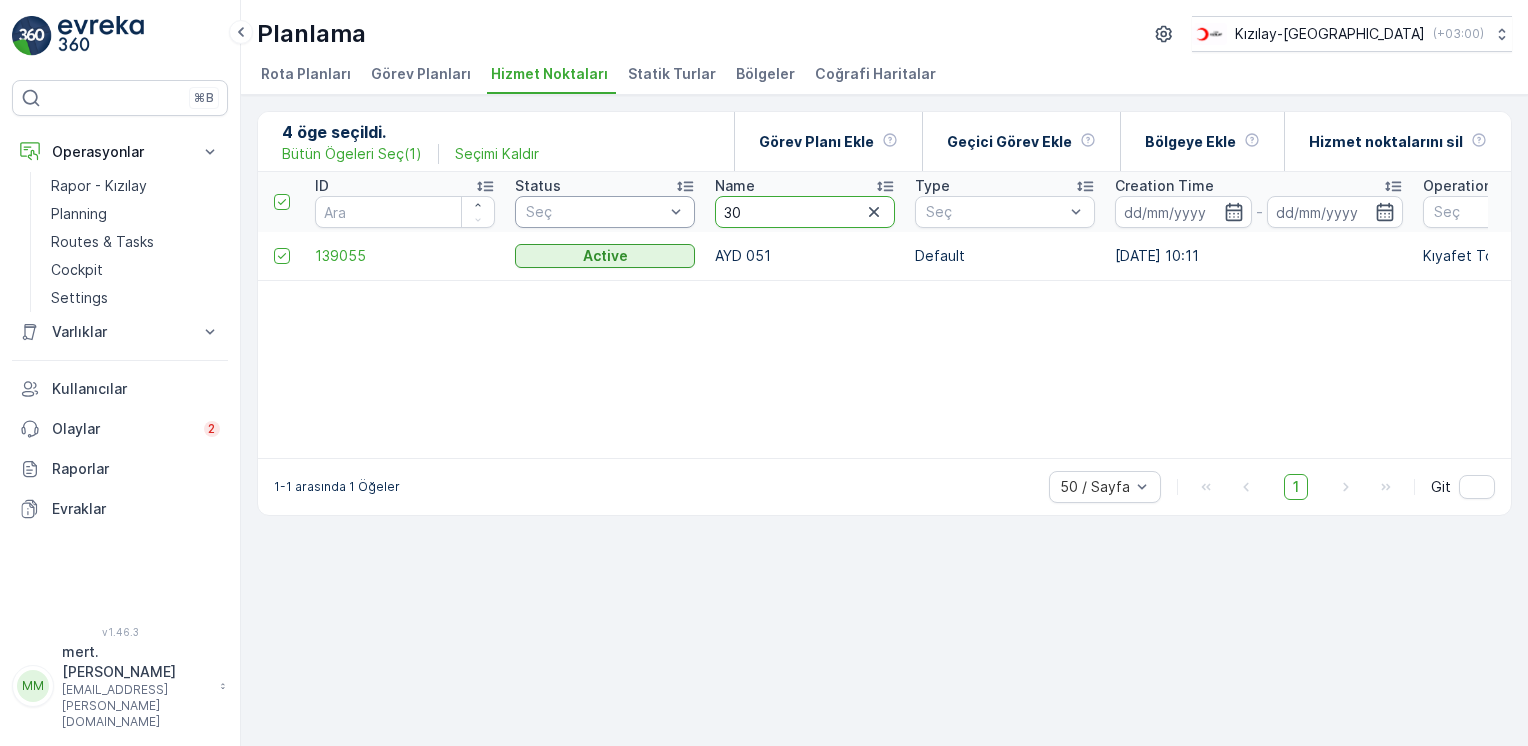 type on "304" 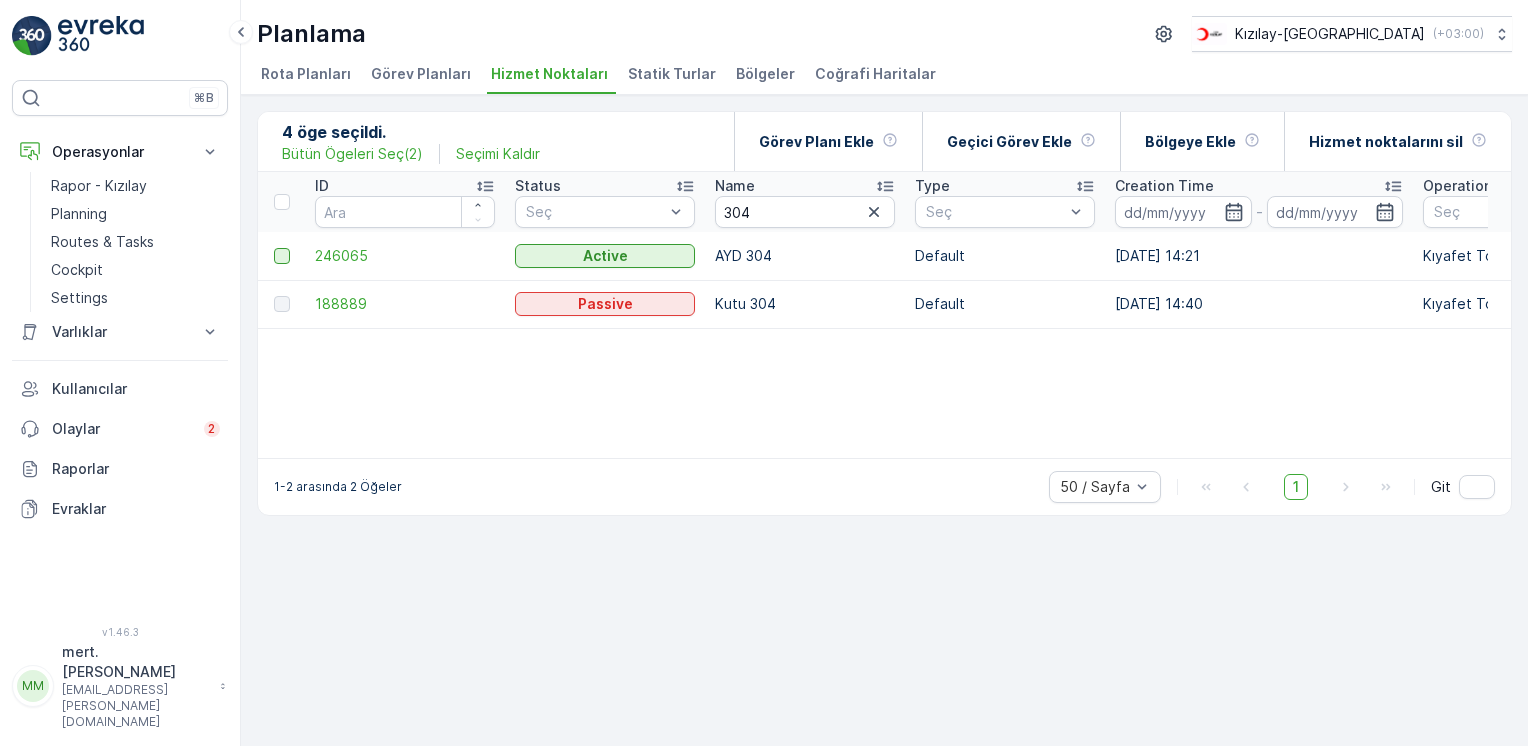 click at bounding box center [282, 256] 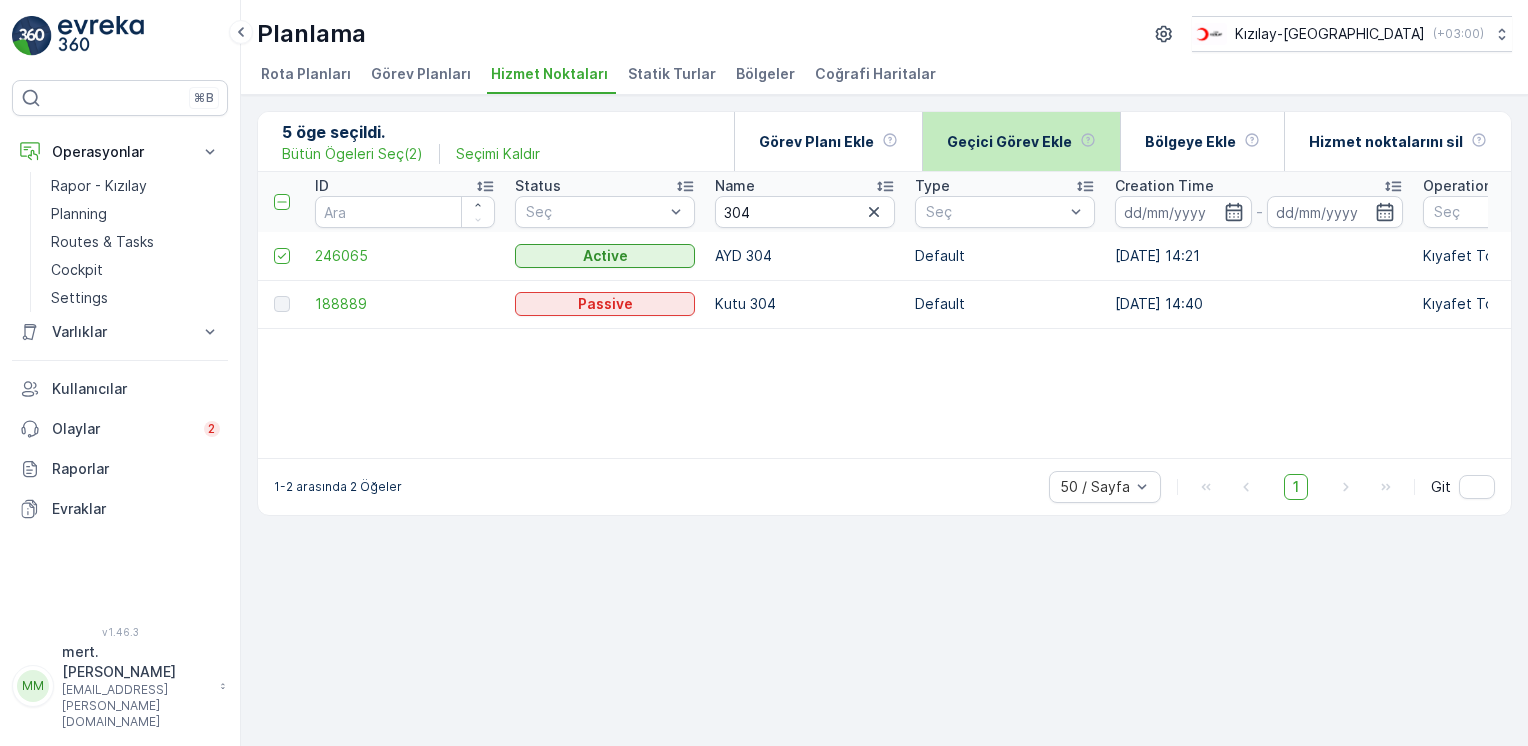 click on "Geçici Görev Ekle" at bounding box center (1021, 141) 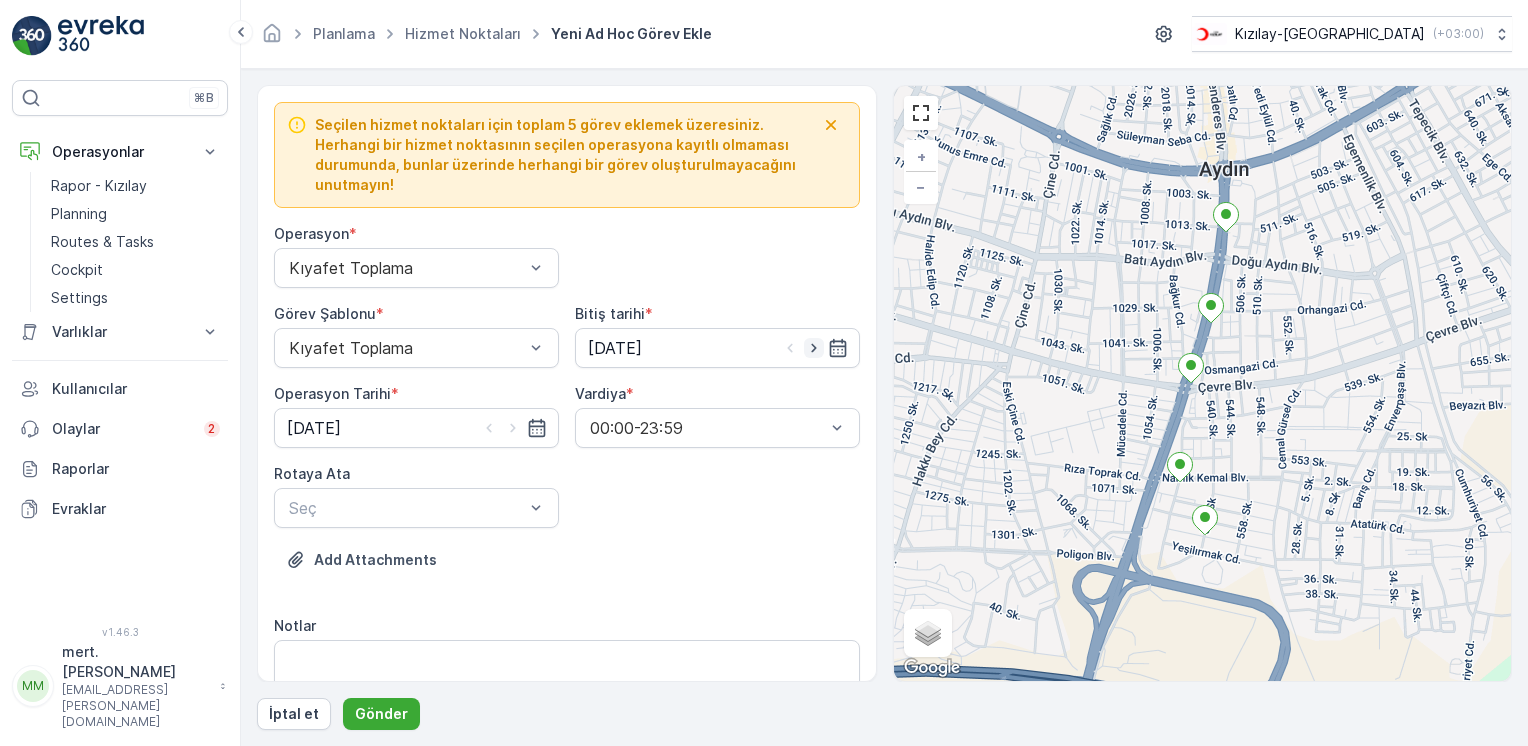 click 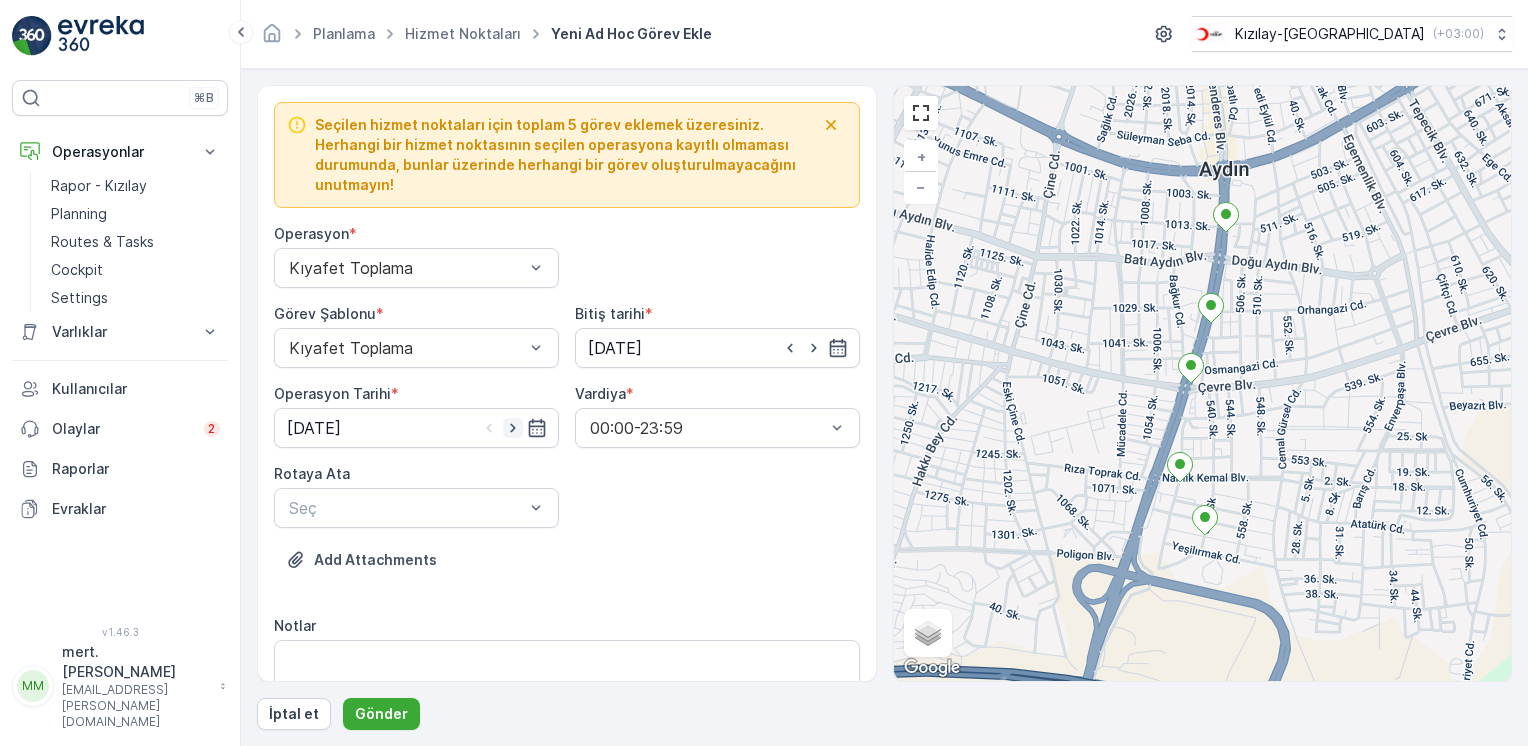 click 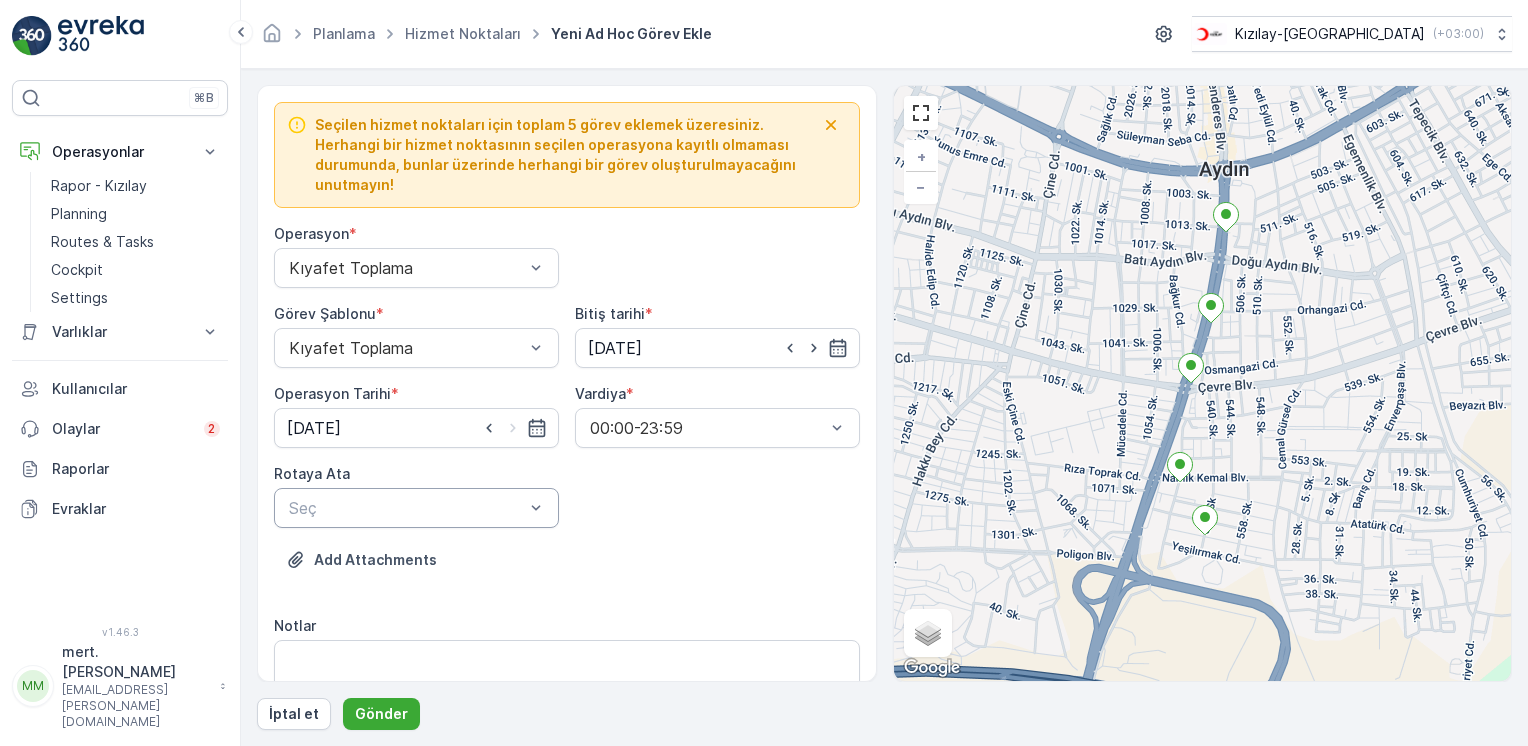 click on "Seç" at bounding box center (416, 508) 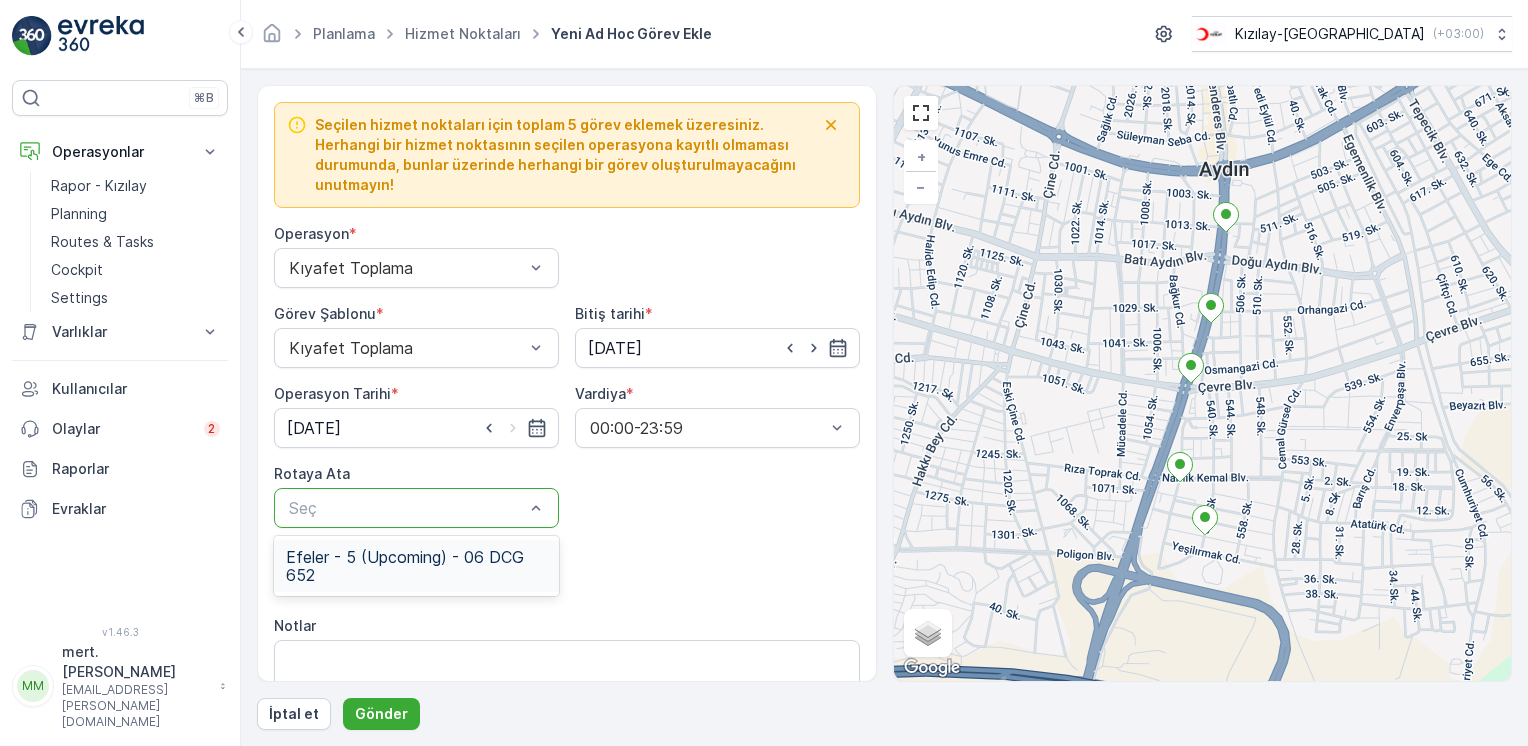 click on "Efeler - 5 (Upcoming) - 06 DCG 652" at bounding box center (416, 566) 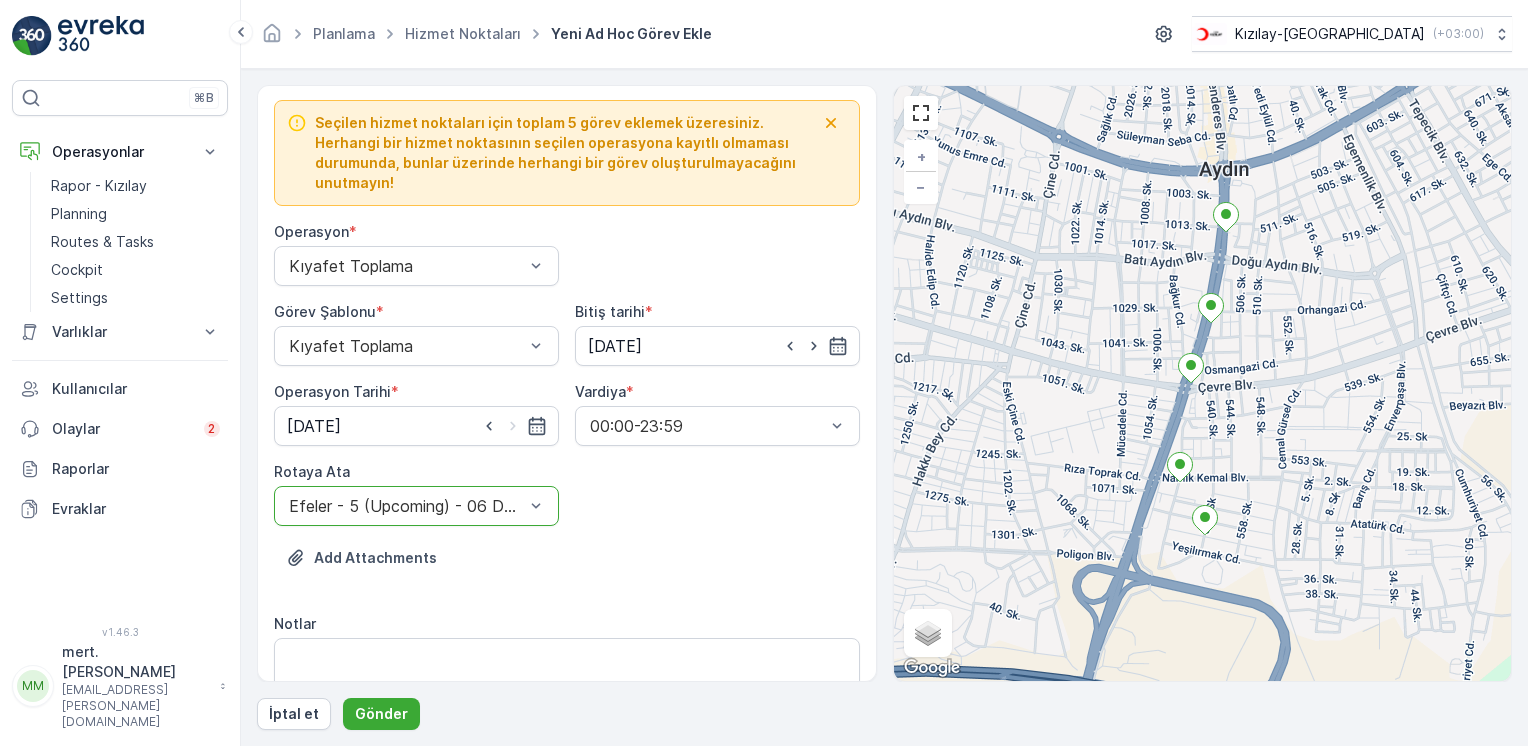 scroll, scrollTop: 0, scrollLeft: 0, axis: both 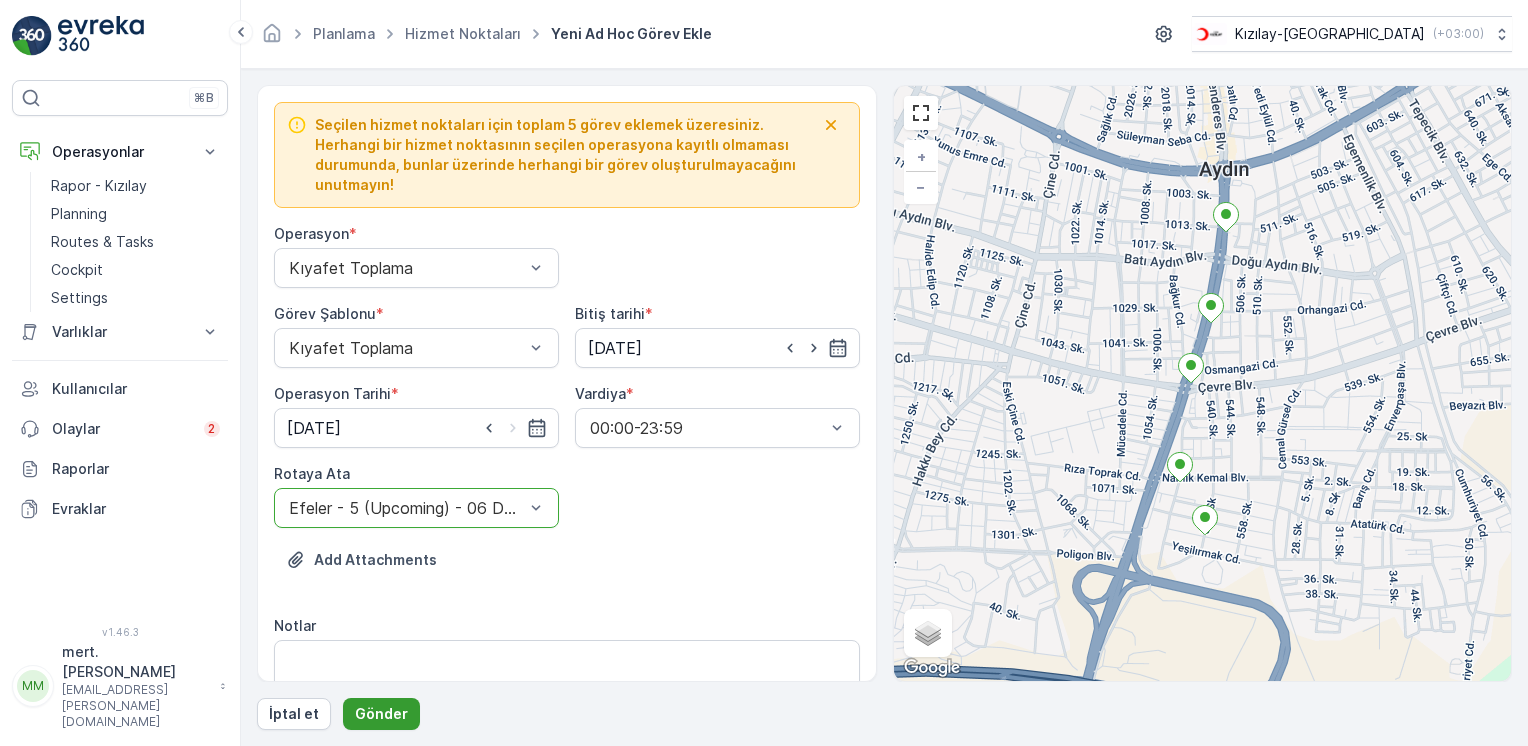 click on "Gönder" at bounding box center [381, 714] 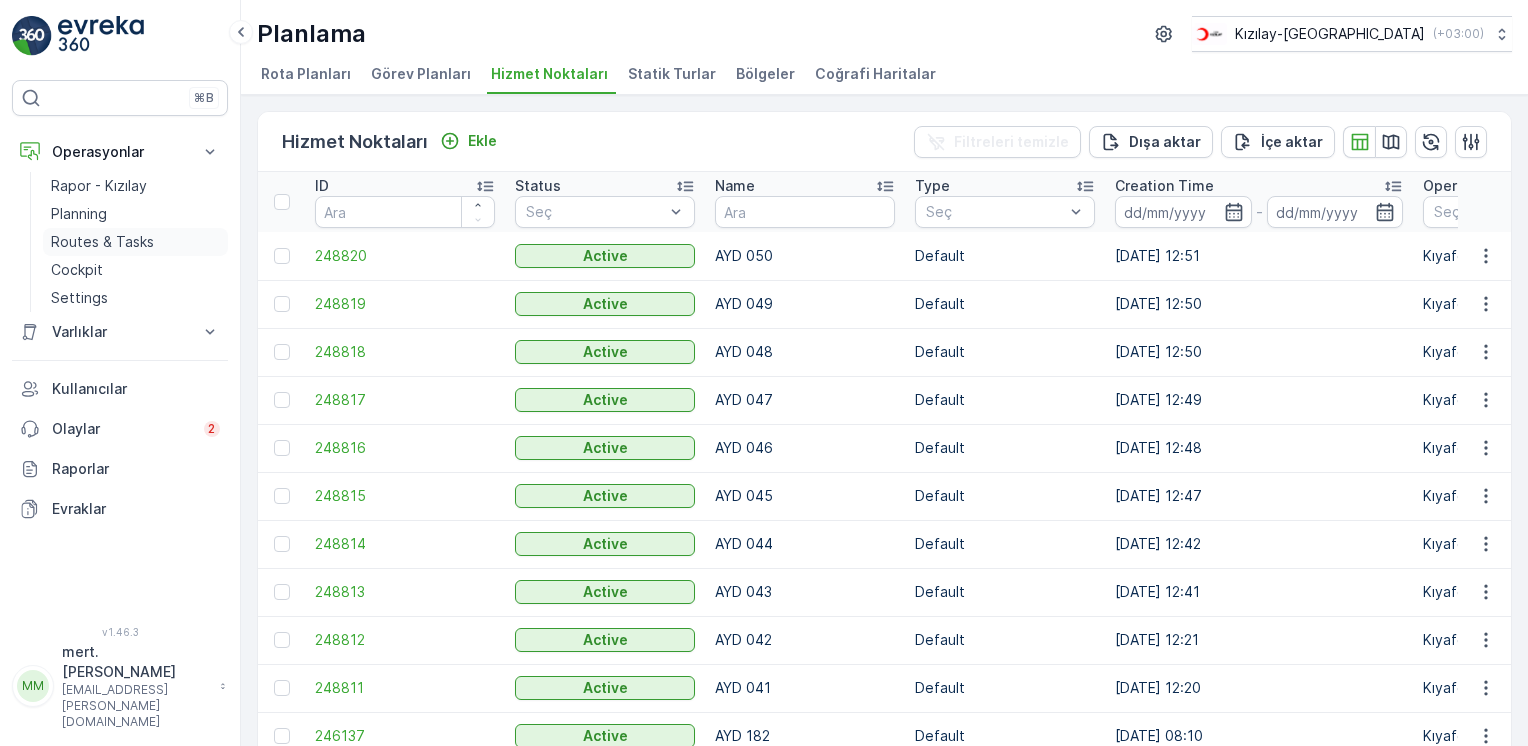 click on "Routes & Tasks" at bounding box center [135, 242] 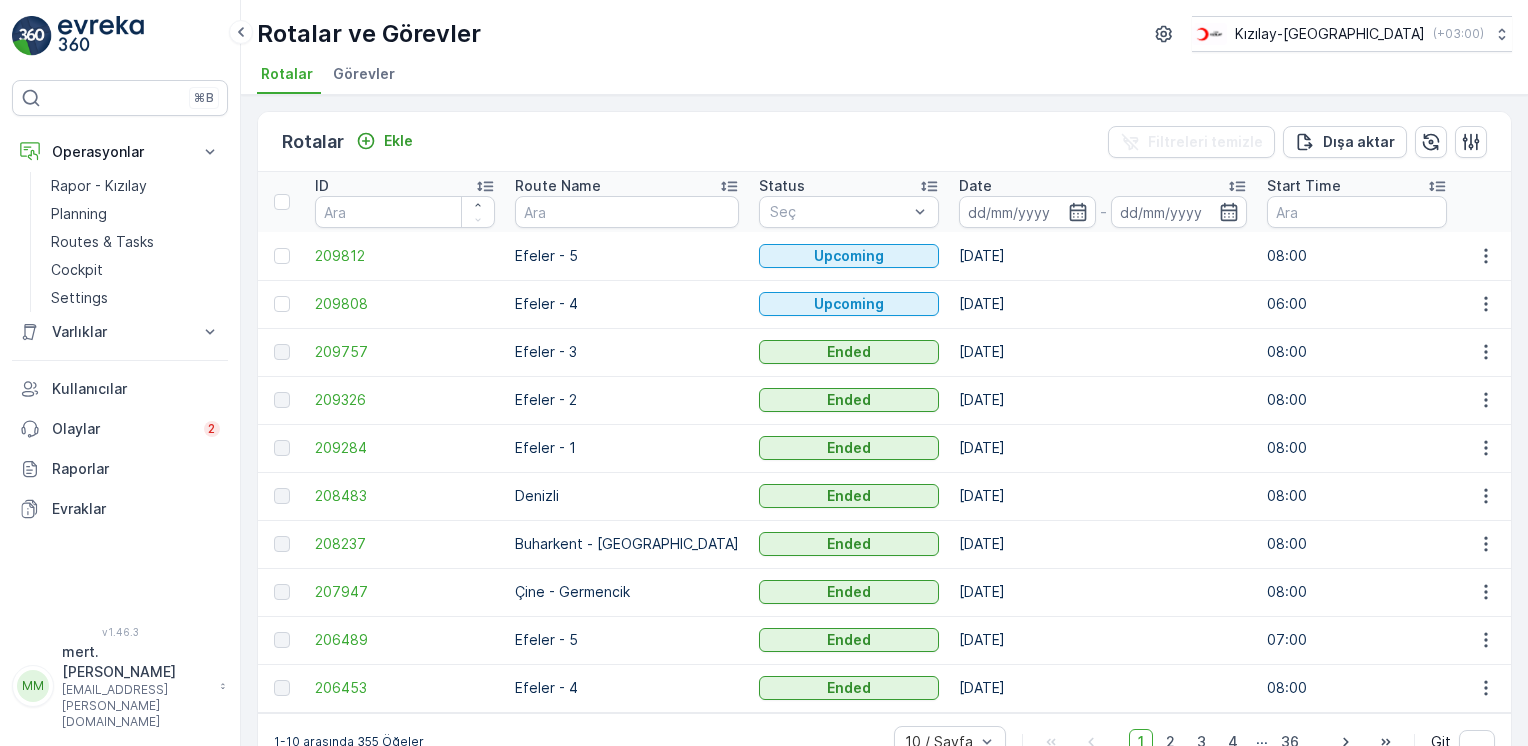 click on "Görevler" at bounding box center [364, 74] 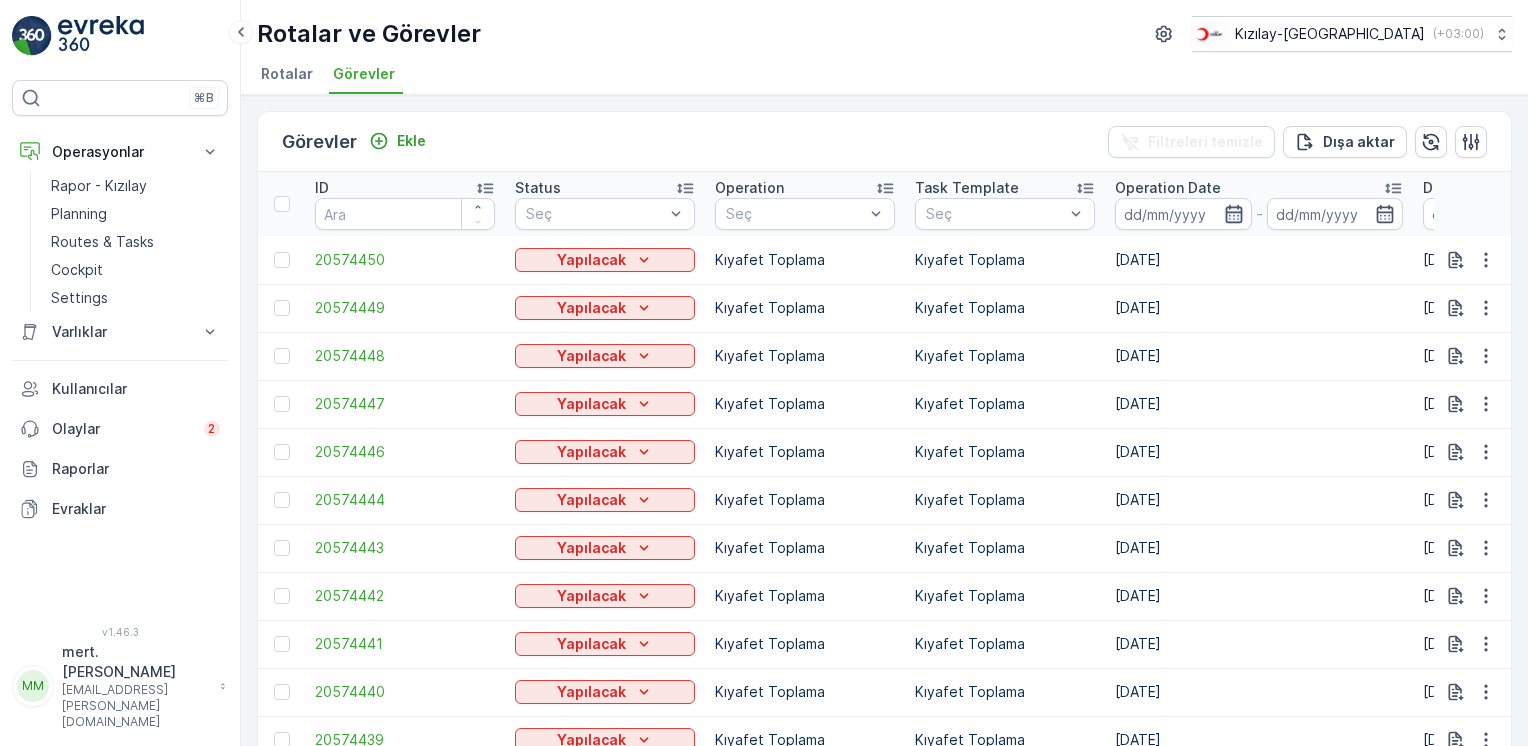 click 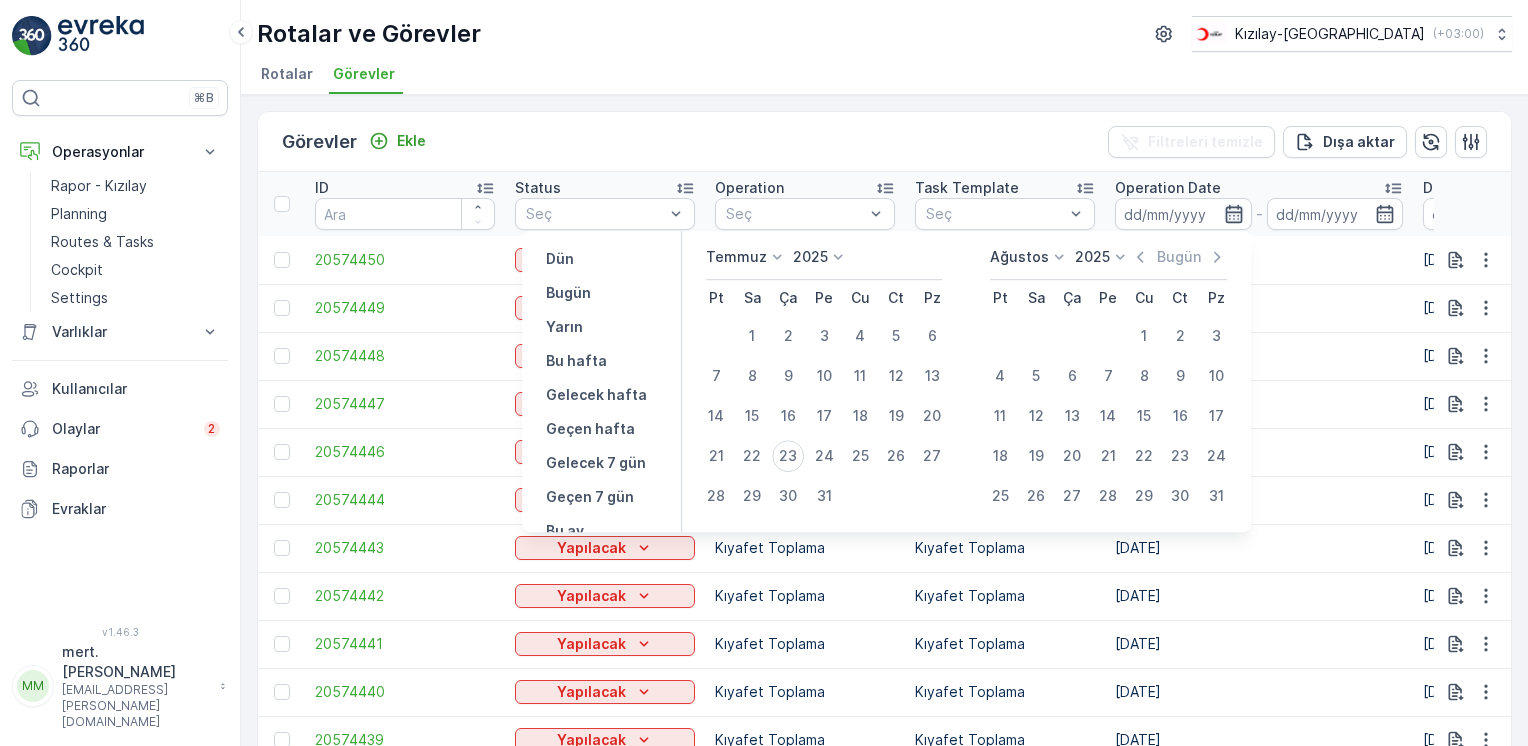 click 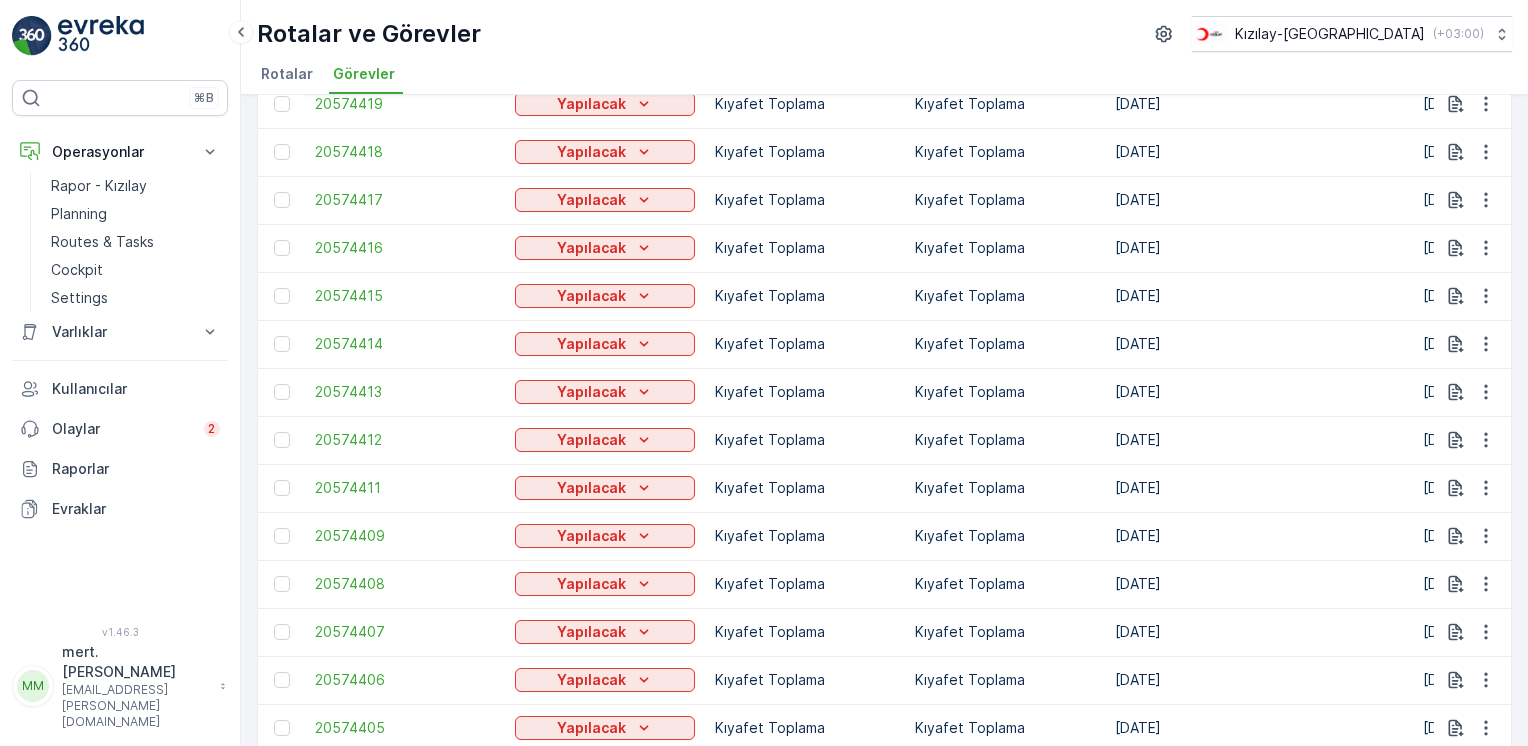 scroll, scrollTop: 1972, scrollLeft: 0, axis: vertical 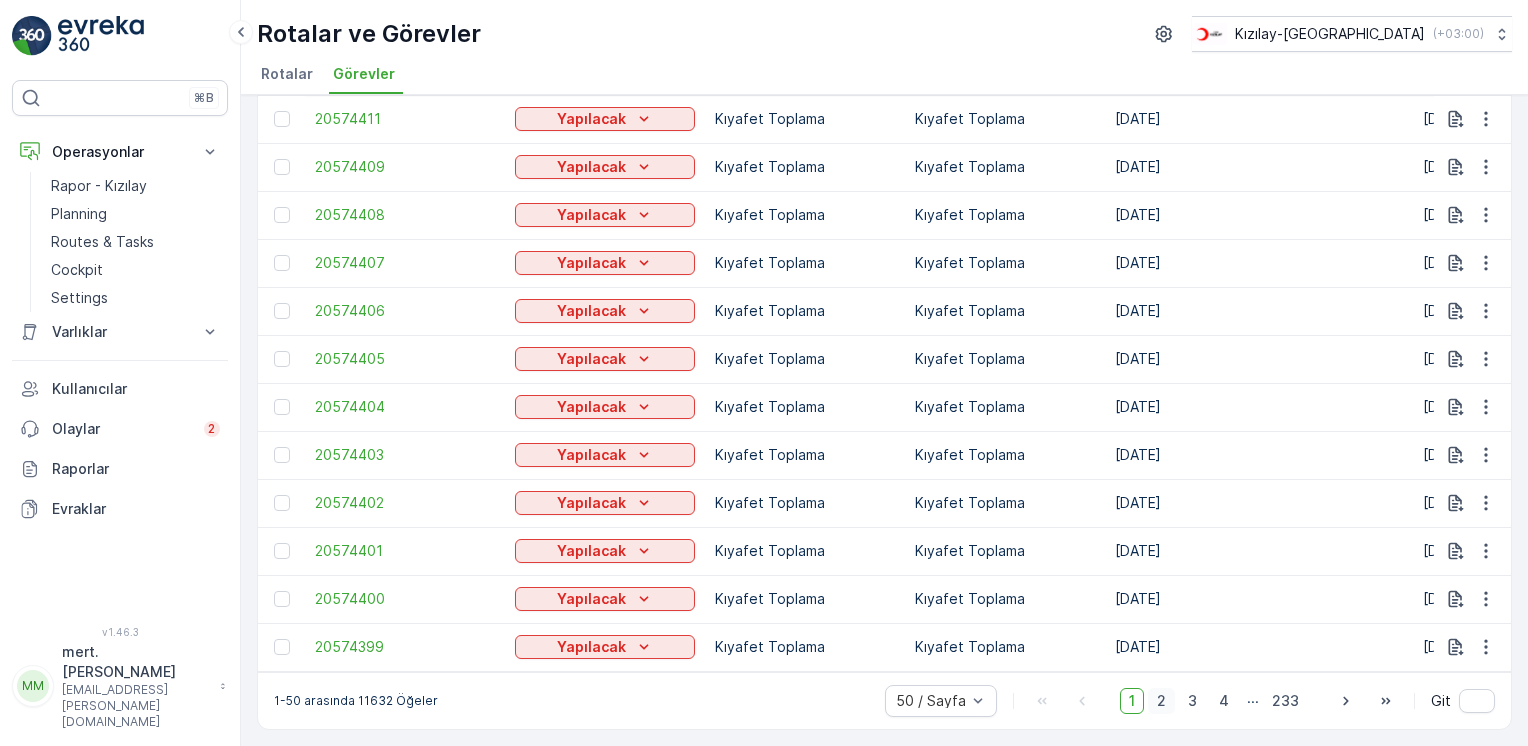 click on "2" at bounding box center [1161, 701] 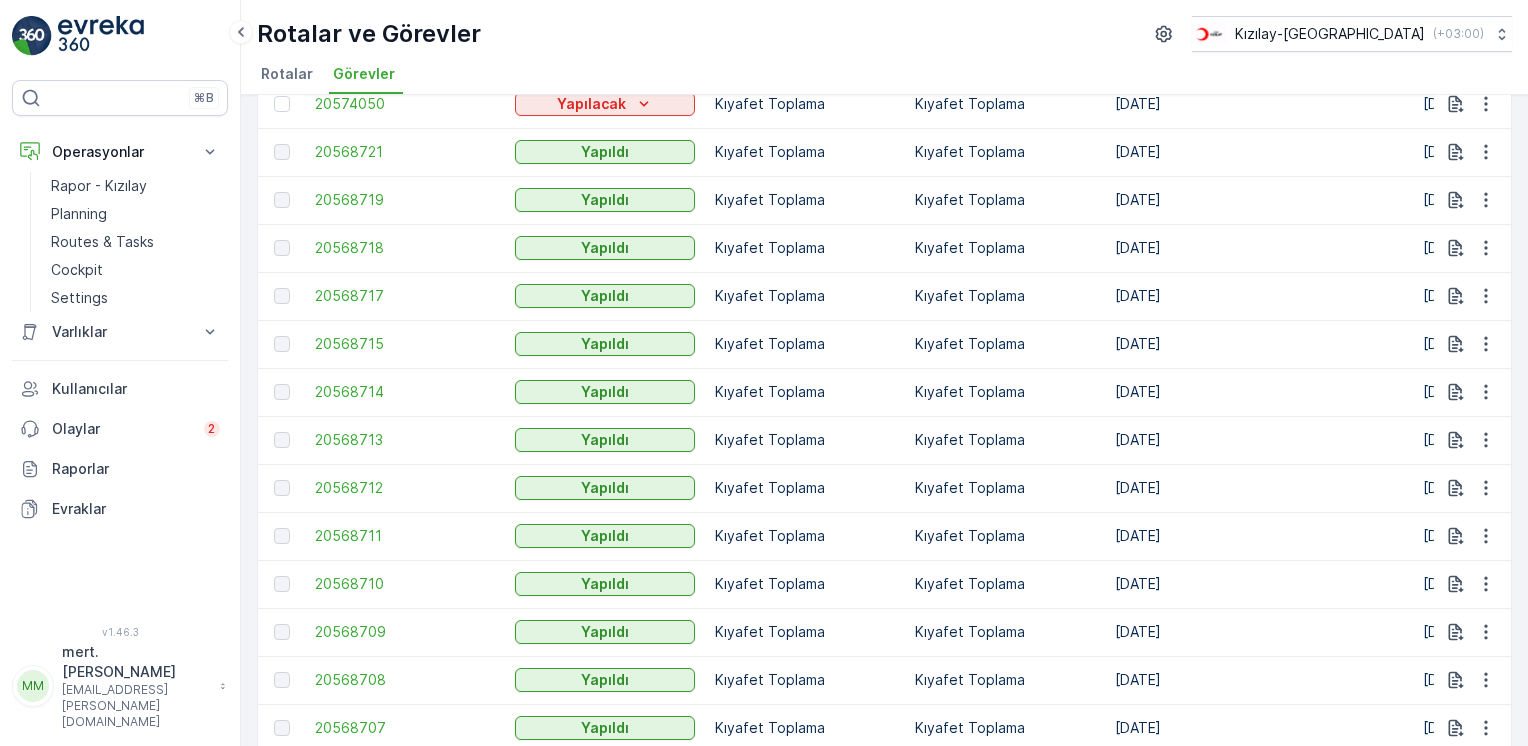 scroll, scrollTop: 1972, scrollLeft: 0, axis: vertical 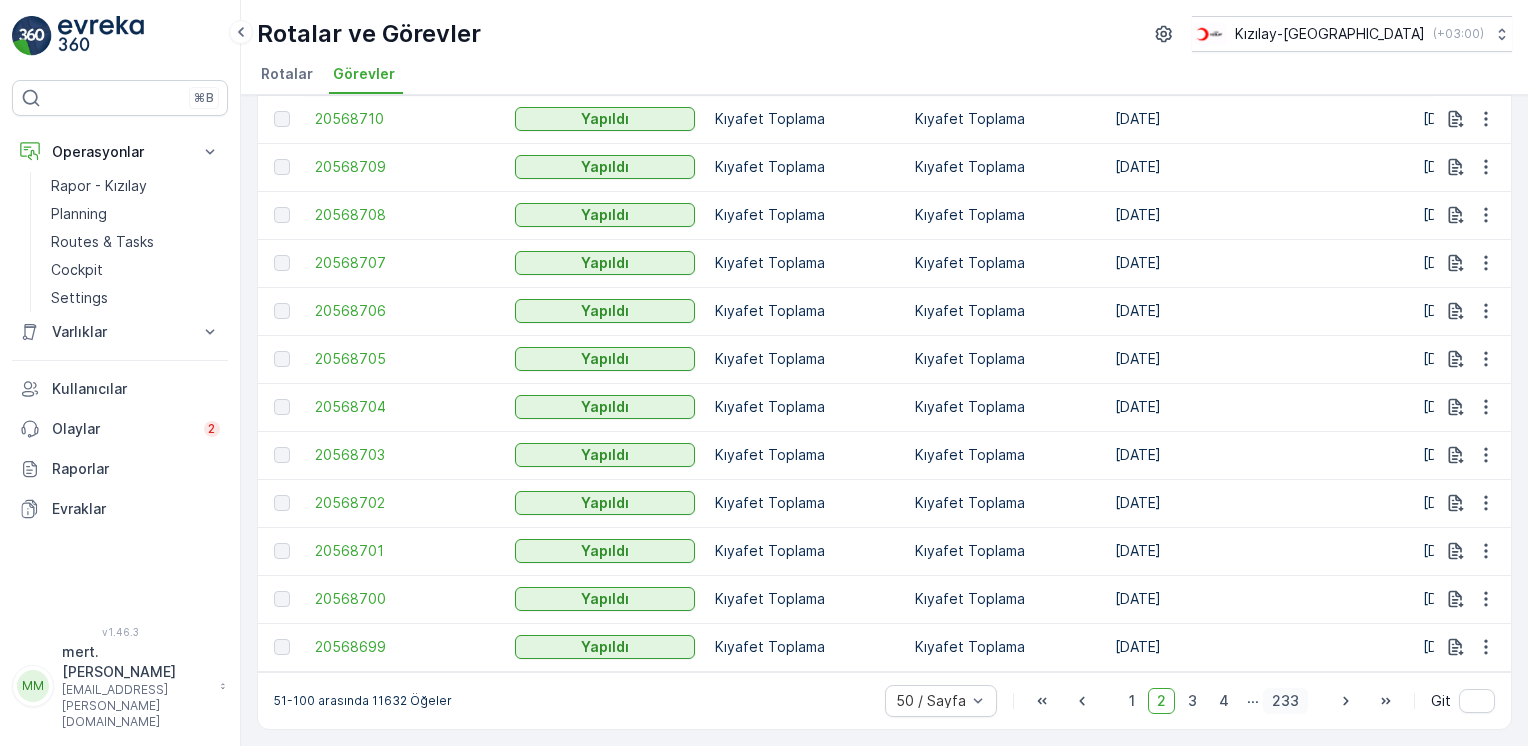 click on "233" at bounding box center (1285, 701) 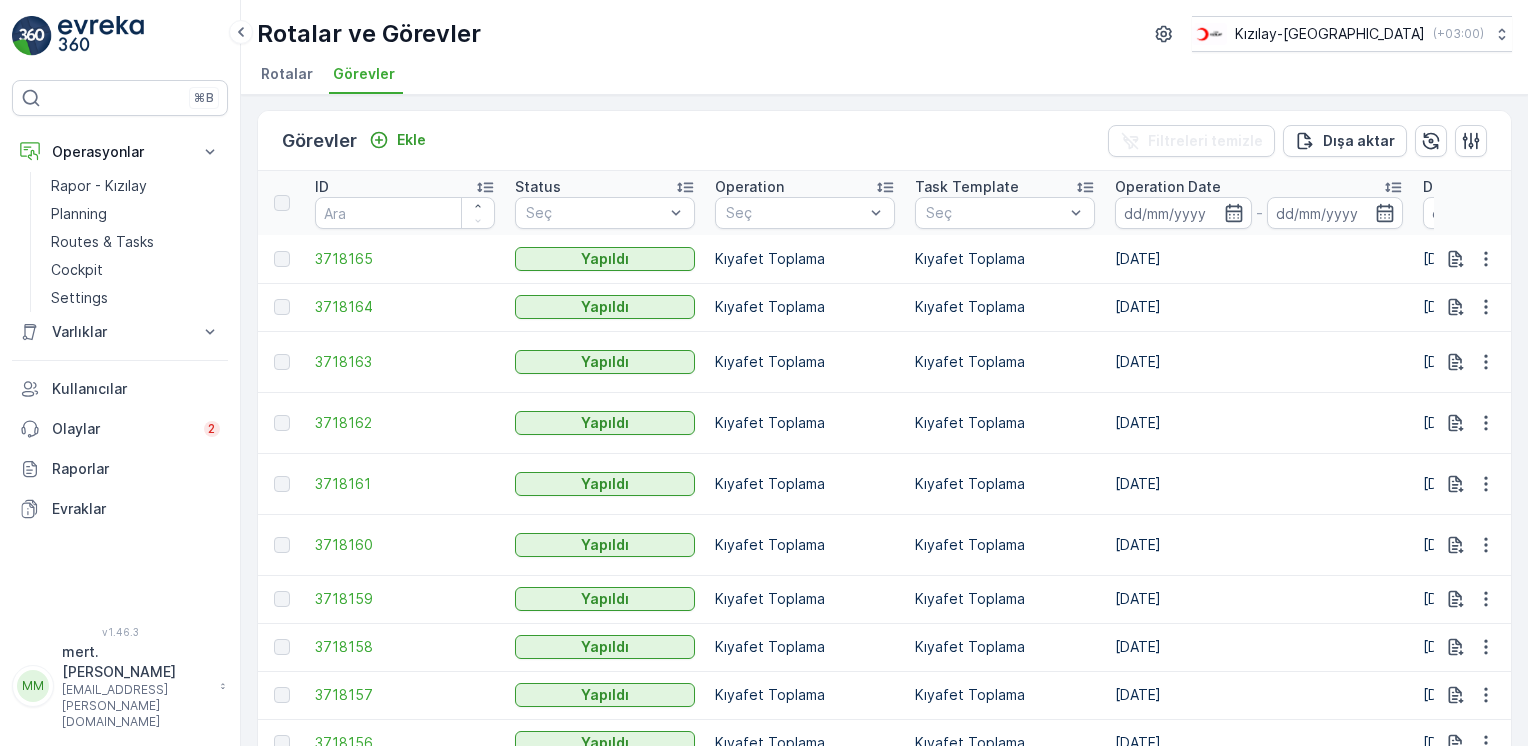 scroll, scrollTop: 0, scrollLeft: 0, axis: both 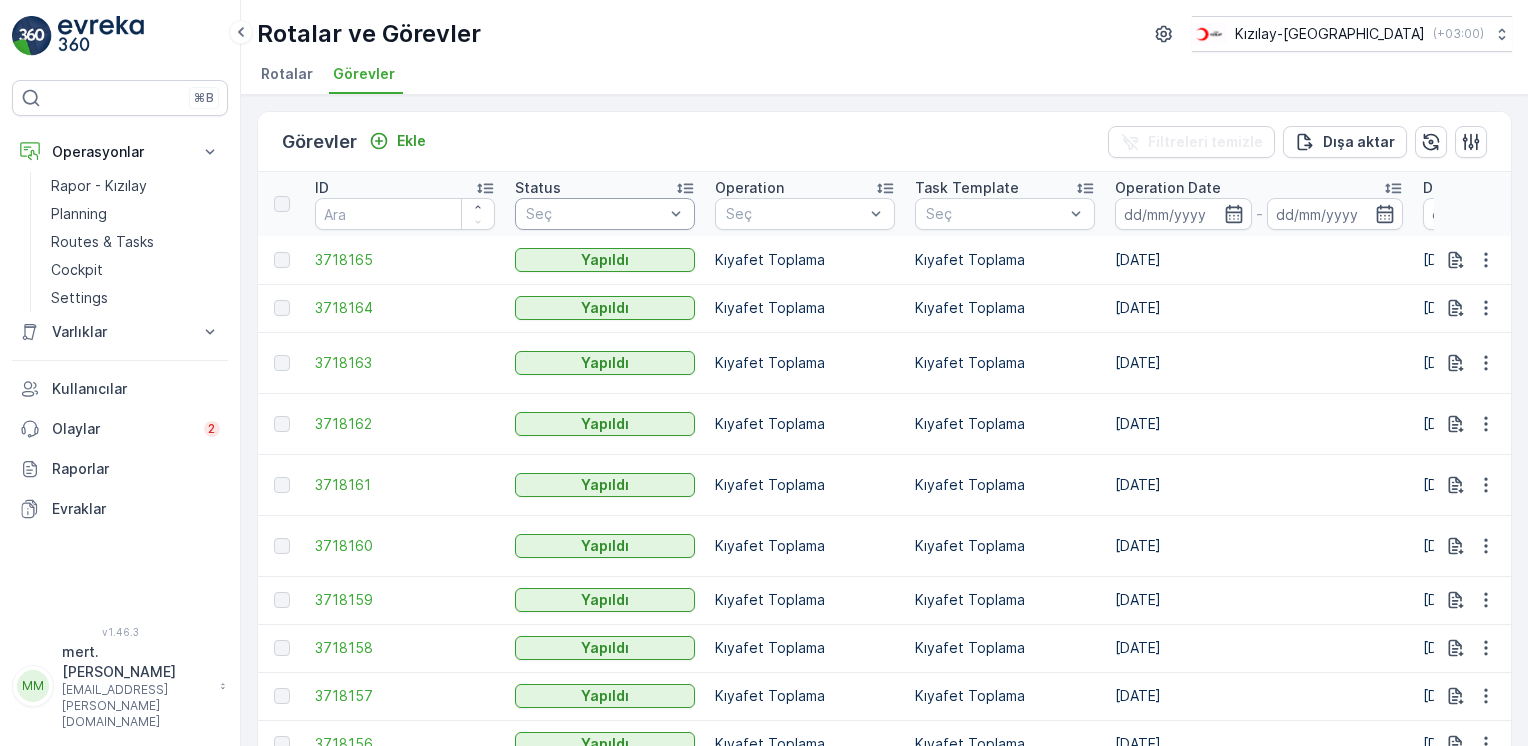 click at bounding box center [595, 214] 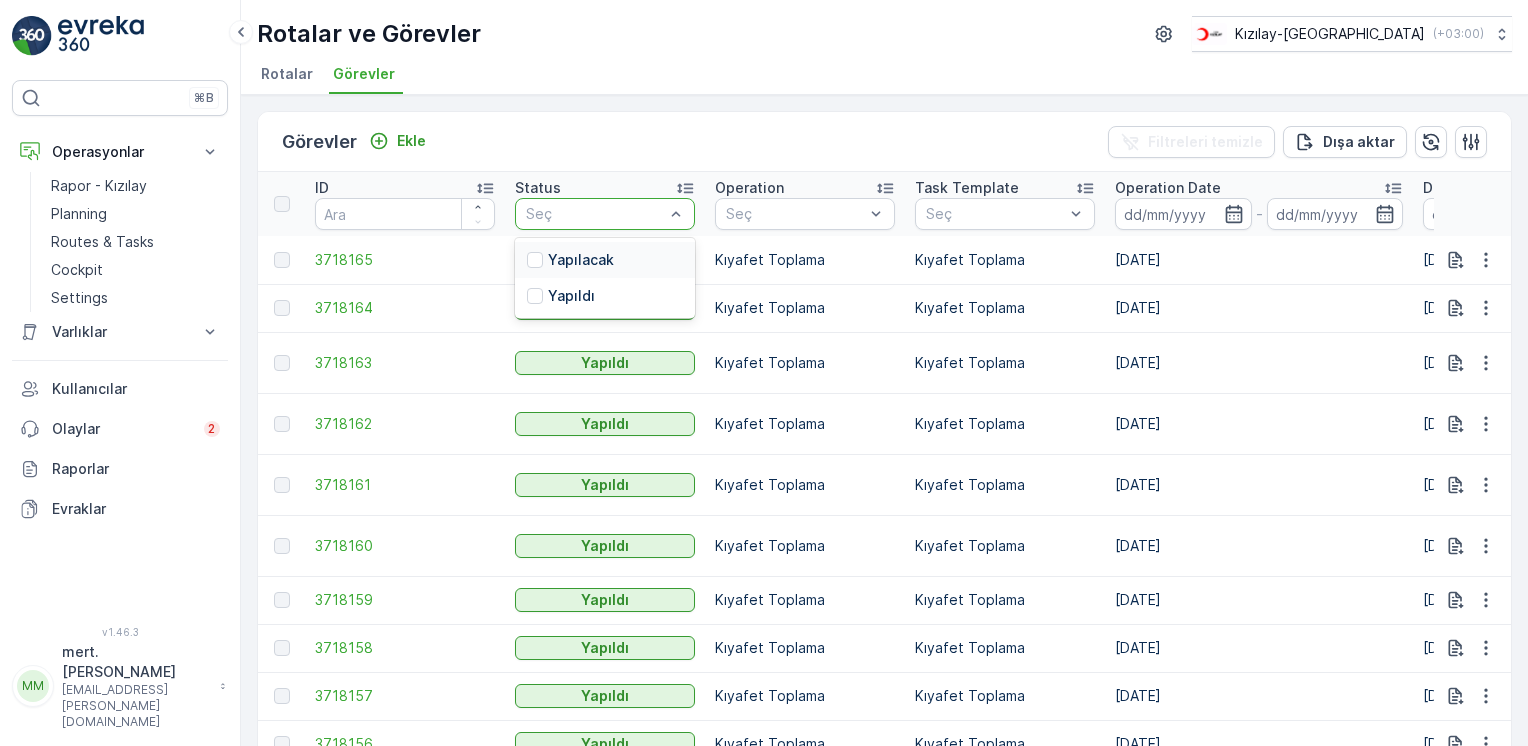 click on "Yapılacak" at bounding box center [570, 260] 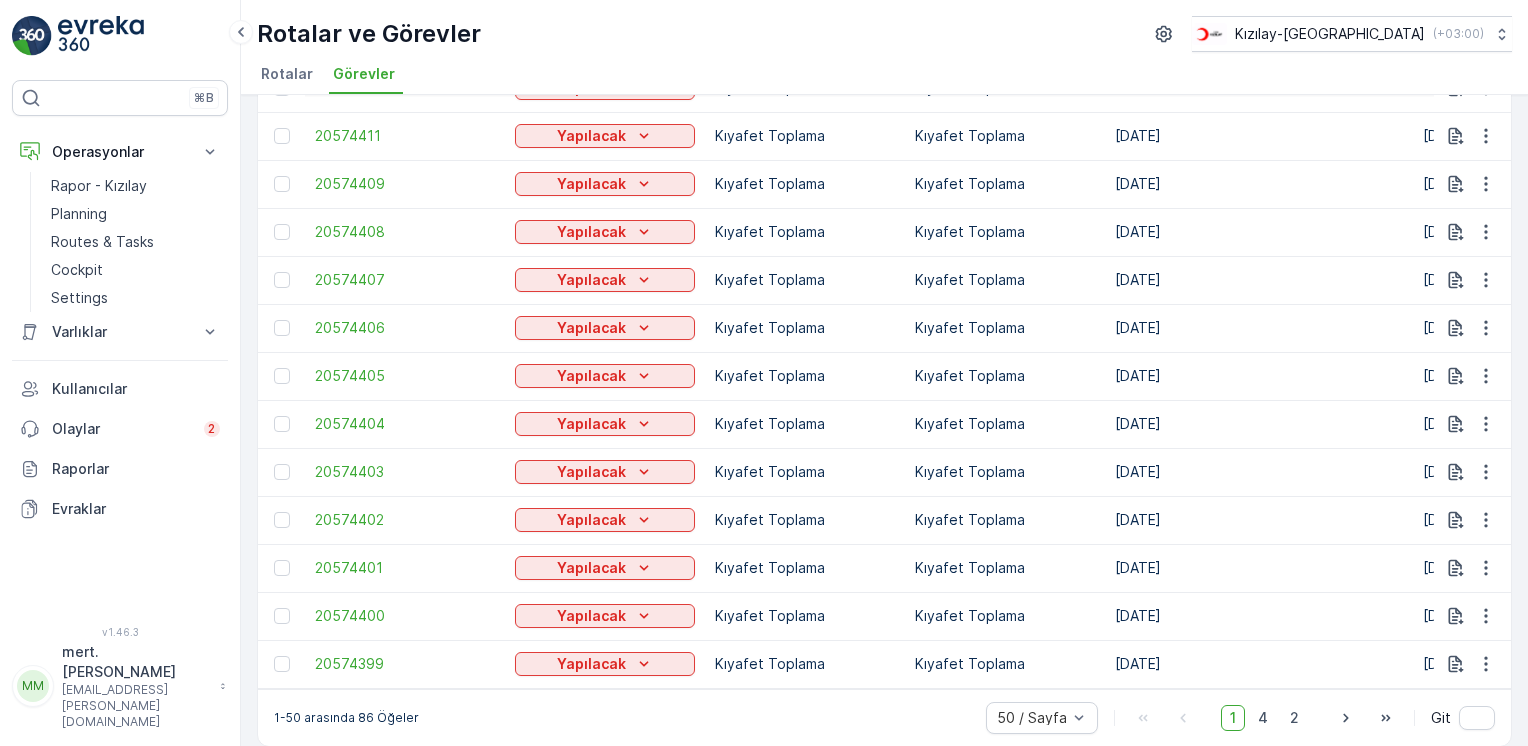 scroll, scrollTop: 1972, scrollLeft: 0, axis: vertical 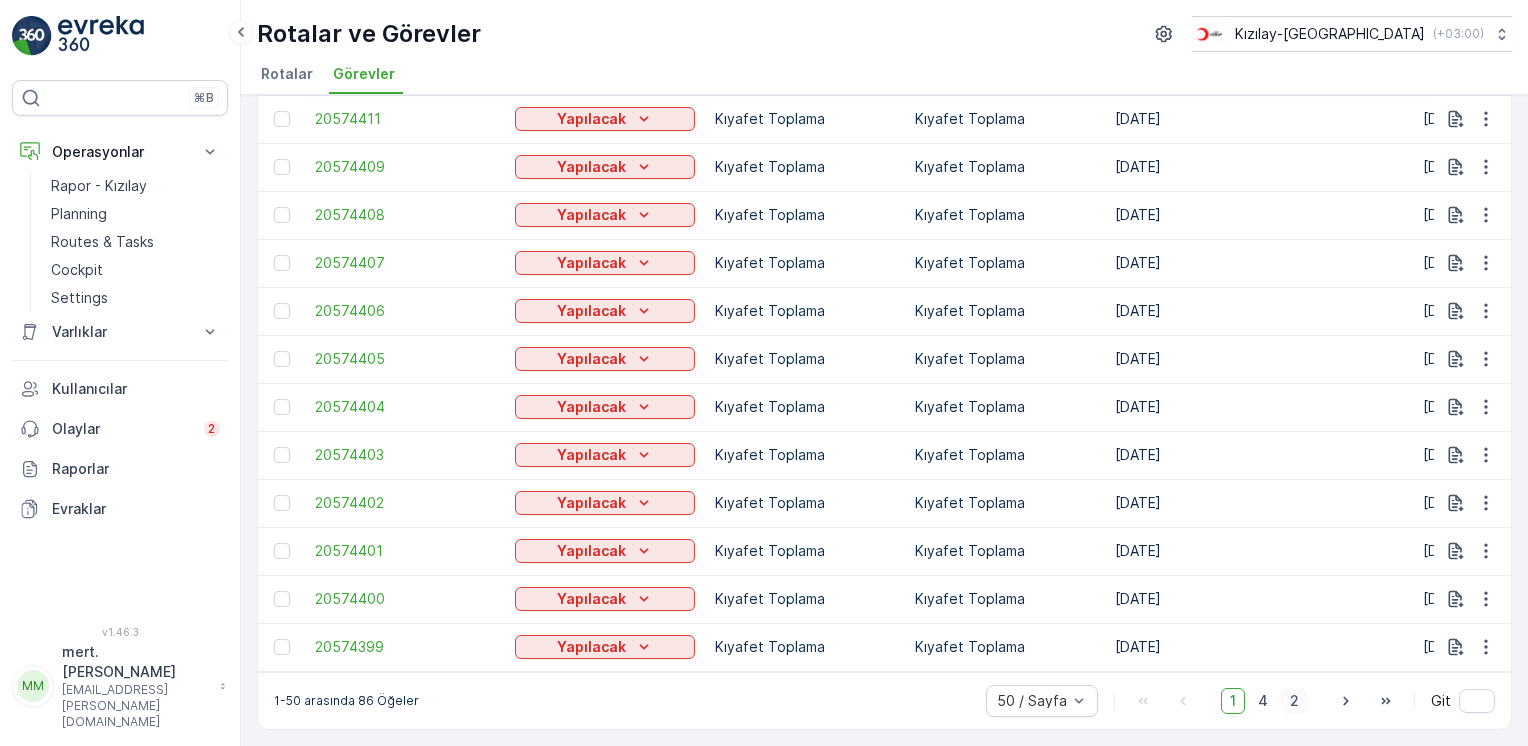 click on "2" at bounding box center [1294, 701] 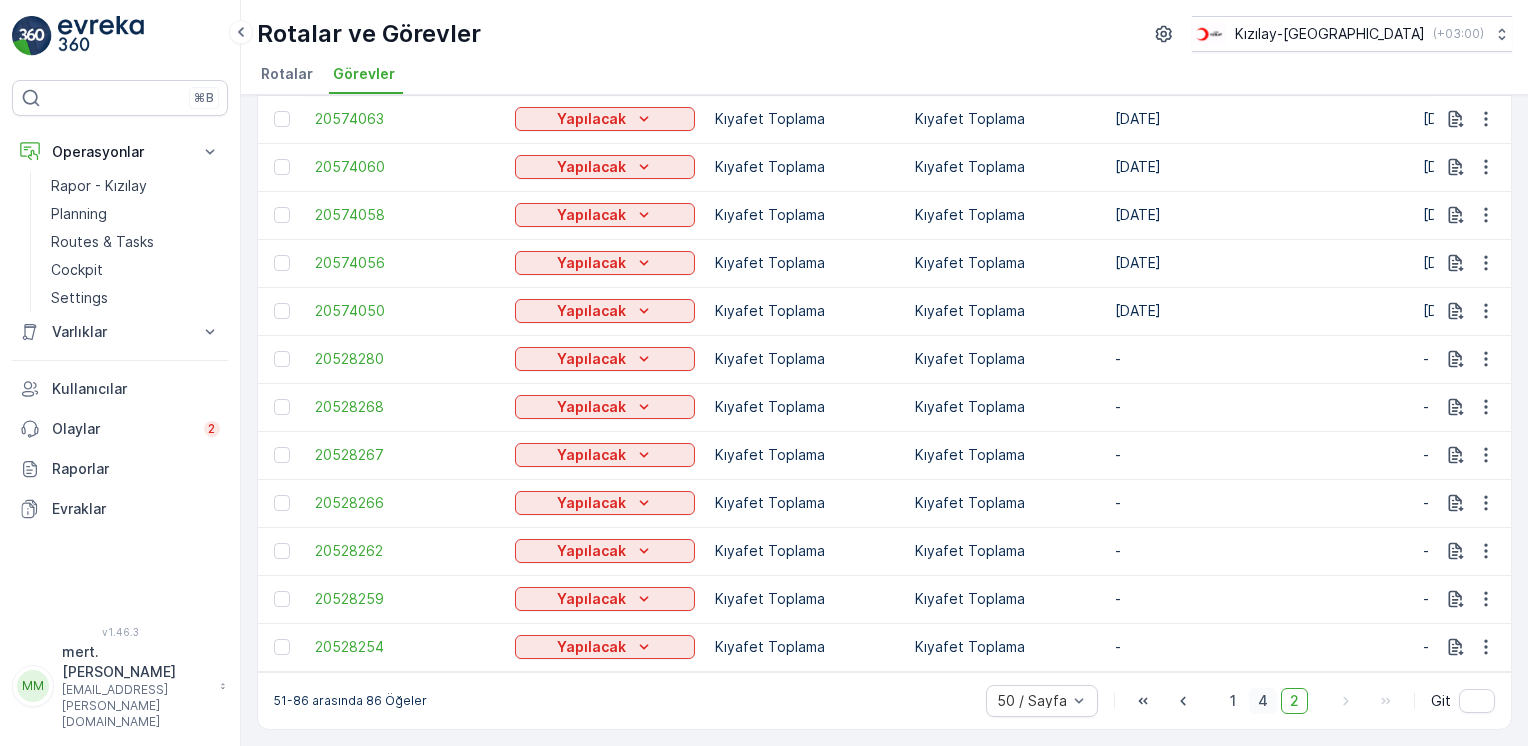 scroll, scrollTop: 1300, scrollLeft: 0, axis: vertical 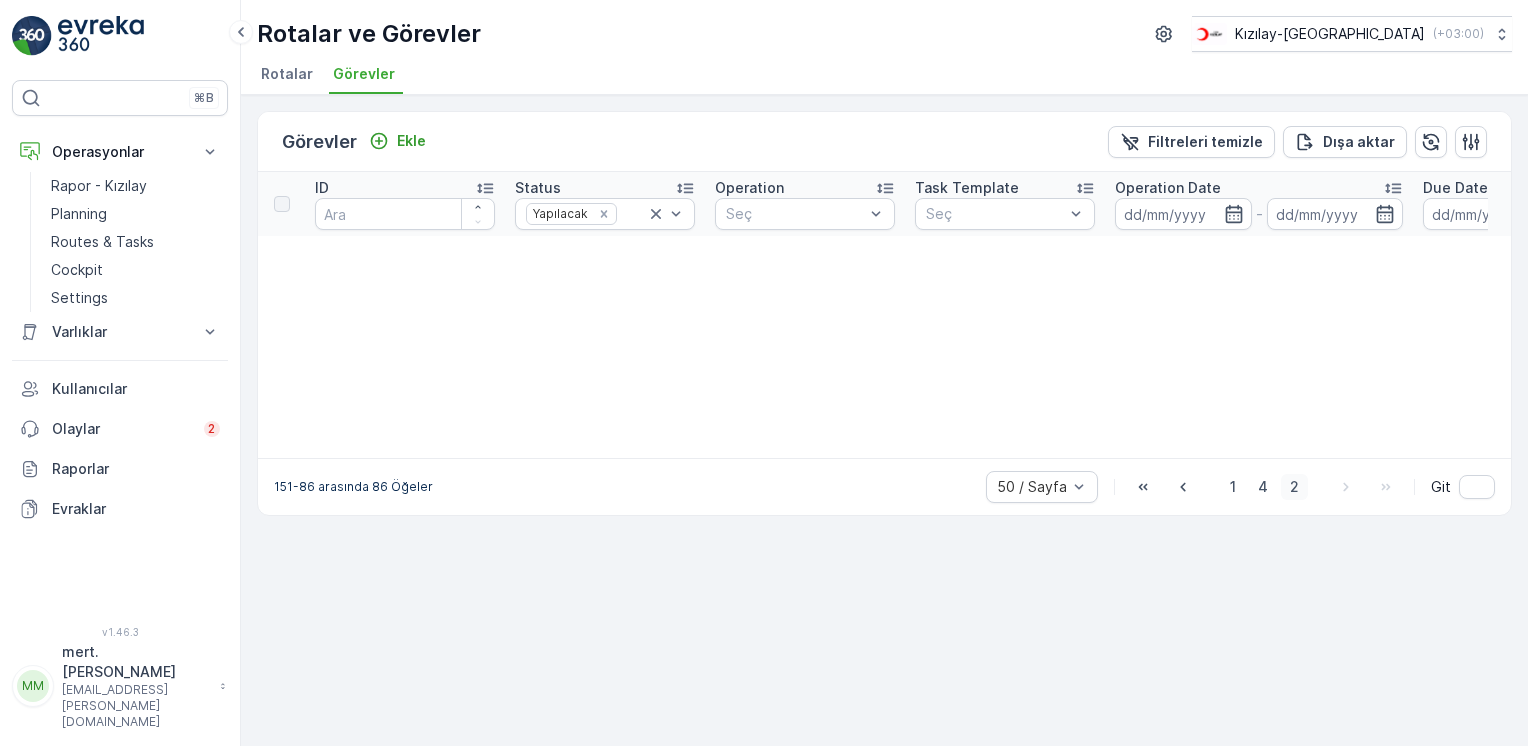 click on "2" at bounding box center (1294, 487) 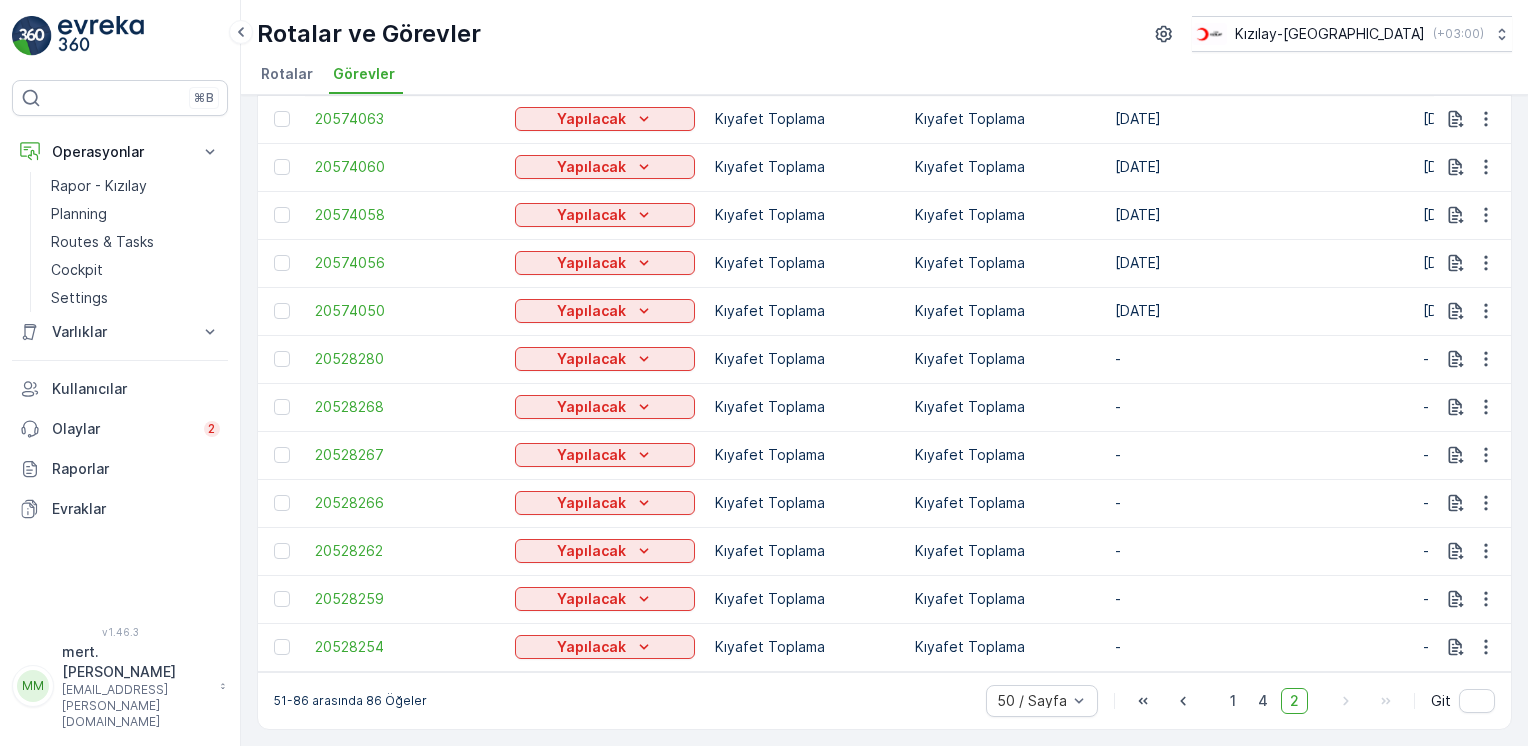 scroll, scrollTop: 1300, scrollLeft: 0, axis: vertical 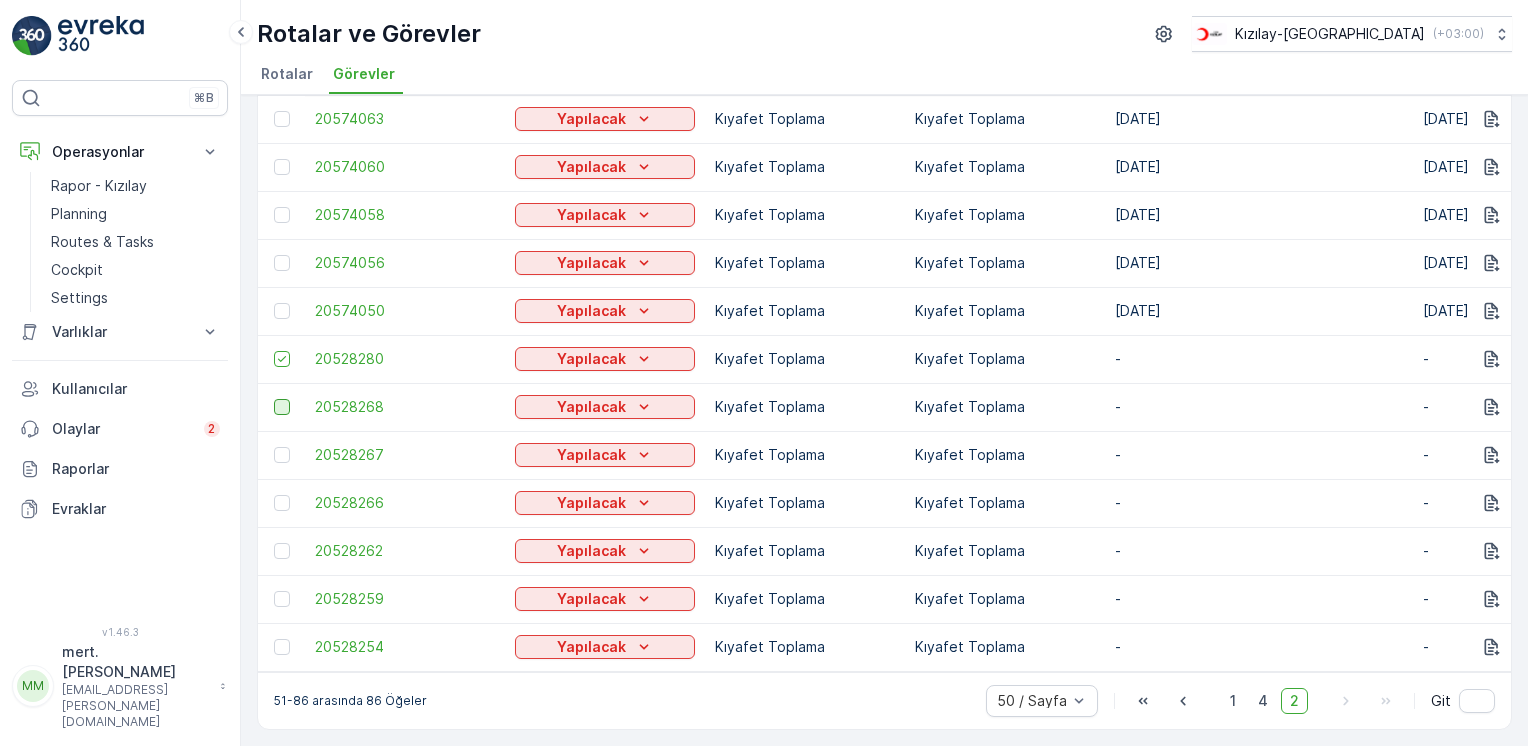 click at bounding box center (282, 407) 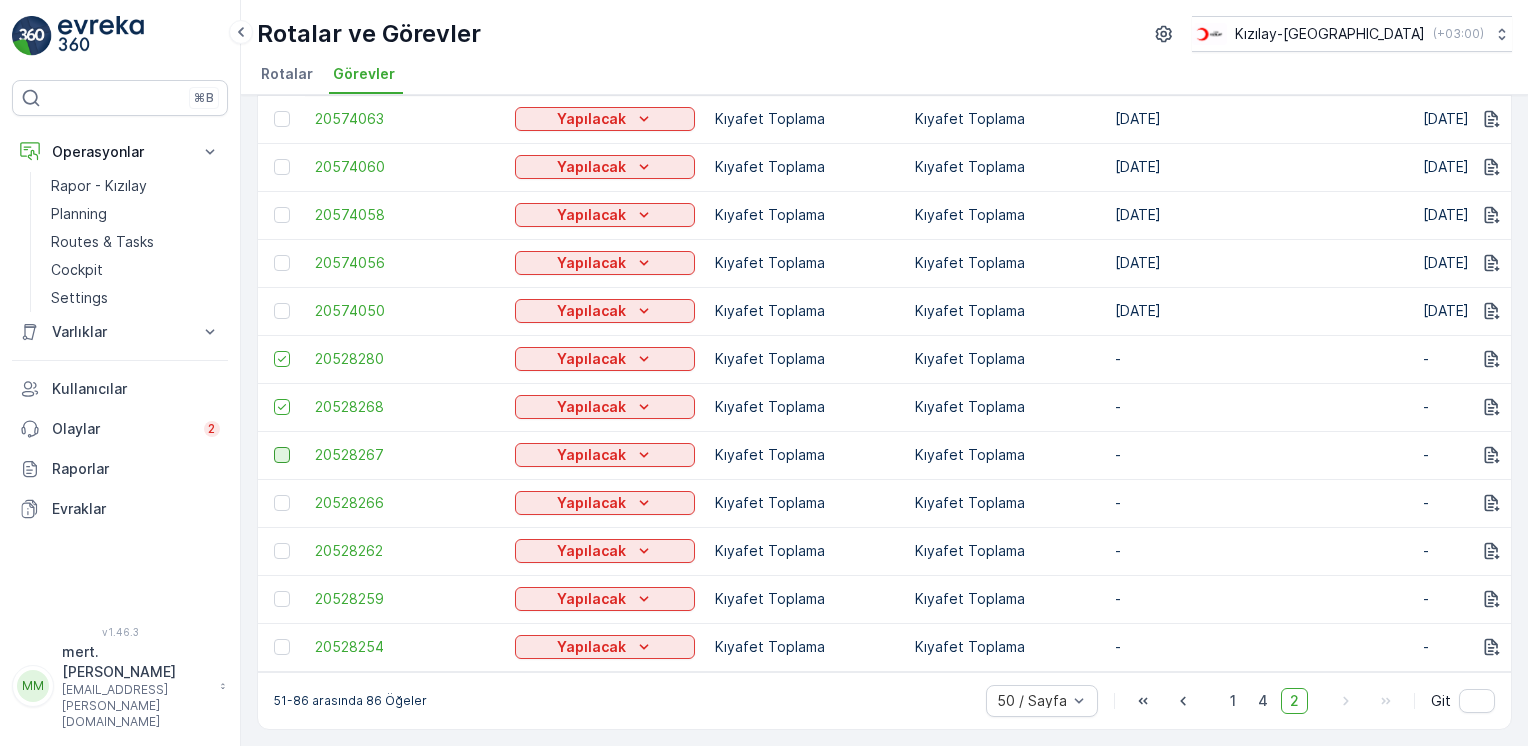 click at bounding box center [282, 455] 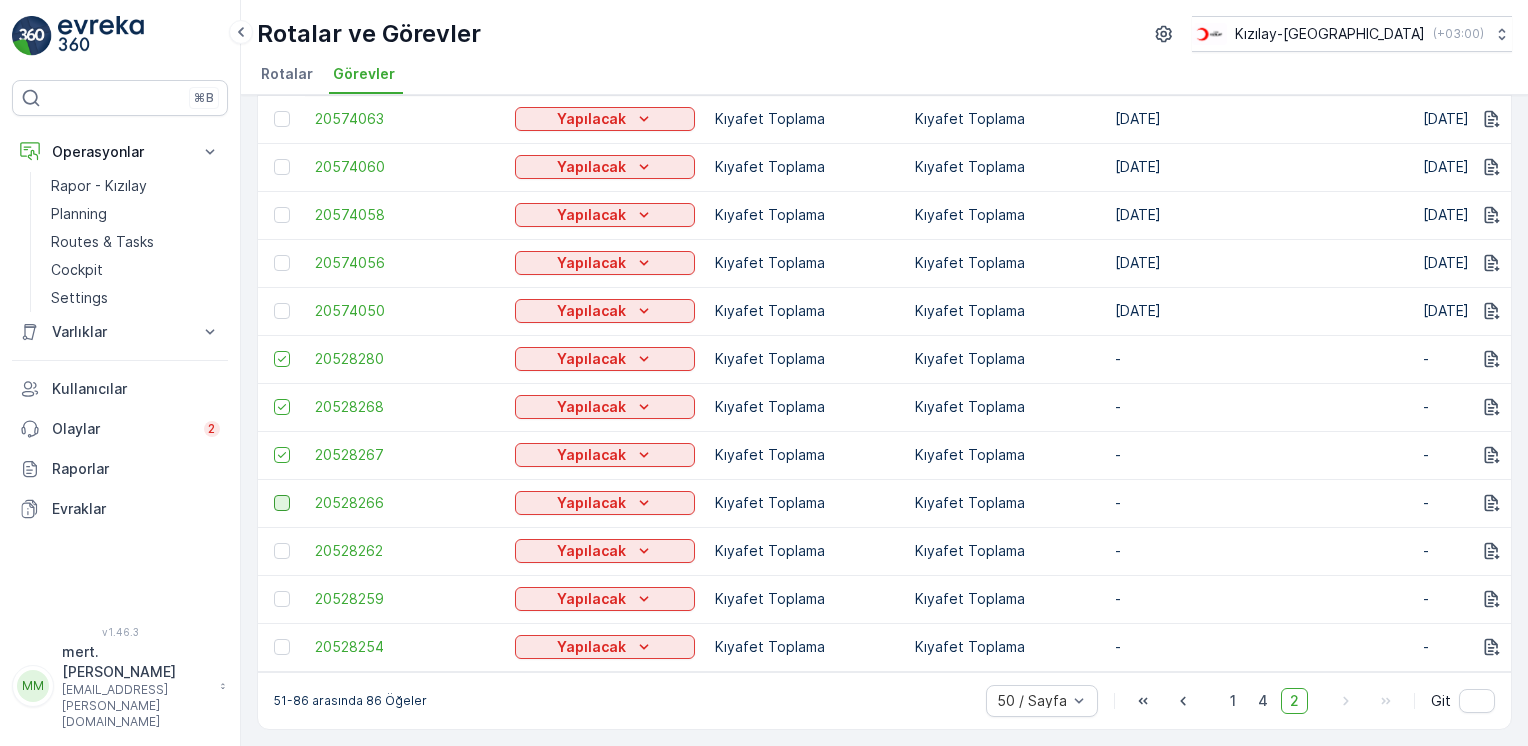 click at bounding box center [282, 503] 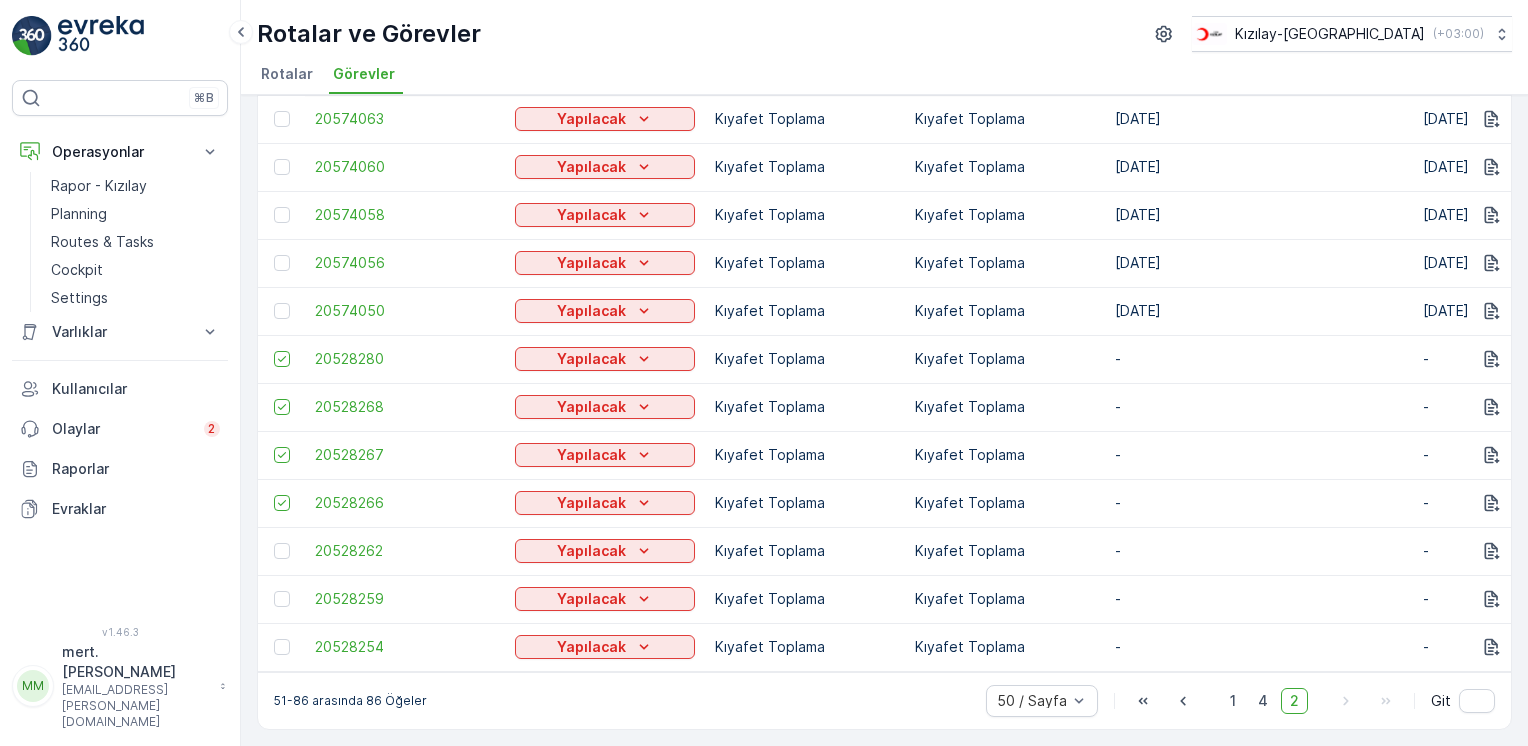 click at bounding box center [282, 551] 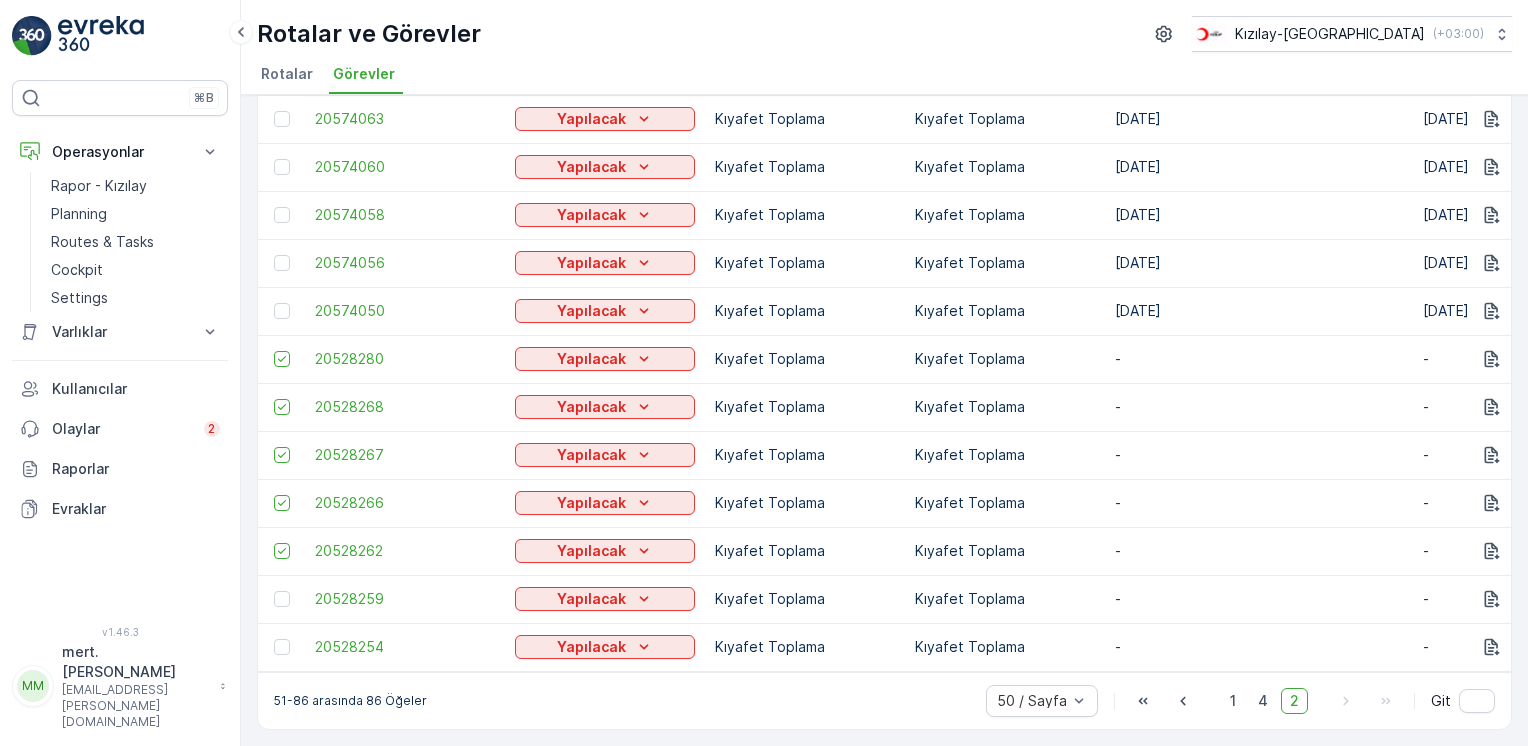 click at bounding box center (281, 599) 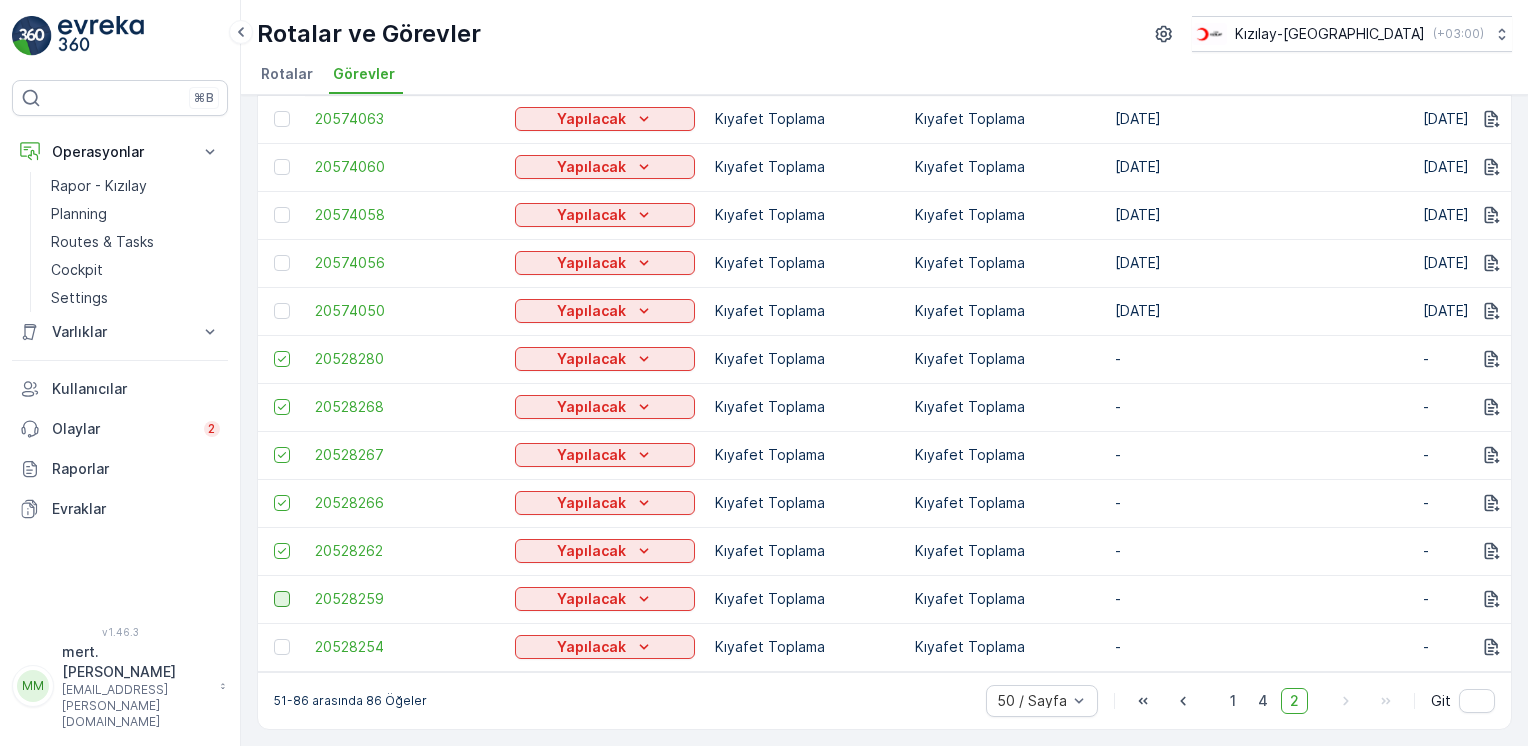 click at bounding box center [282, 599] 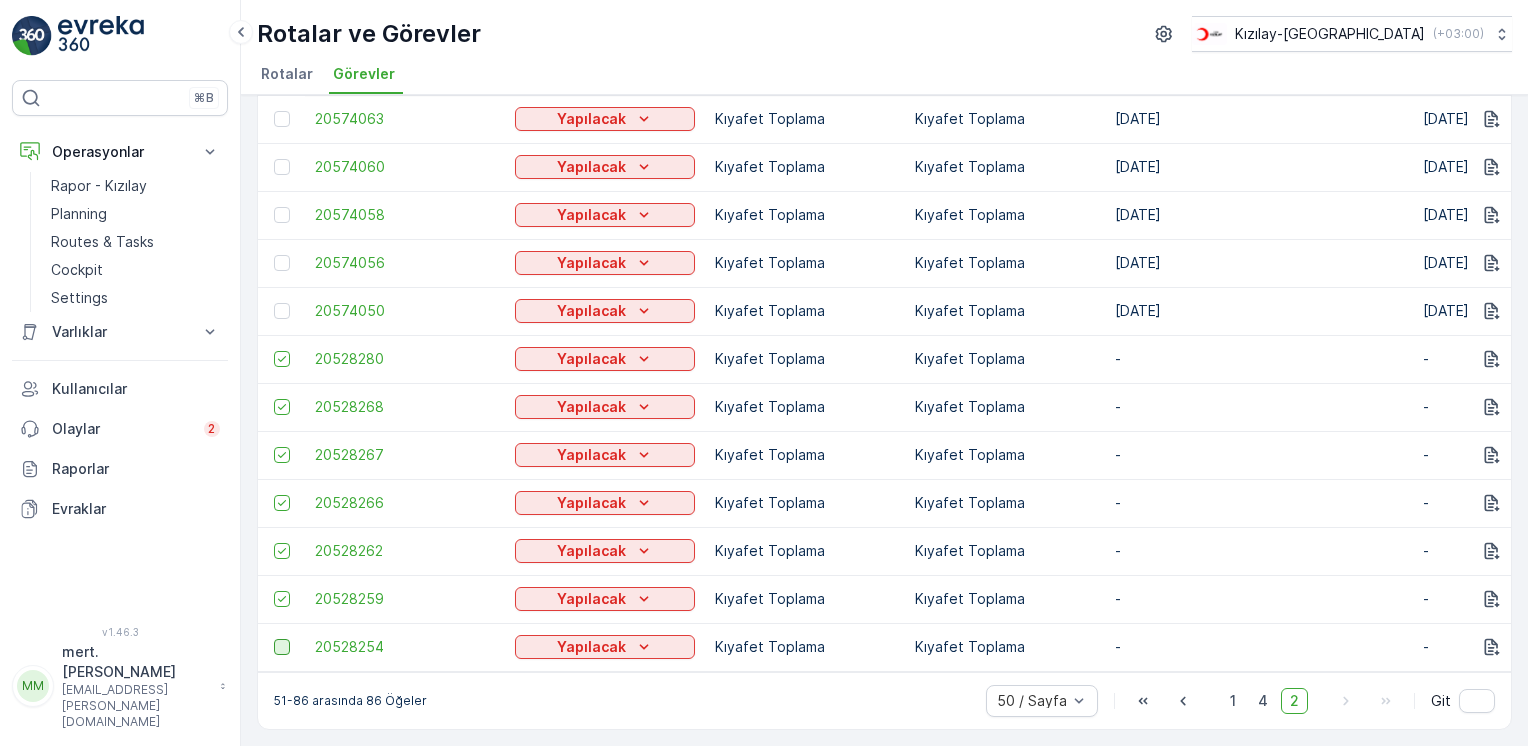 click at bounding box center (282, 647) 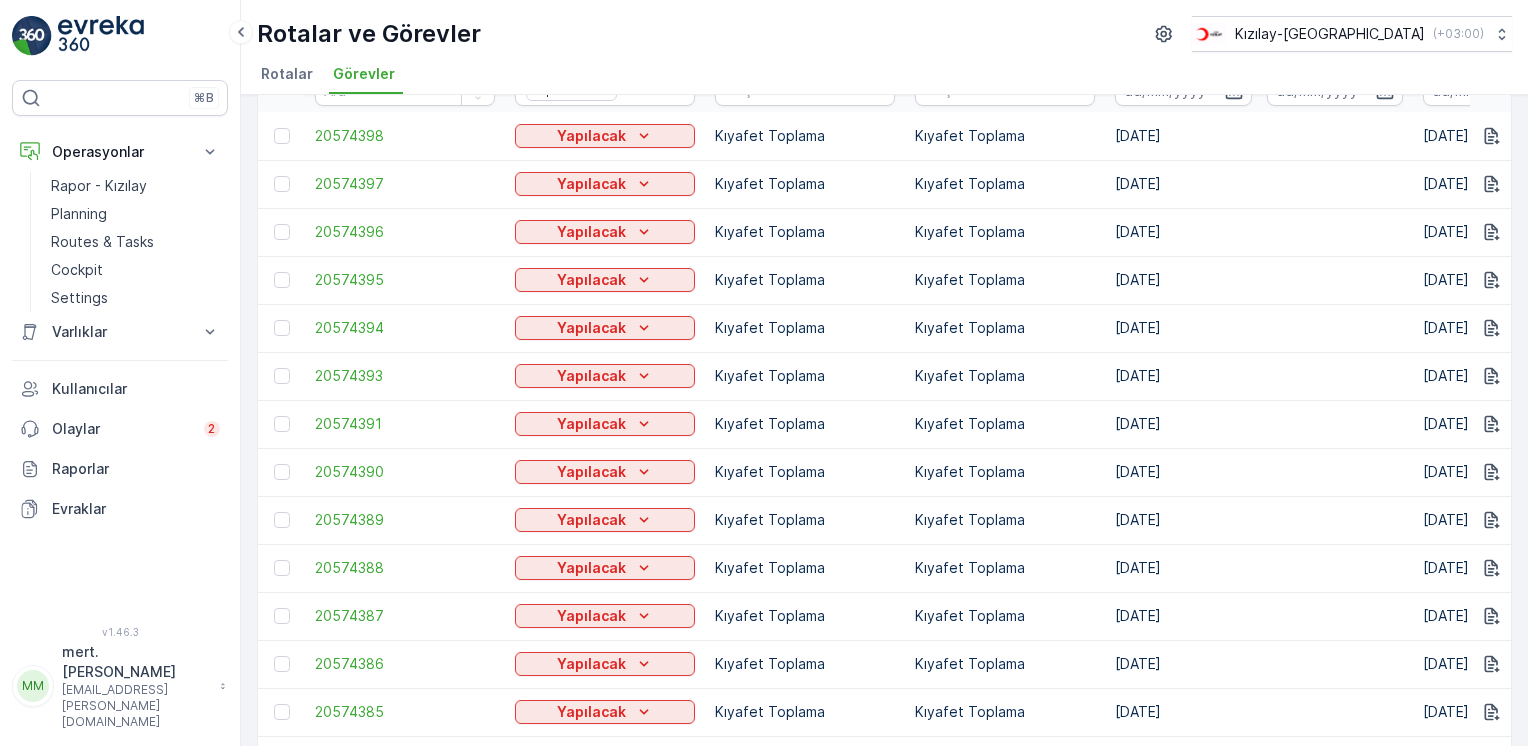 scroll, scrollTop: 0, scrollLeft: 0, axis: both 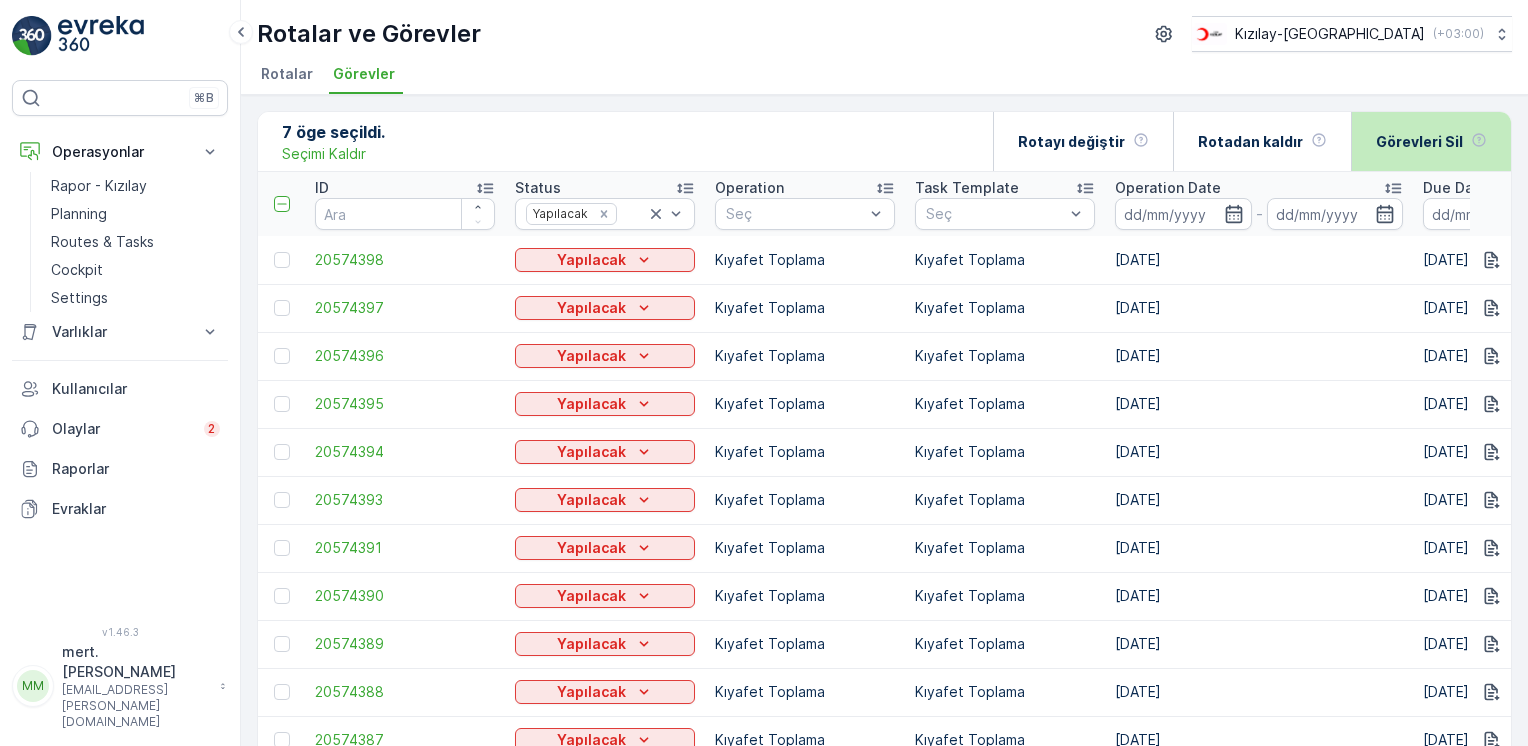 click on "Görevleri Sil" at bounding box center (1419, 142) 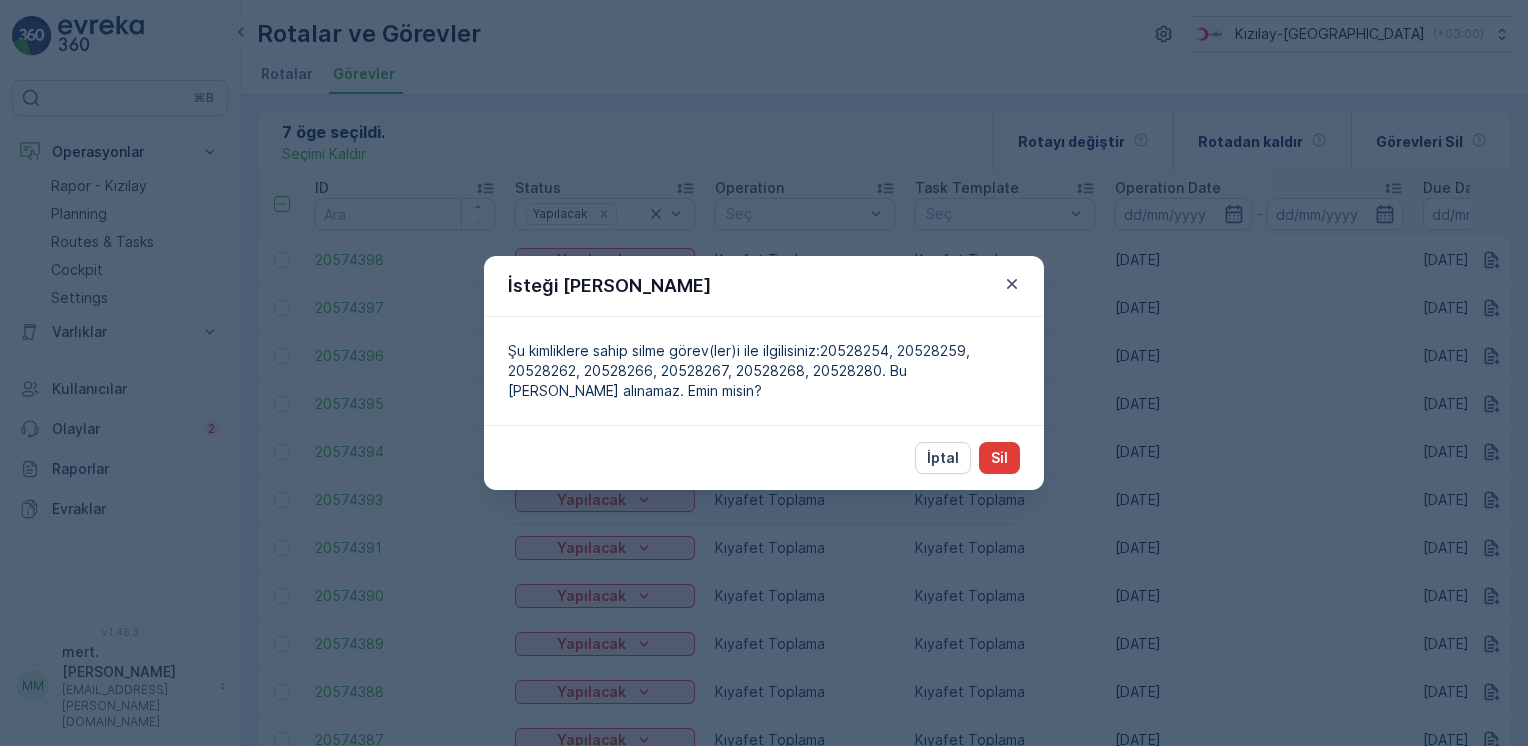 click on "Sil" at bounding box center (999, 458) 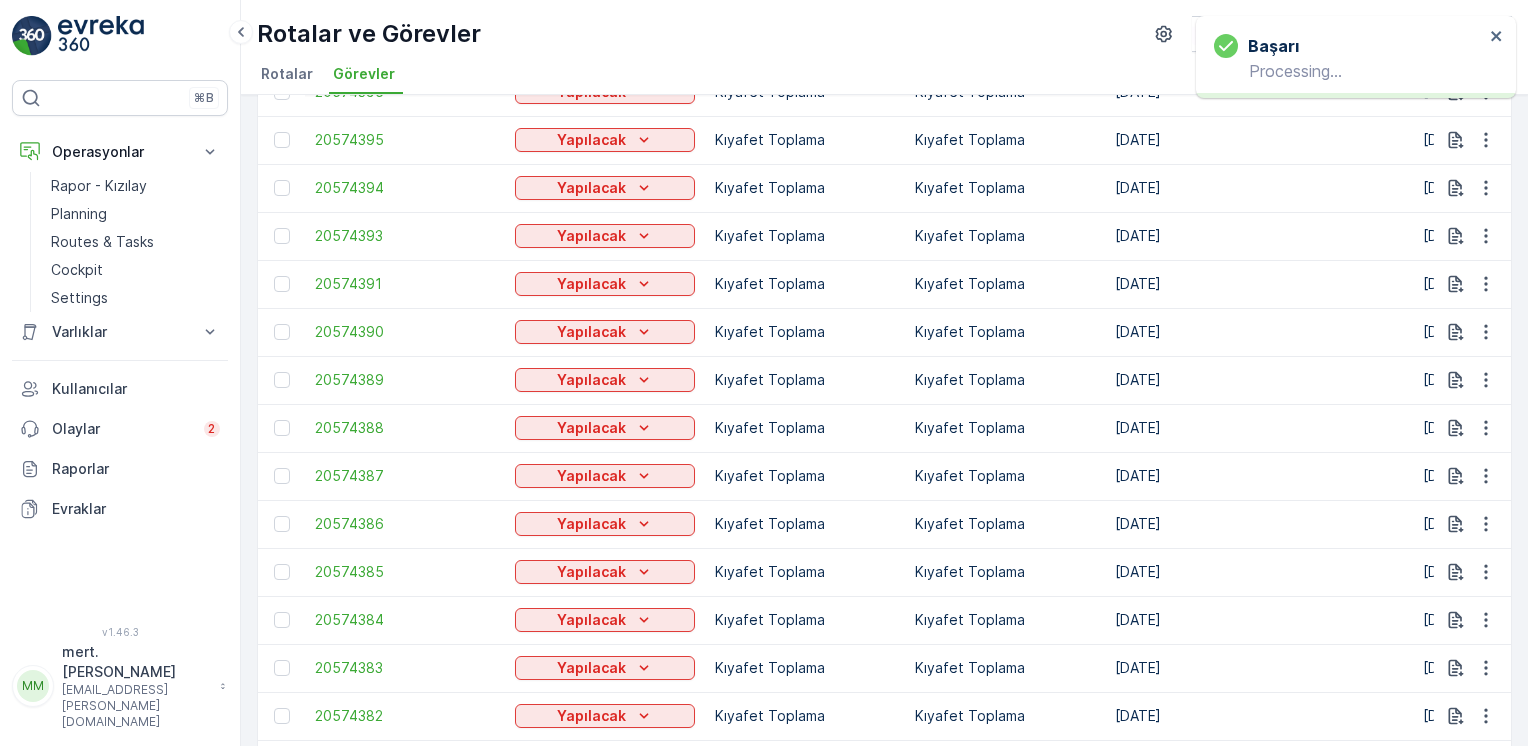 scroll, scrollTop: 0, scrollLeft: 0, axis: both 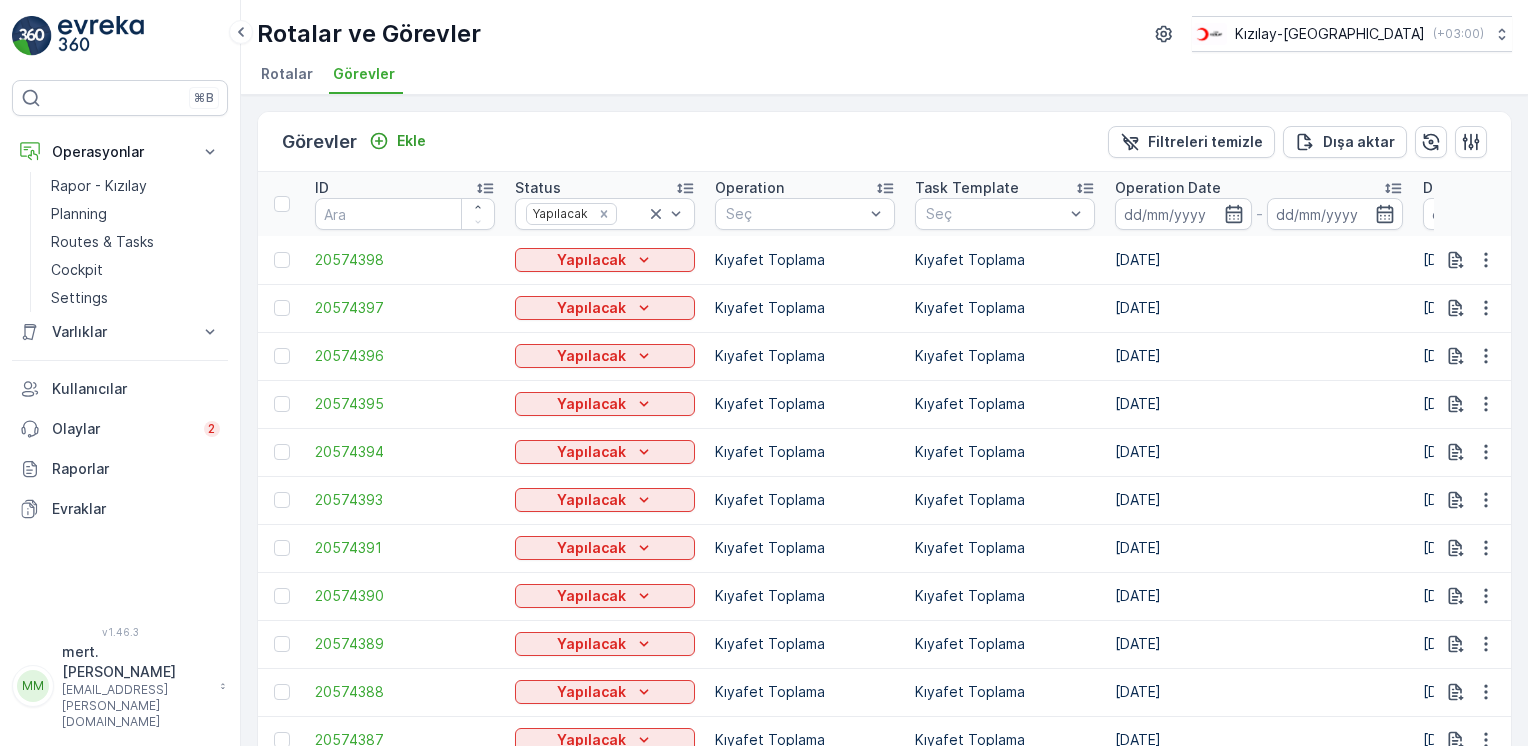 click on "Rotalar" at bounding box center (287, 74) 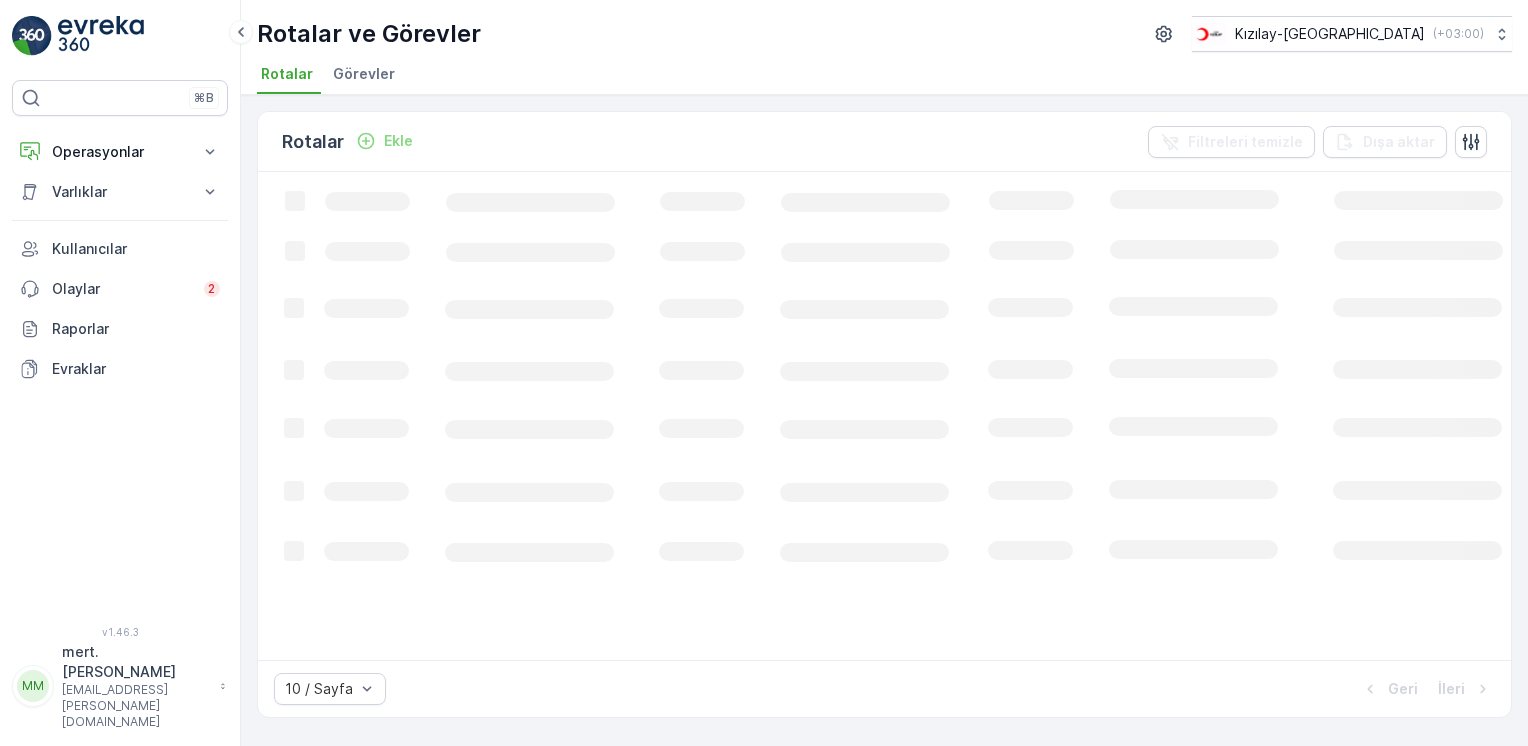 scroll, scrollTop: 0, scrollLeft: 0, axis: both 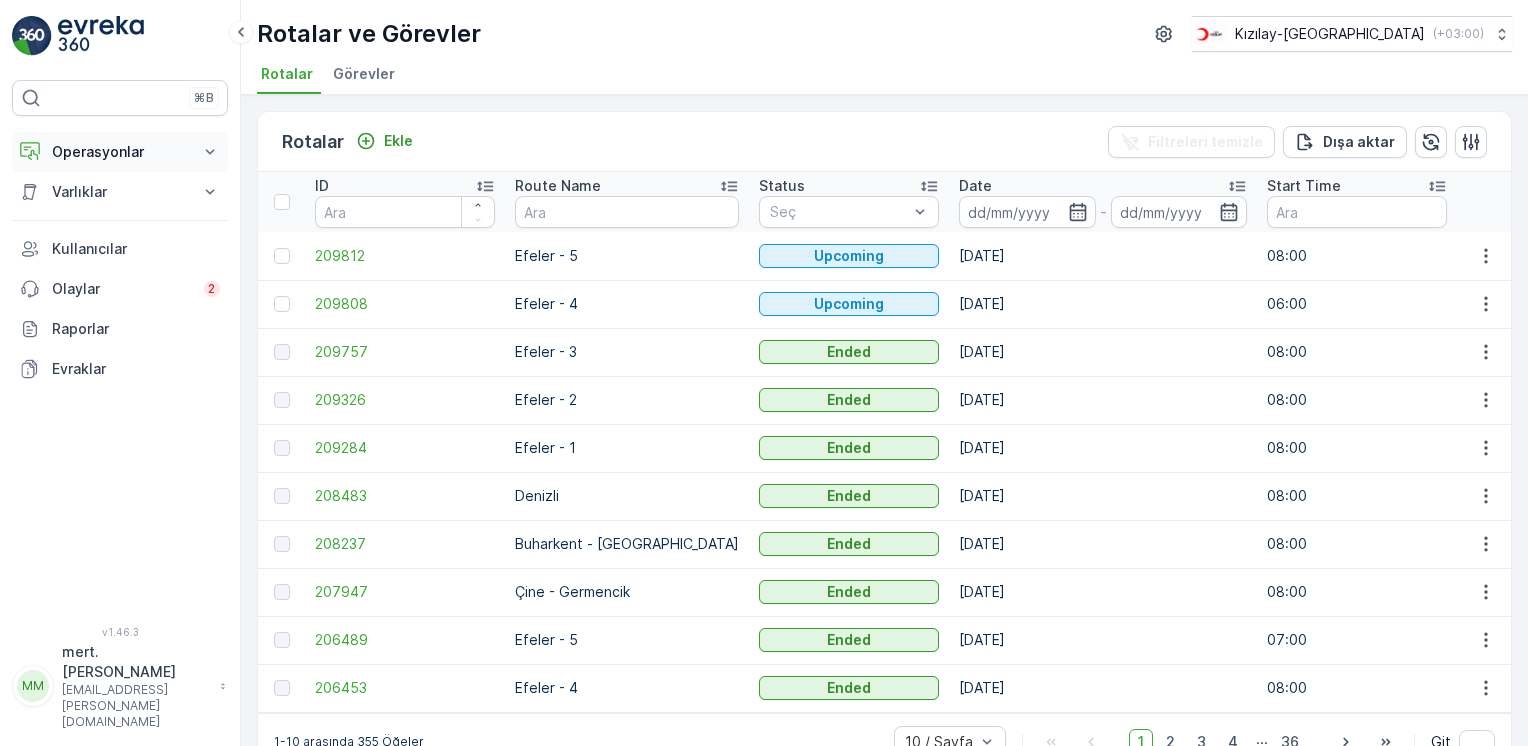 click on "Operasyonlar" at bounding box center [120, 152] 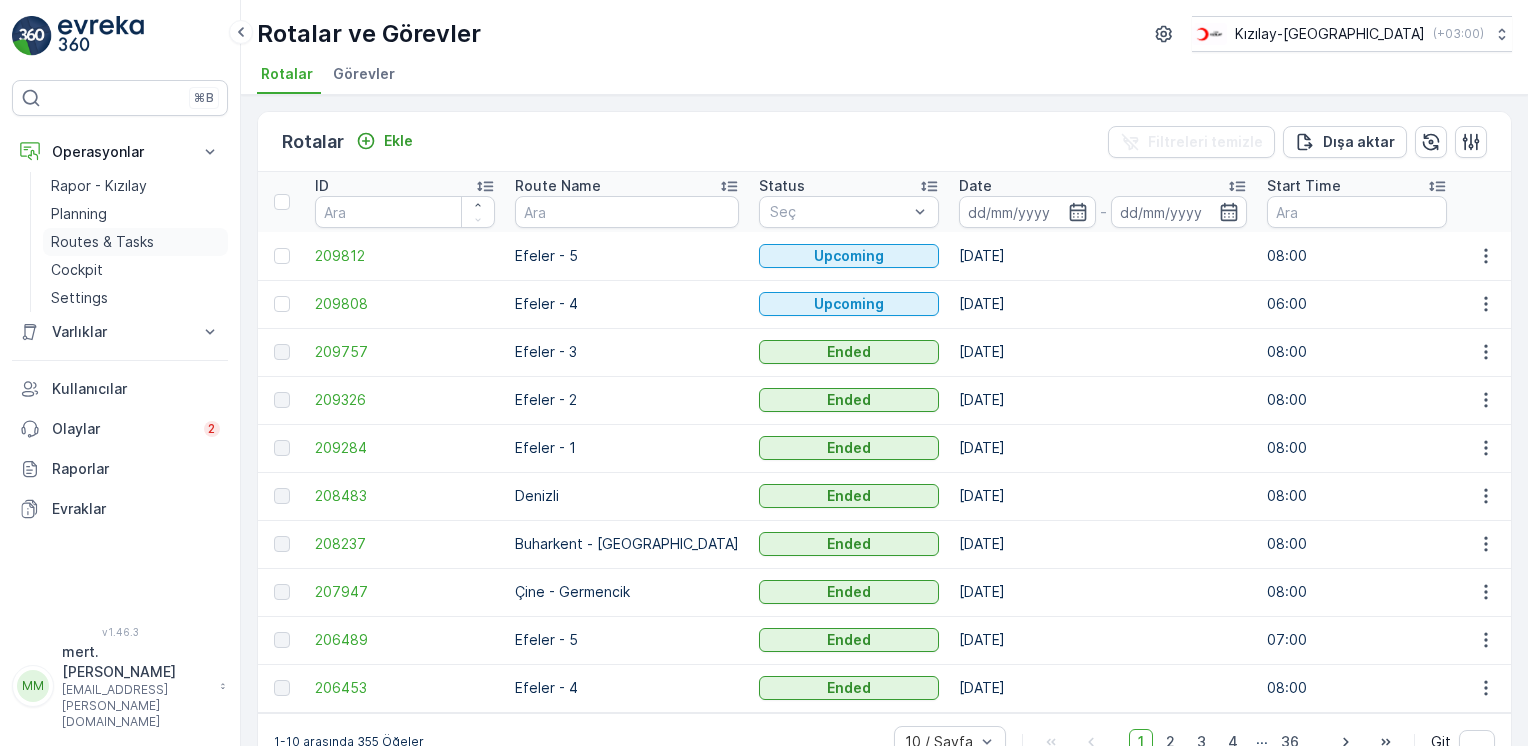 click on "Routes & Tasks" at bounding box center (102, 242) 